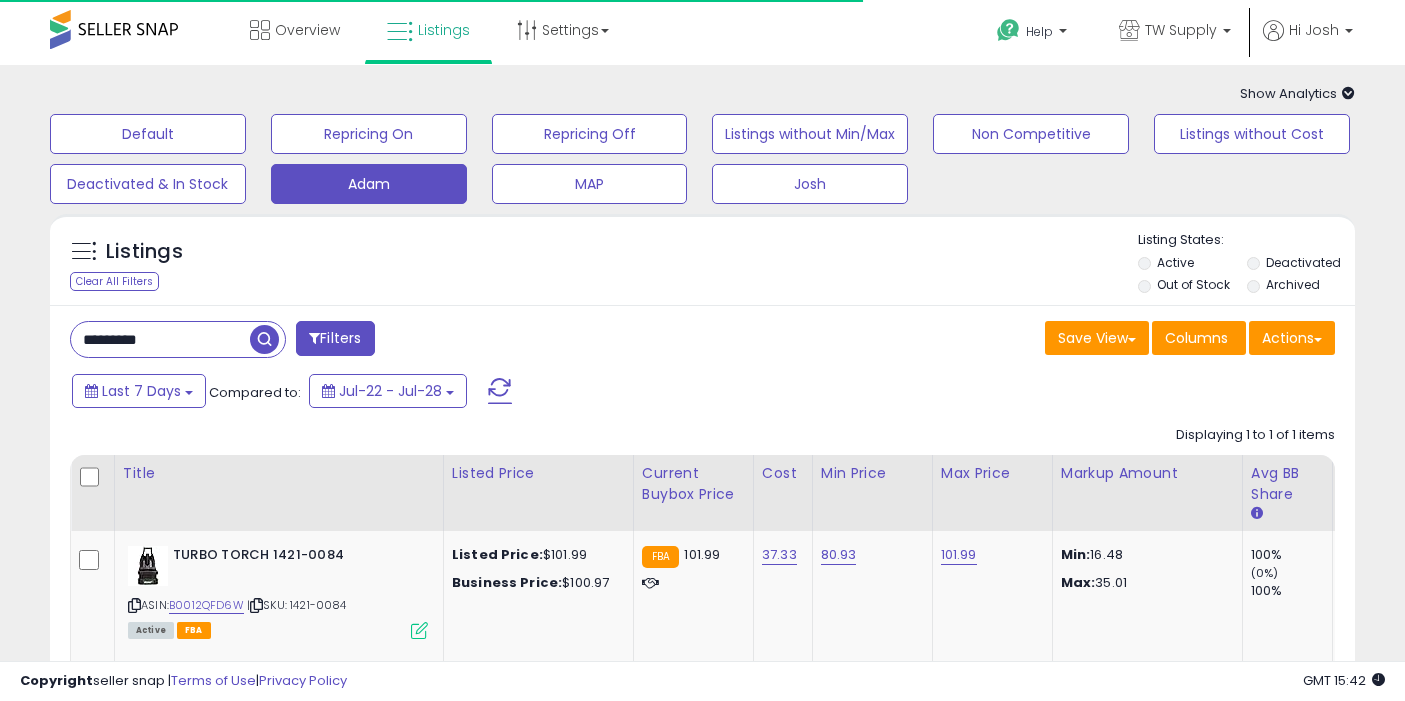 scroll, scrollTop: 0, scrollLeft: 0, axis: both 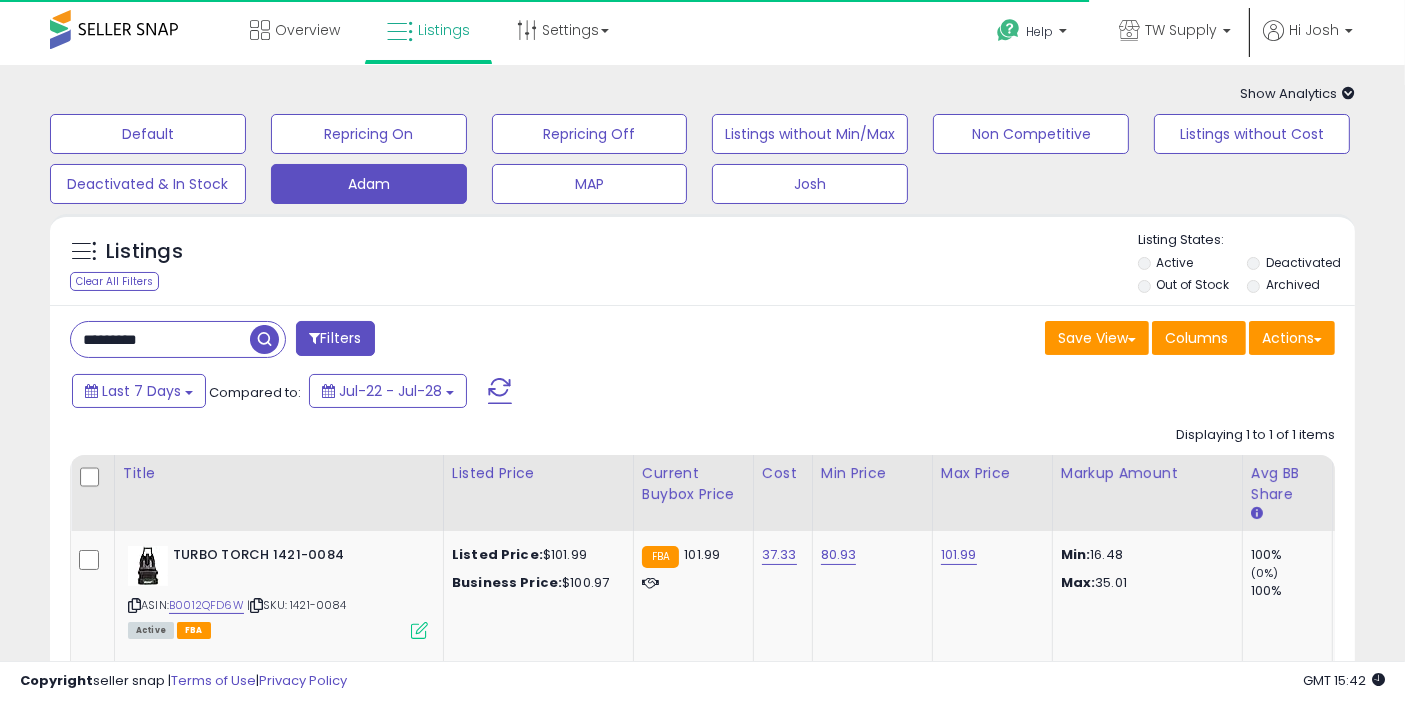 click on "*********" at bounding box center (160, 339) 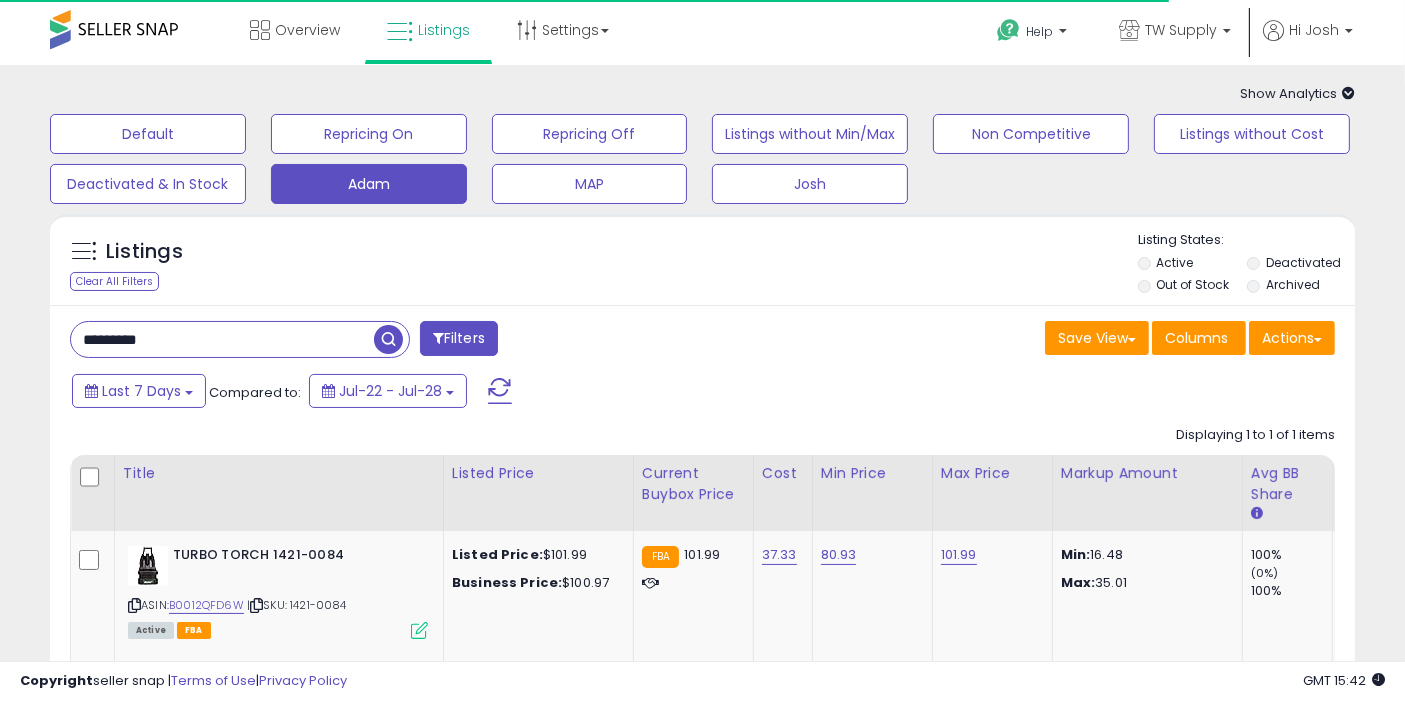 click on "*********" at bounding box center (222, 339) 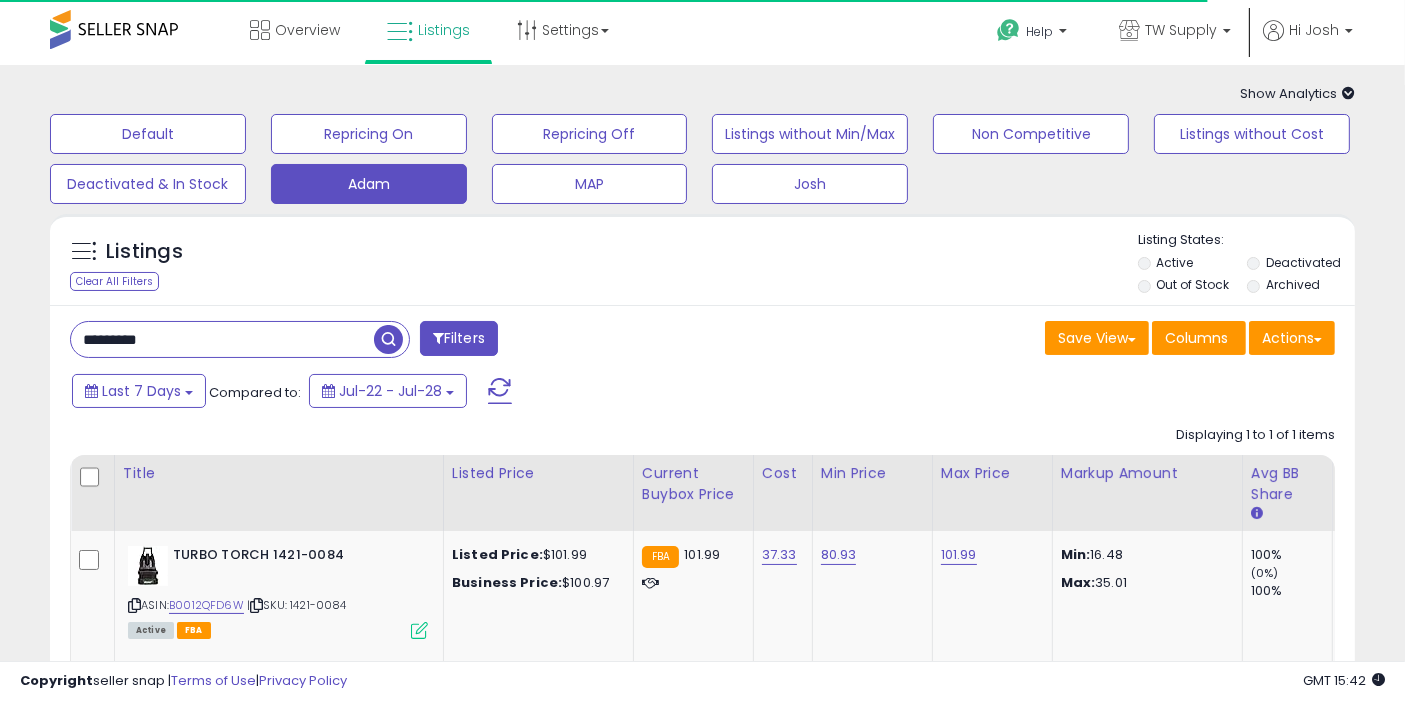 paste on "*" 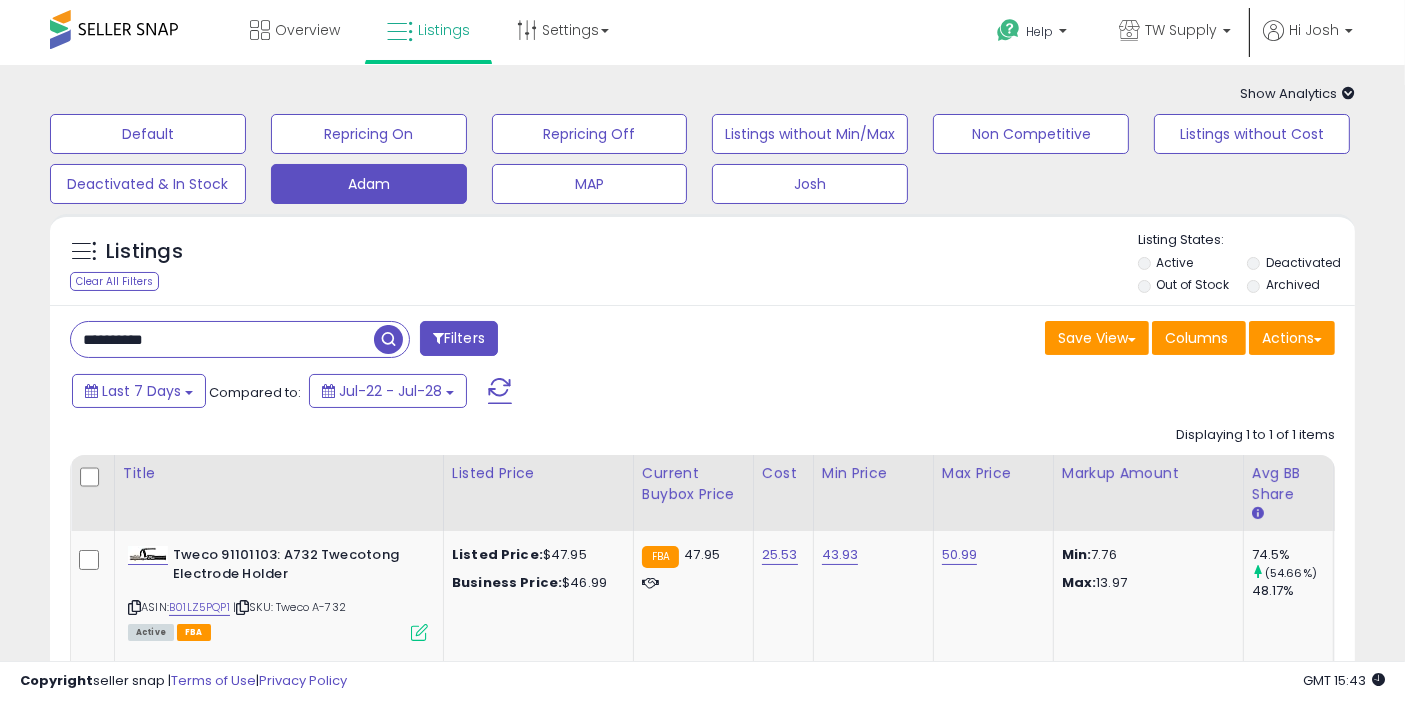 click on "**********" at bounding box center (222, 339) 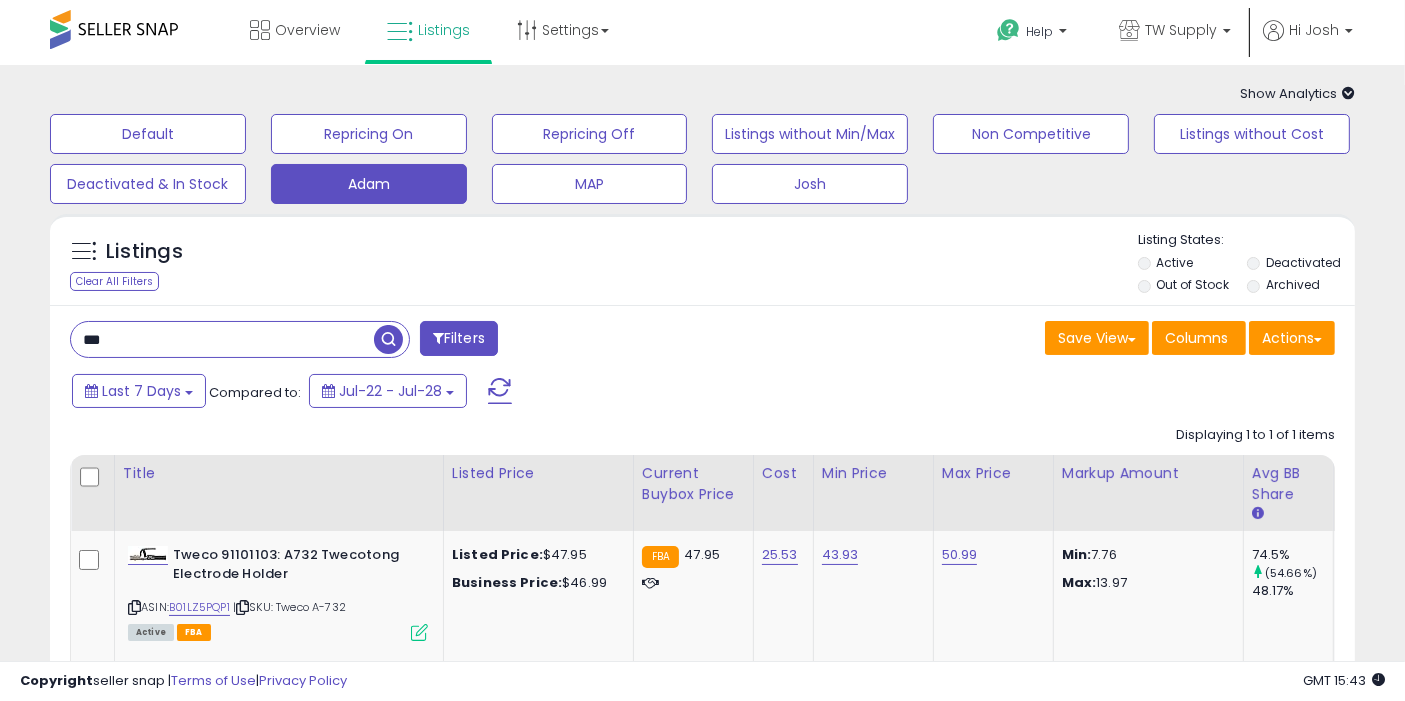 type on "***" 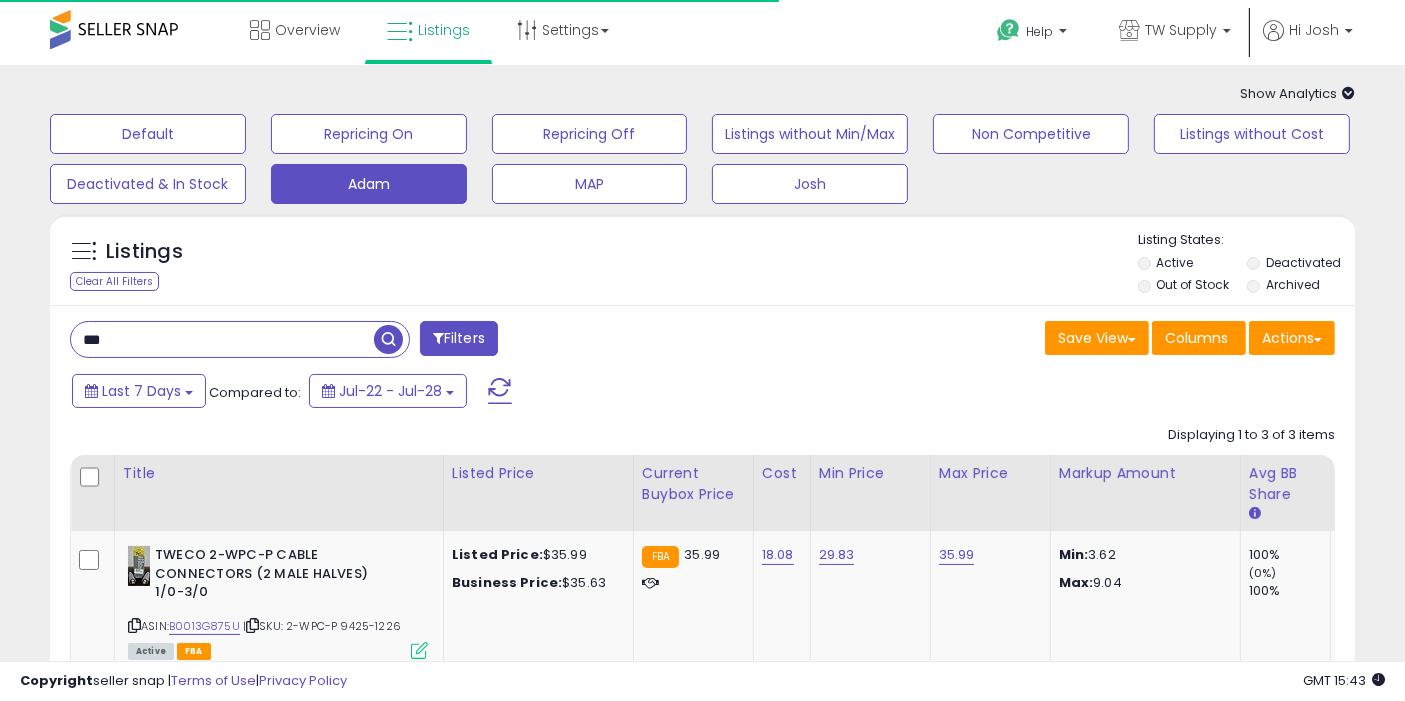 click on "Listings
Clear All Filters" at bounding box center [163, 264] 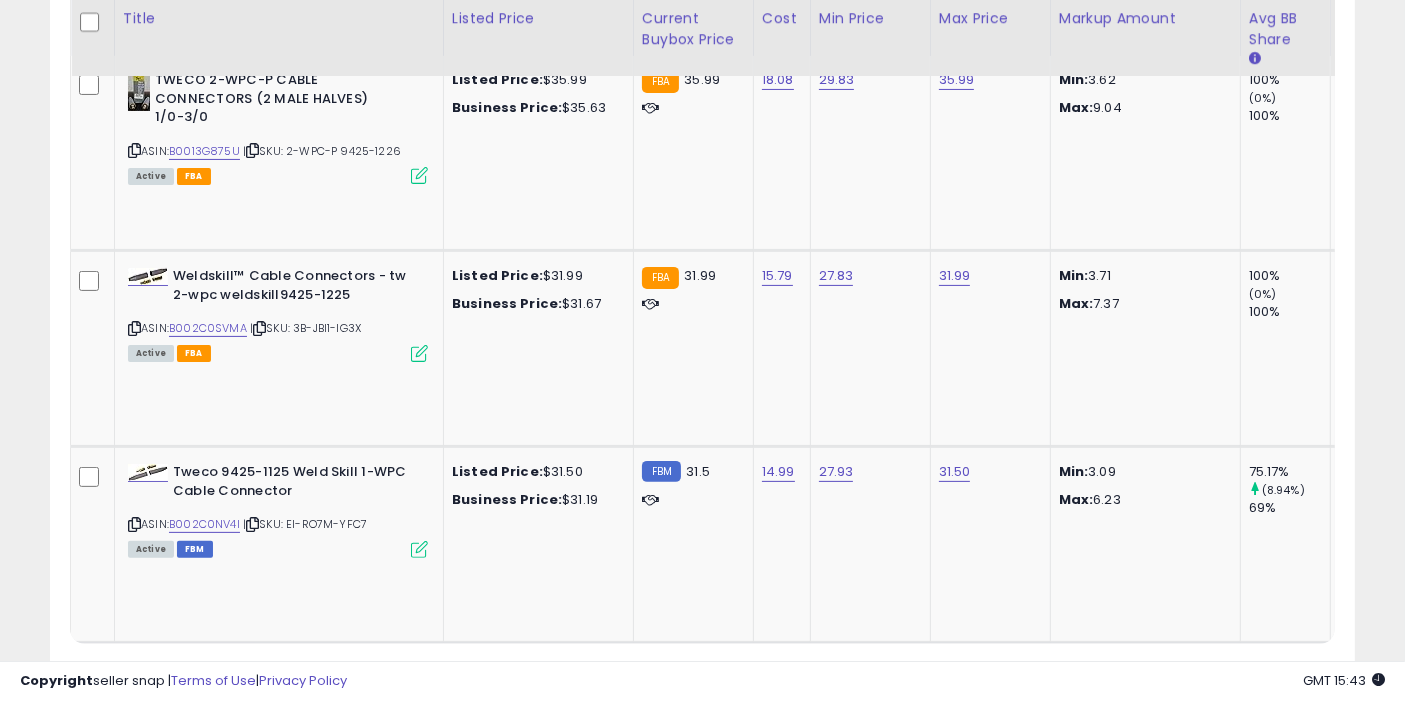 scroll, scrollTop: 577, scrollLeft: 0, axis: vertical 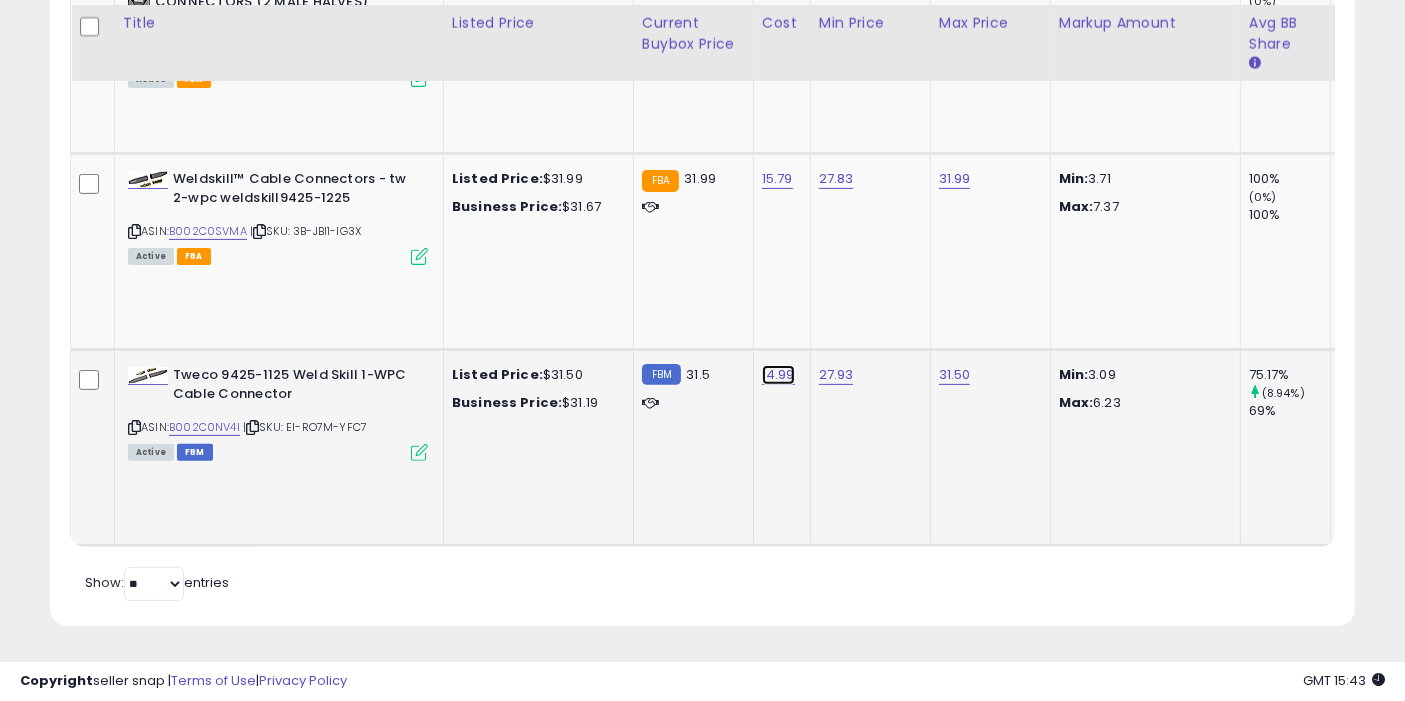 click on "14.99" at bounding box center [778, -17] 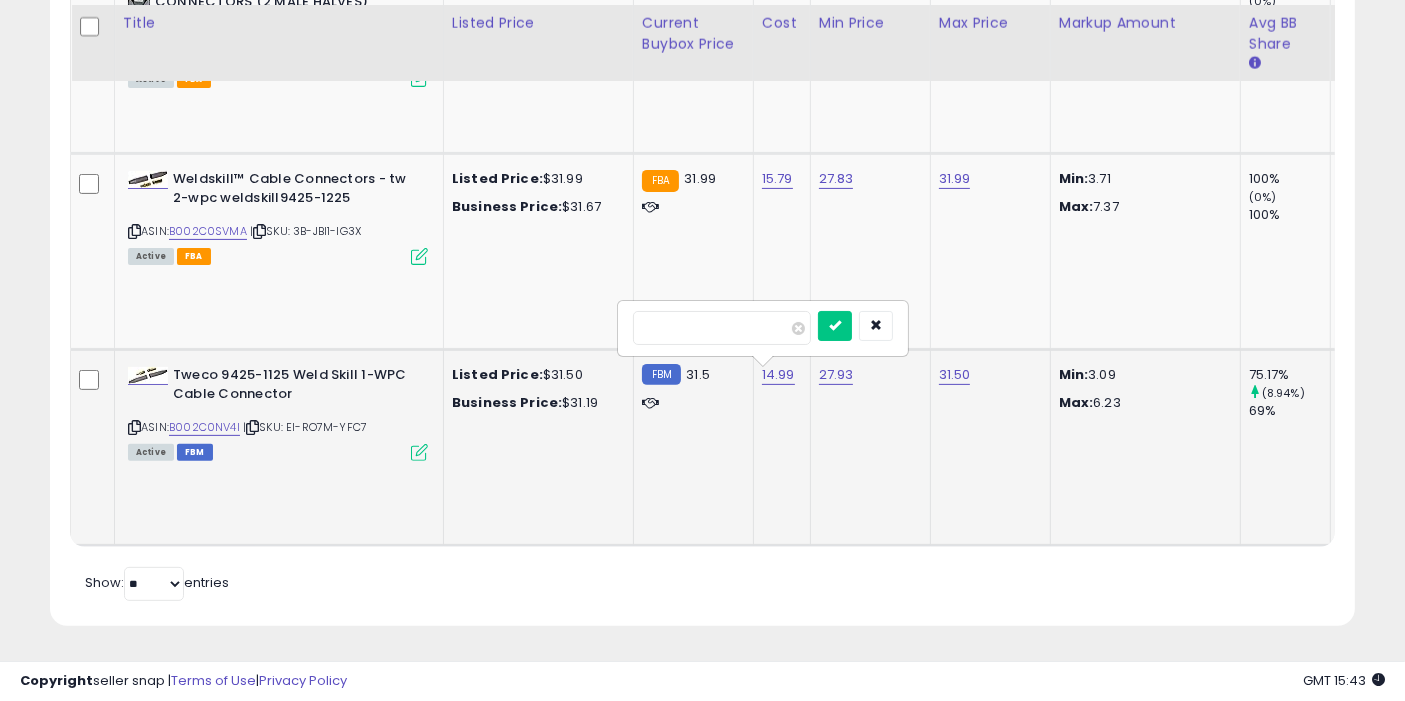 click on "*****" at bounding box center [722, 328] 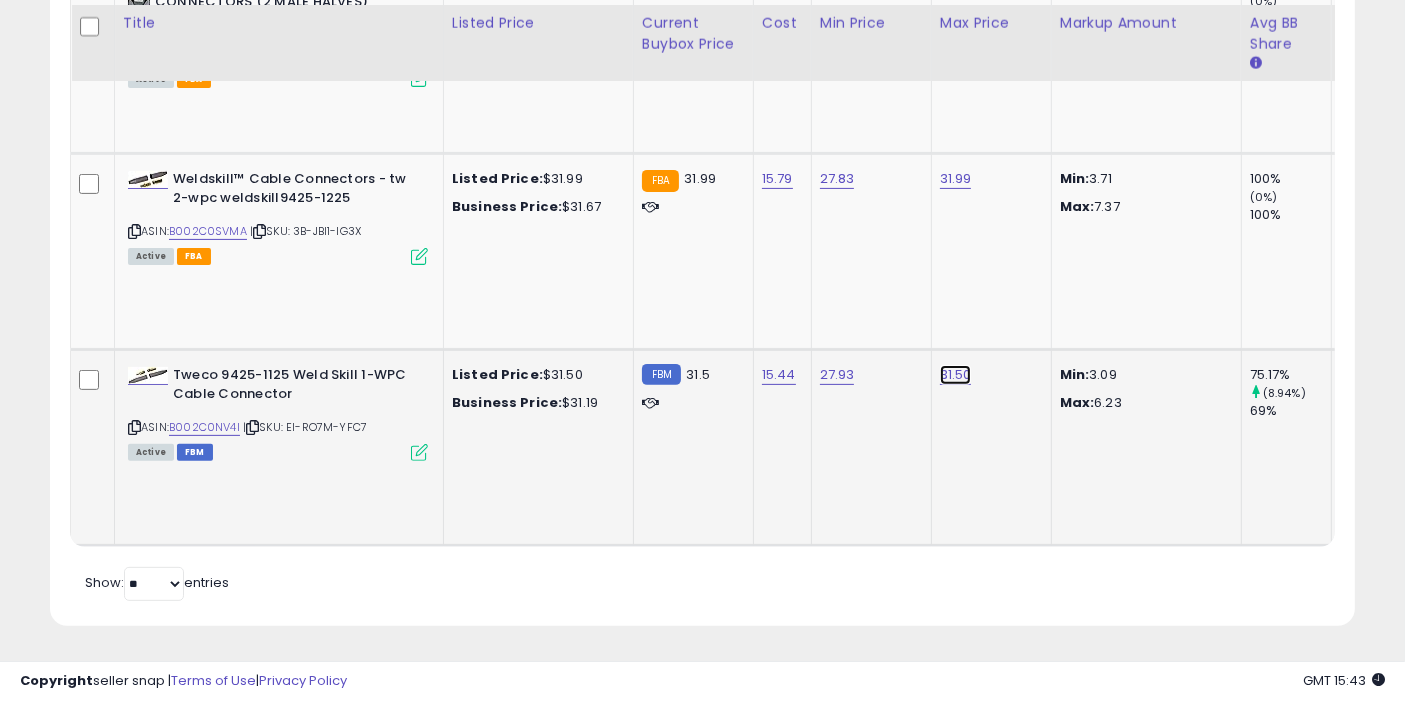 click on "31.50" at bounding box center [958, -17] 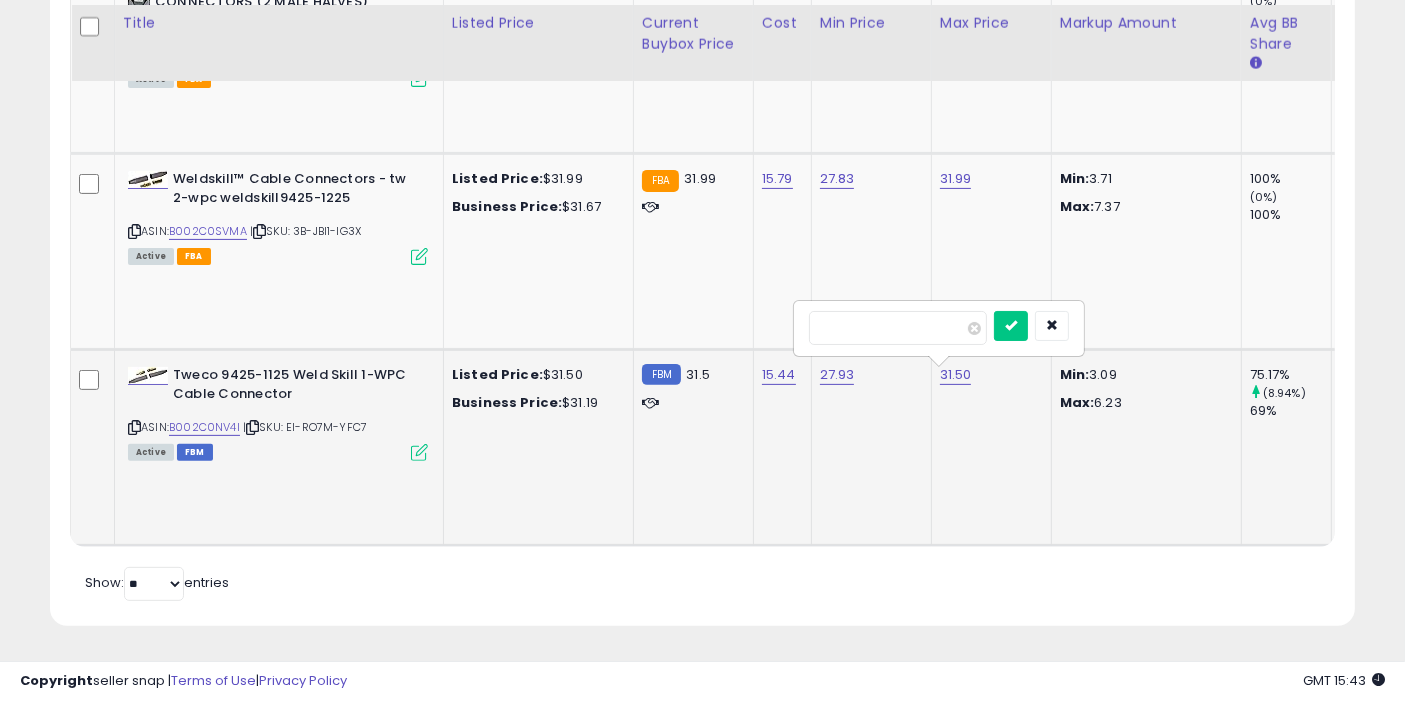 type on "*****" 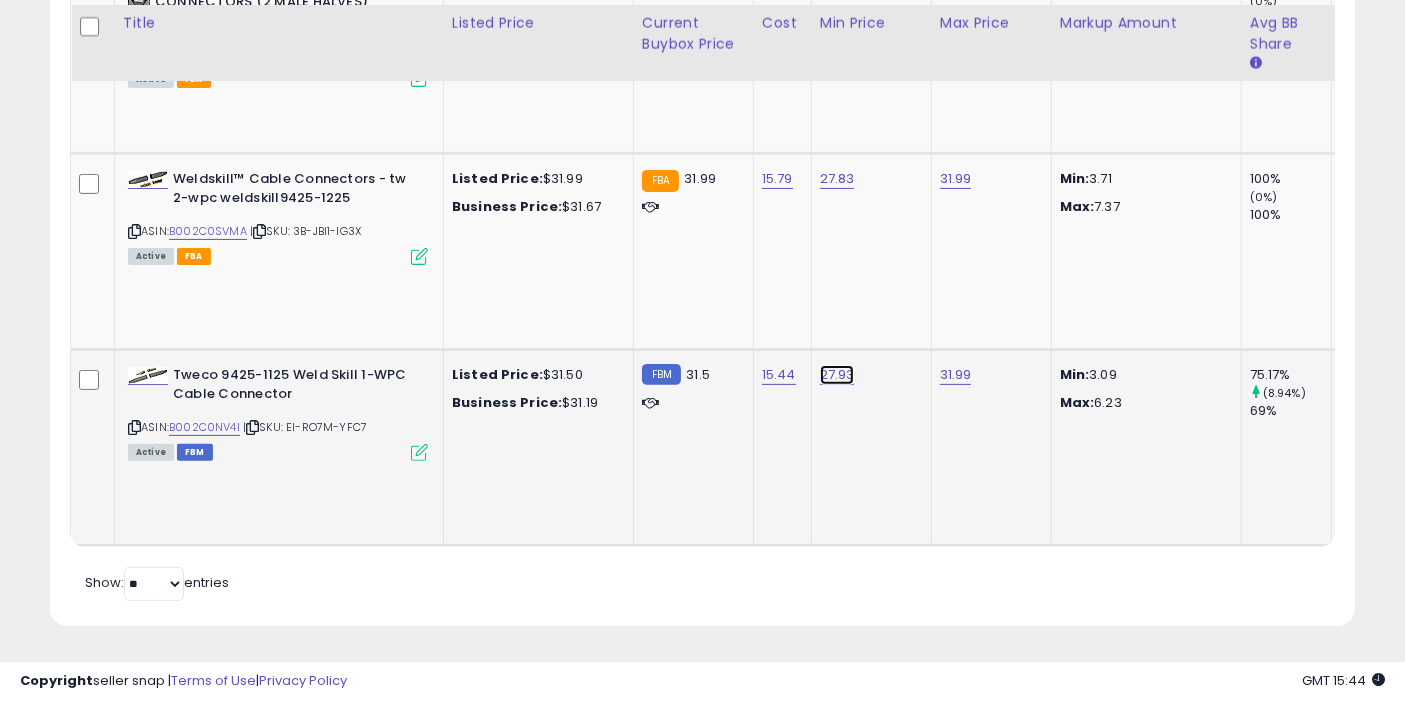 click on "27.93" at bounding box center (838, -17) 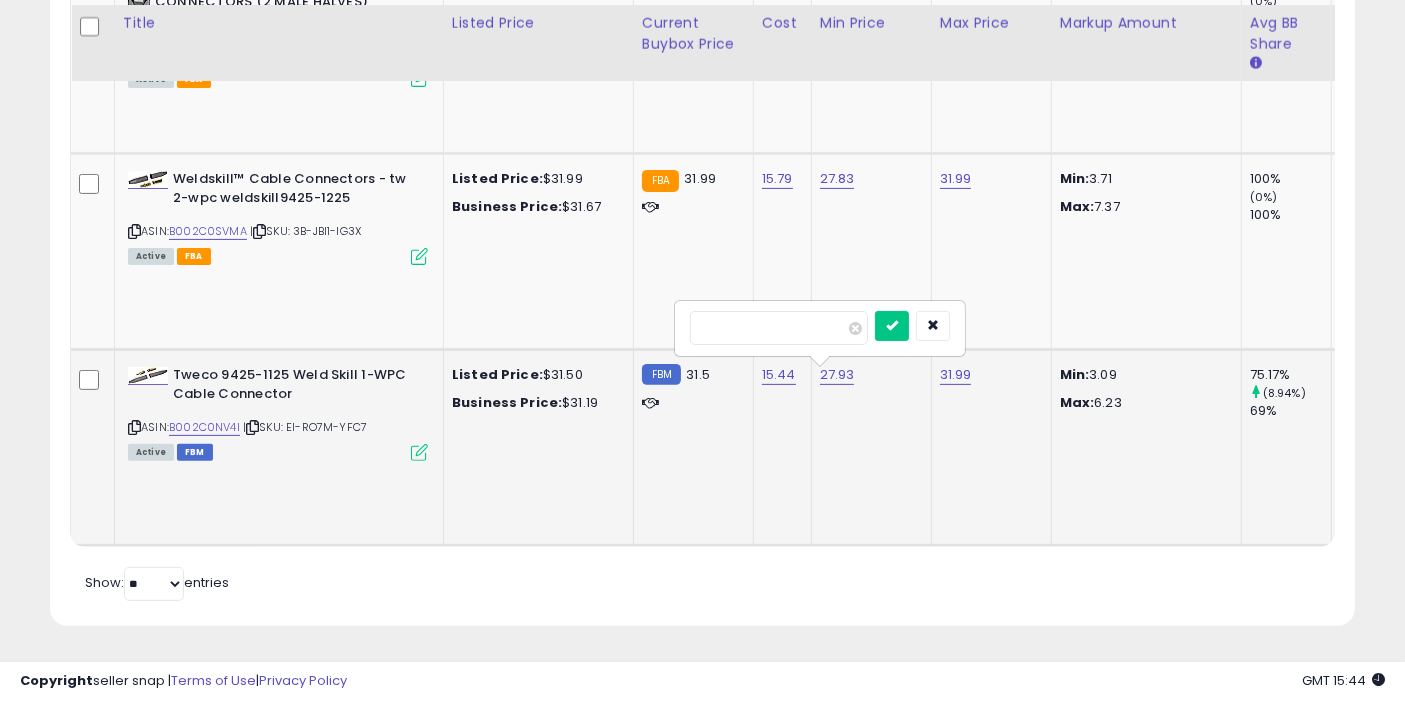 type on "*****" 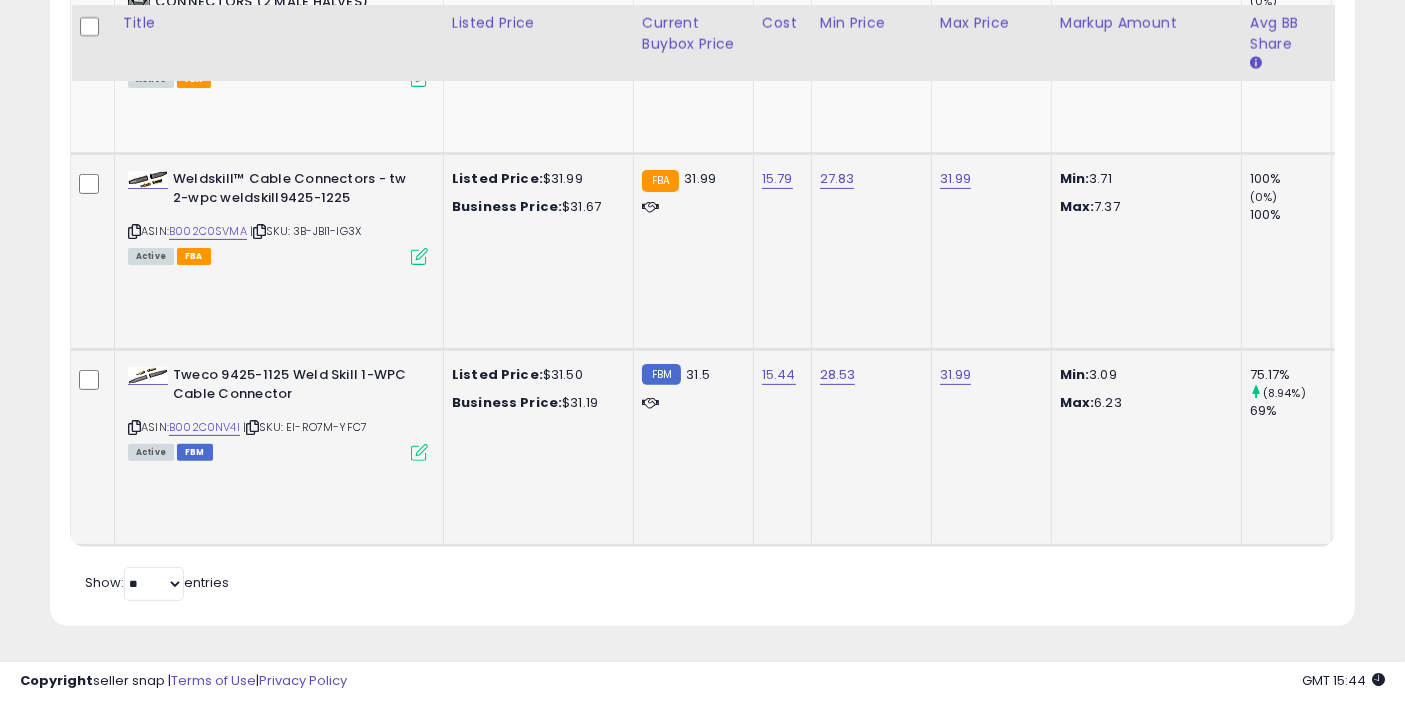 scroll, scrollTop: 0, scrollLeft: 0, axis: both 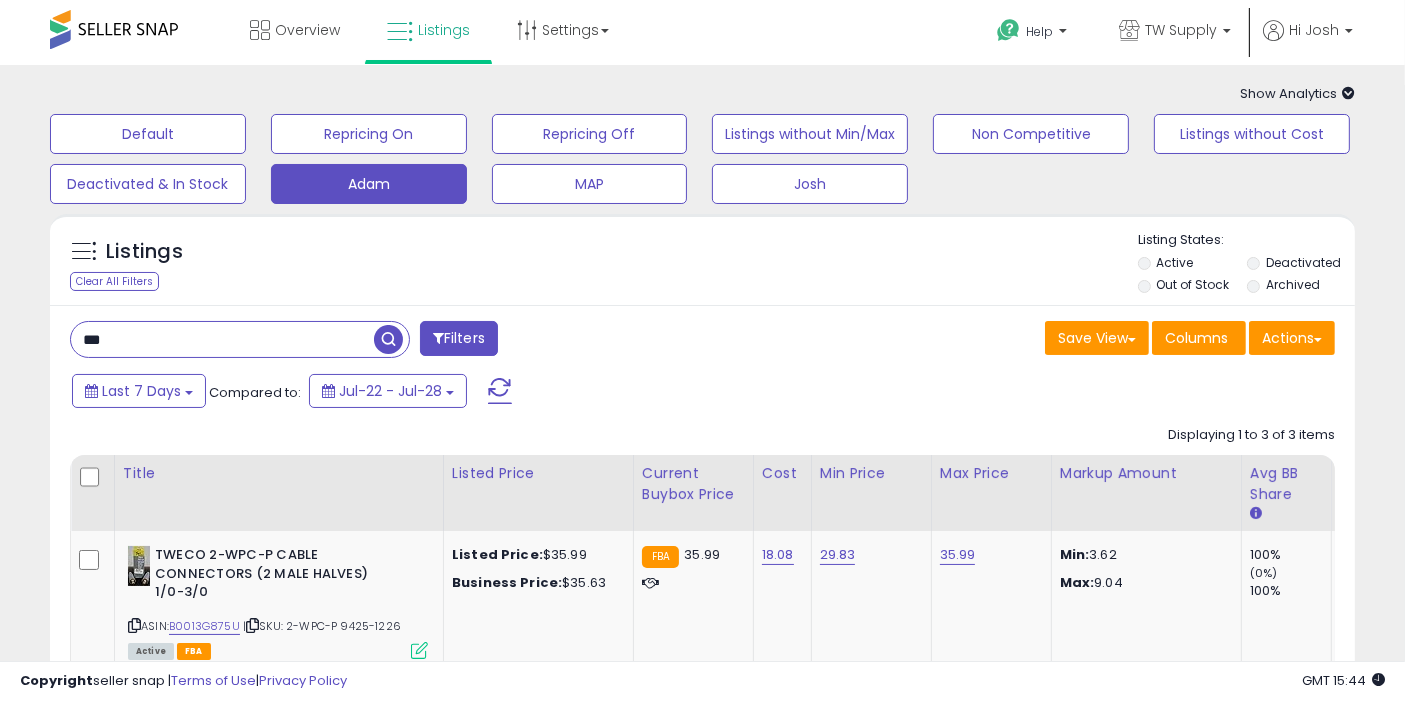 click at bounding box center [391, 339] 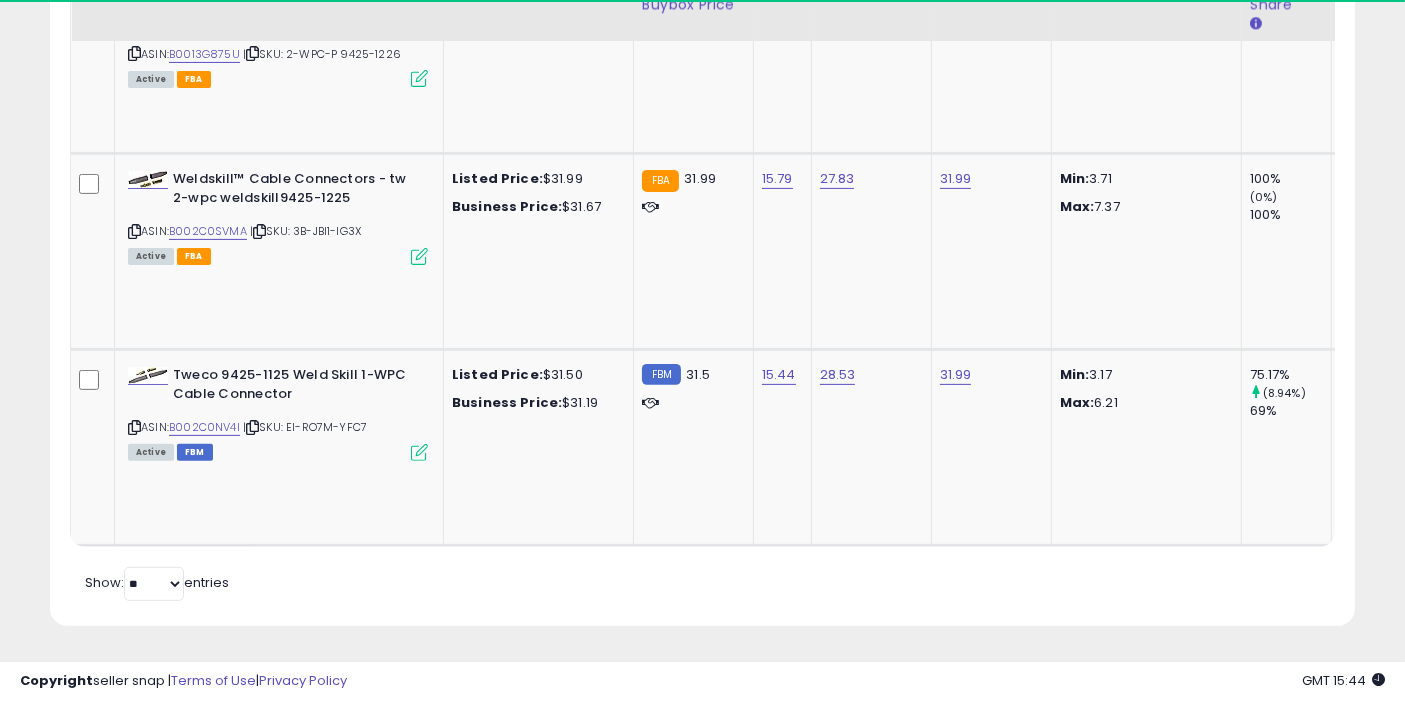 scroll, scrollTop: 406, scrollLeft: 0, axis: vertical 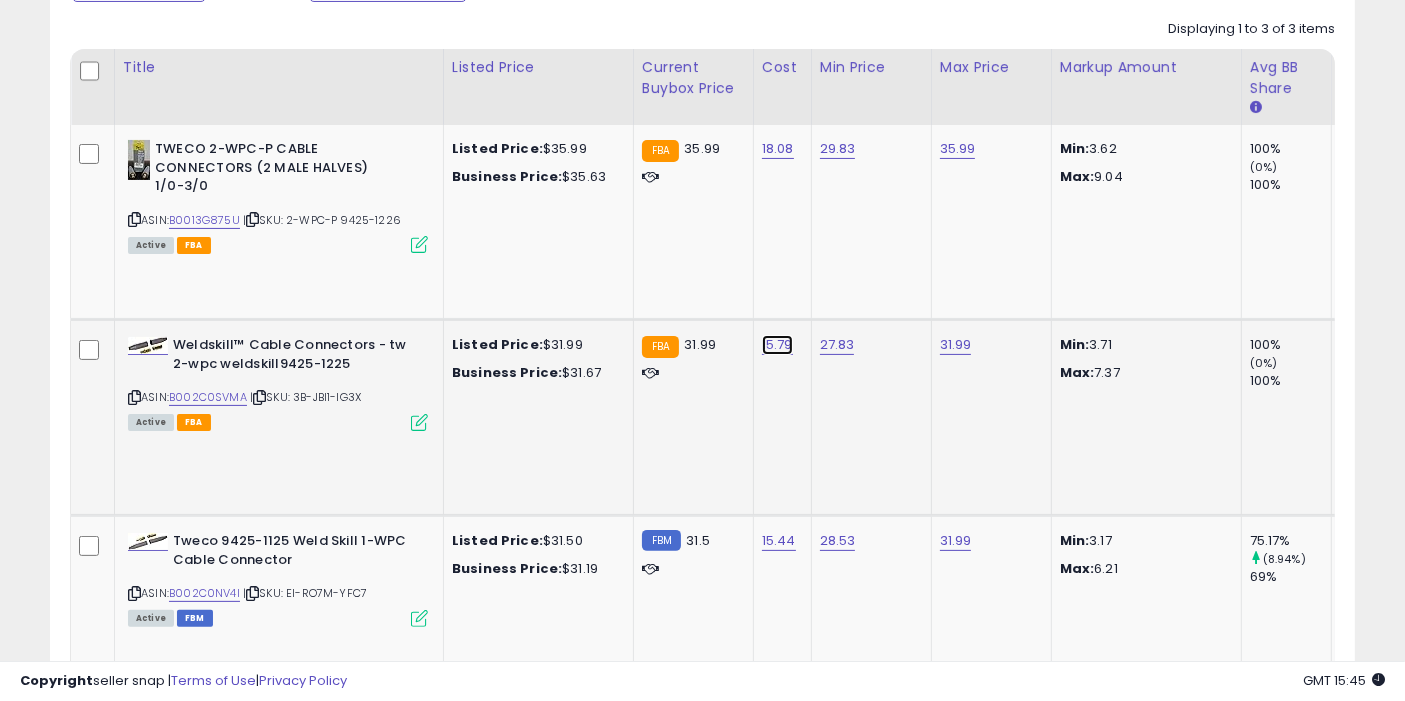 click on "15.79" at bounding box center (778, 149) 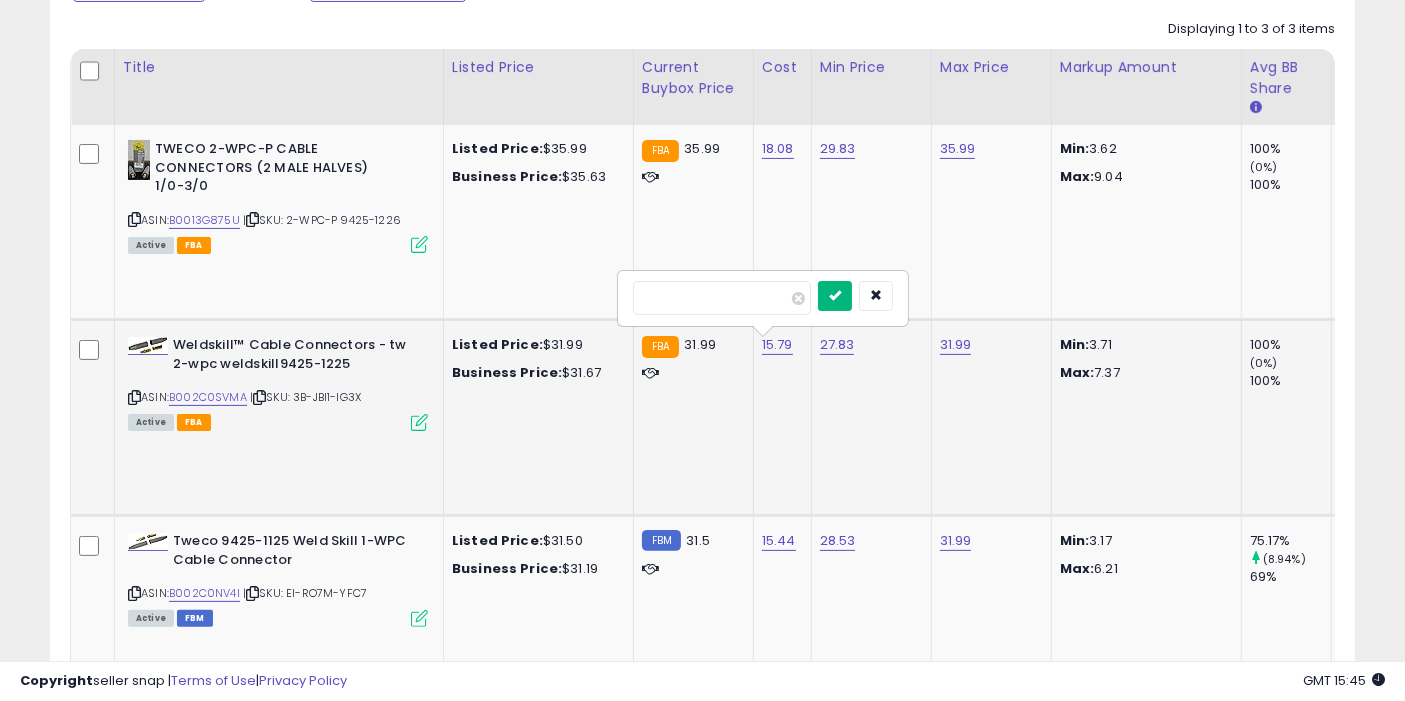 type on "*****" 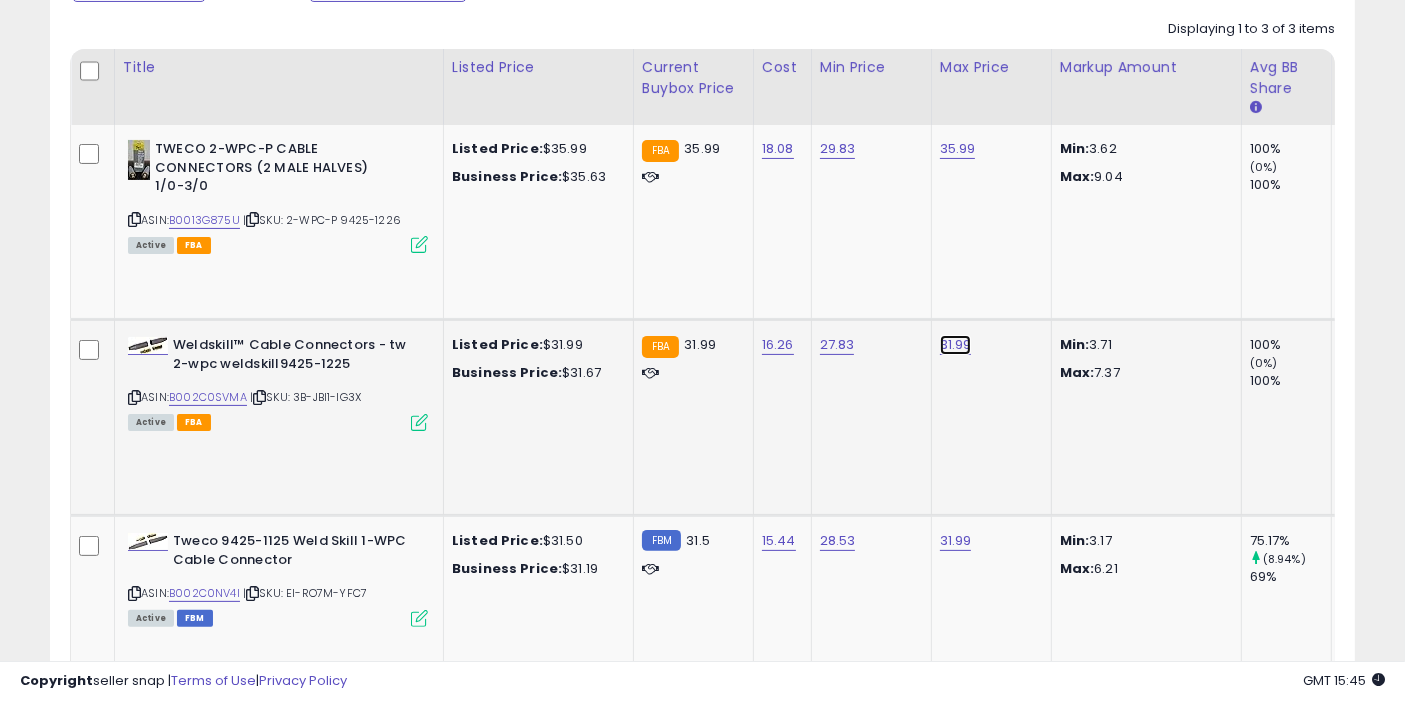 click on "31.99" at bounding box center [958, 149] 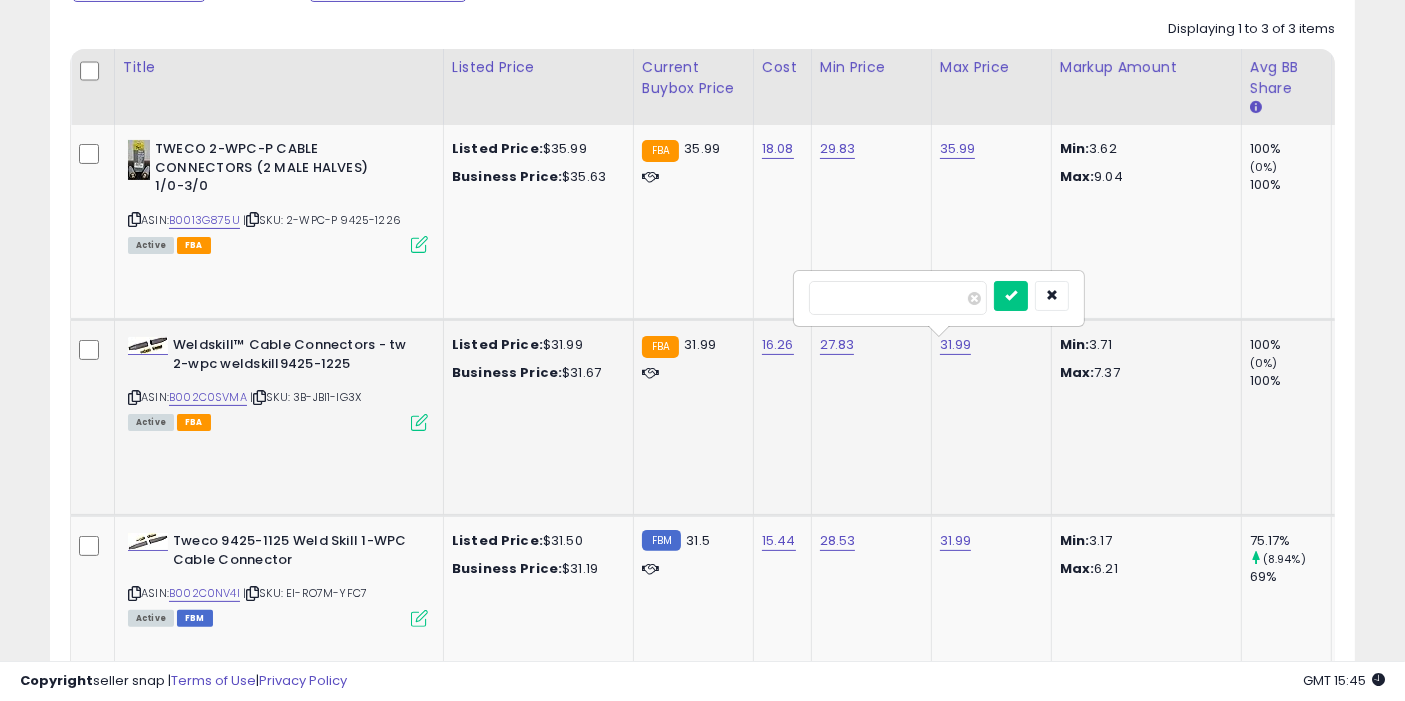 type on "*****" 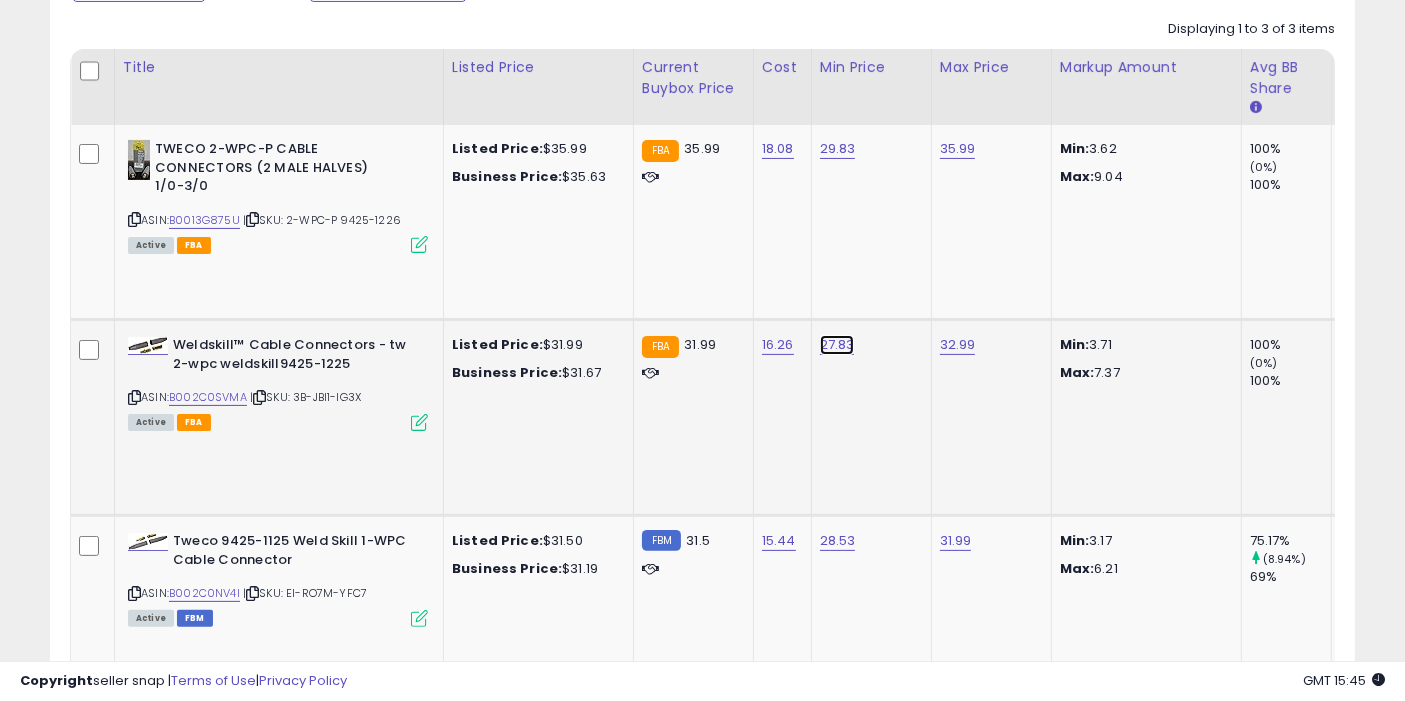 click on "27.83" at bounding box center [838, 149] 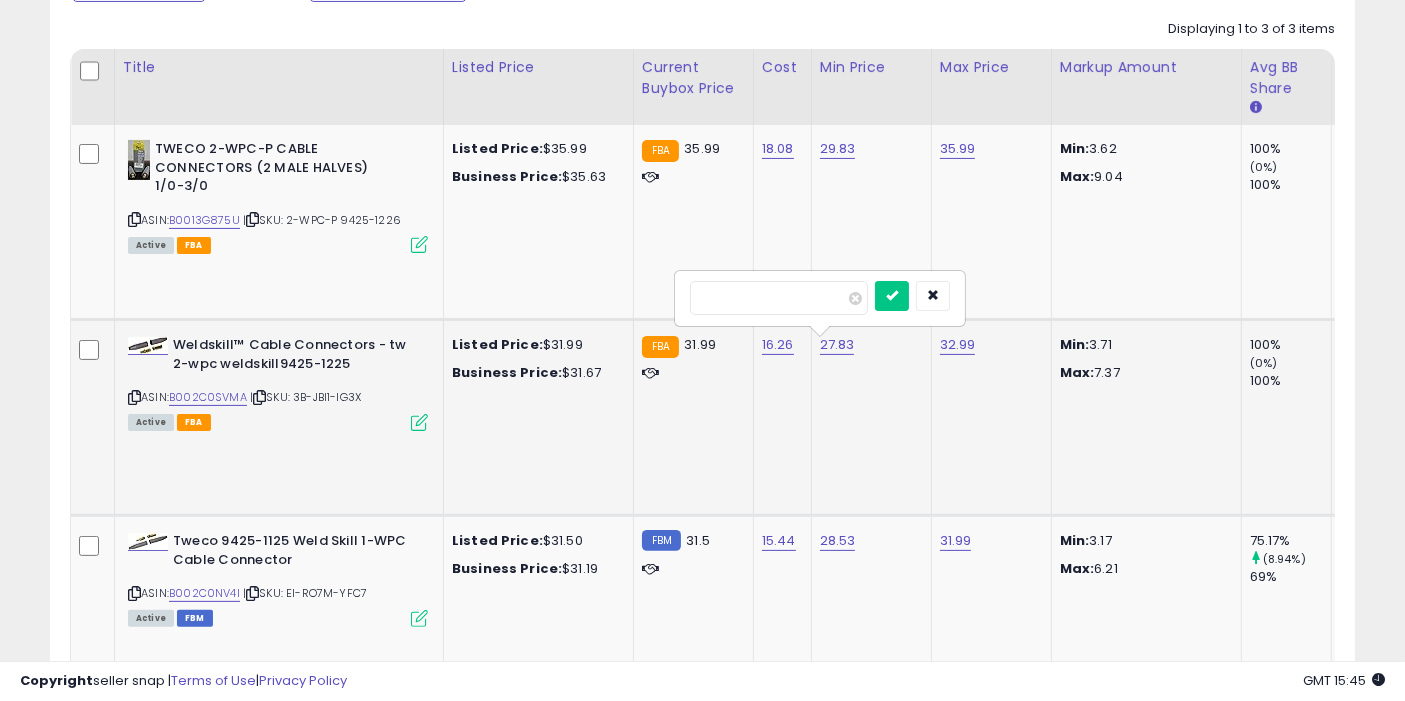 type on "*****" 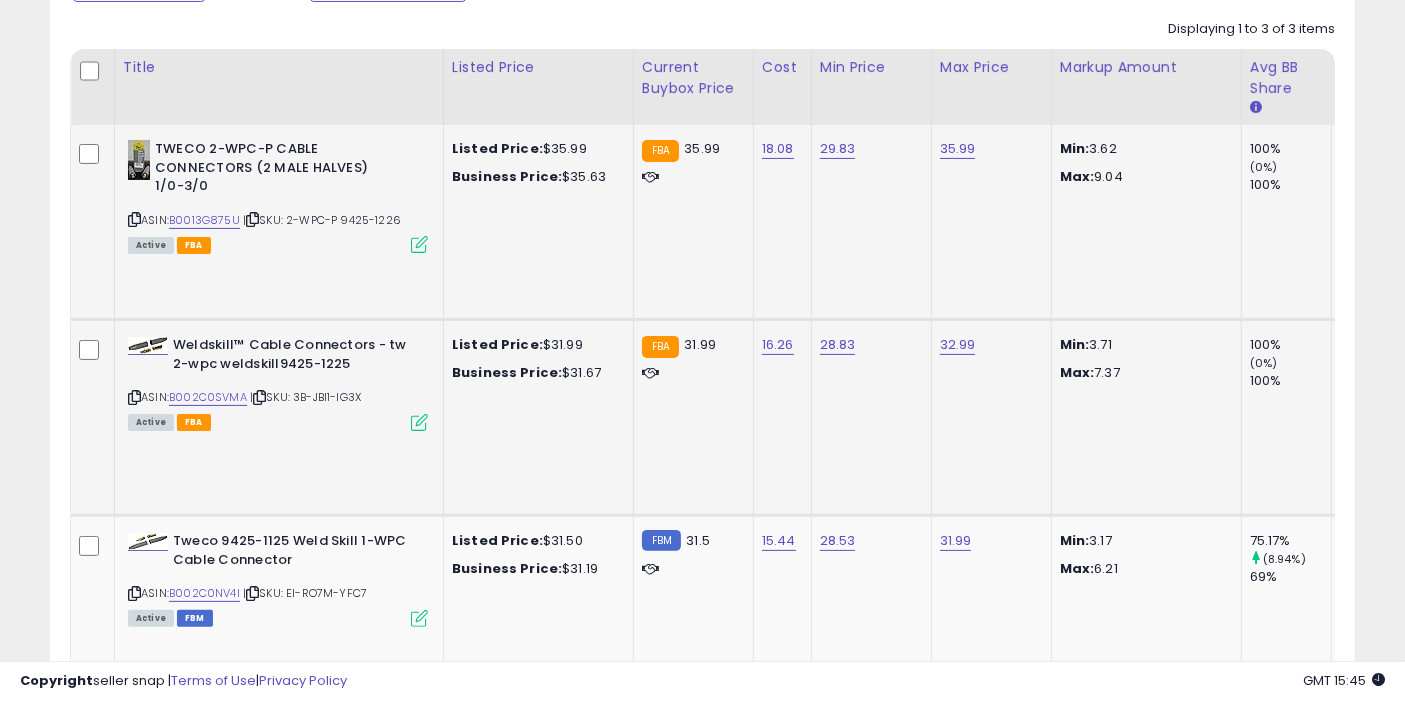 scroll, scrollTop: 325, scrollLeft: 0, axis: vertical 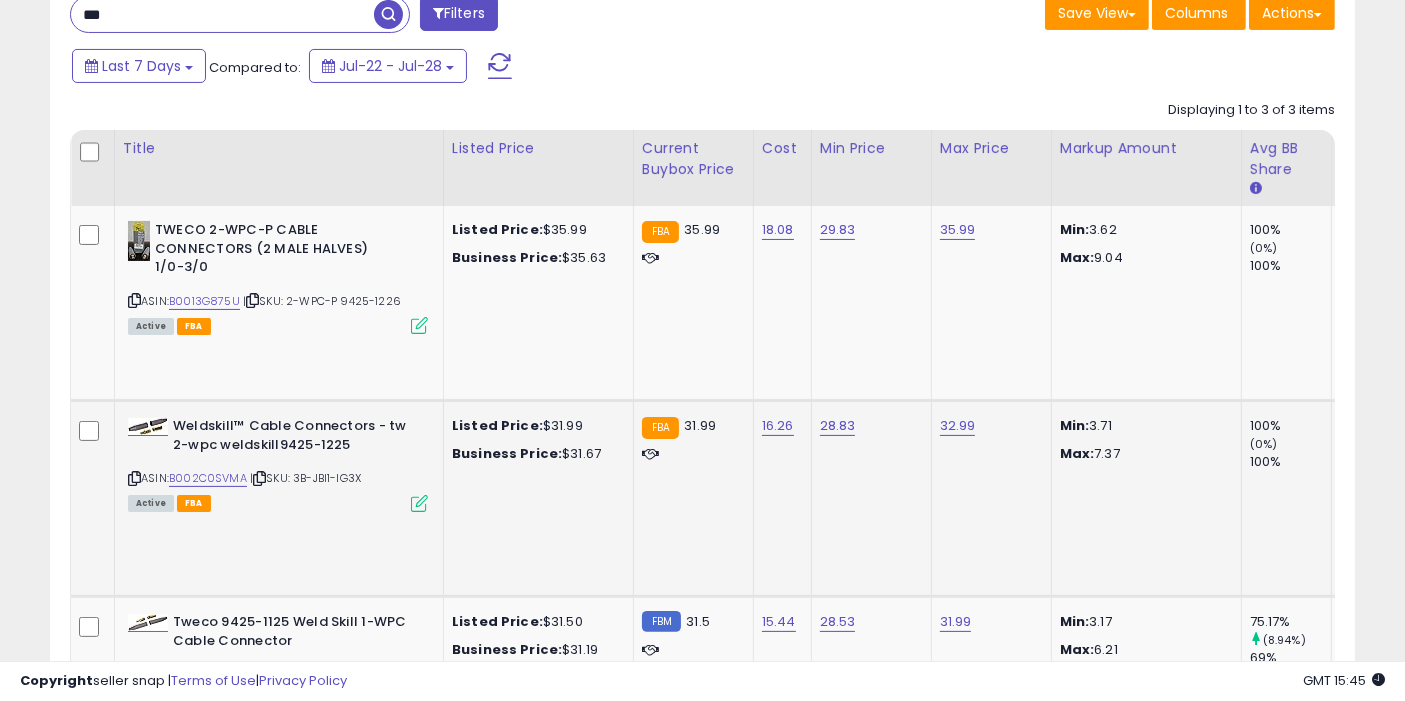 click at bounding box center [388, 14] 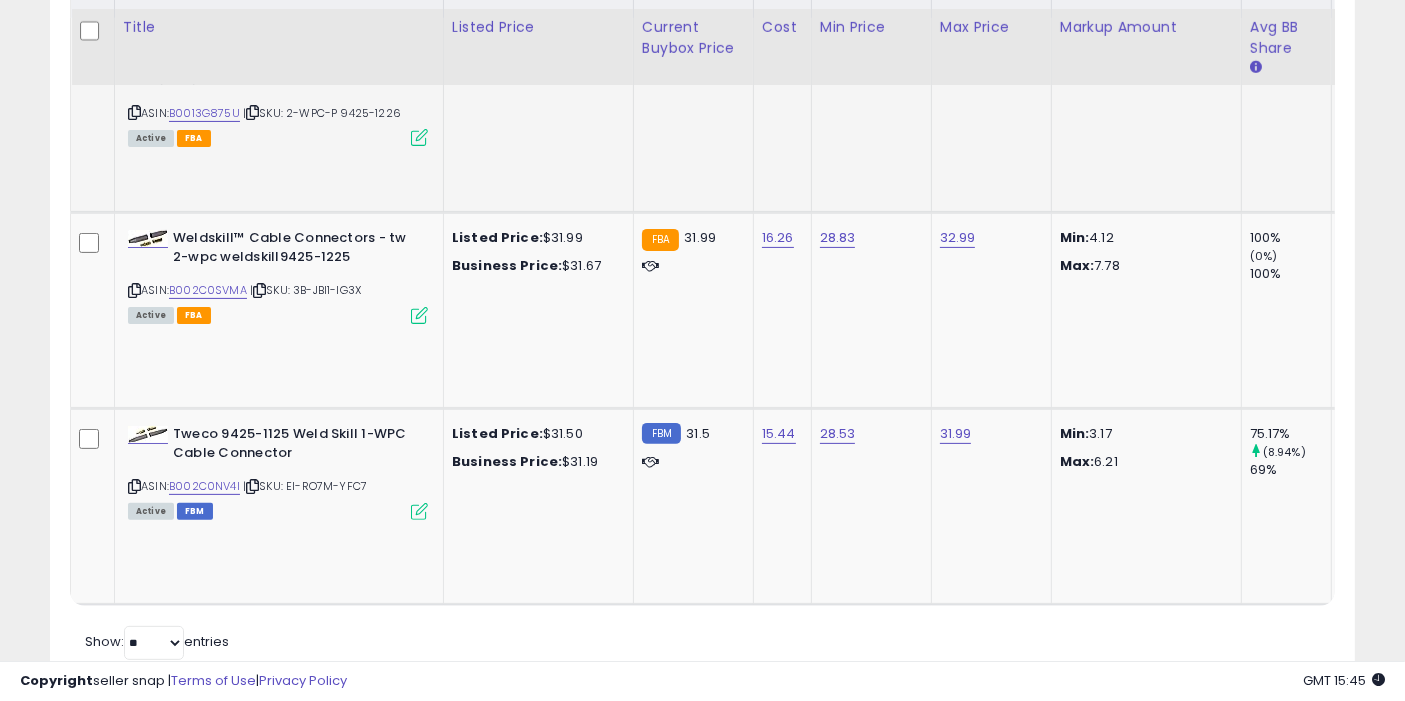 scroll, scrollTop: 512, scrollLeft: 0, axis: vertical 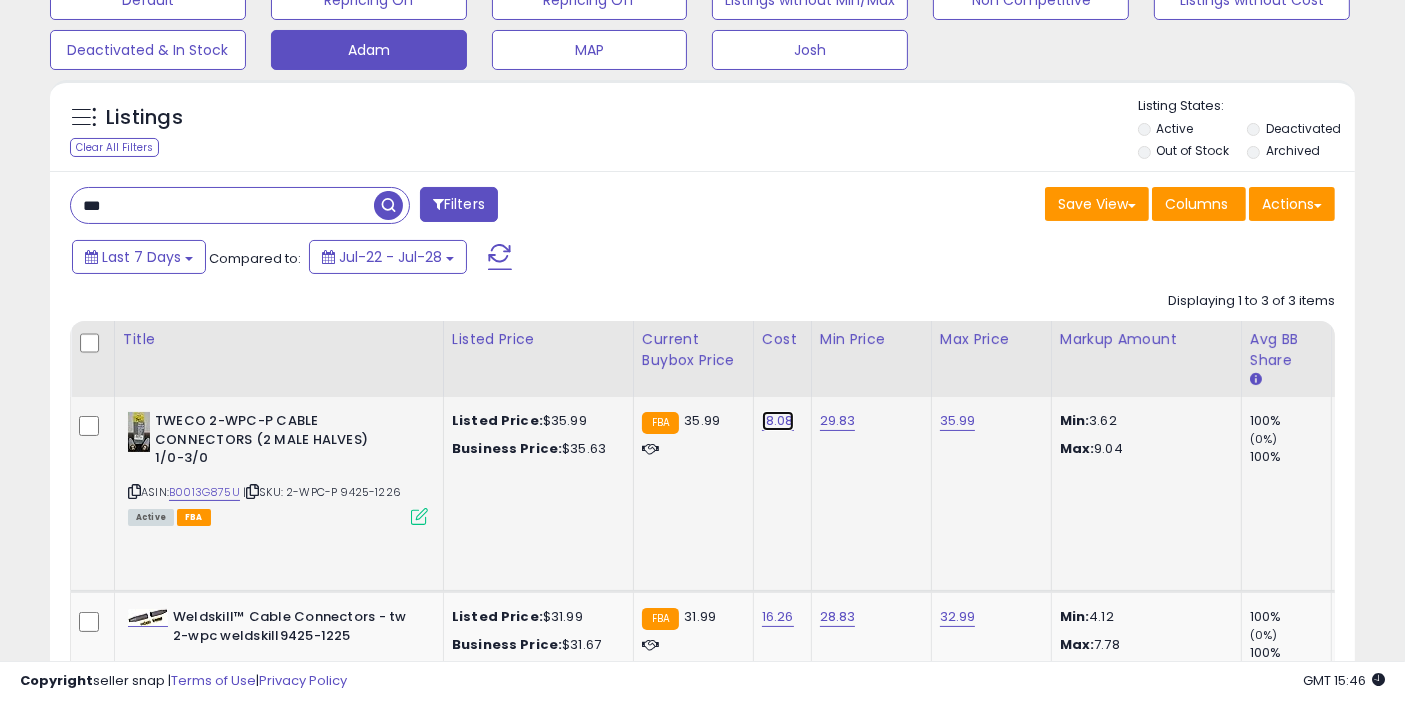 click on "18.08" at bounding box center (778, 421) 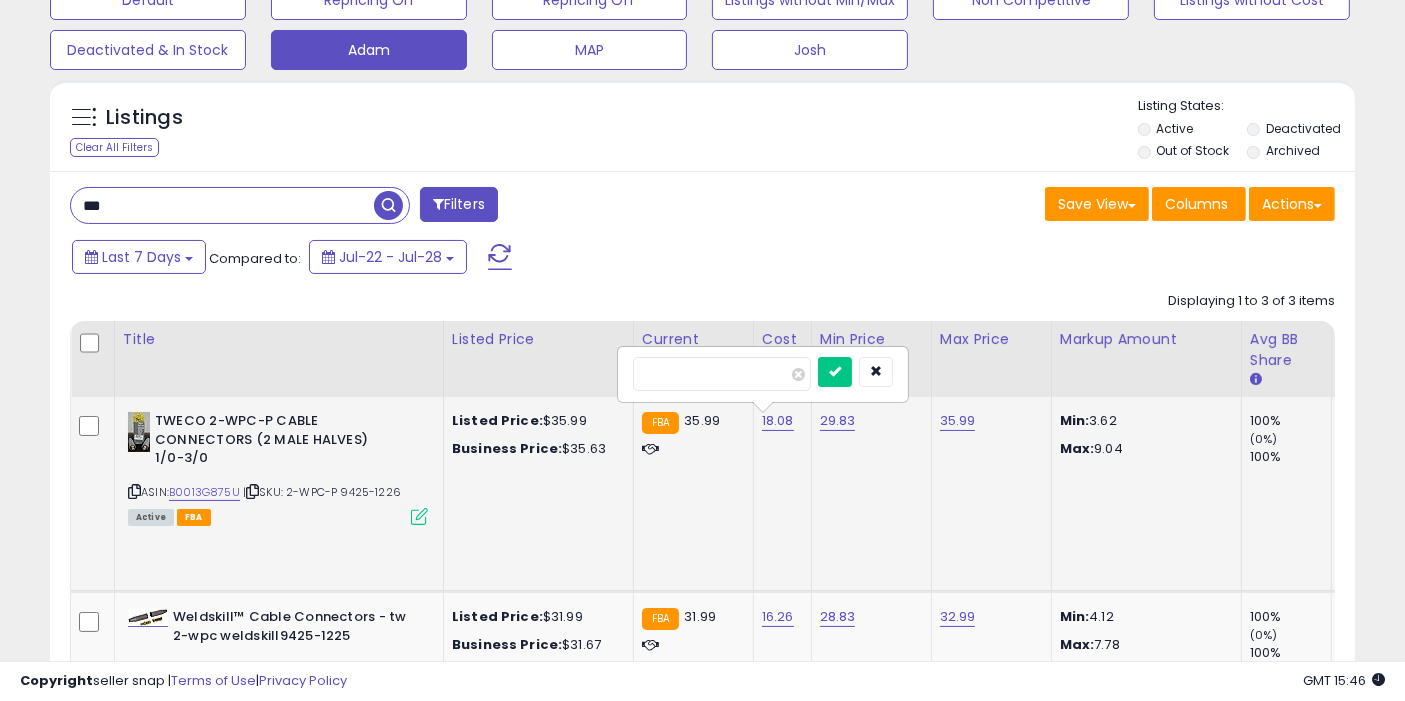 type on "*****" 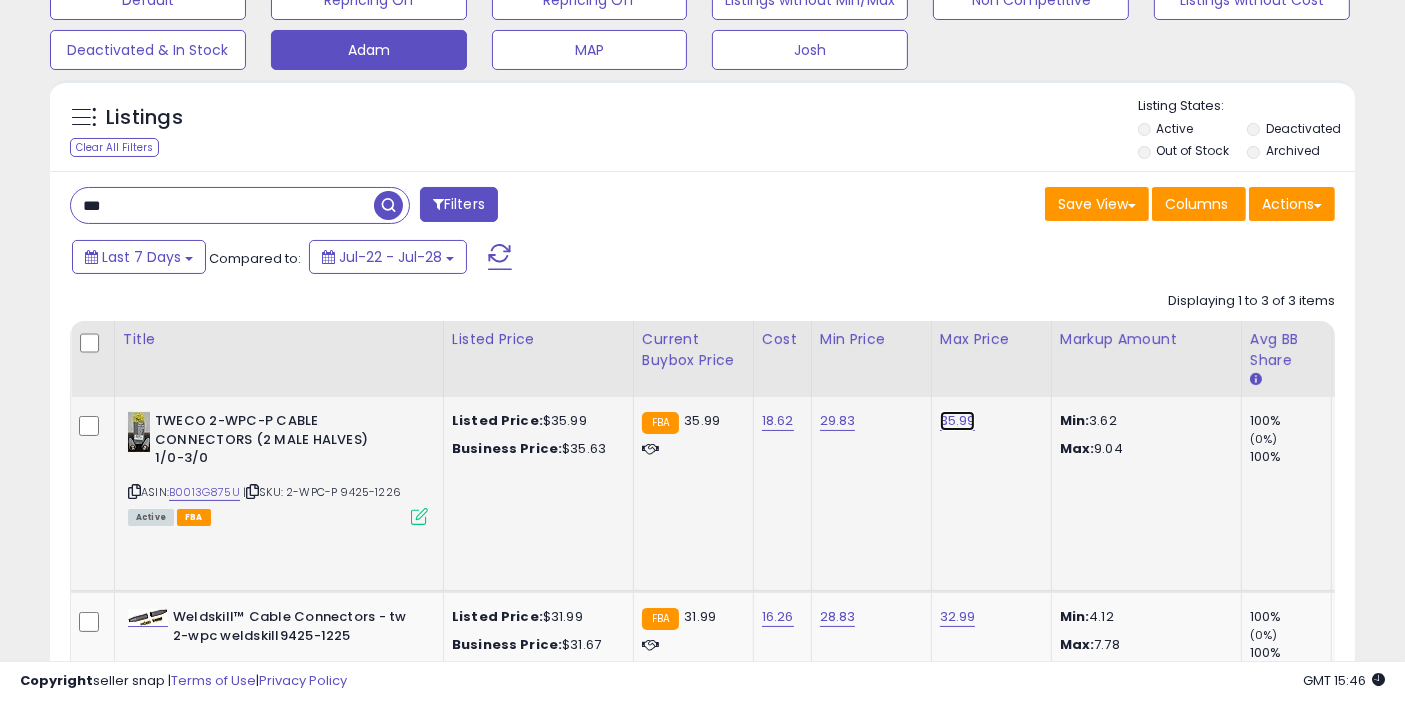 click on "35.99" at bounding box center (958, 421) 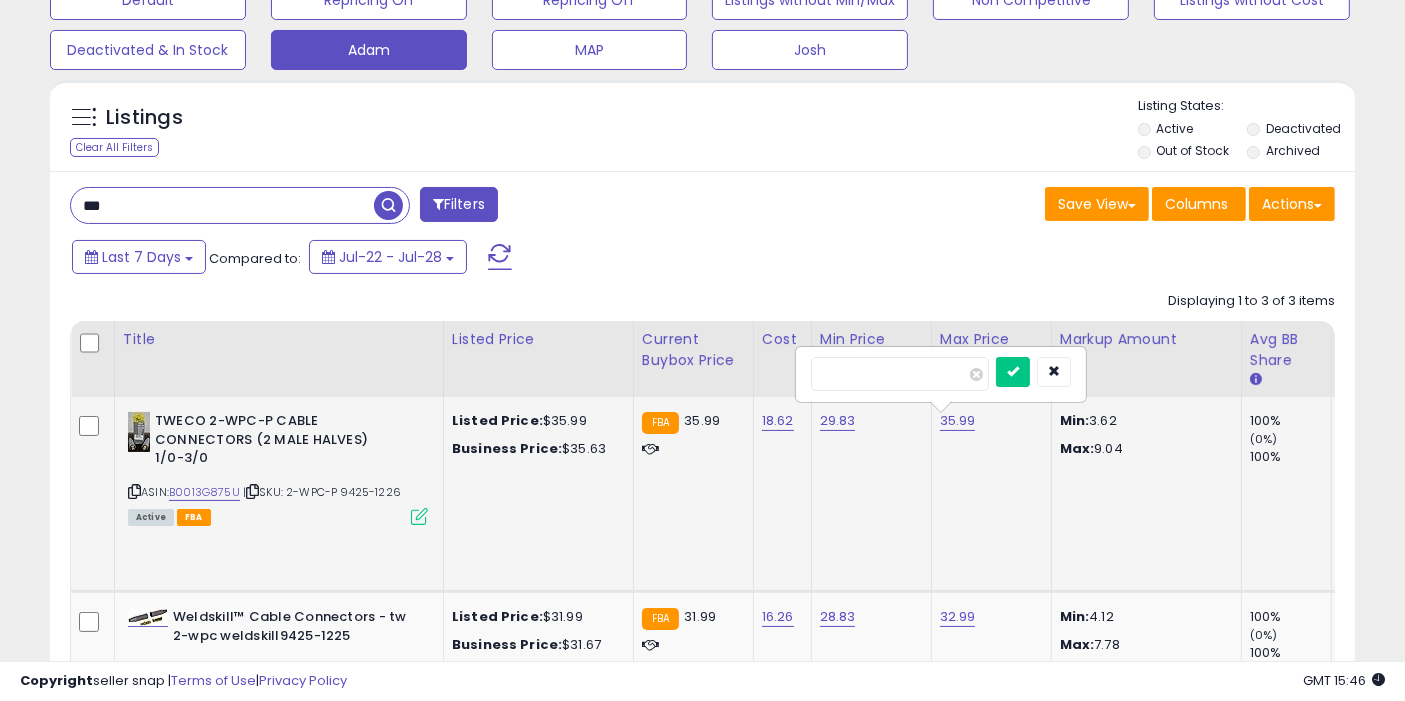 type on "*****" 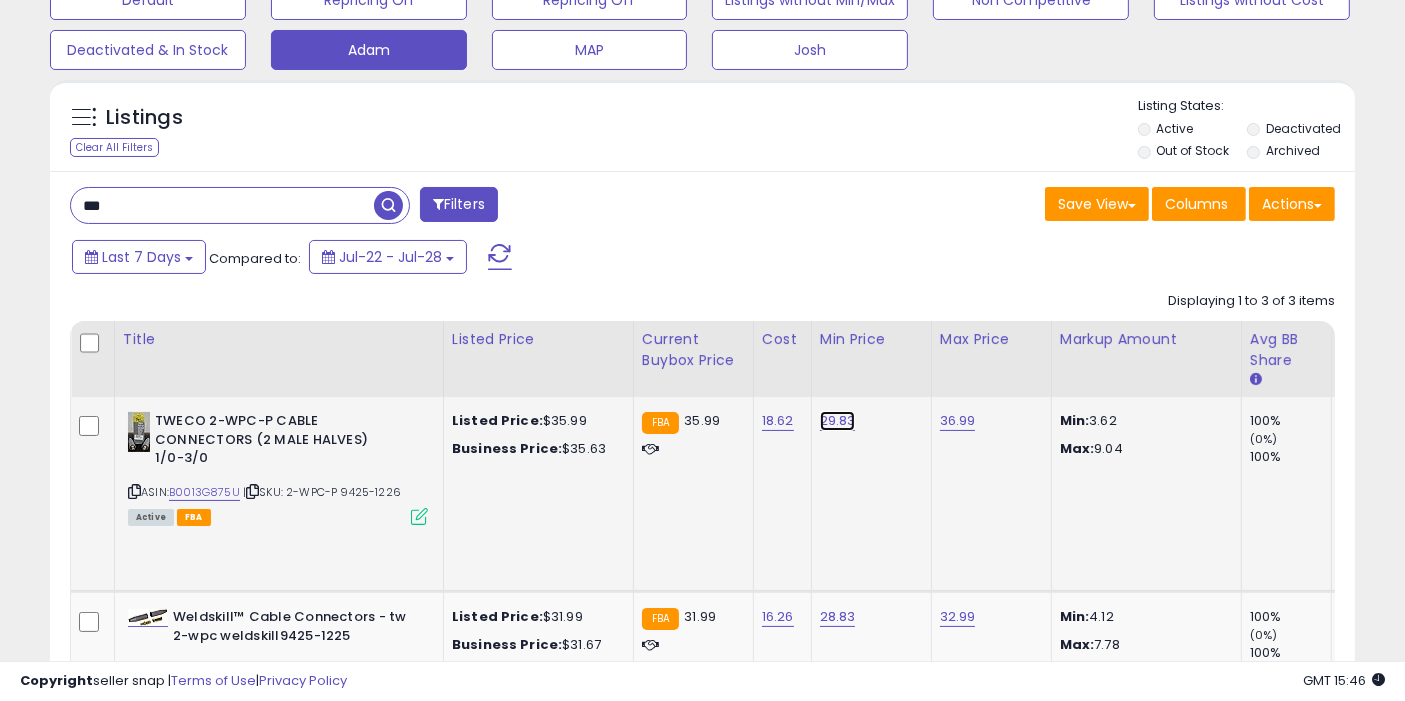 click on "29.83" at bounding box center (838, 421) 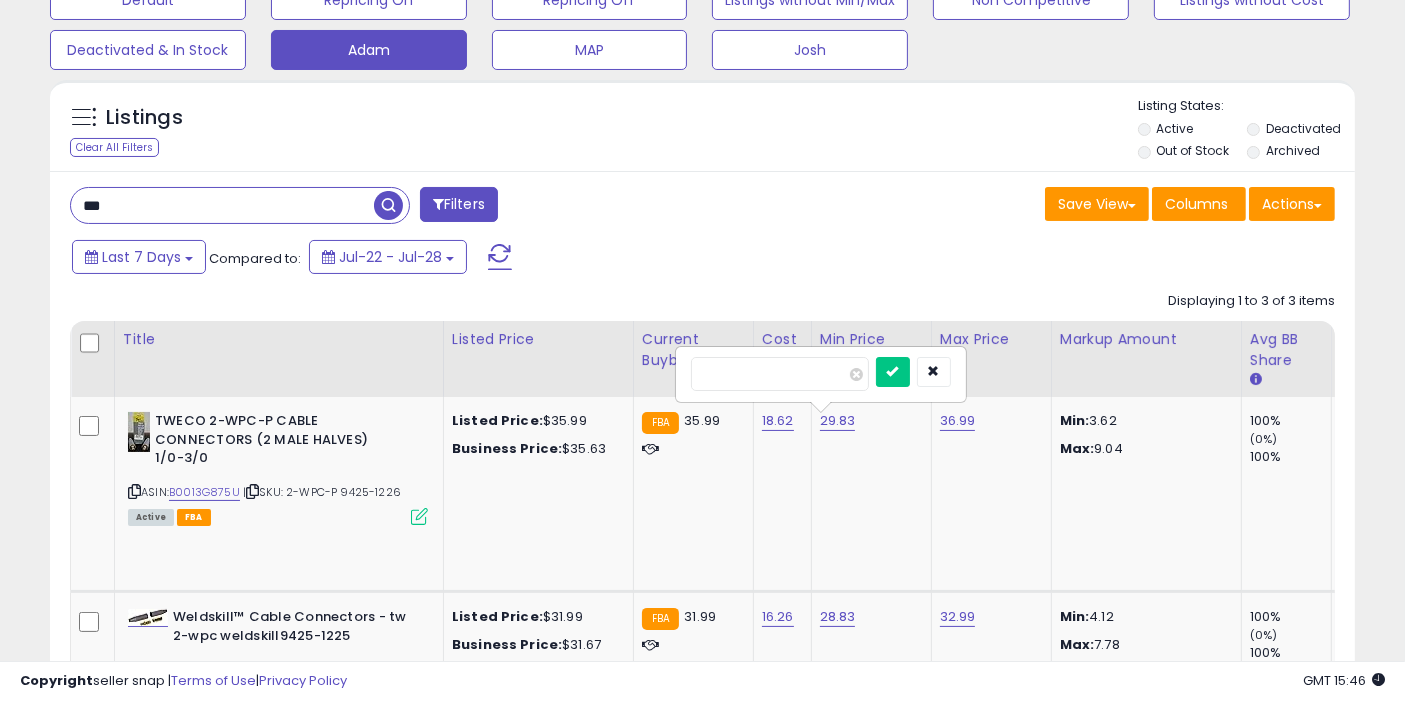 type on "*****" 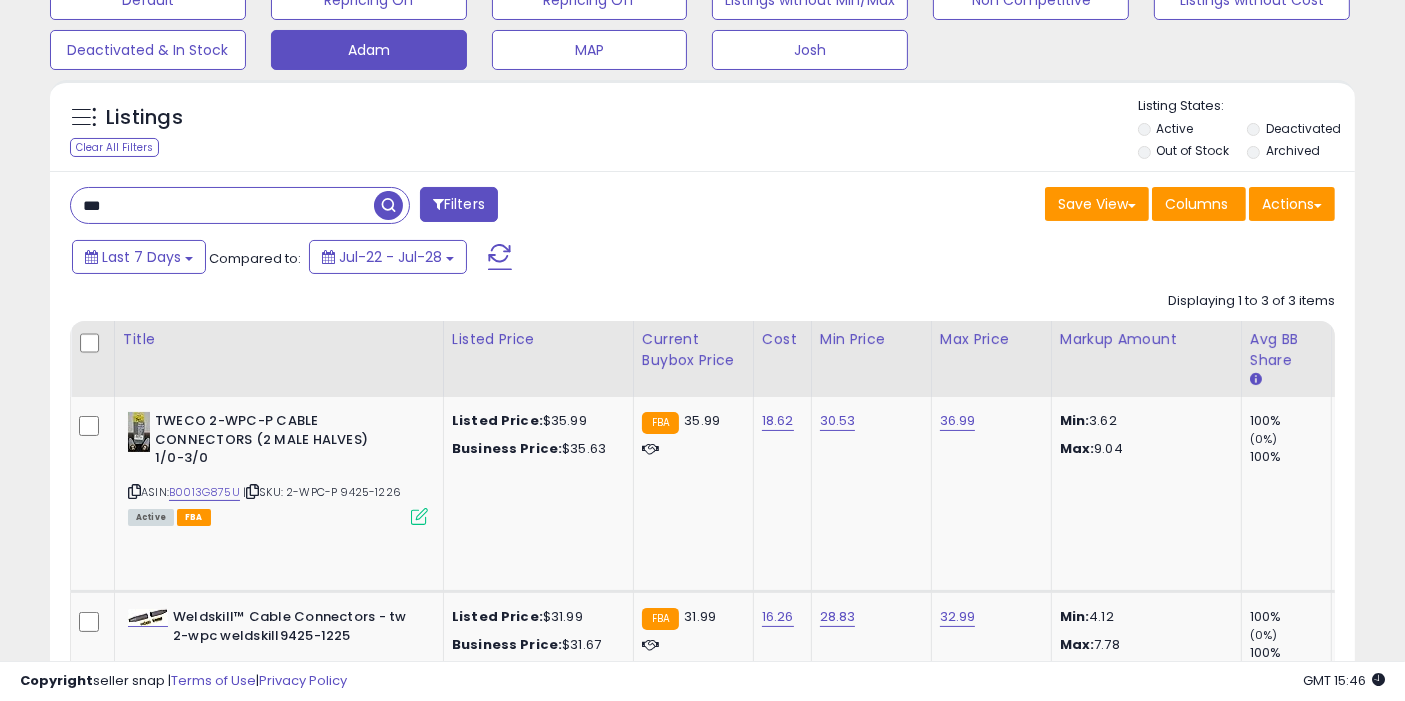 click at bounding box center (388, 205) 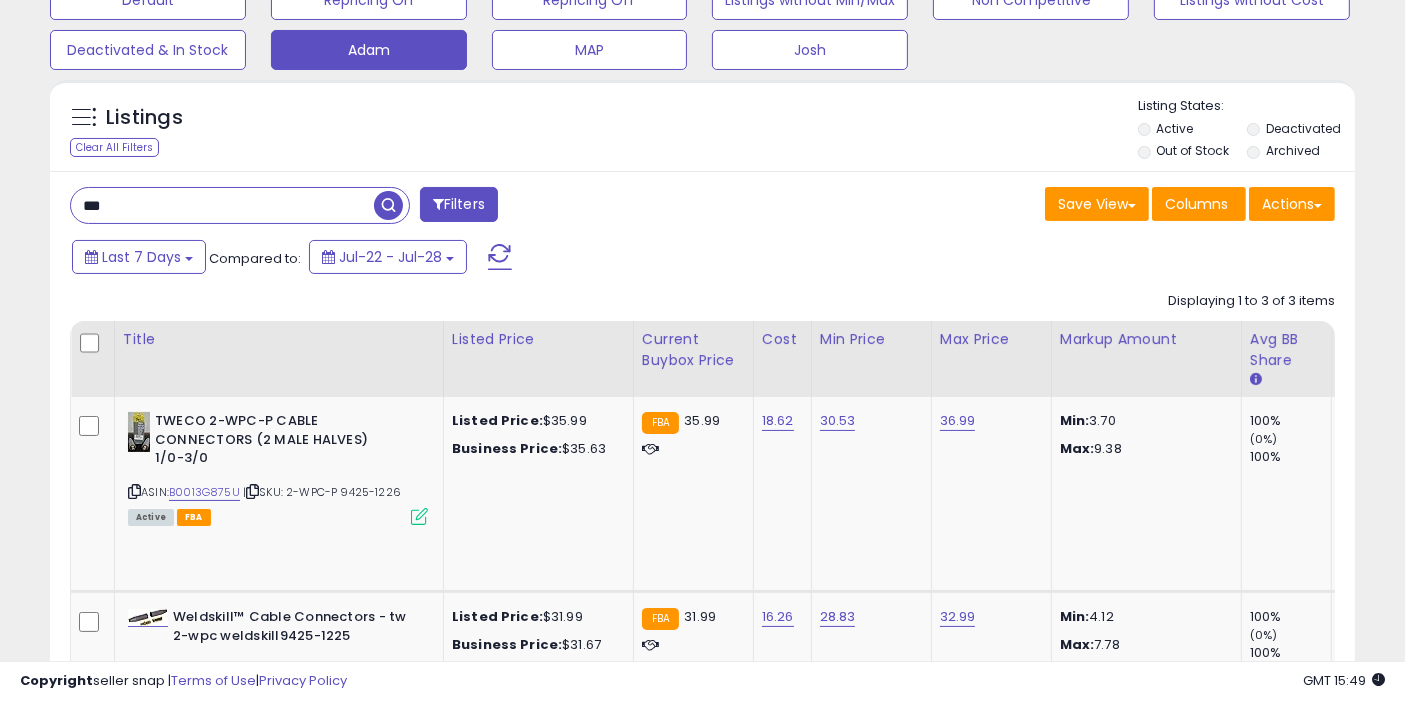 click on "***" at bounding box center (222, 205) 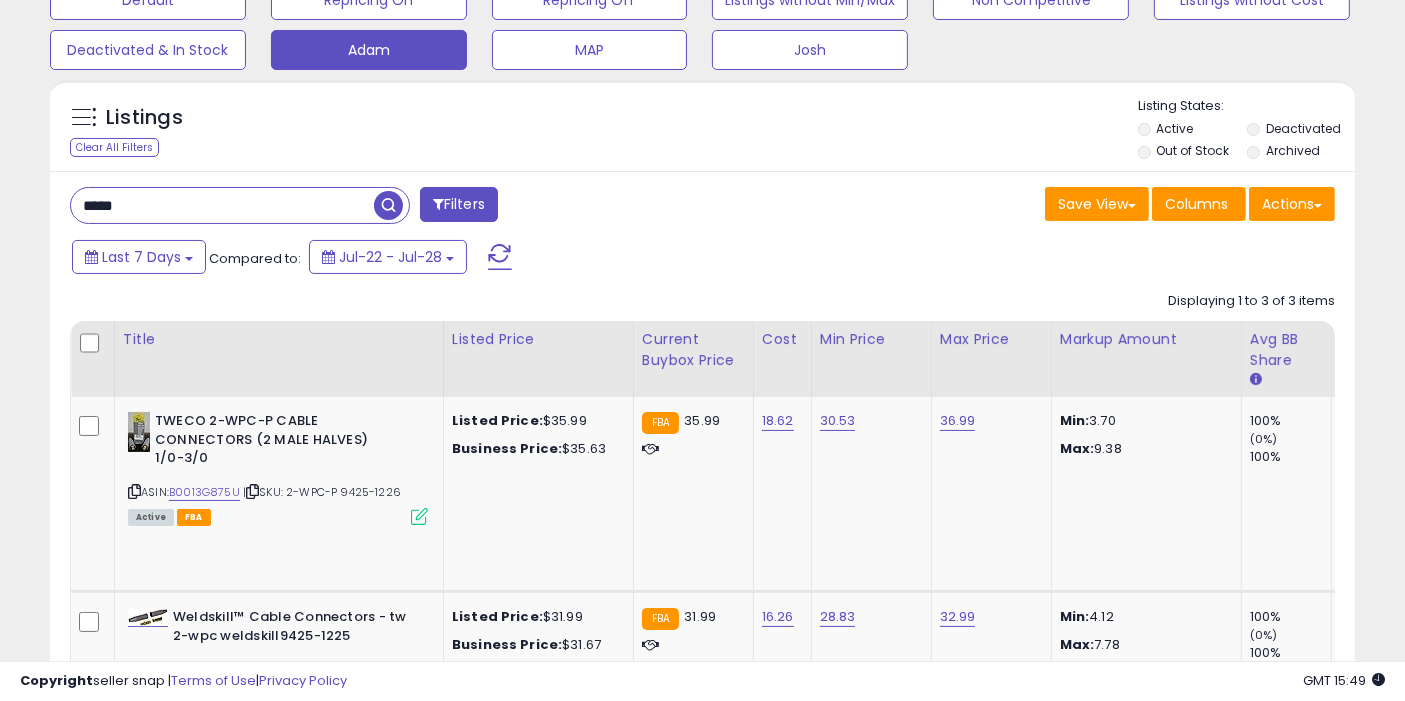 type on "*****" 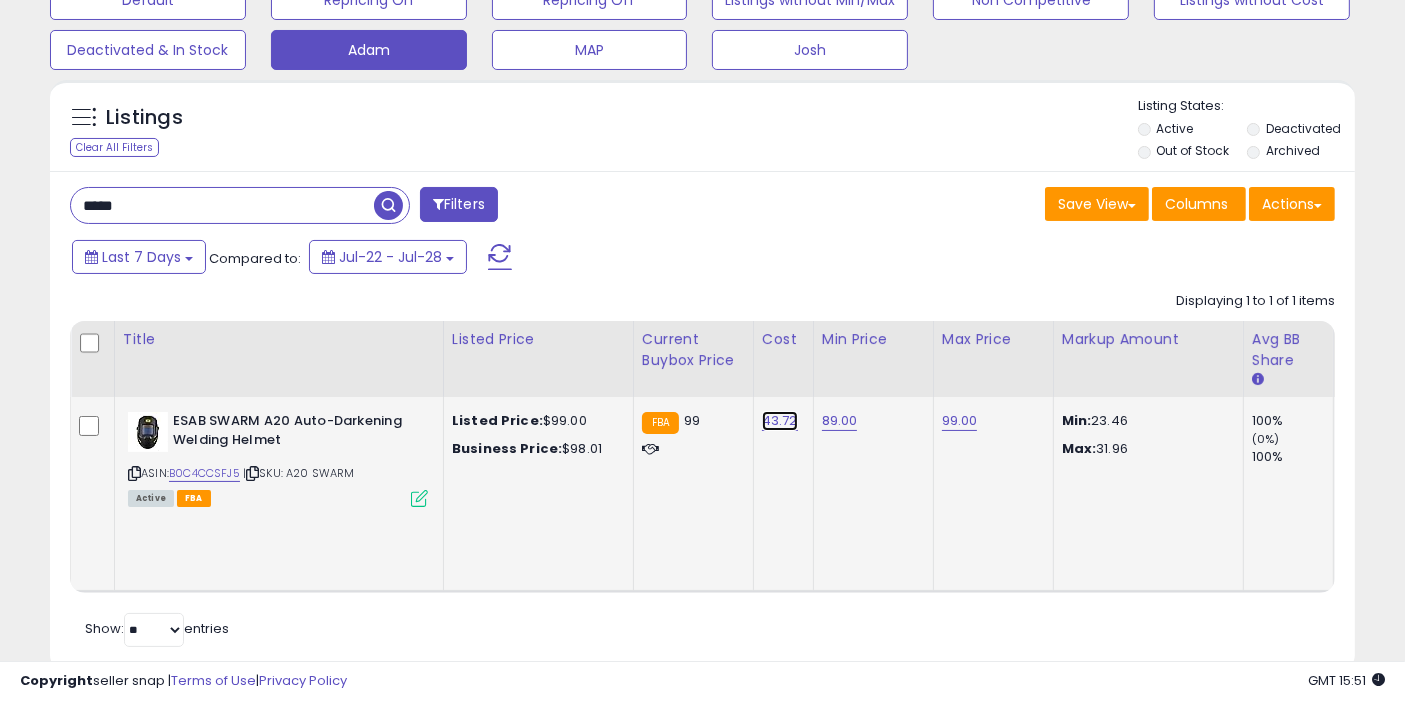 click on "43.72" at bounding box center (780, 421) 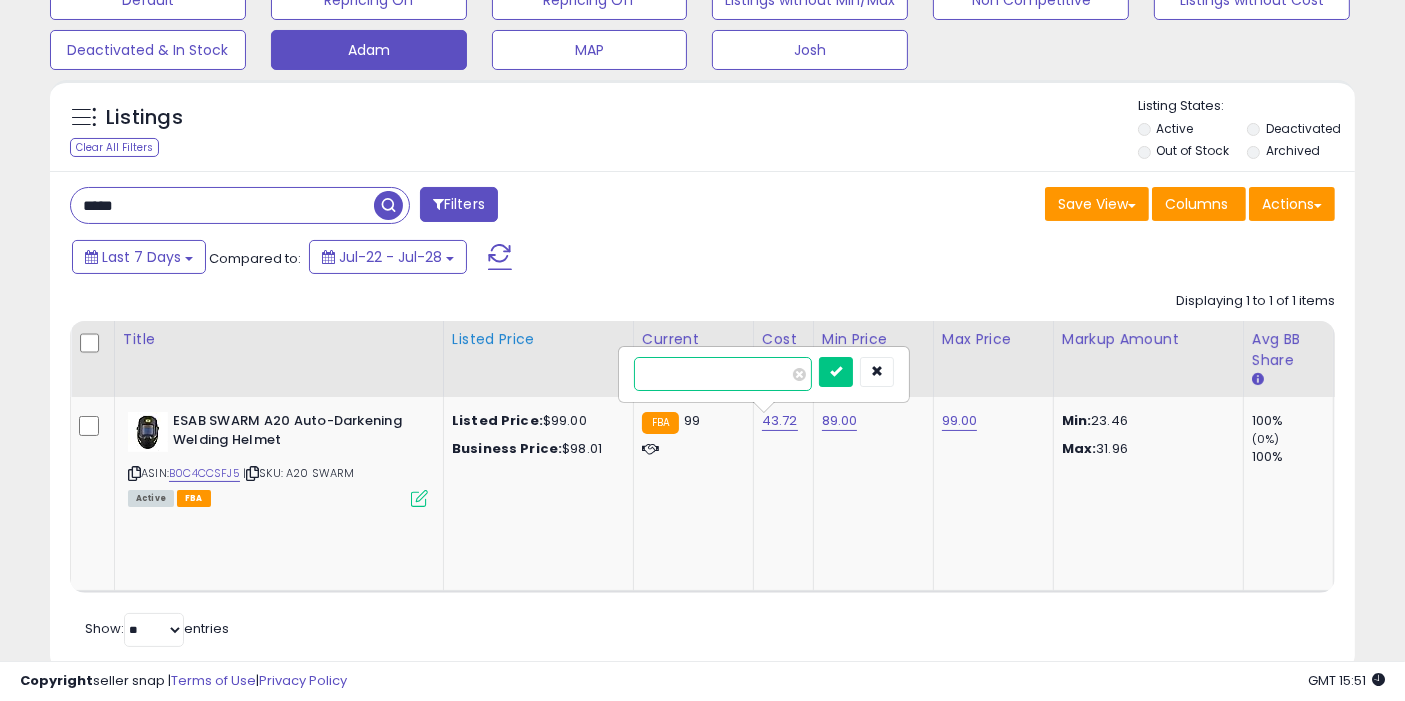 drag, startPoint x: 741, startPoint y: 364, endPoint x: 548, endPoint y: 365, distance: 193.0026 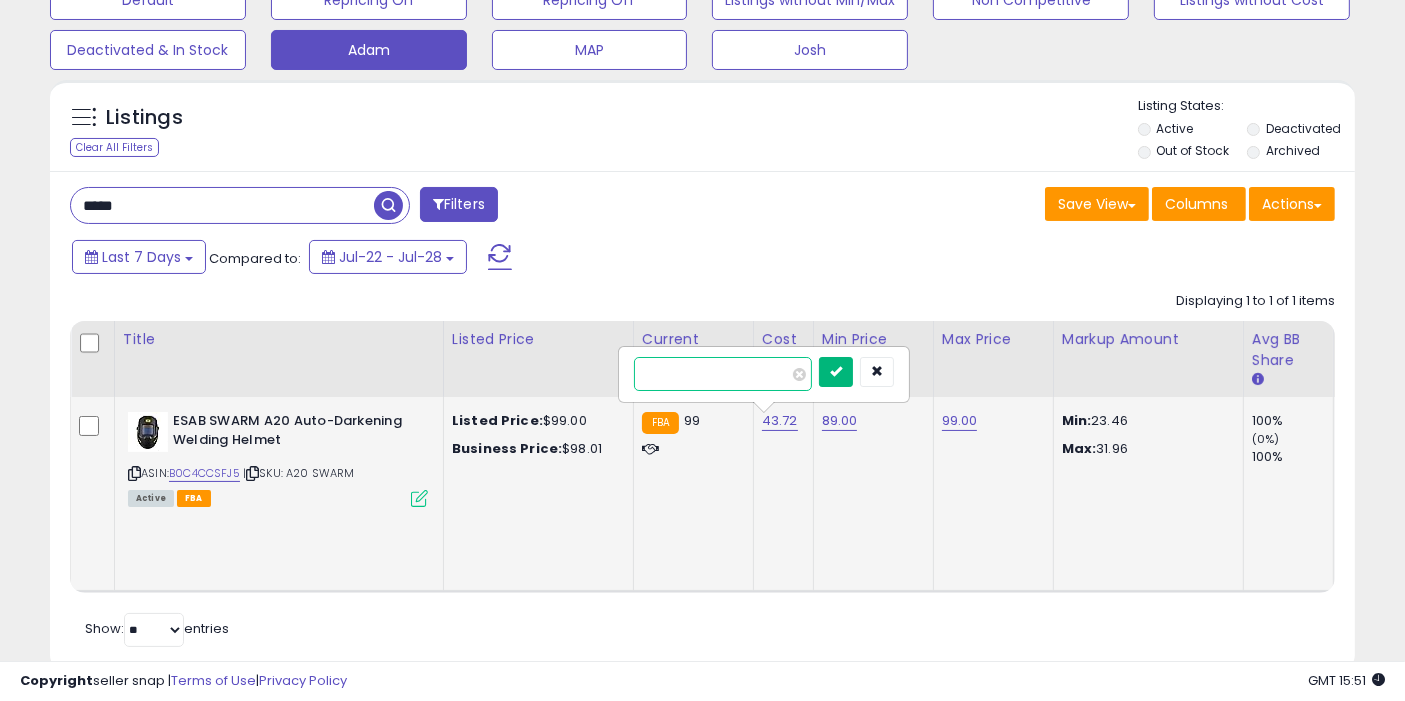type on "**" 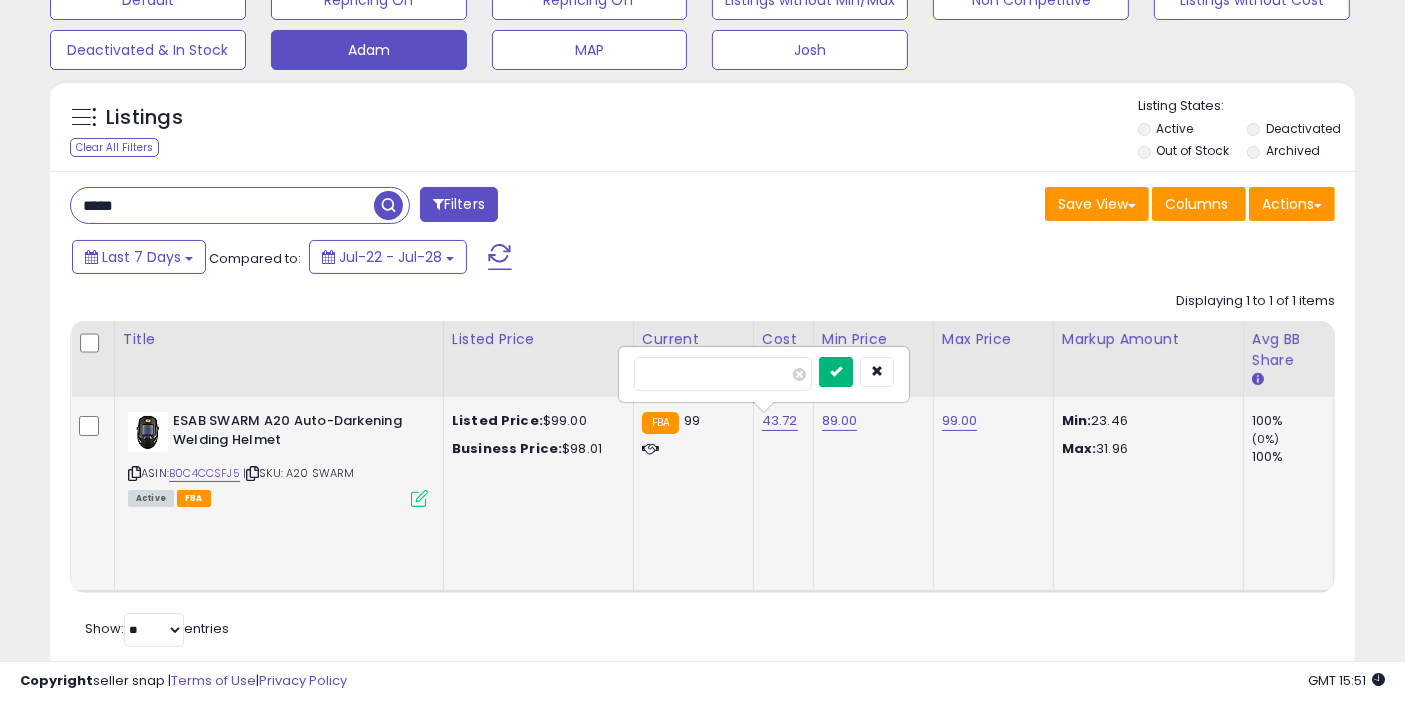 click at bounding box center (836, 372) 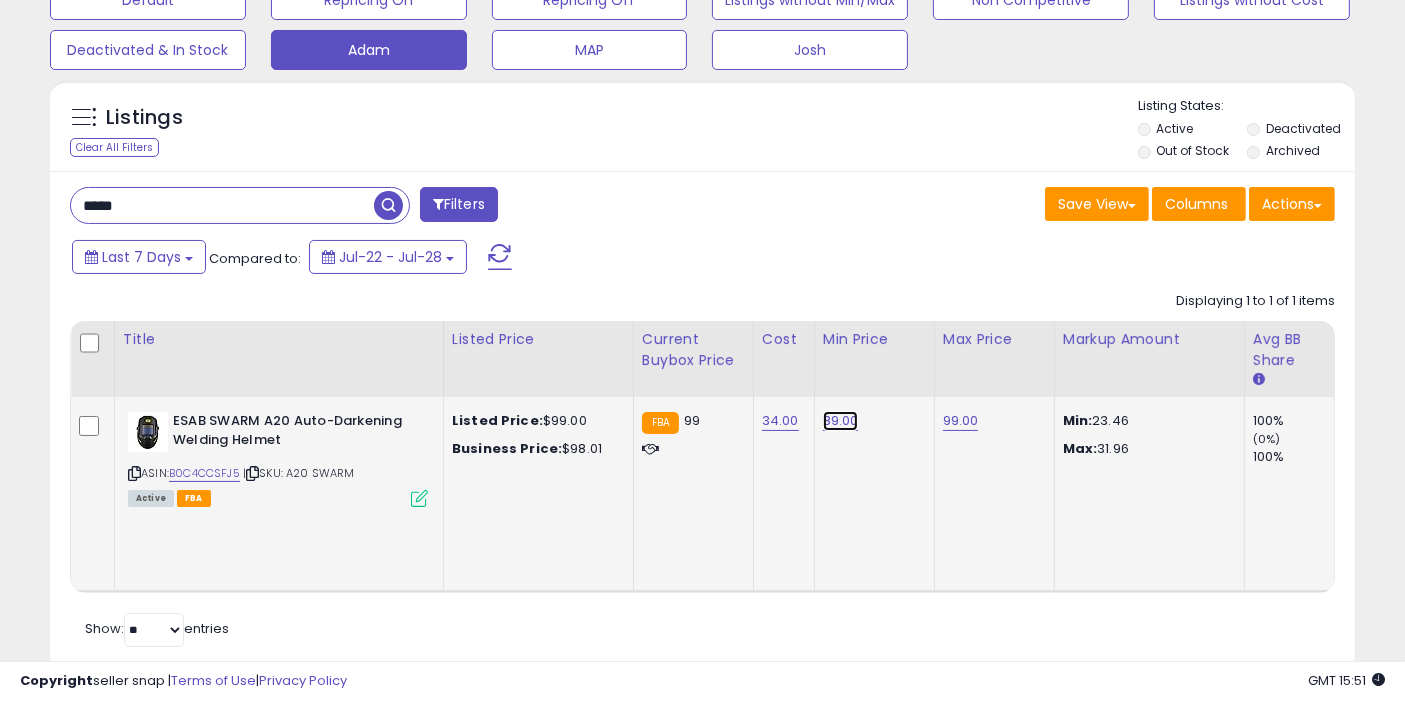 click on "89.00" at bounding box center [841, 421] 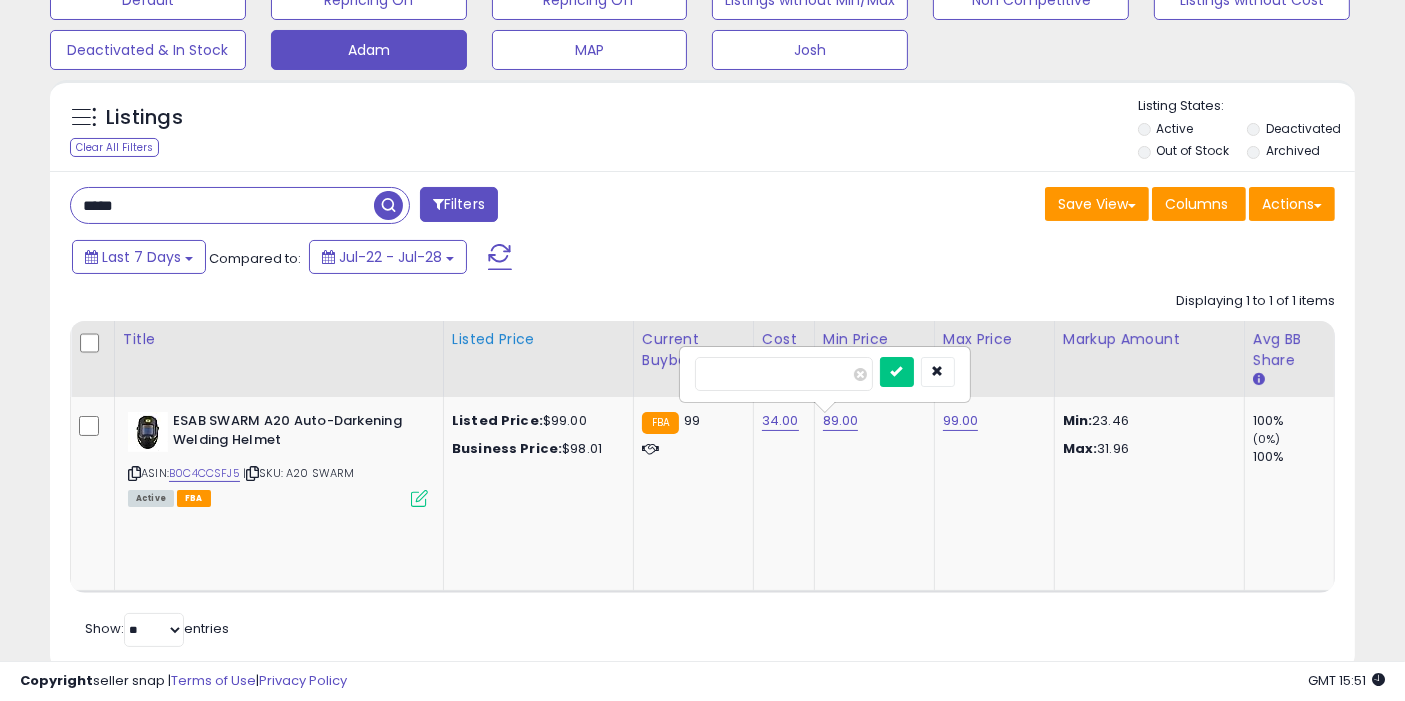 drag, startPoint x: 794, startPoint y: 381, endPoint x: 606, endPoint y: 393, distance: 188.38258 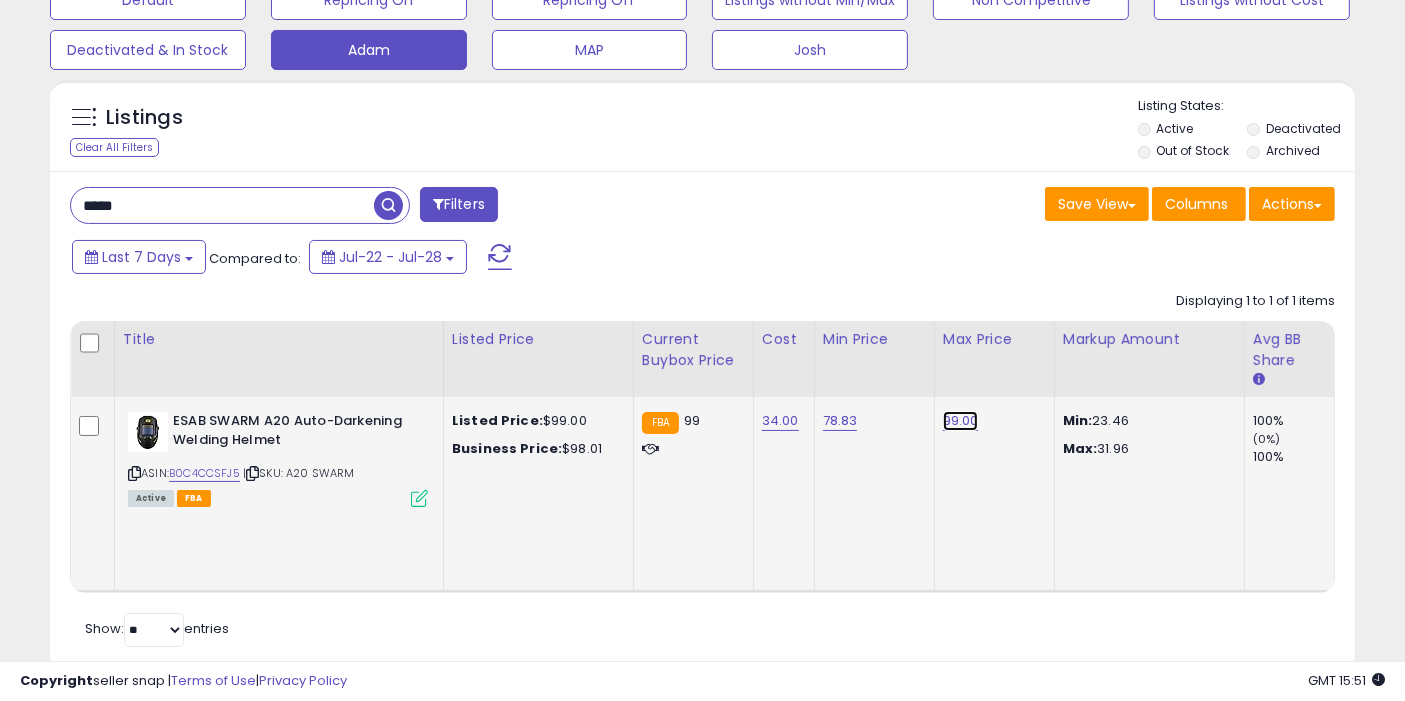 click on "99.00" at bounding box center (961, 421) 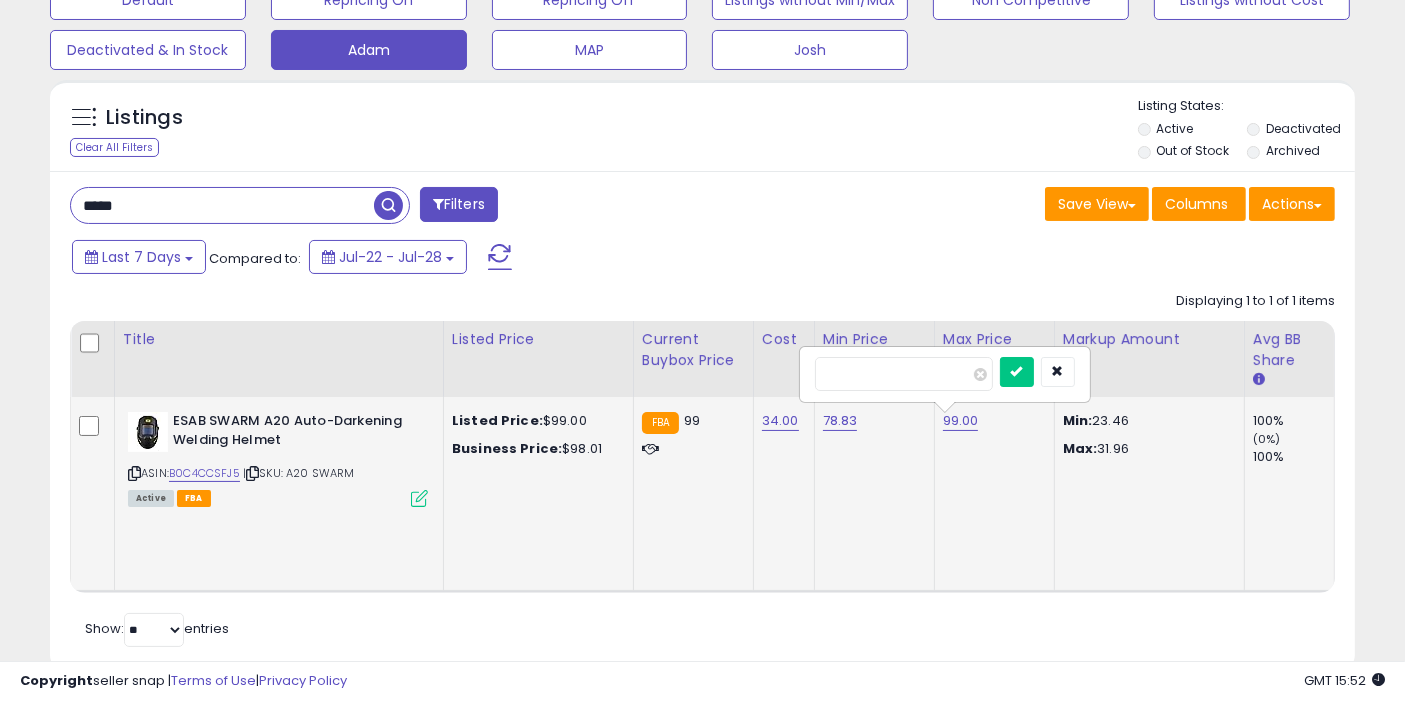 type on "*****" 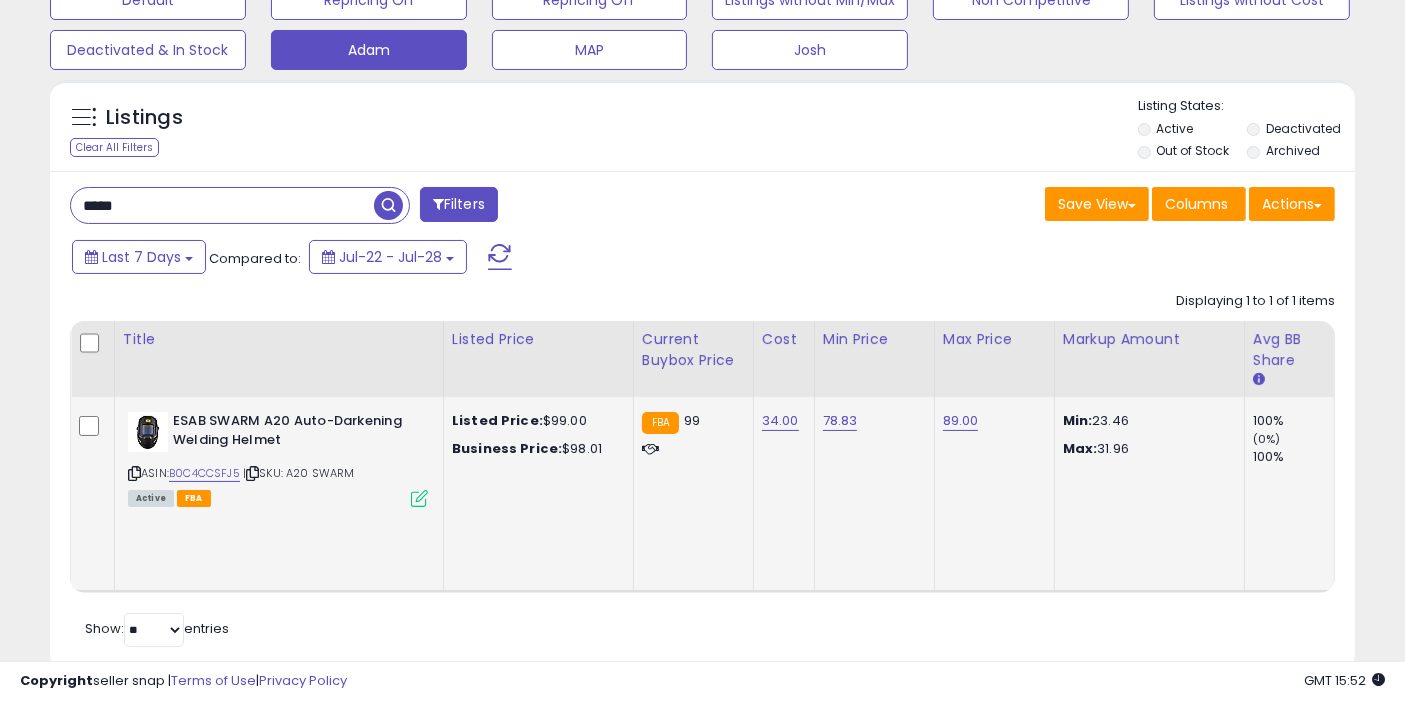click at bounding box center (388, 205) 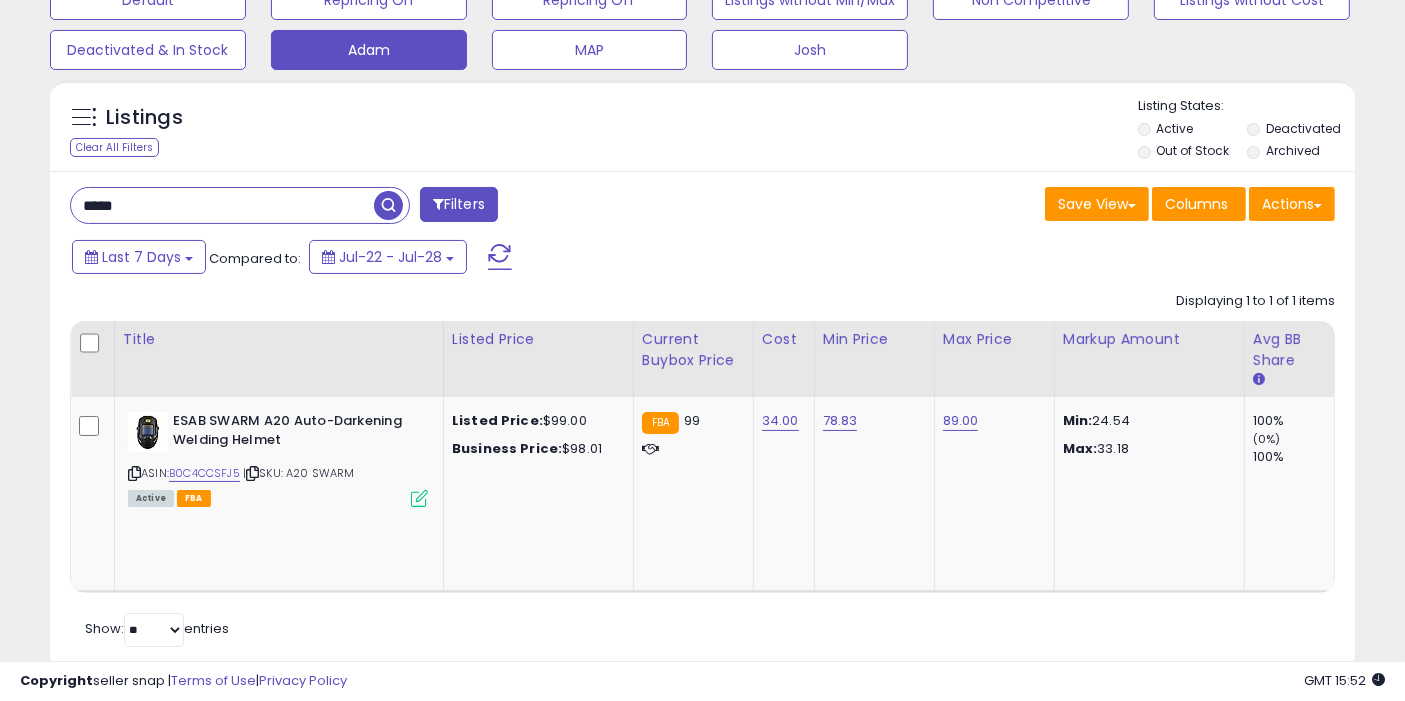 click at bounding box center (388, 205) 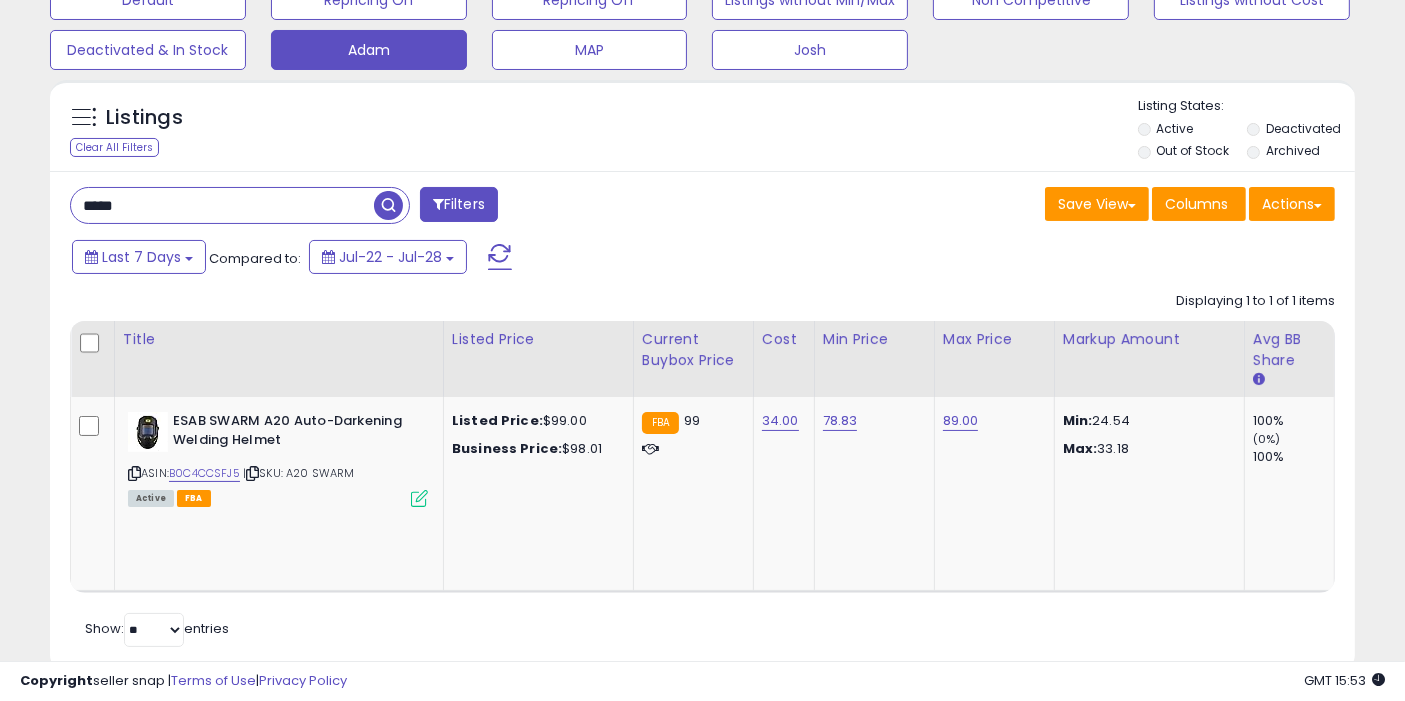 click on "*****
Filters
Save View
Save As New View
Update Current View" at bounding box center [702, 421] 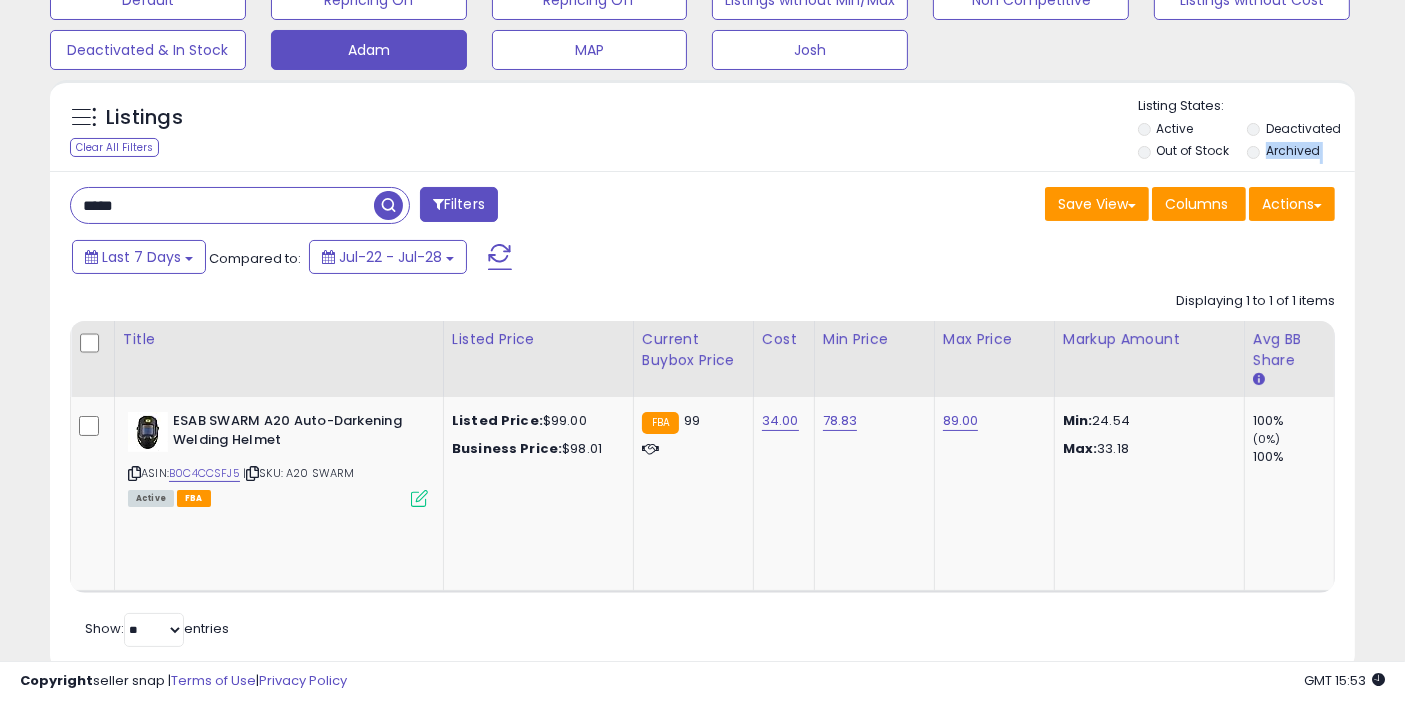 click on "*****
Filters
Save View
Save As New View
Update Current View" at bounding box center [702, 421] 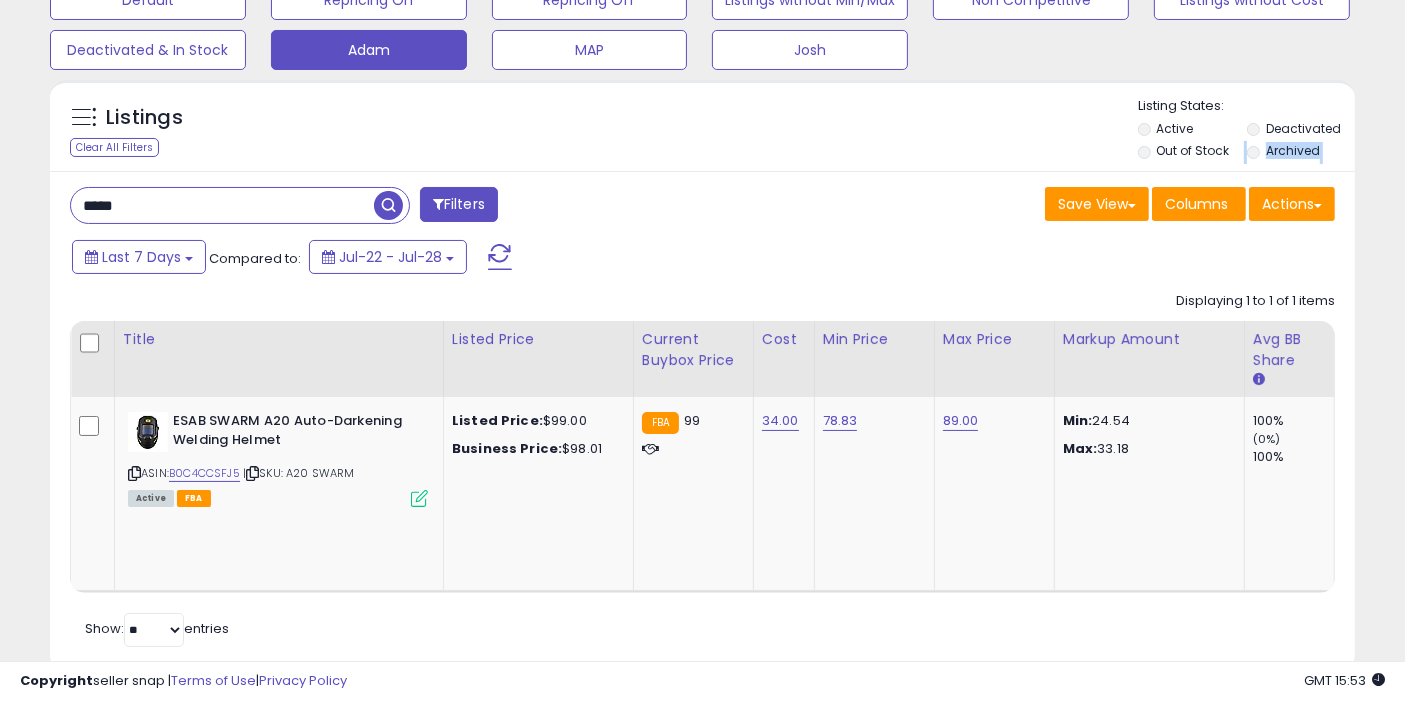 click on "*****
Filters
Save View
Save As New View
Update Current View" at bounding box center [702, 421] 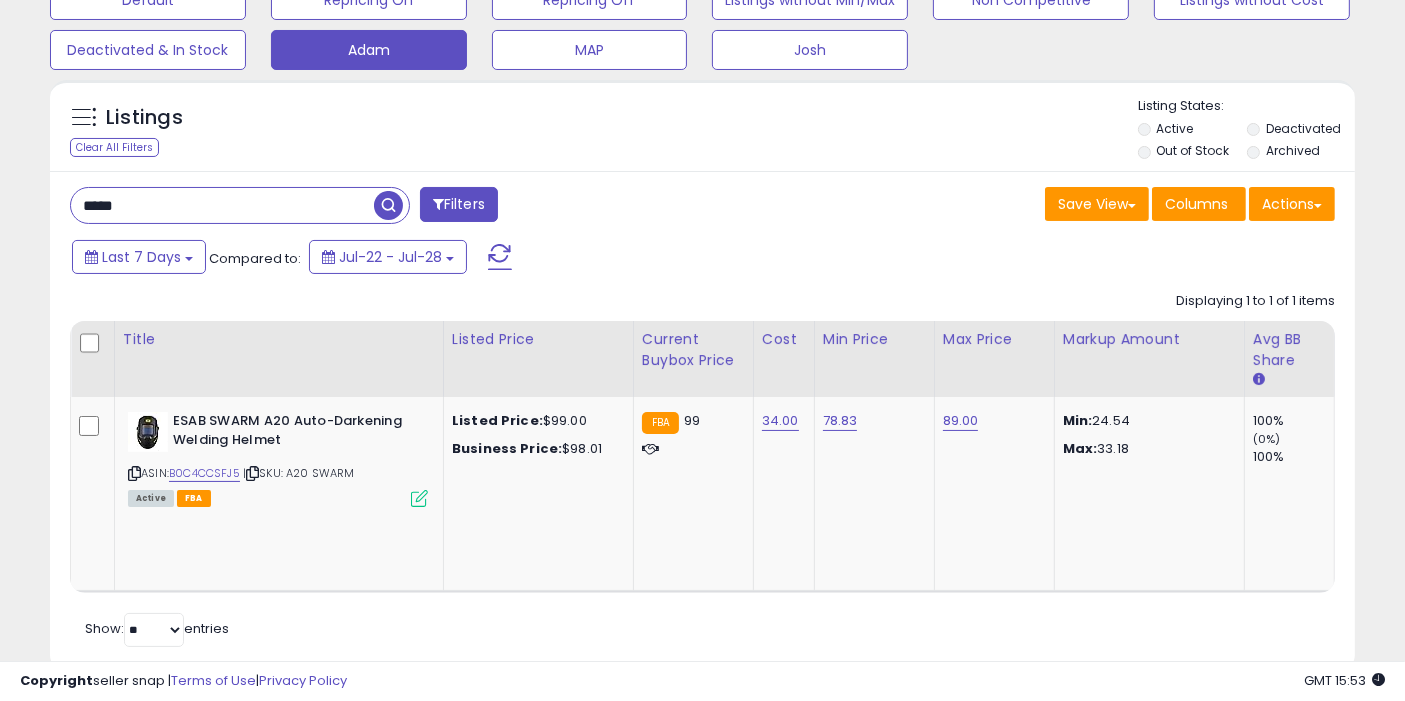 click on "*****" at bounding box center [222, 205] 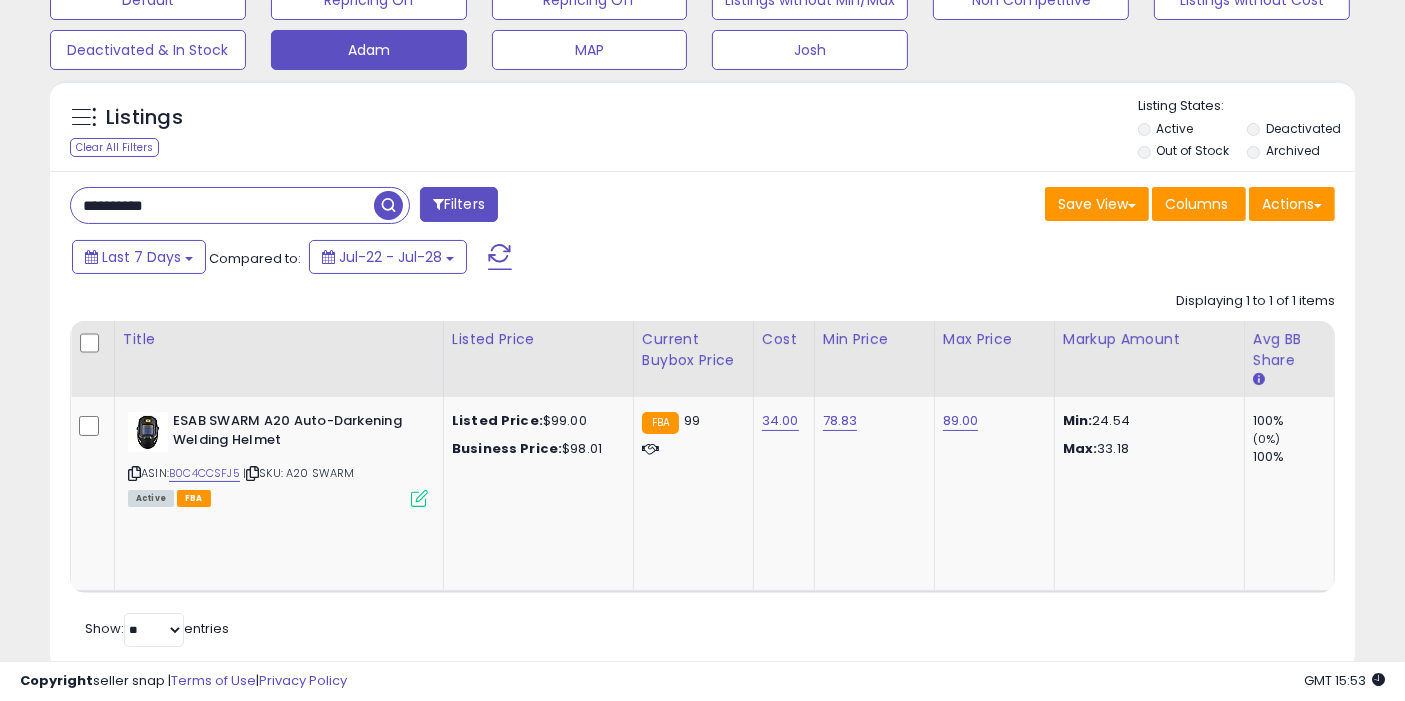 type on "**********" 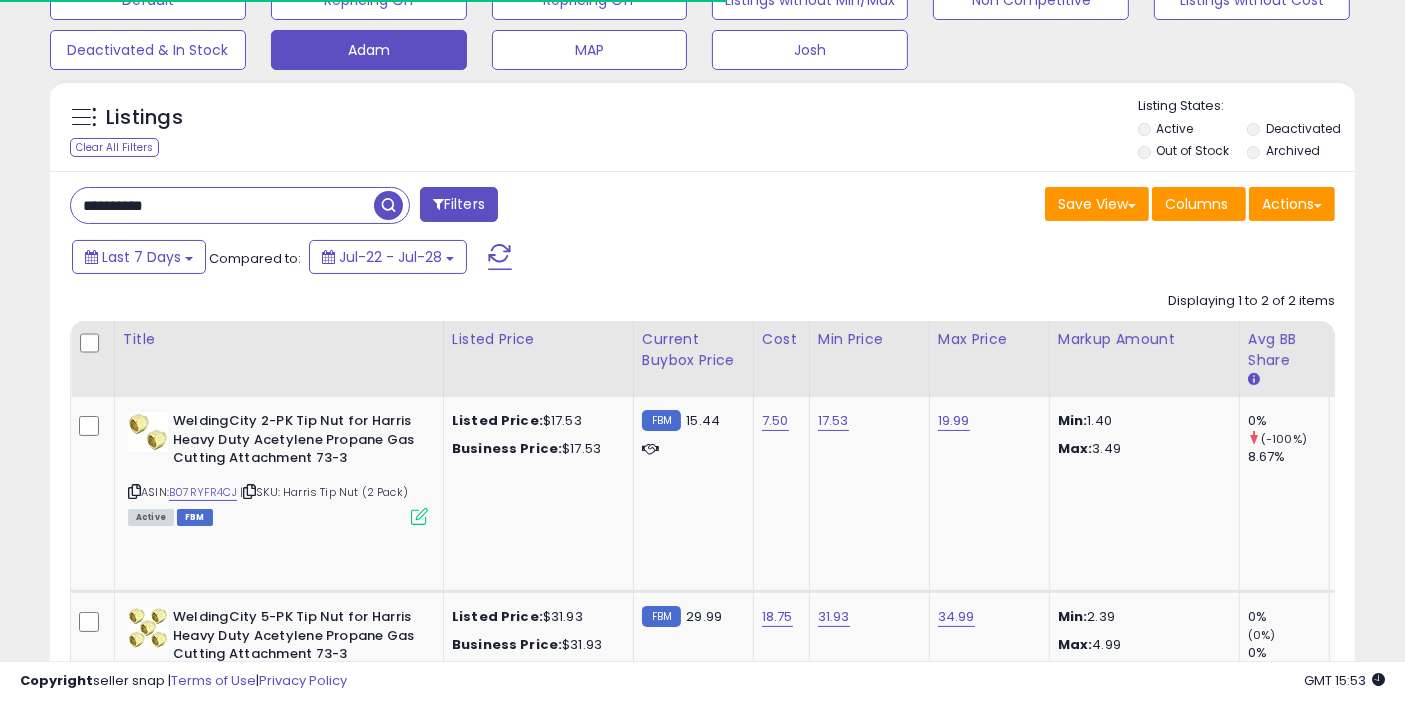 click on "**********" at bounding box center [222, 205] 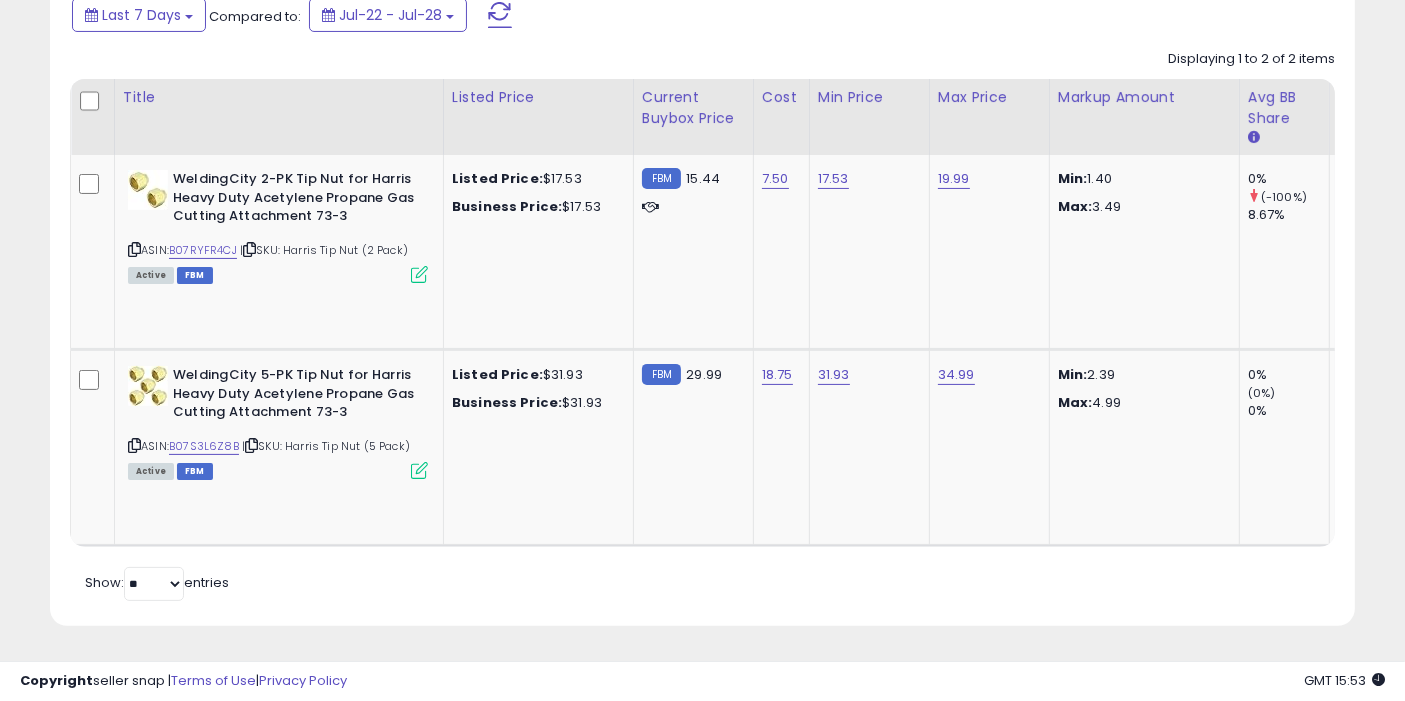 scroll, scrollTop: 357, scrollLeft: 0, axis: vertical 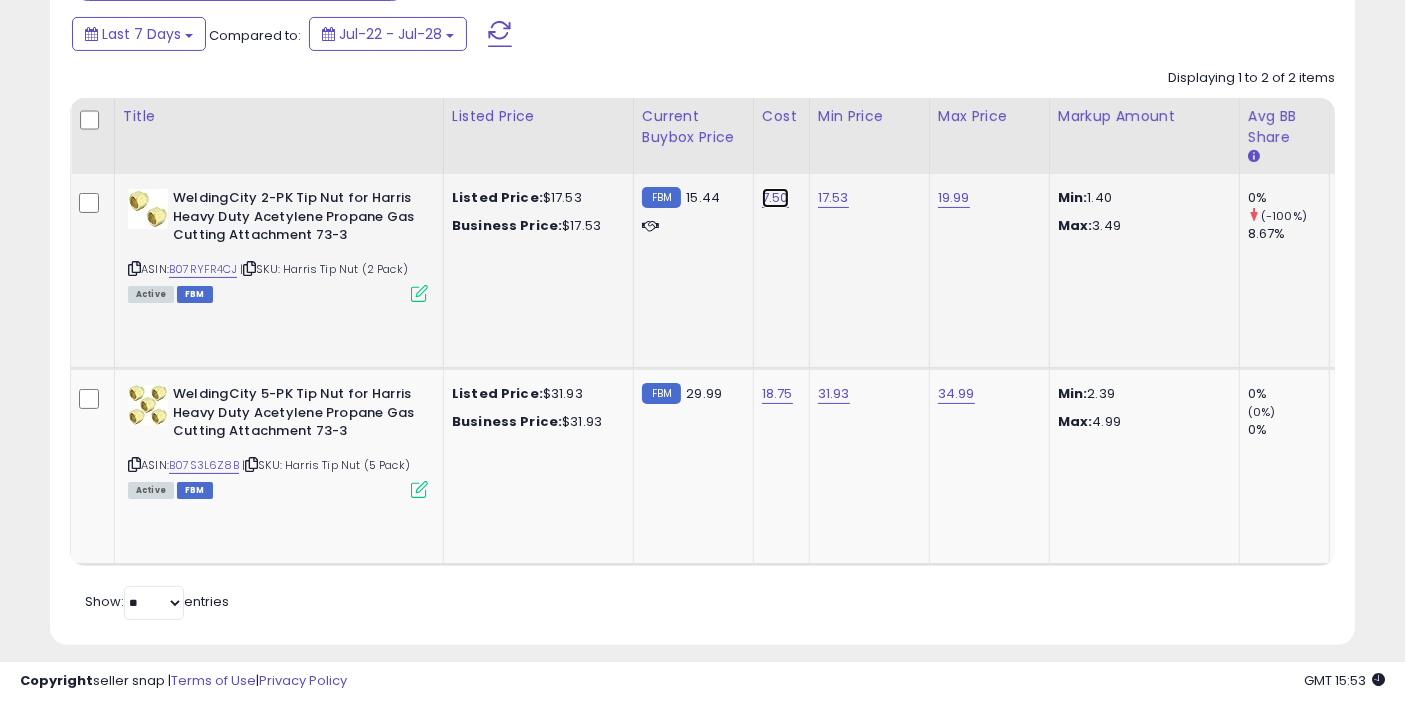 click on "7.50" at bounding box center (775, 198) 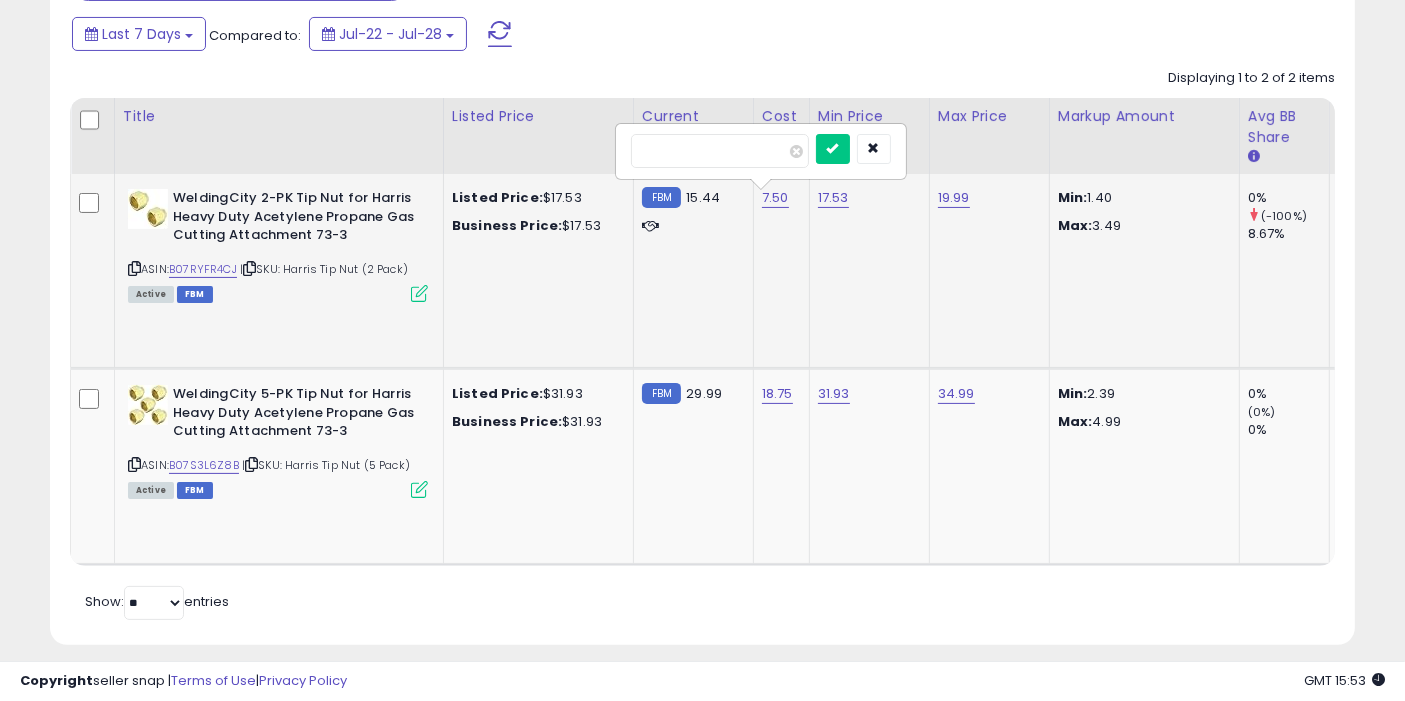 type on "****" 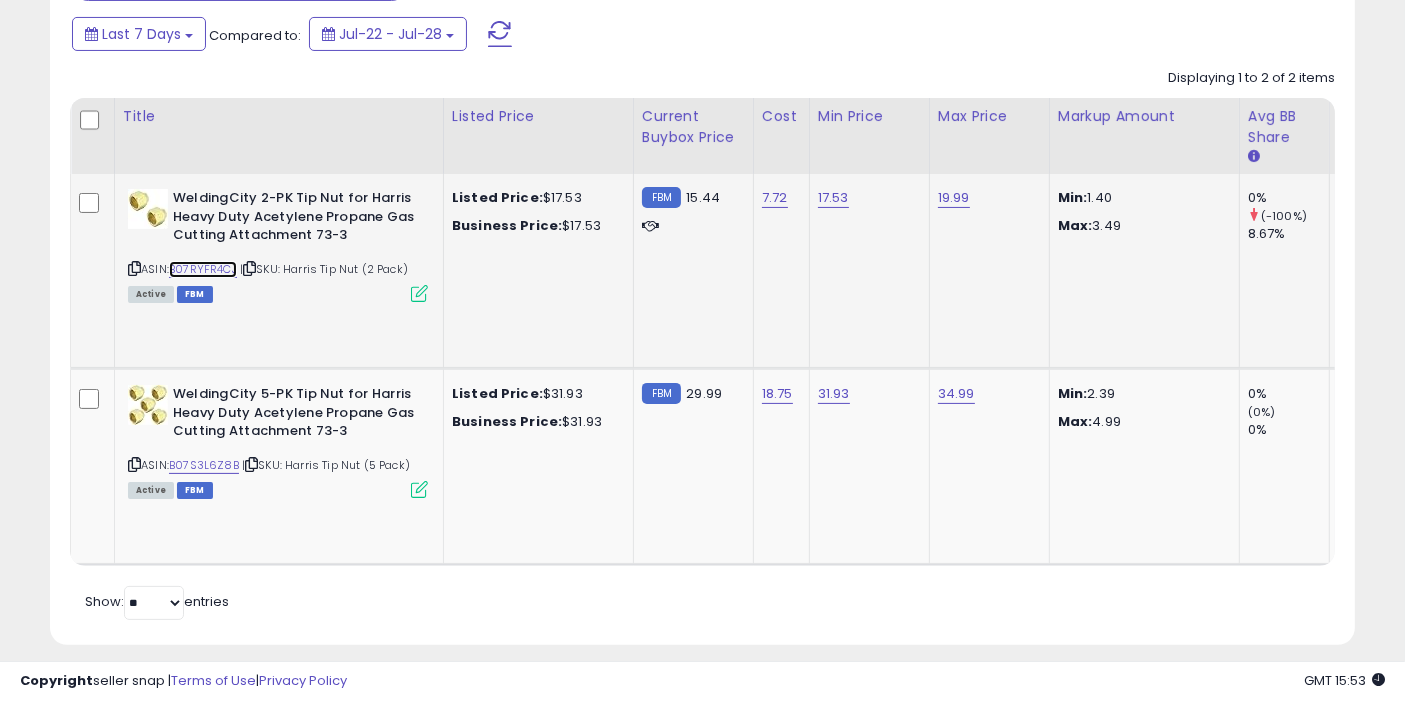 click on "B07RYFR4CJ" at bounding box center [203, 269] 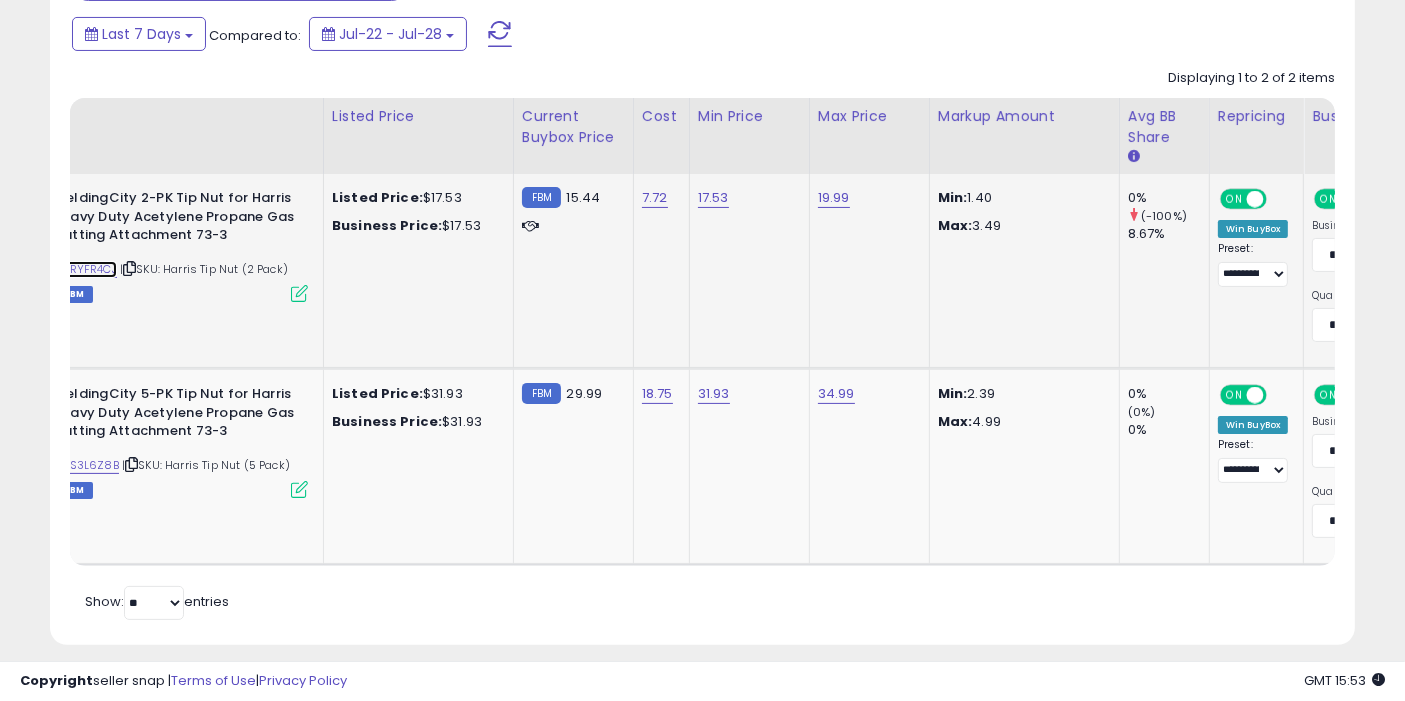 scroll, scrollTop: 0, scrollLeft: 273, axis: horizontal 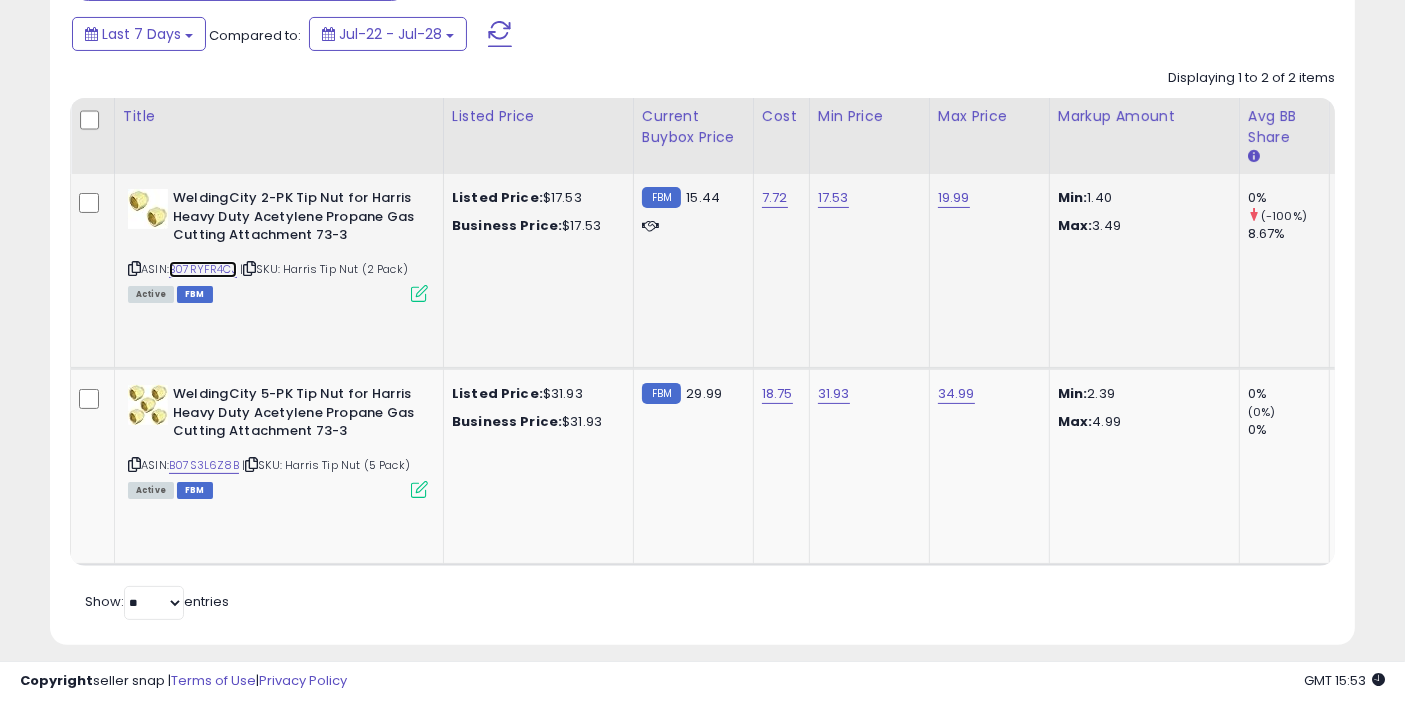 click on "B07RYFR4CJ" at bounding box center [203, 269] 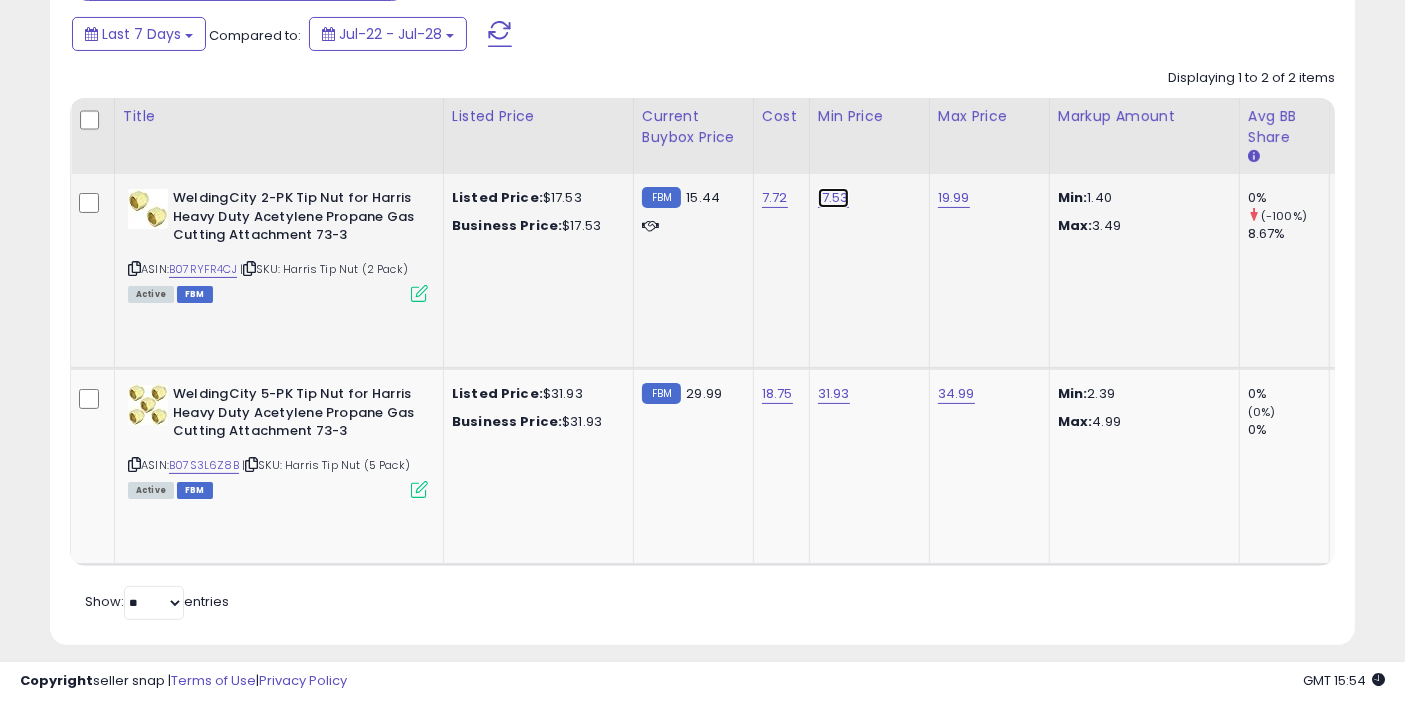 click on "17.53" at bounding box center [833, 198] 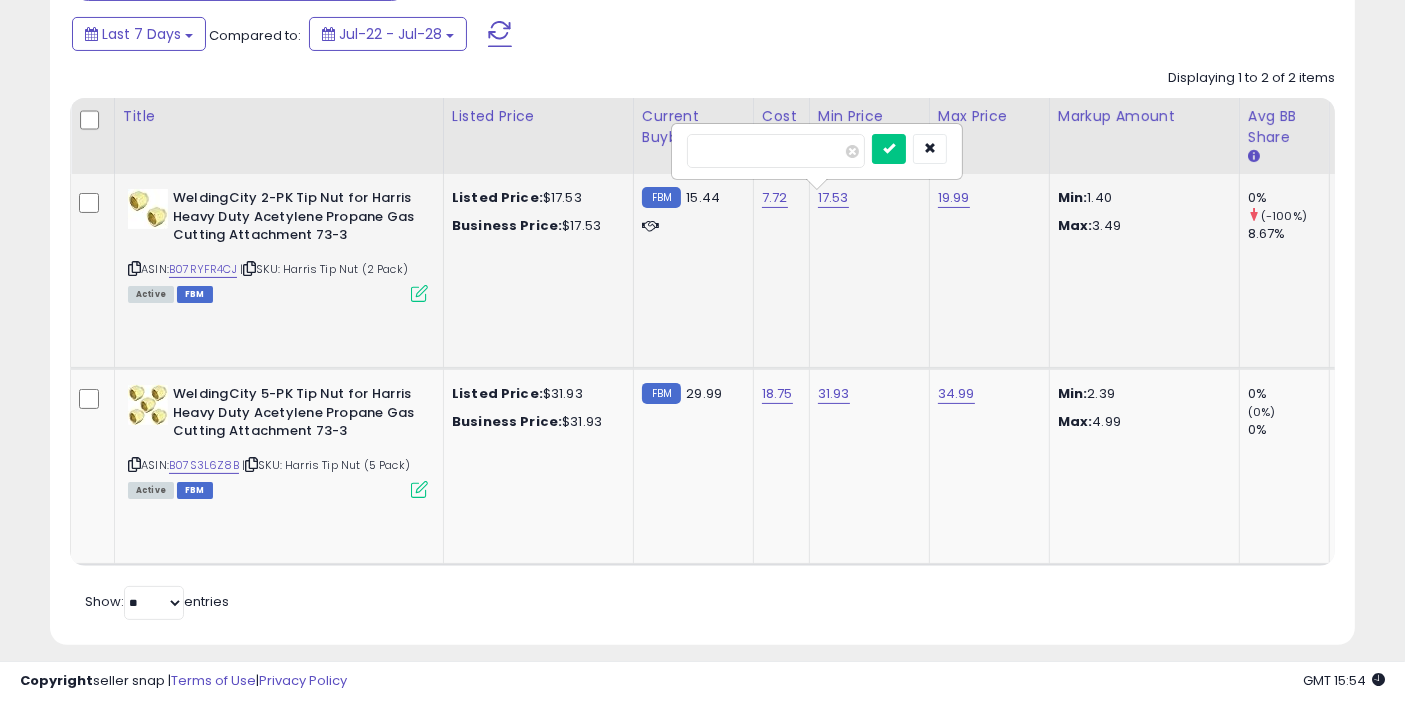 type on "*****" 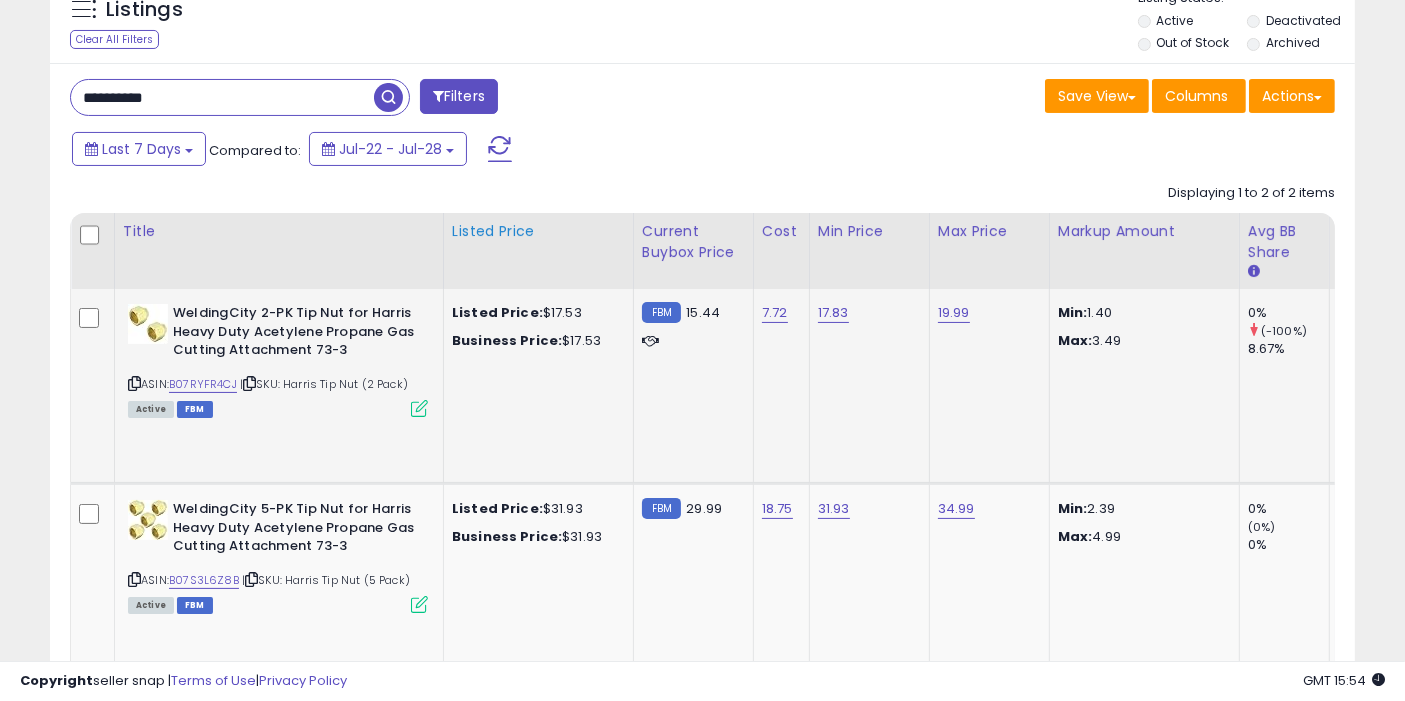 scroll, scrollTop: 239, scrollLeft: 0, axis: vertical 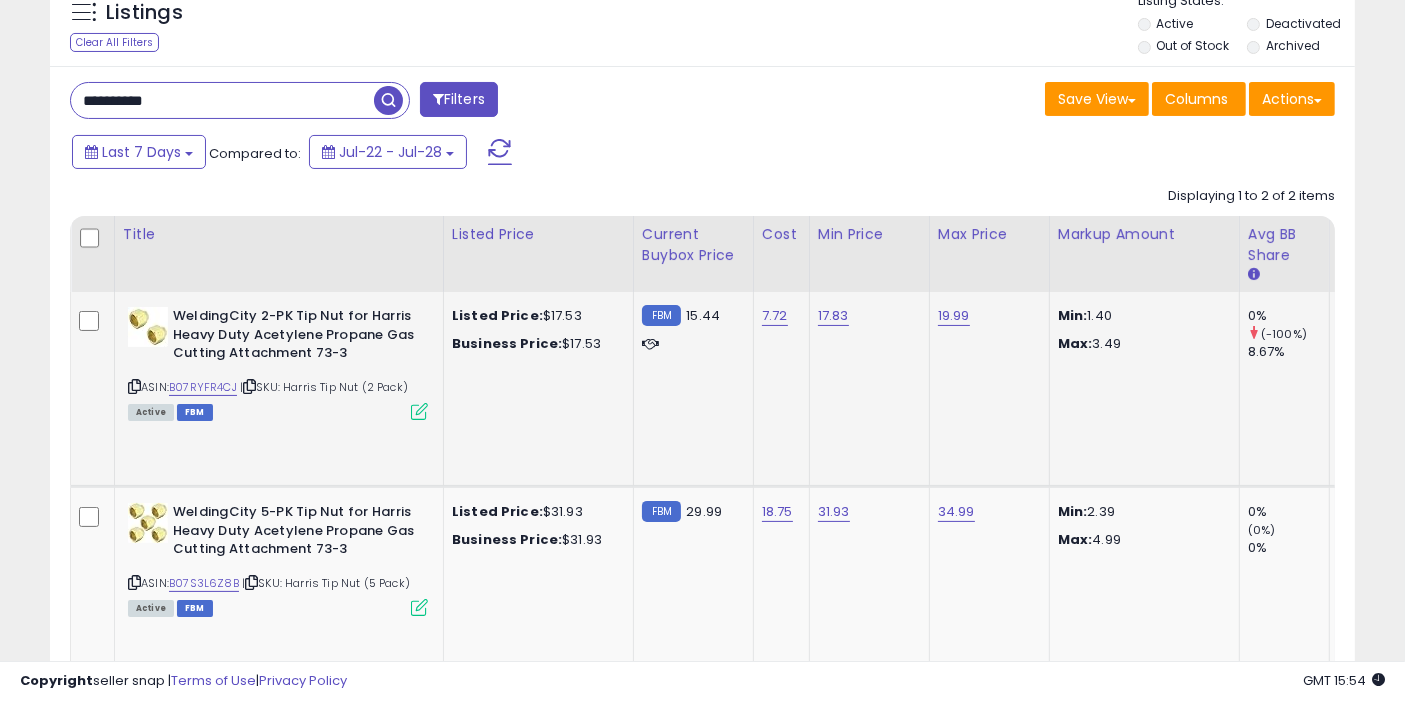 click at bounding box center [388, 100] 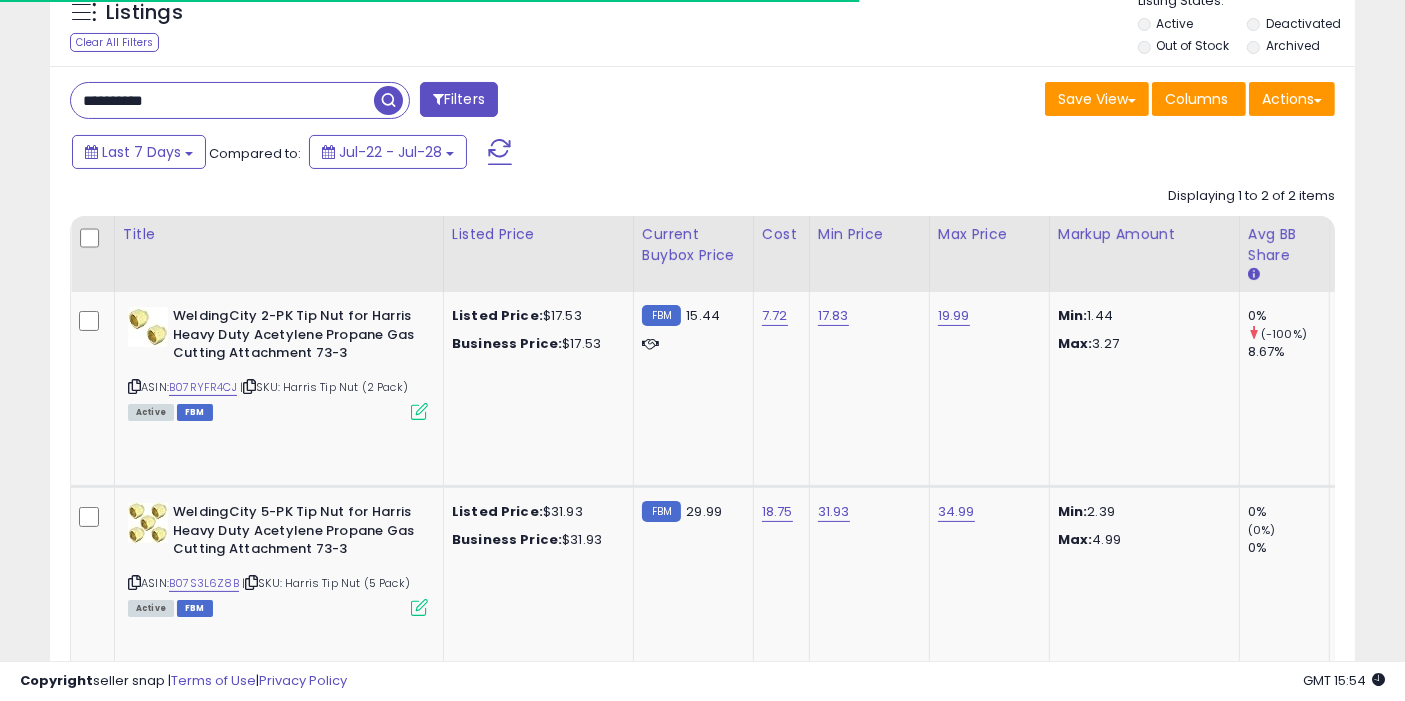 scroll, scrollTop: 392, scrollLeft: 0, axis: vertical 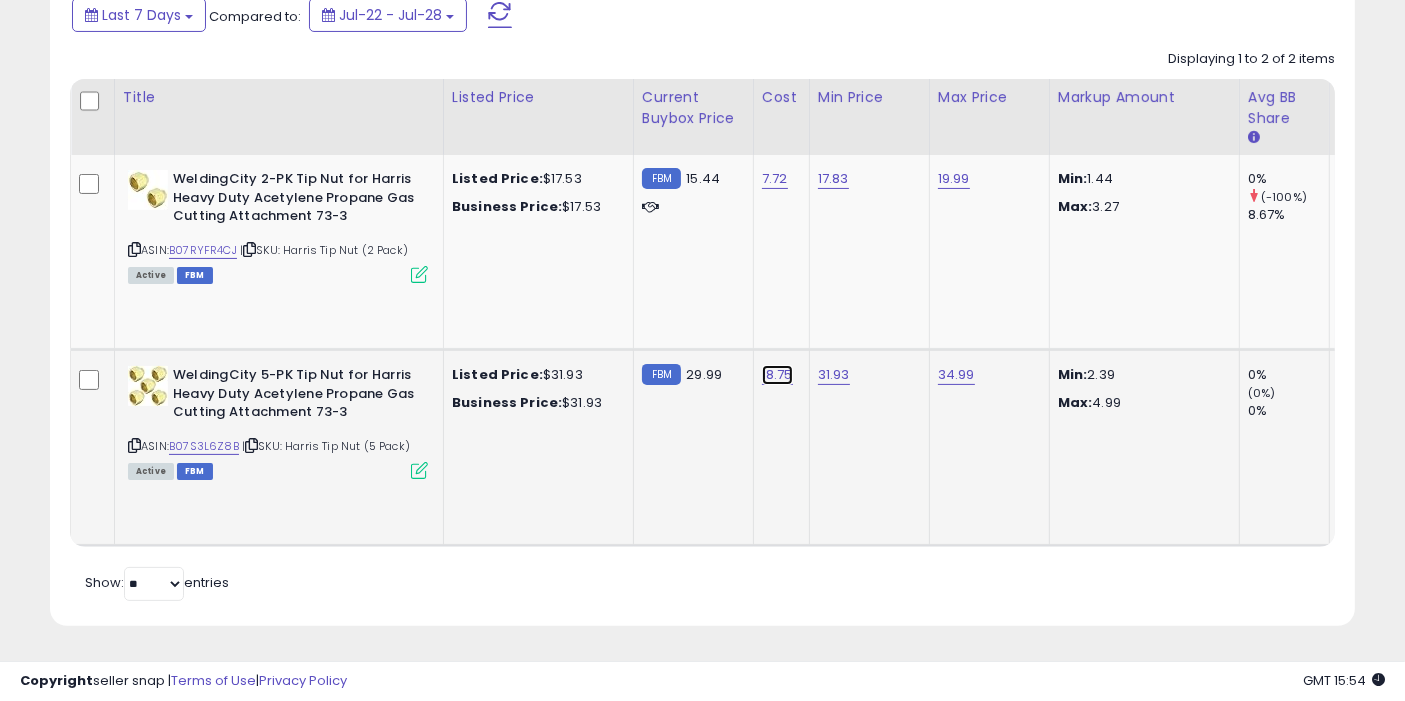 click on "18.75" at bounding box center [775, 179] 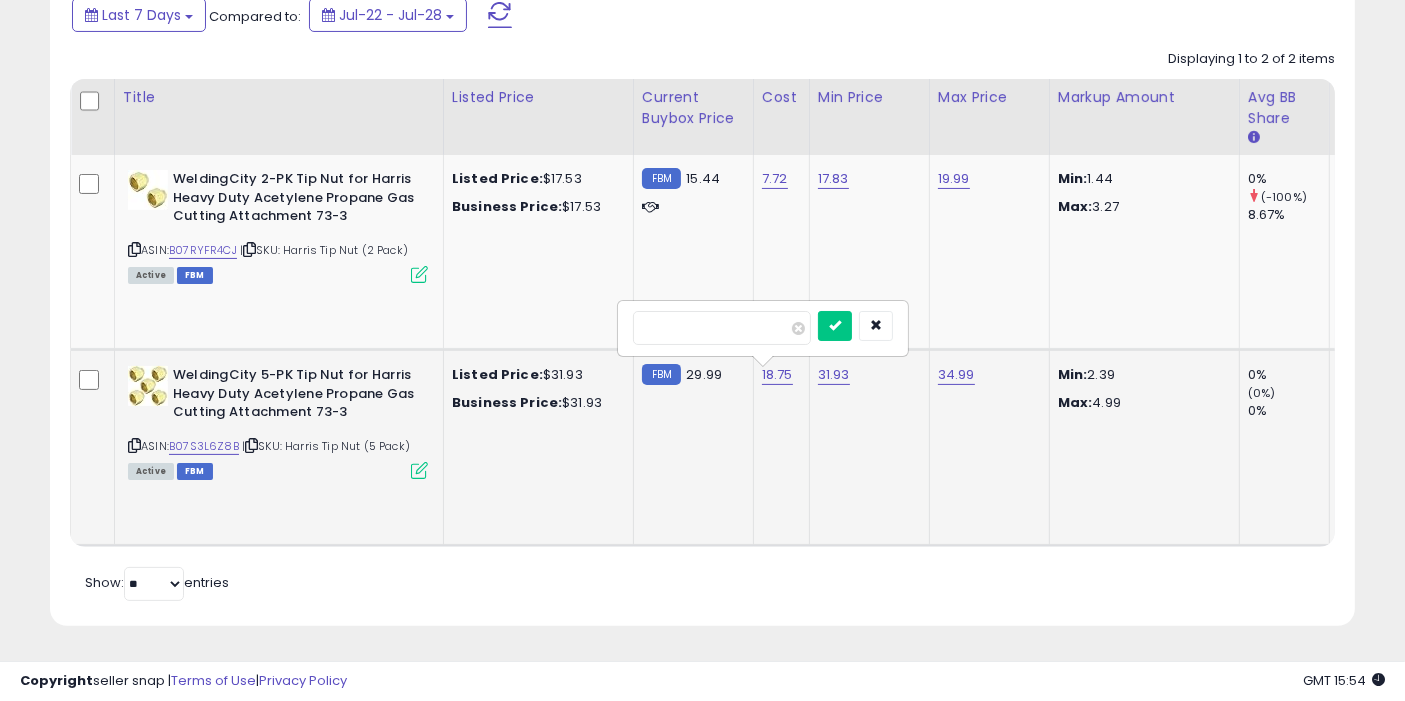 type on "*" 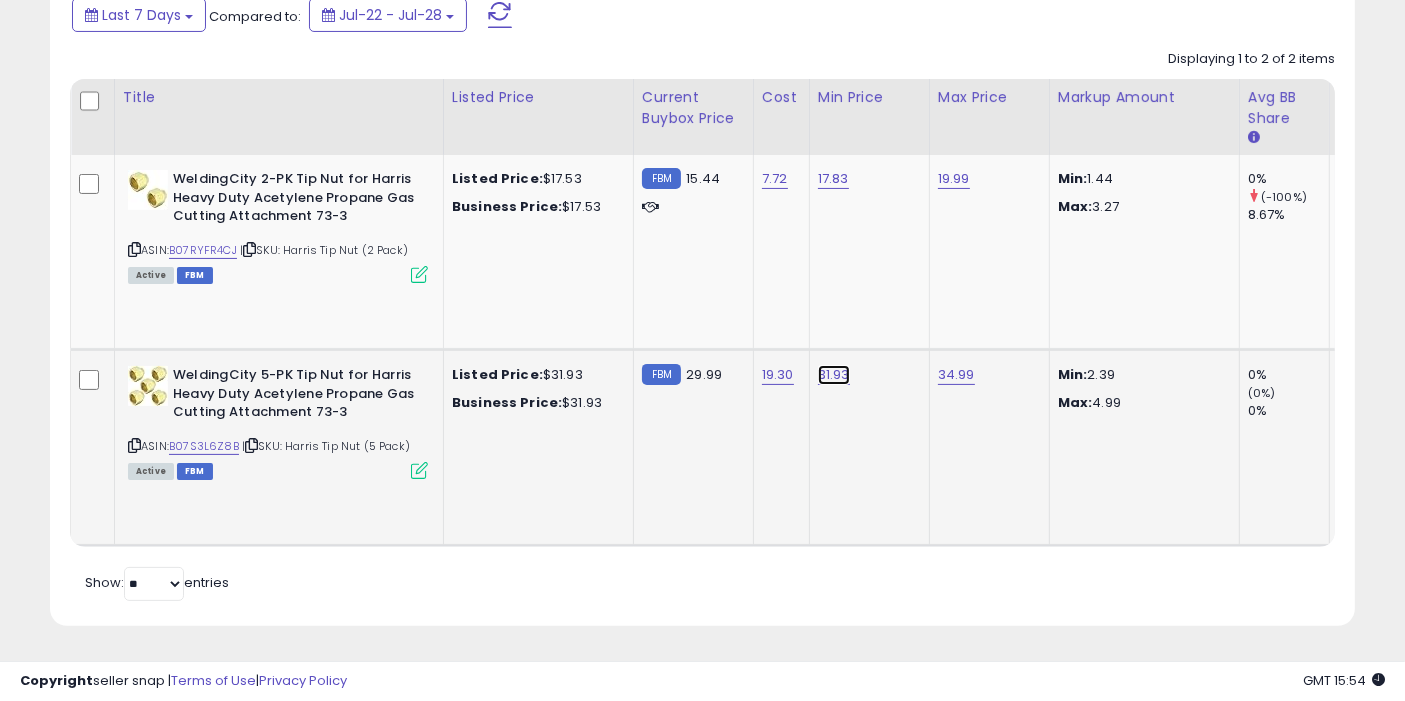 click on "31.93" at bounding box center (833, 179) 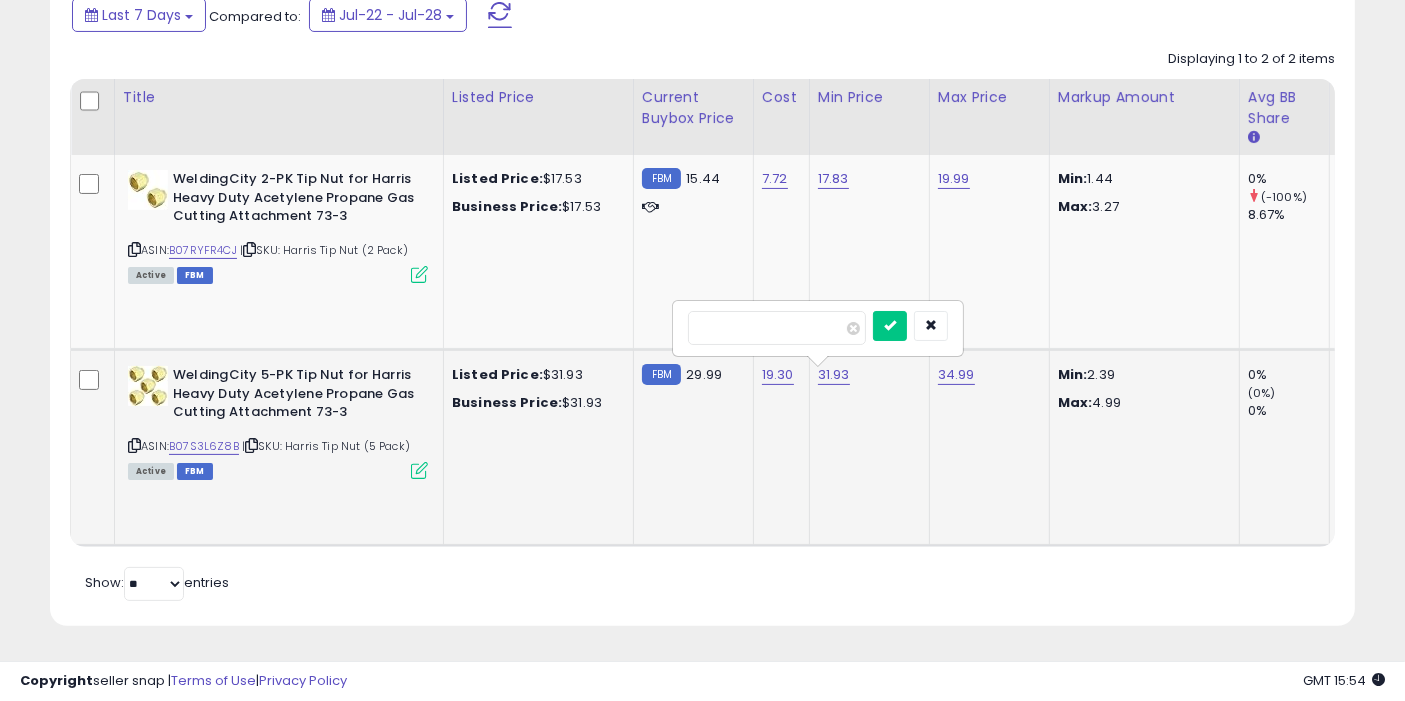 type on "*****" 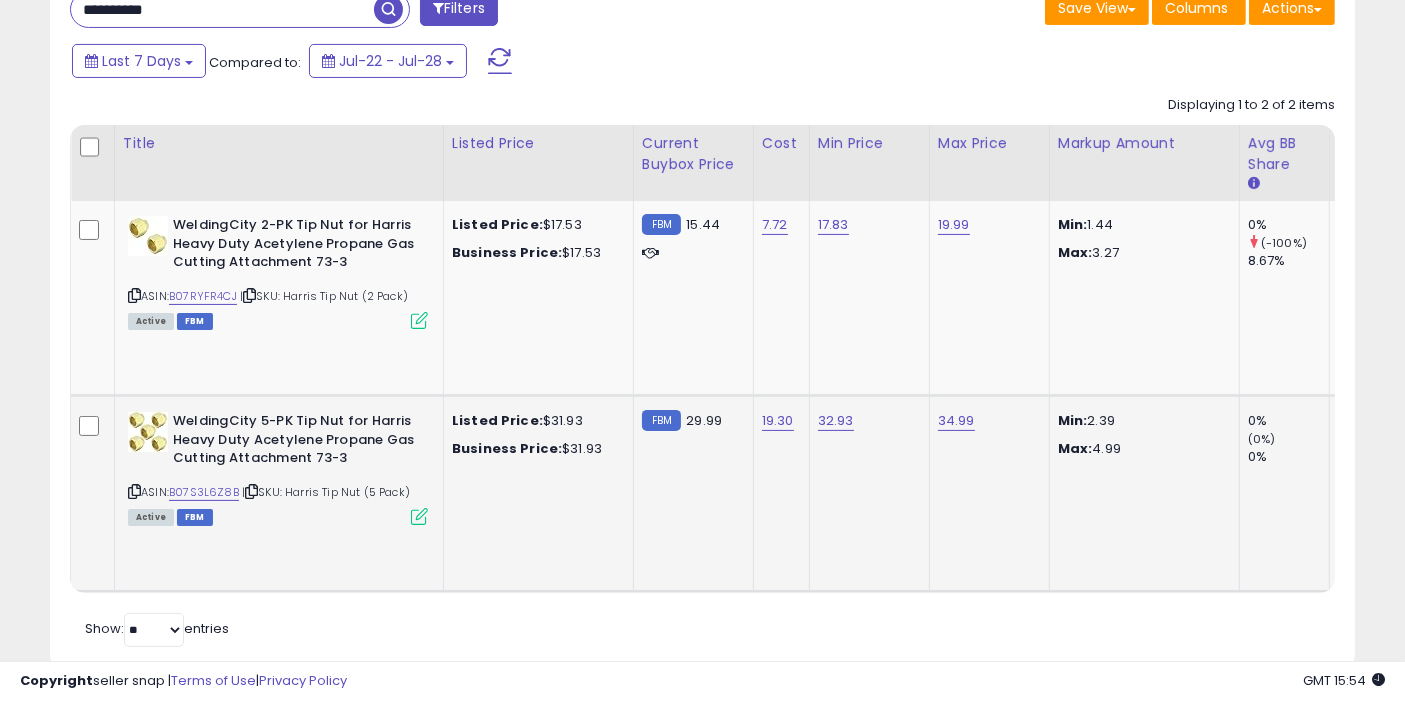 click at bounding box center (388, 9) 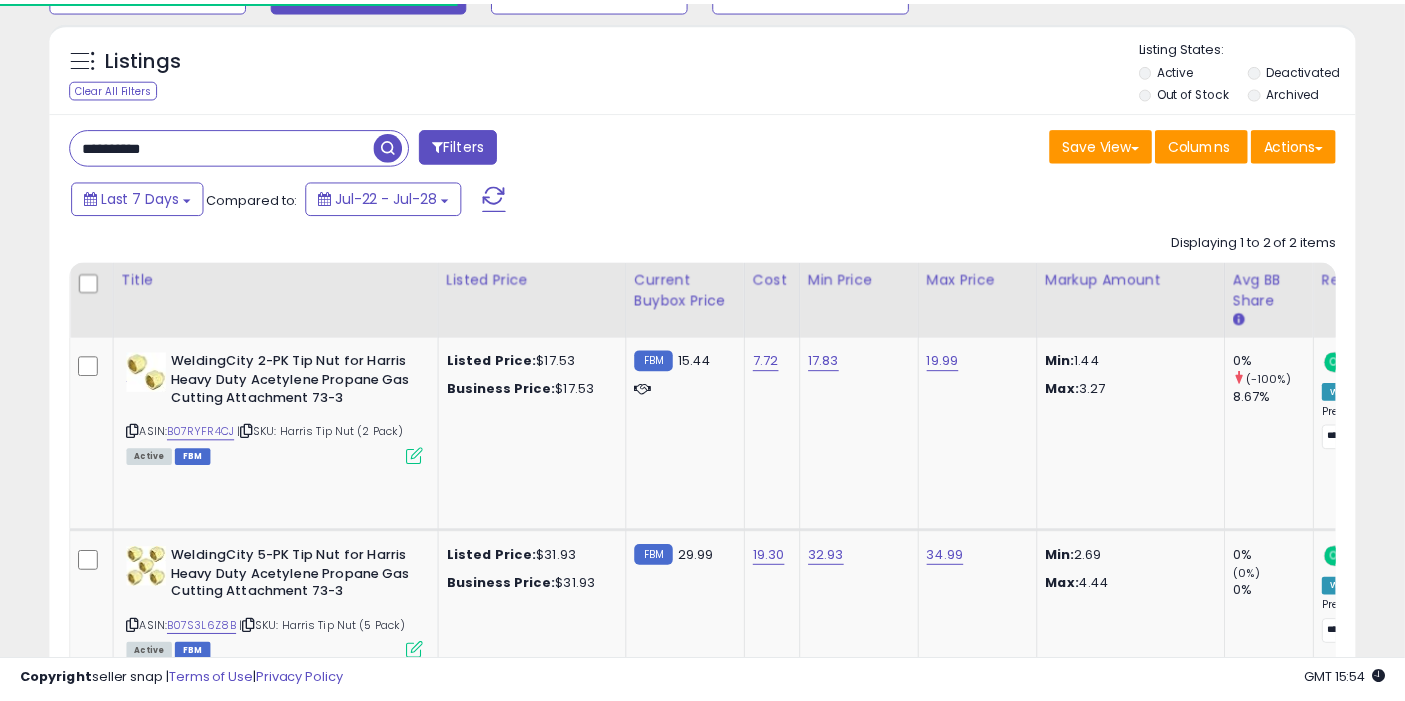 scroll, scrollTop: 330, scrollLeft: 0, axis: vertical 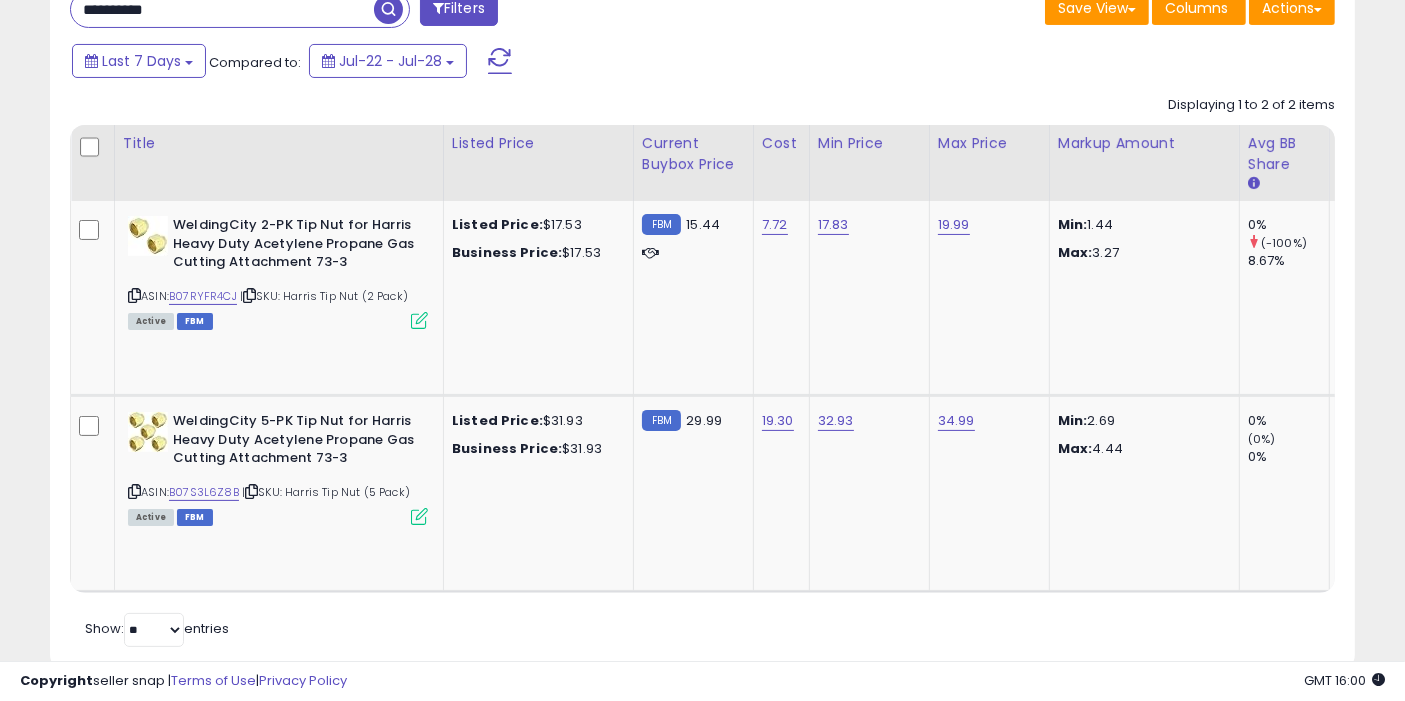 drag, startPoint x: 223, startPoint y: 21, endPoint x: 0, endPoint y: 21, distance: 223 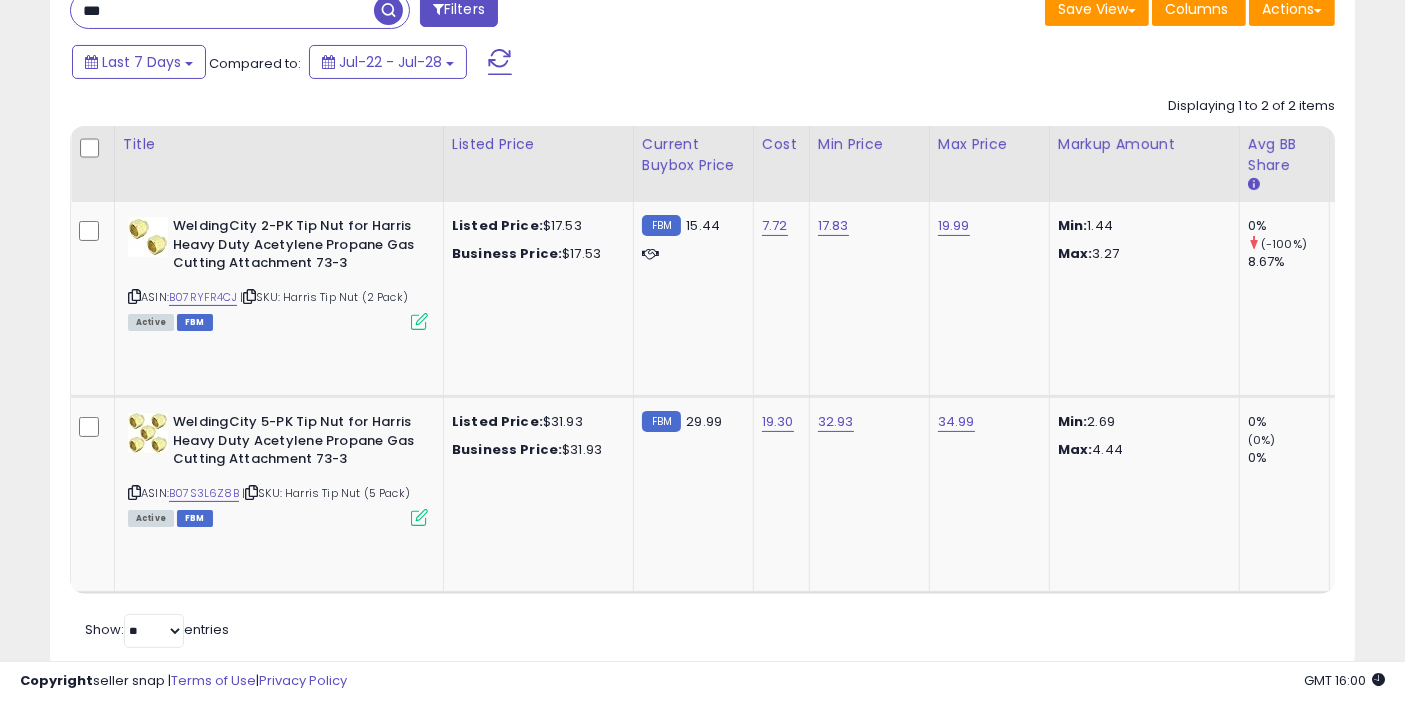 type on "***" 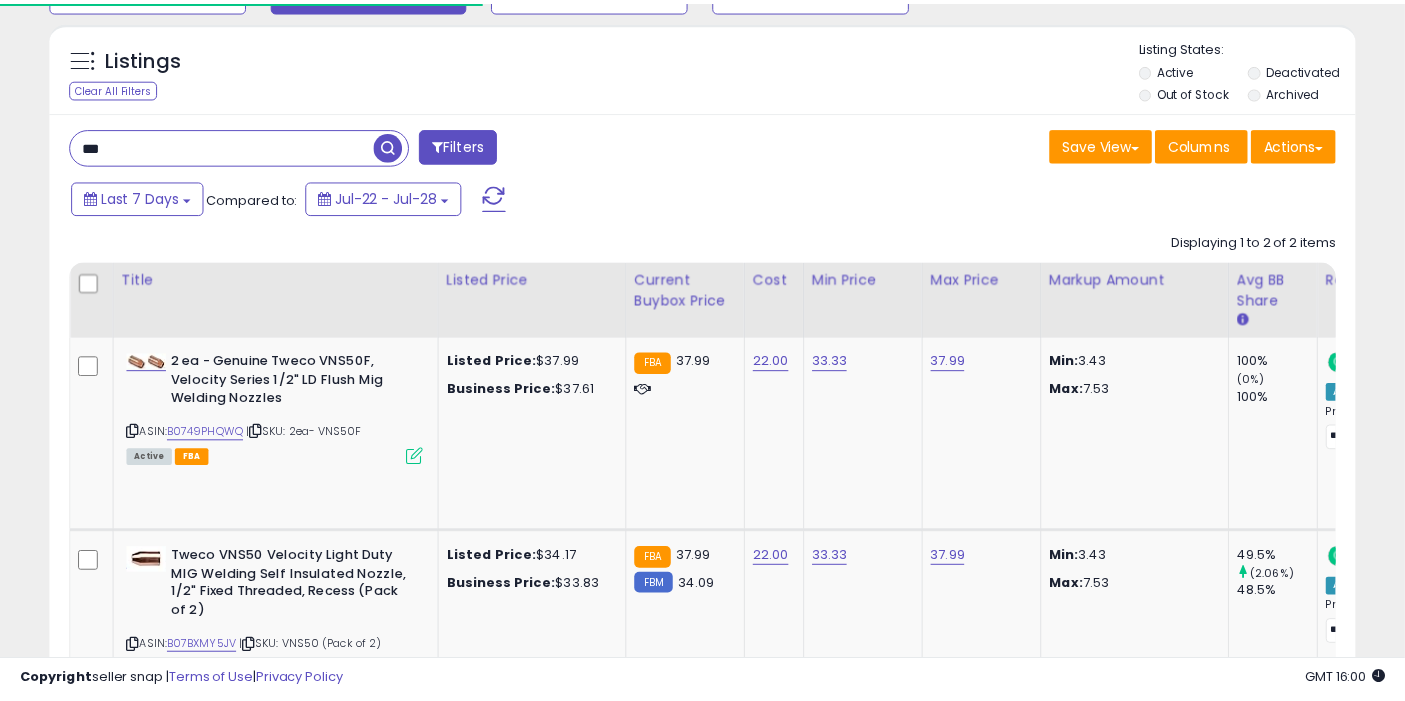 scroll, scrollTop: 329, scrollLeft: 0, axis: vertical 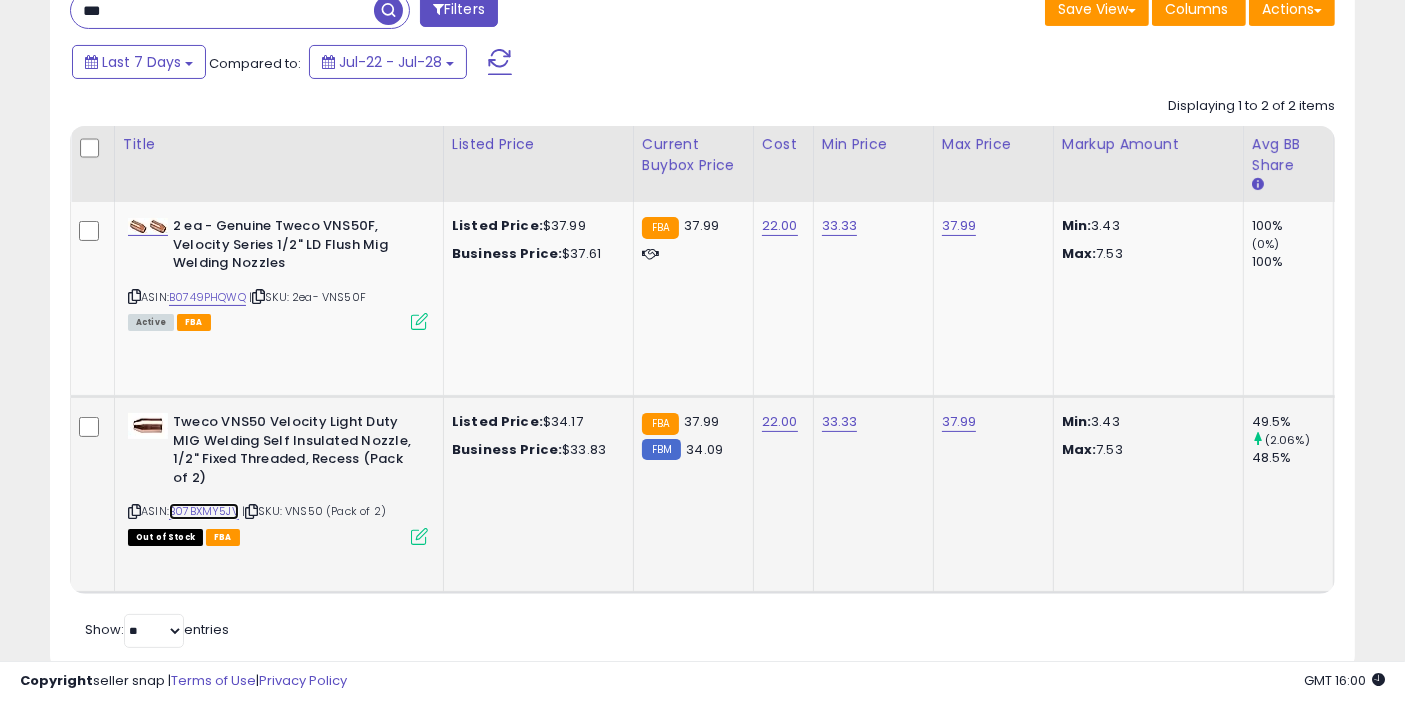 click on "B07BXMY5JV" at bounding box center (204, 511) 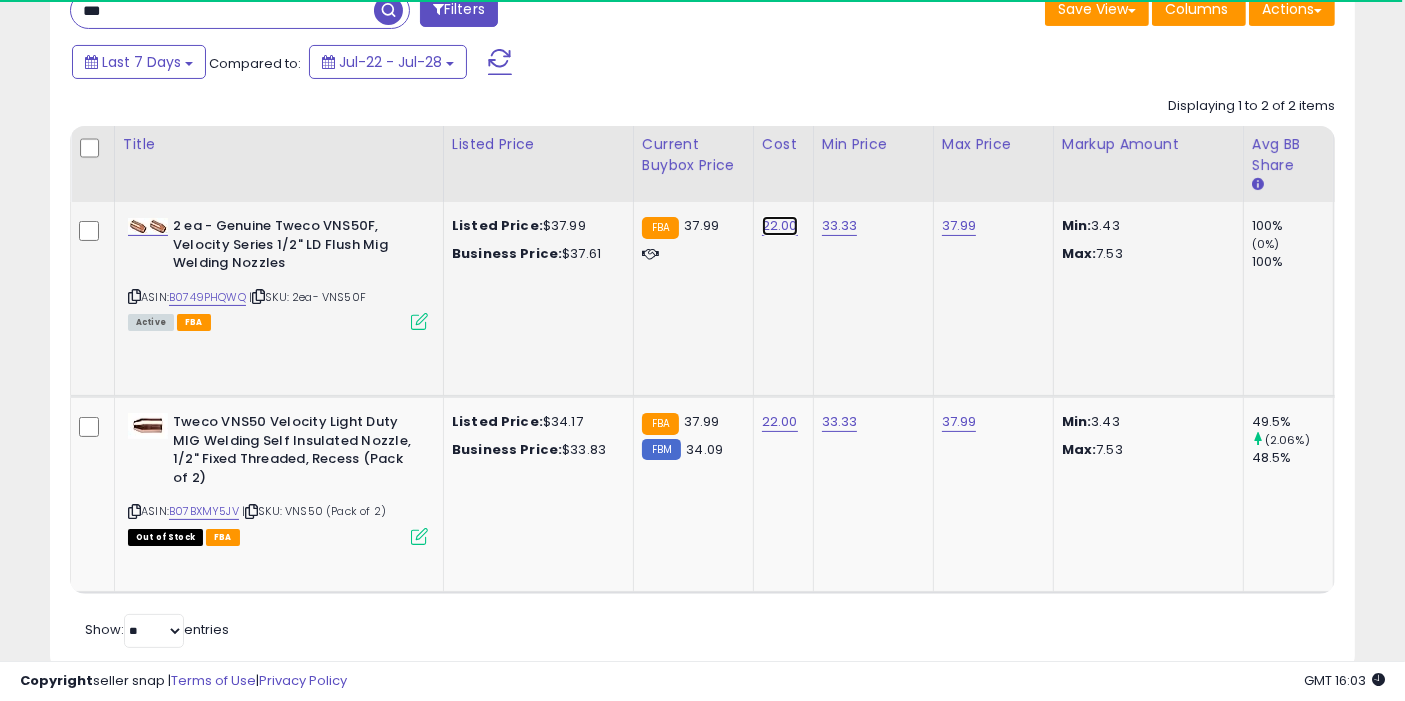 click on "22.00" at bounding box center [780, 226] 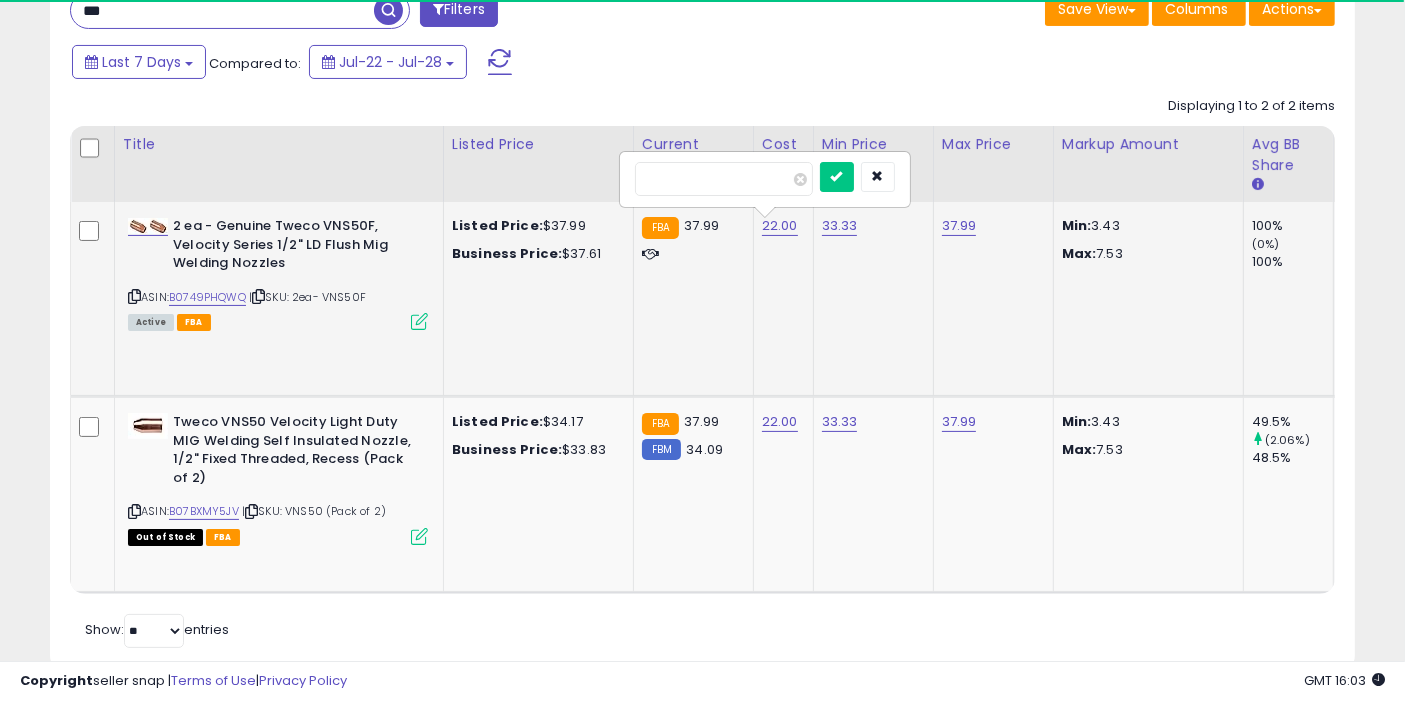 type on "*****" 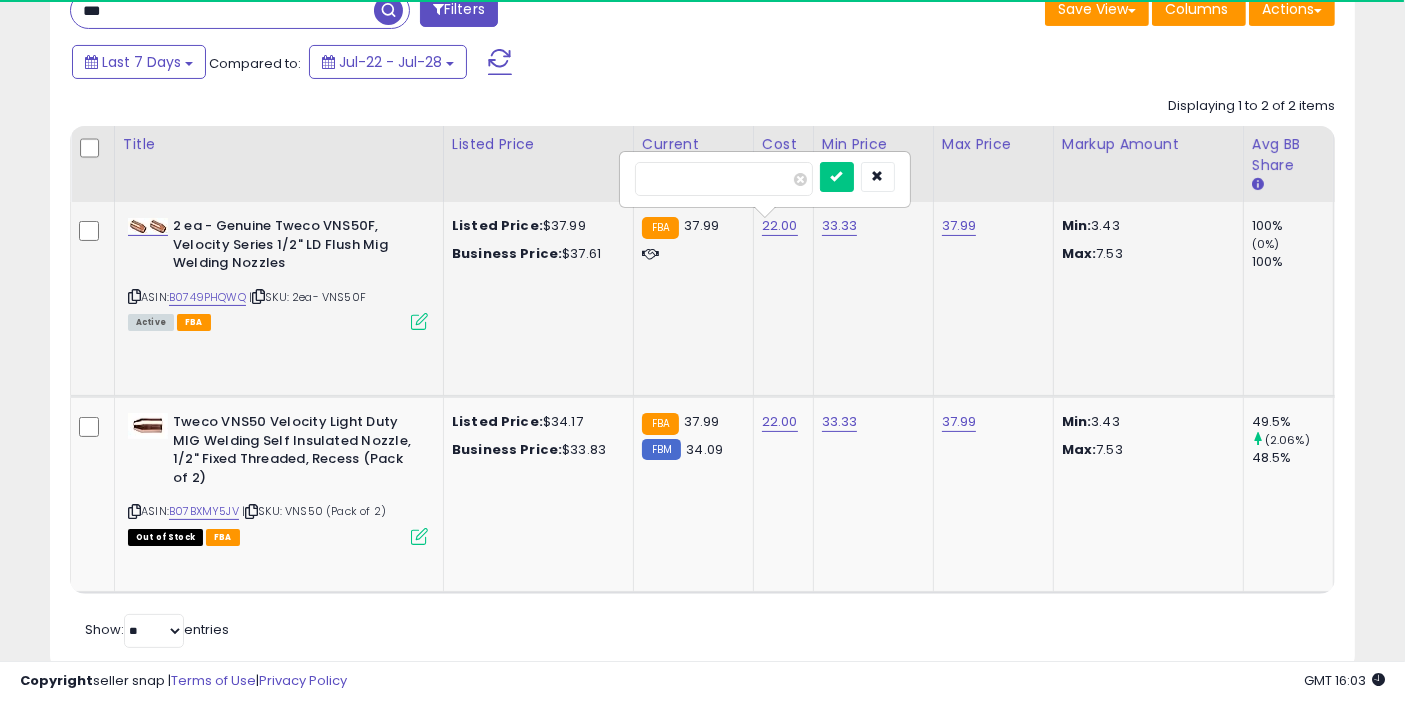 click at bounding box center (837, 177) 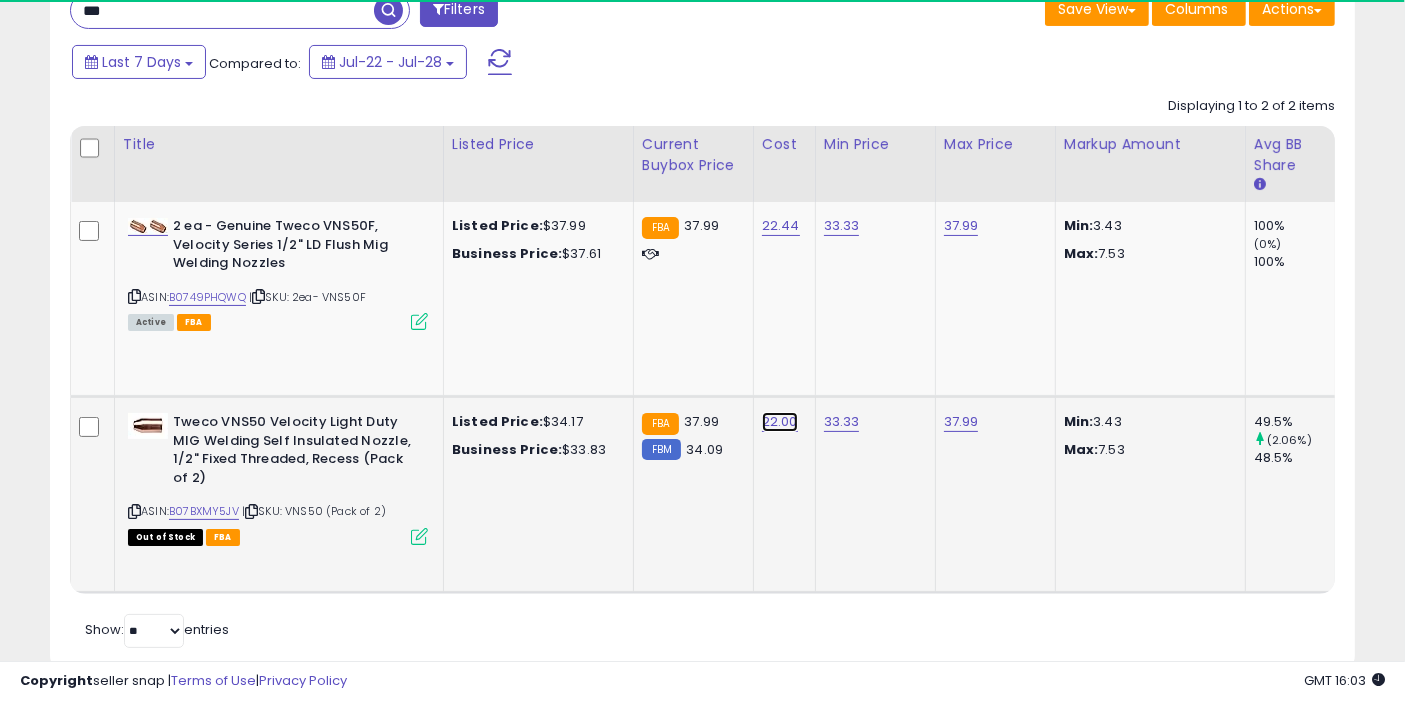 click on "22.00" at bounding box center [781, 226] 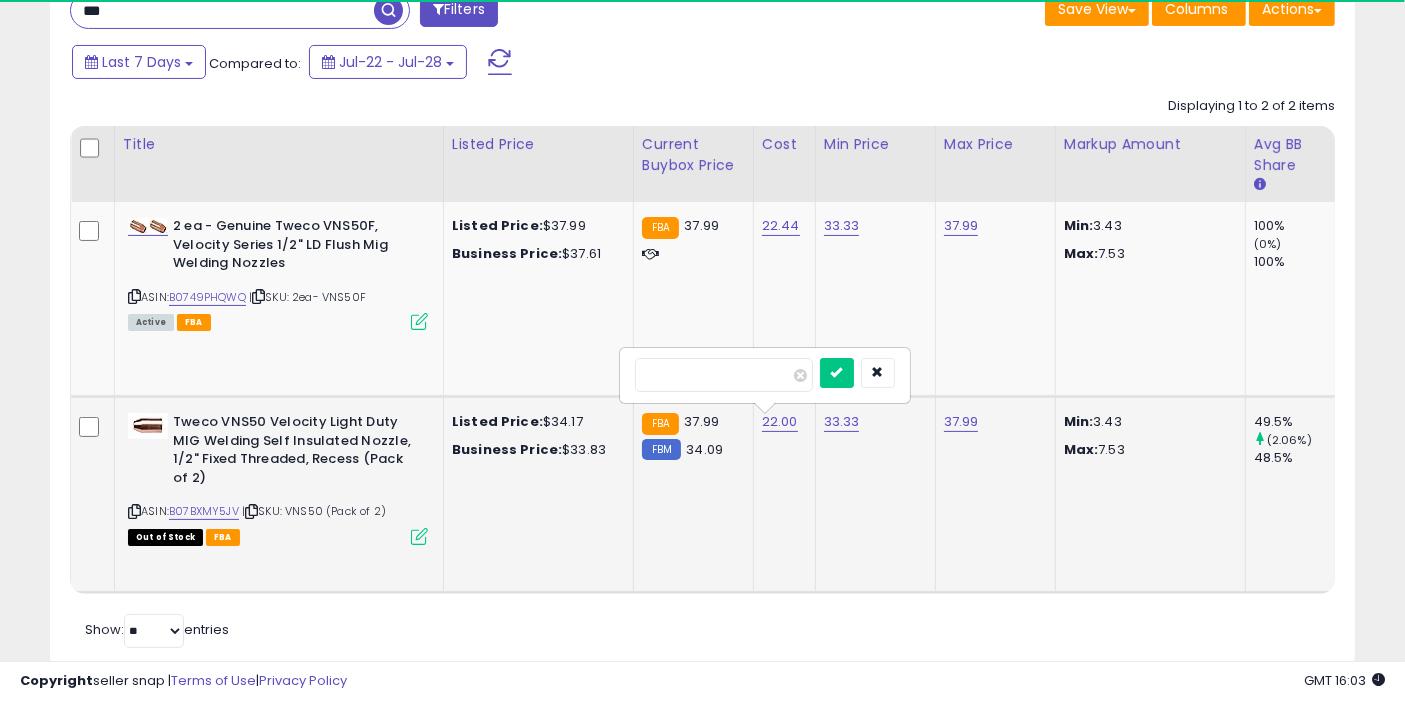 type on "*****" 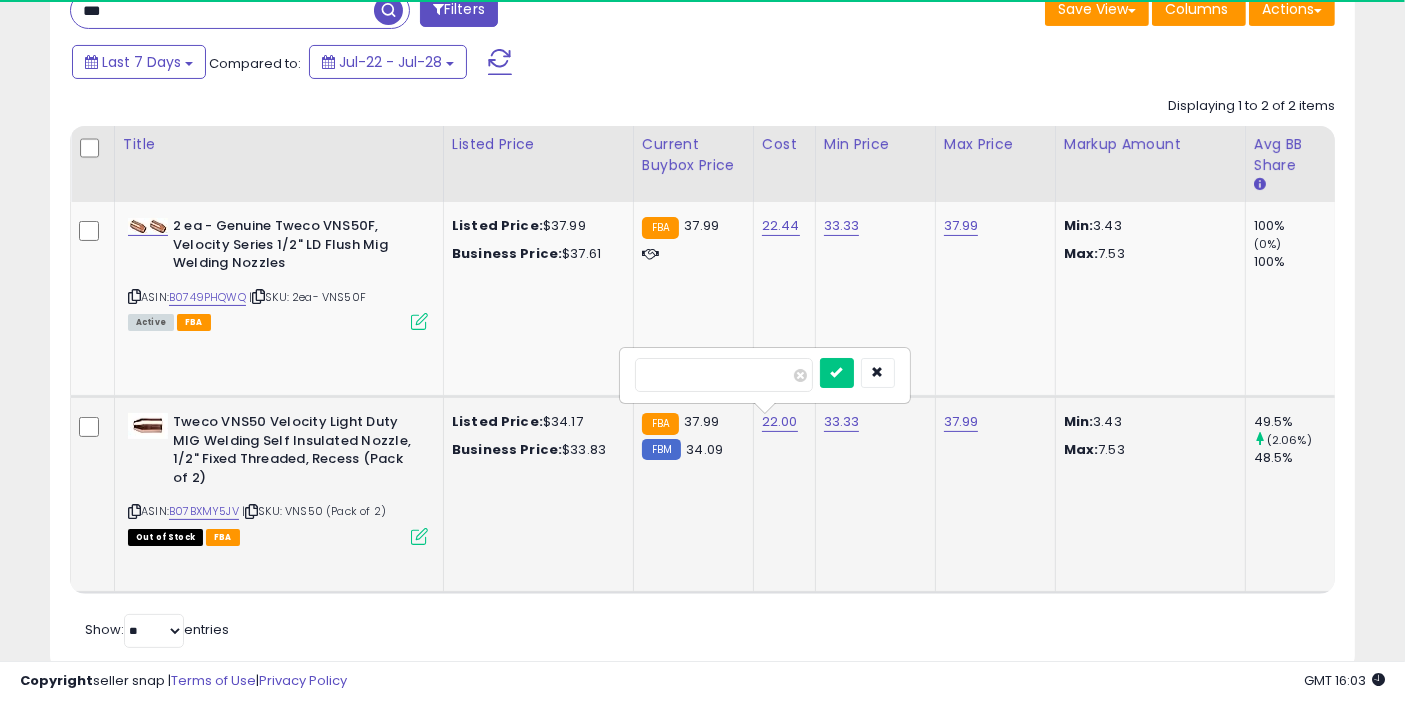 click at bounding box center (837, 373) 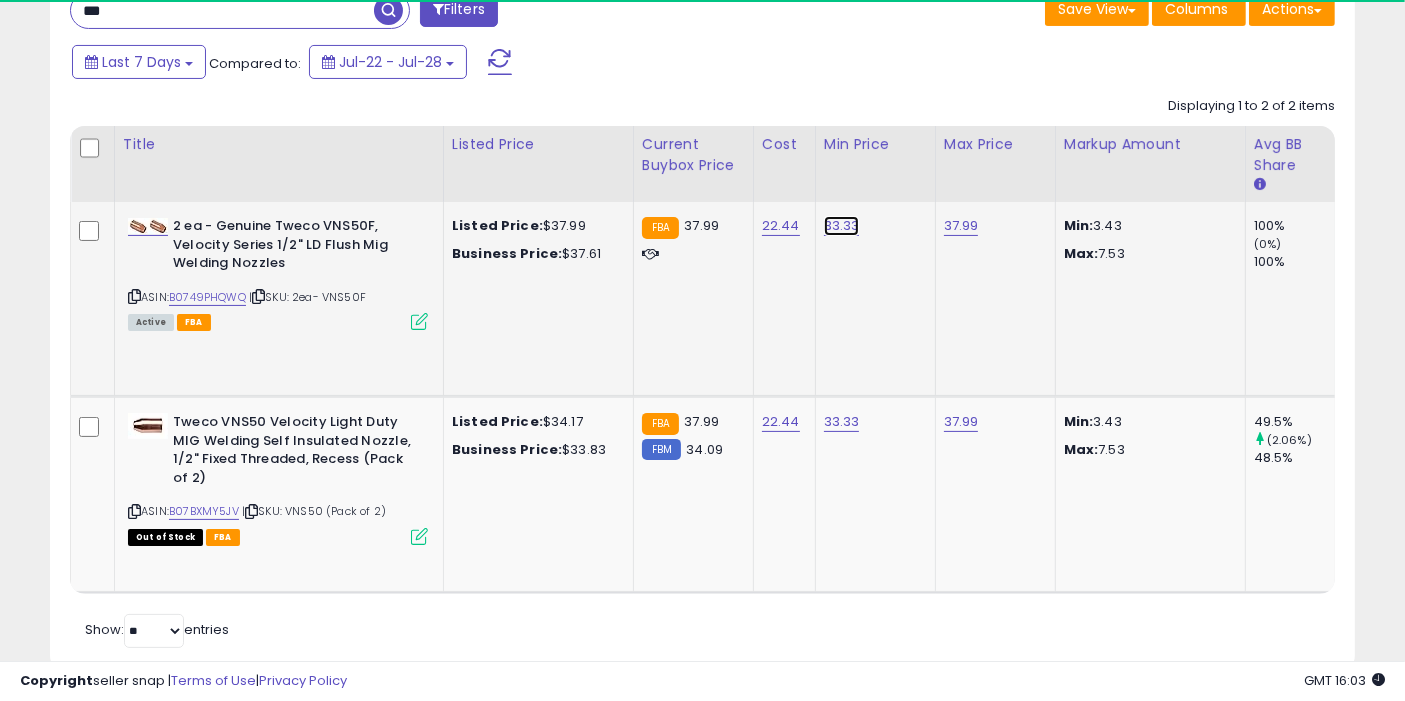 click on "33.33" at bounding box center (842, 226) 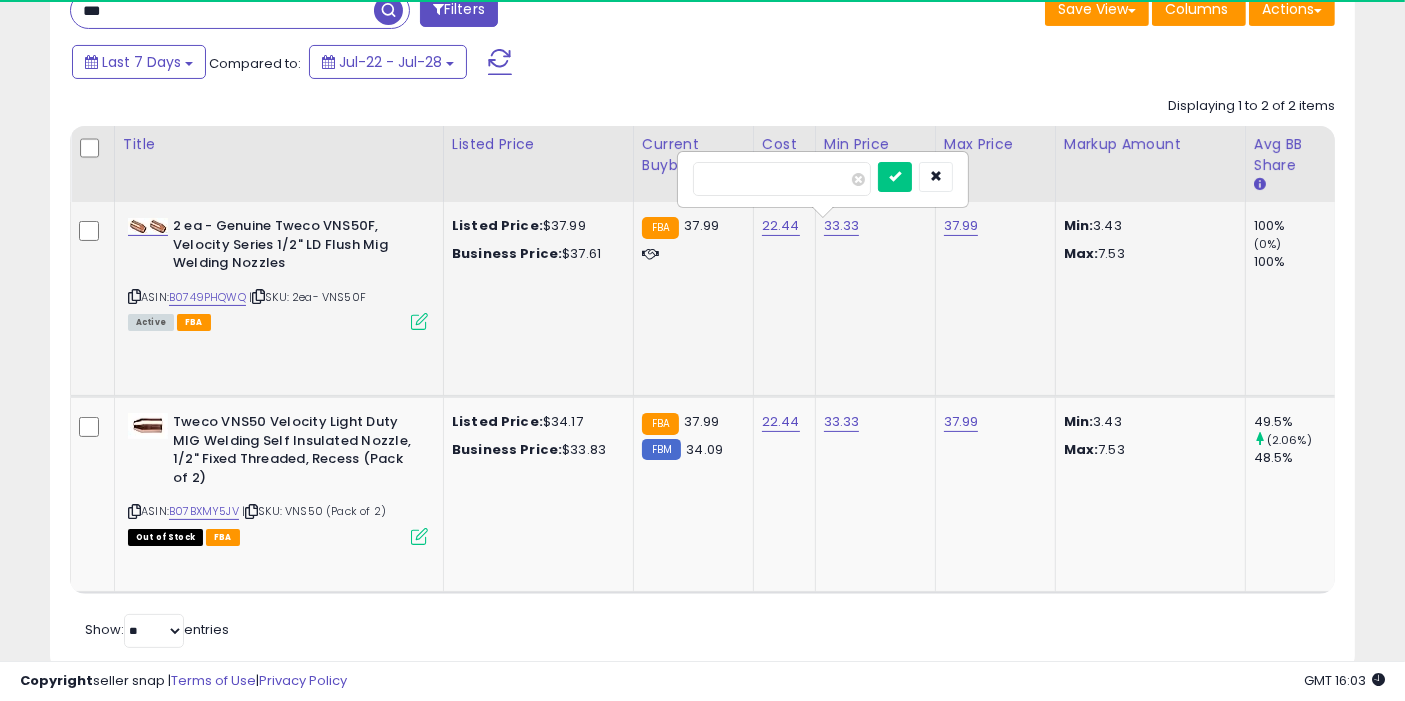 type on "*****" 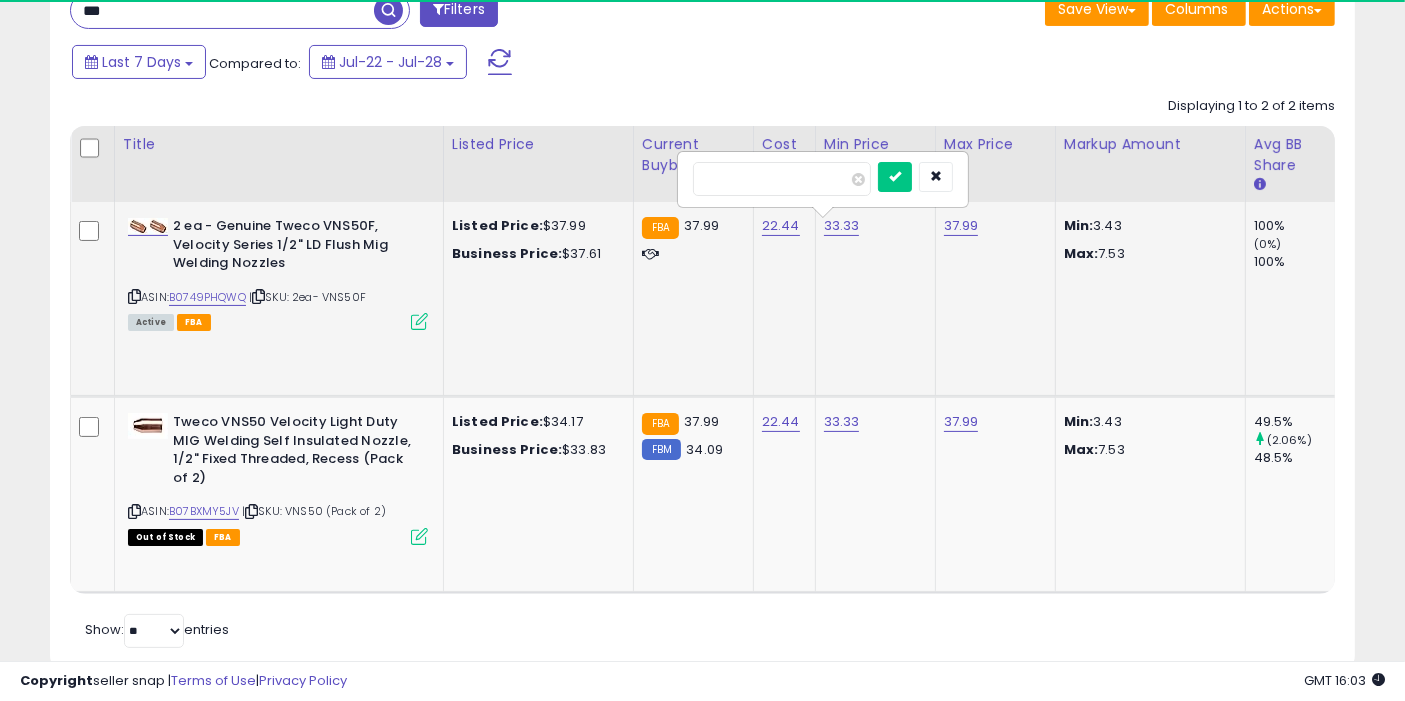 click at bounding box center [895, 177] 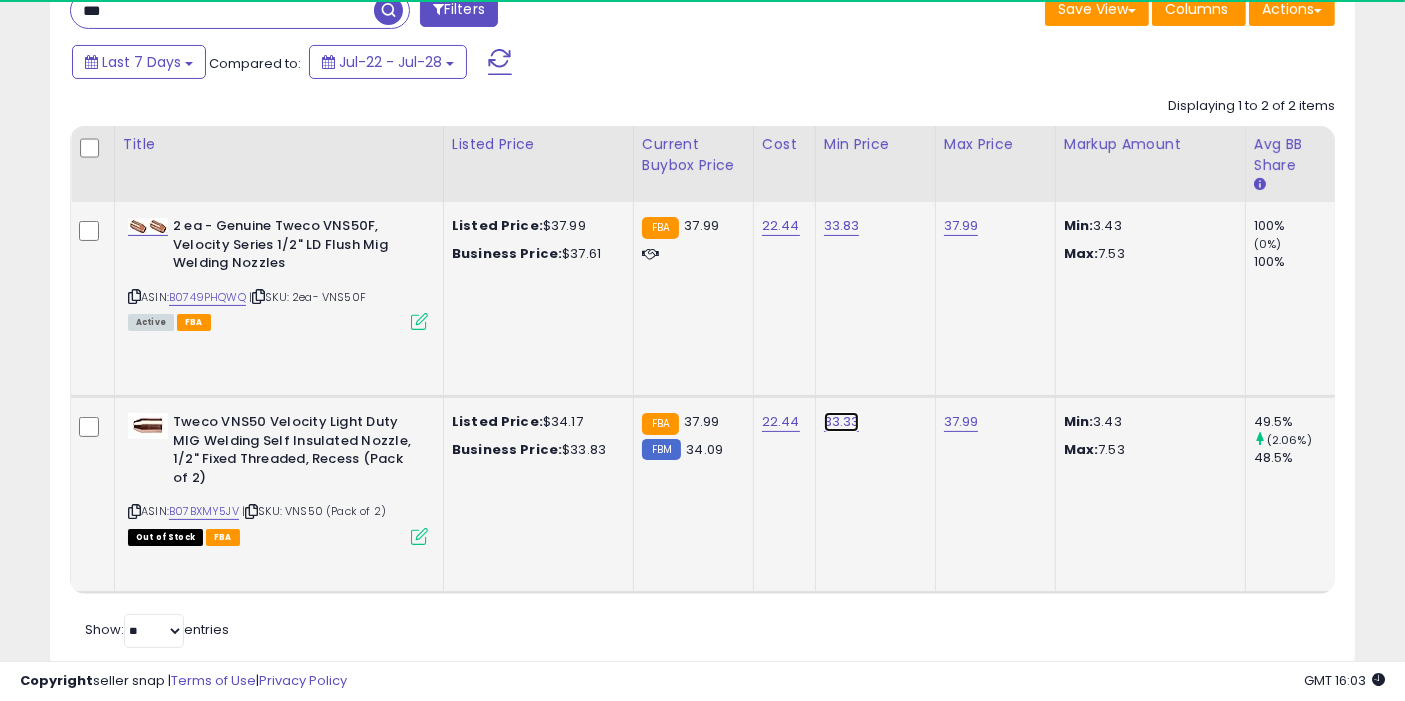 click on "33.33" at bounding box center (842, 226) 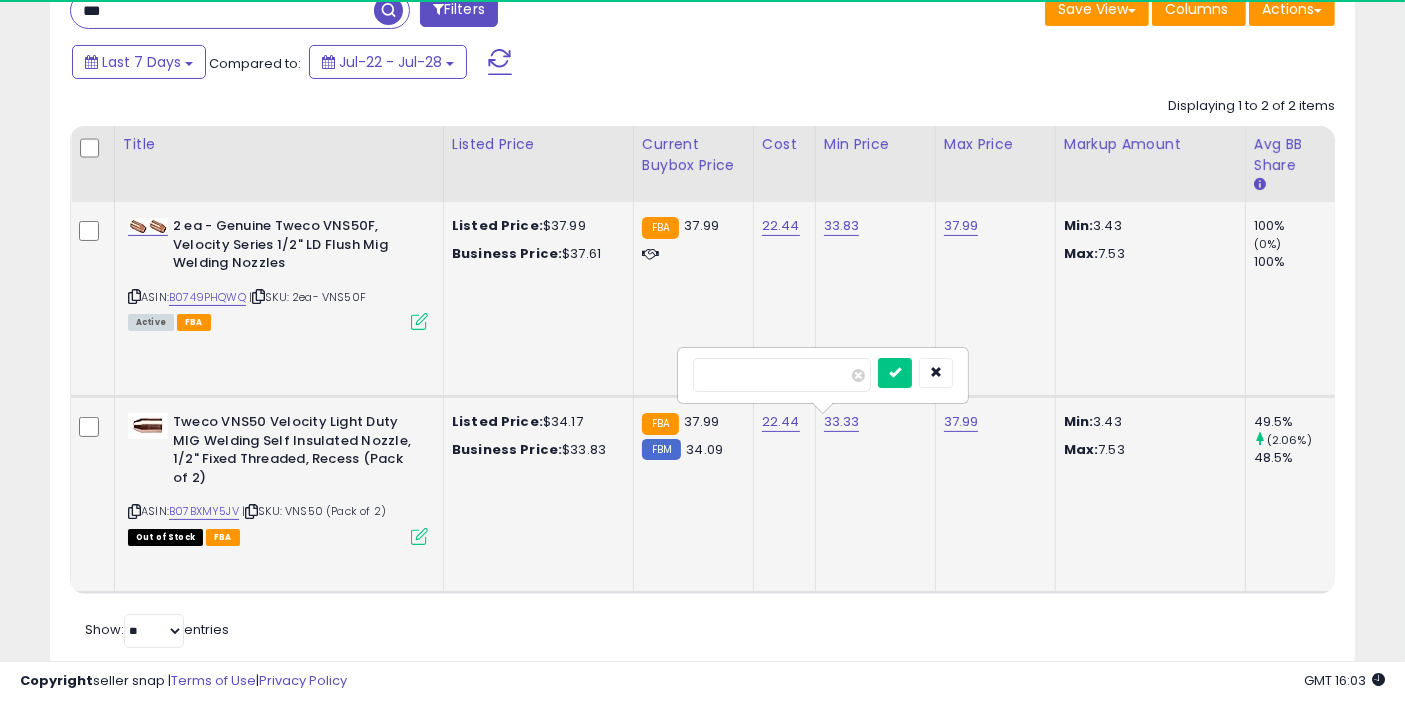 type on "*****" 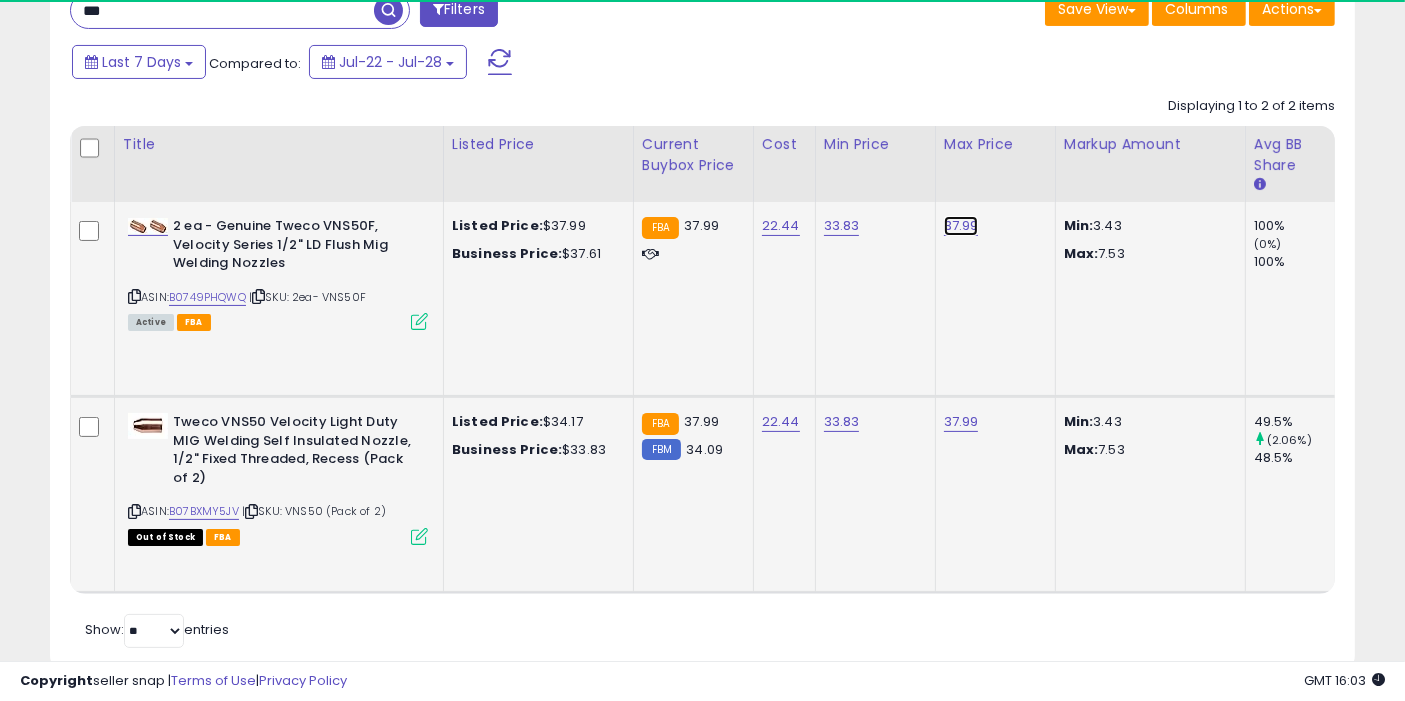 click on "37.99" at bounding box center (961, 226) 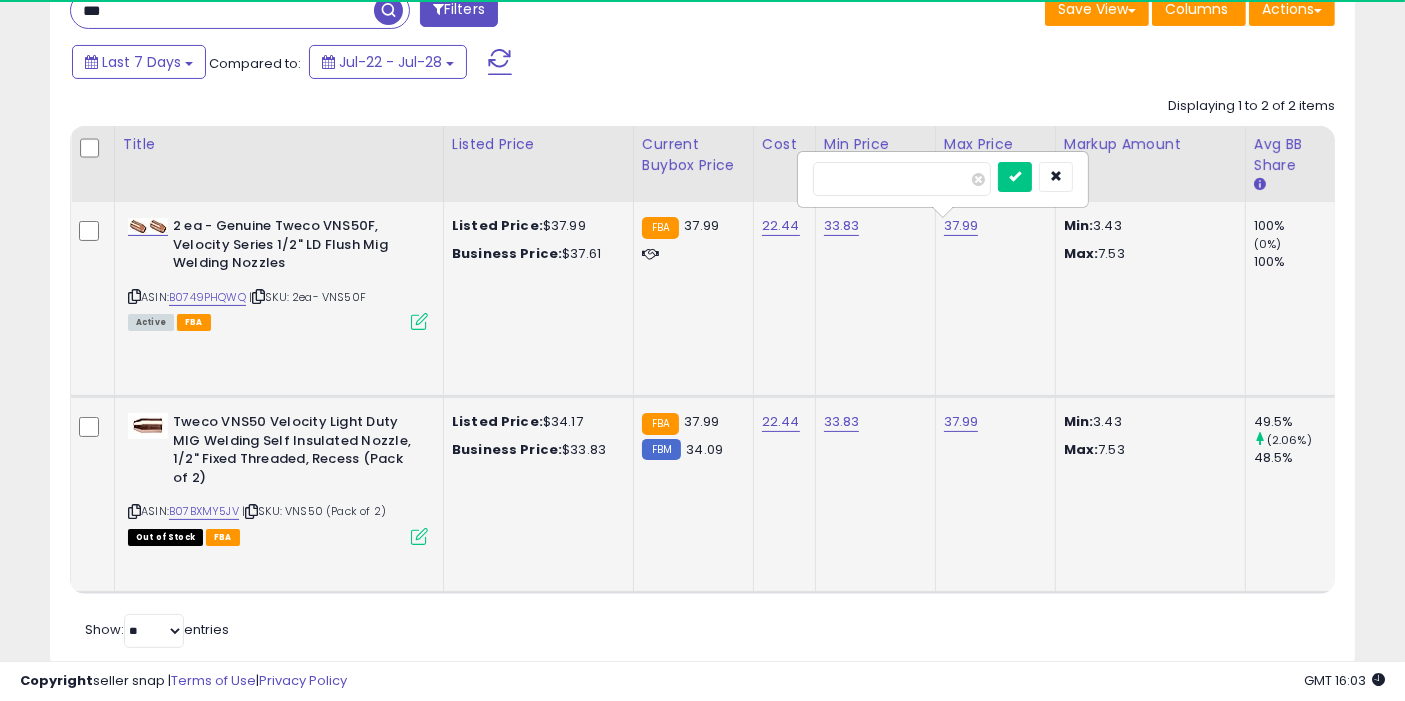type on "*****" 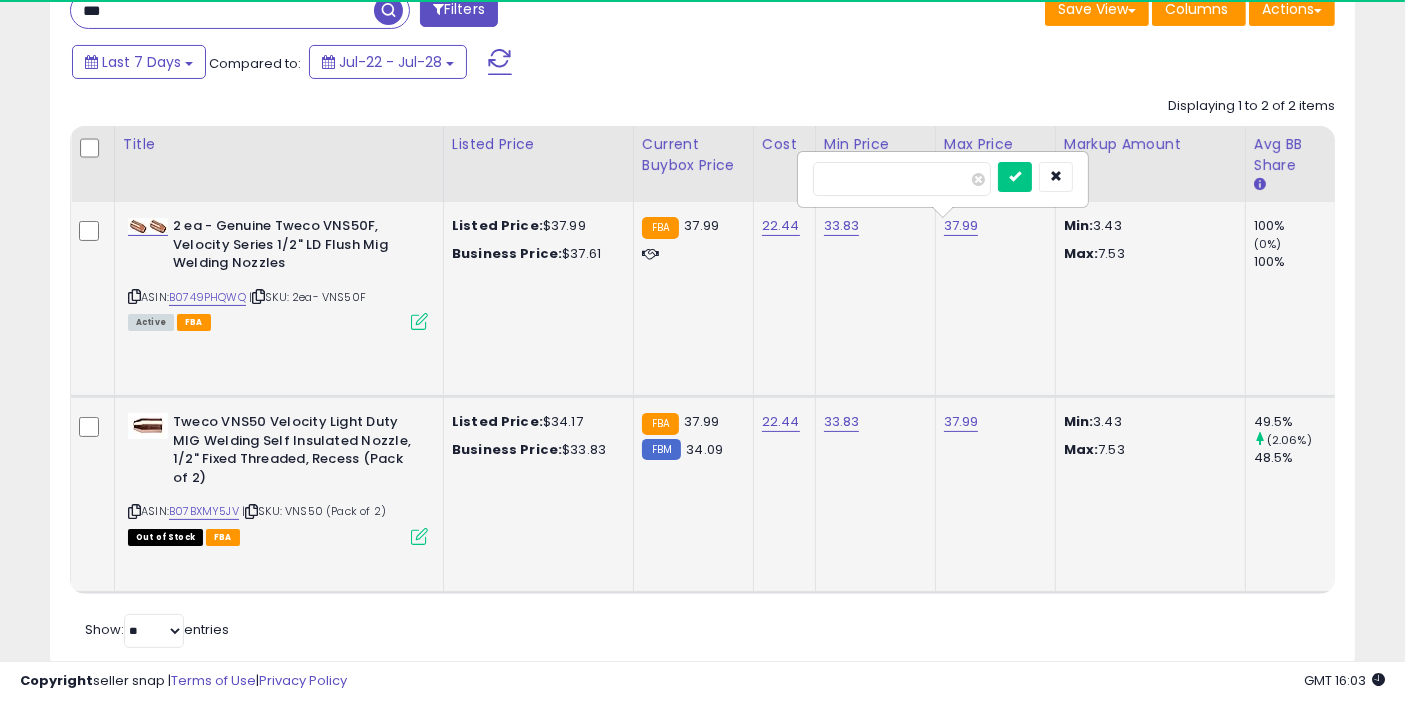 click at bounding box center (1015, 177) 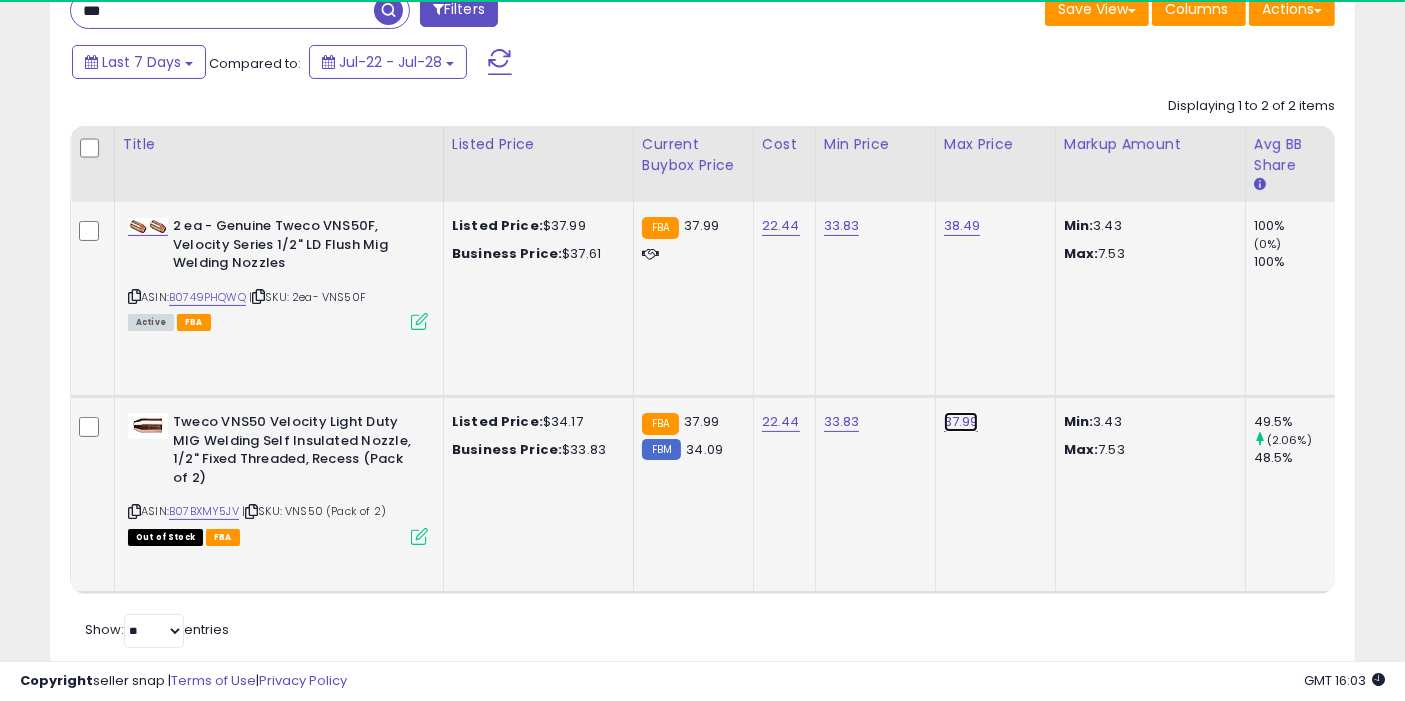 click on "37.99" at bounding box center (962, 226) 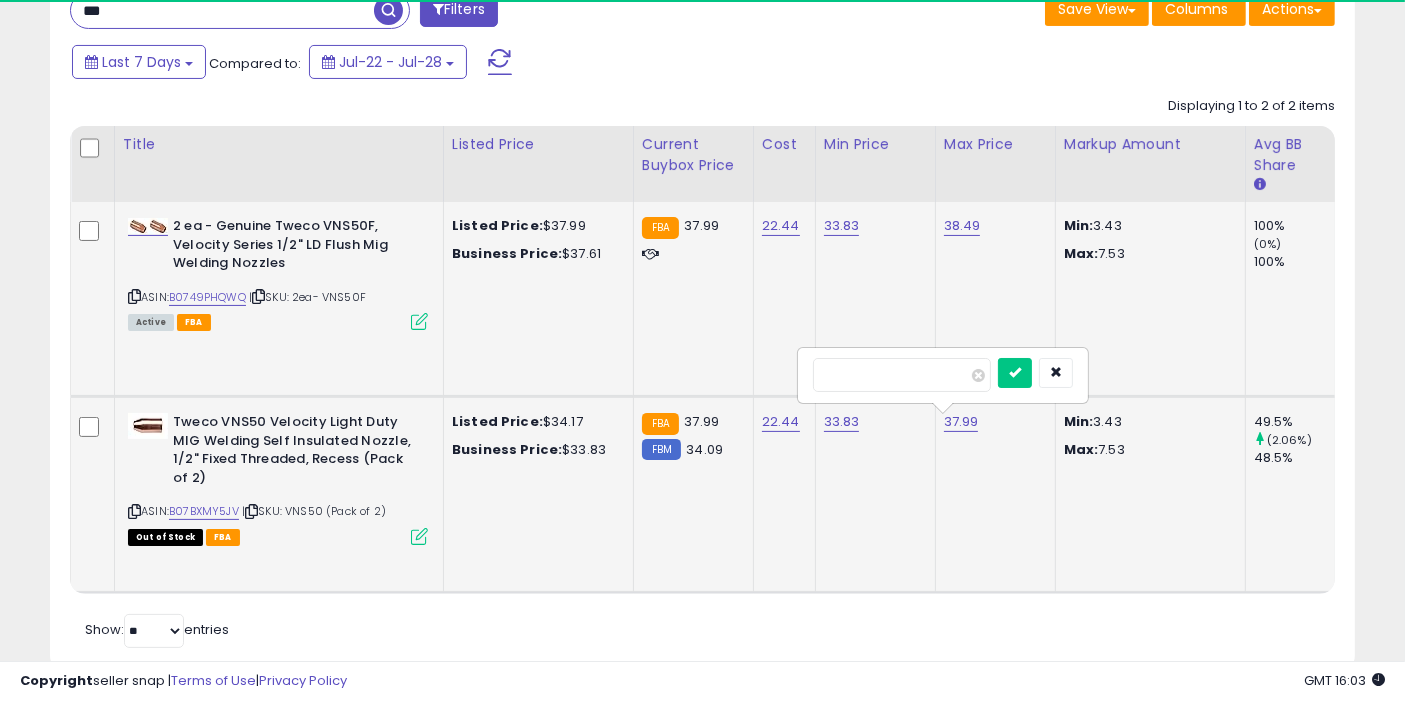 type on "*****" 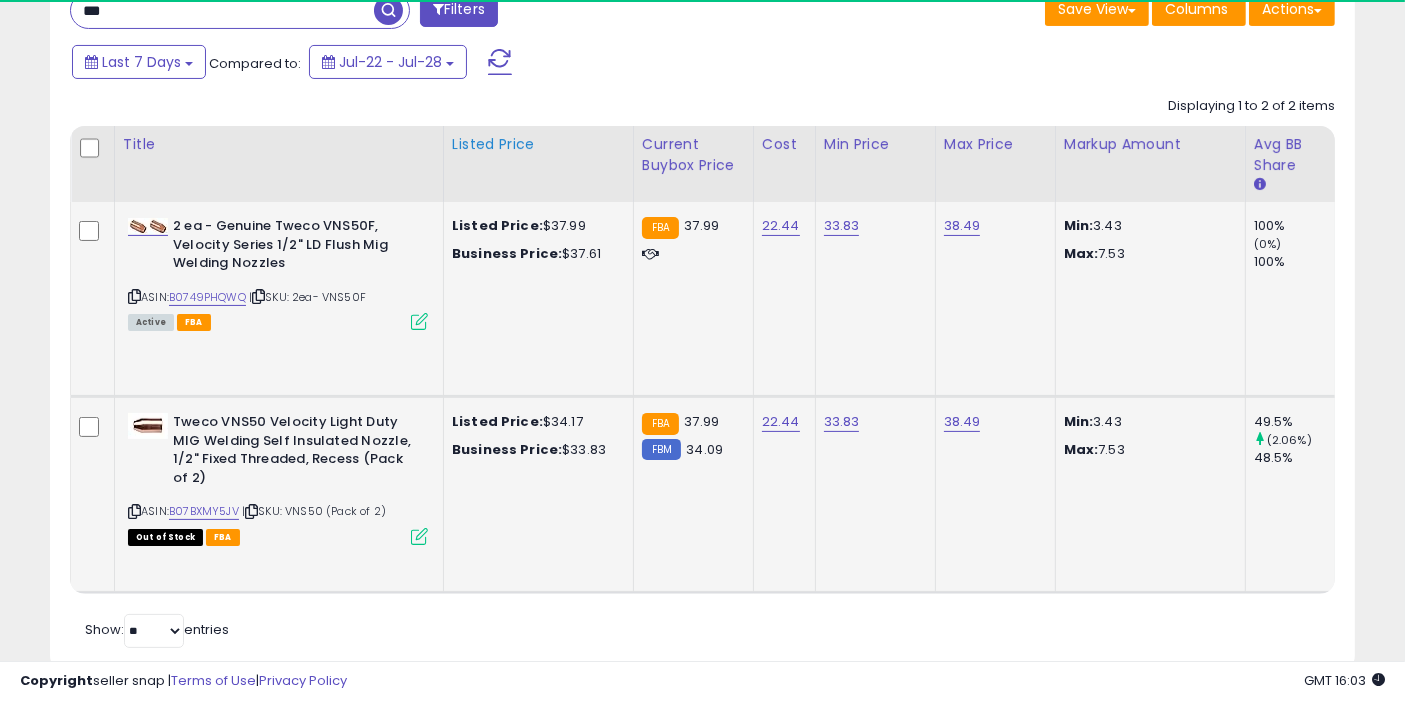 scroll, scrollTop: 273, scrollLeft: 0, axis: vertical 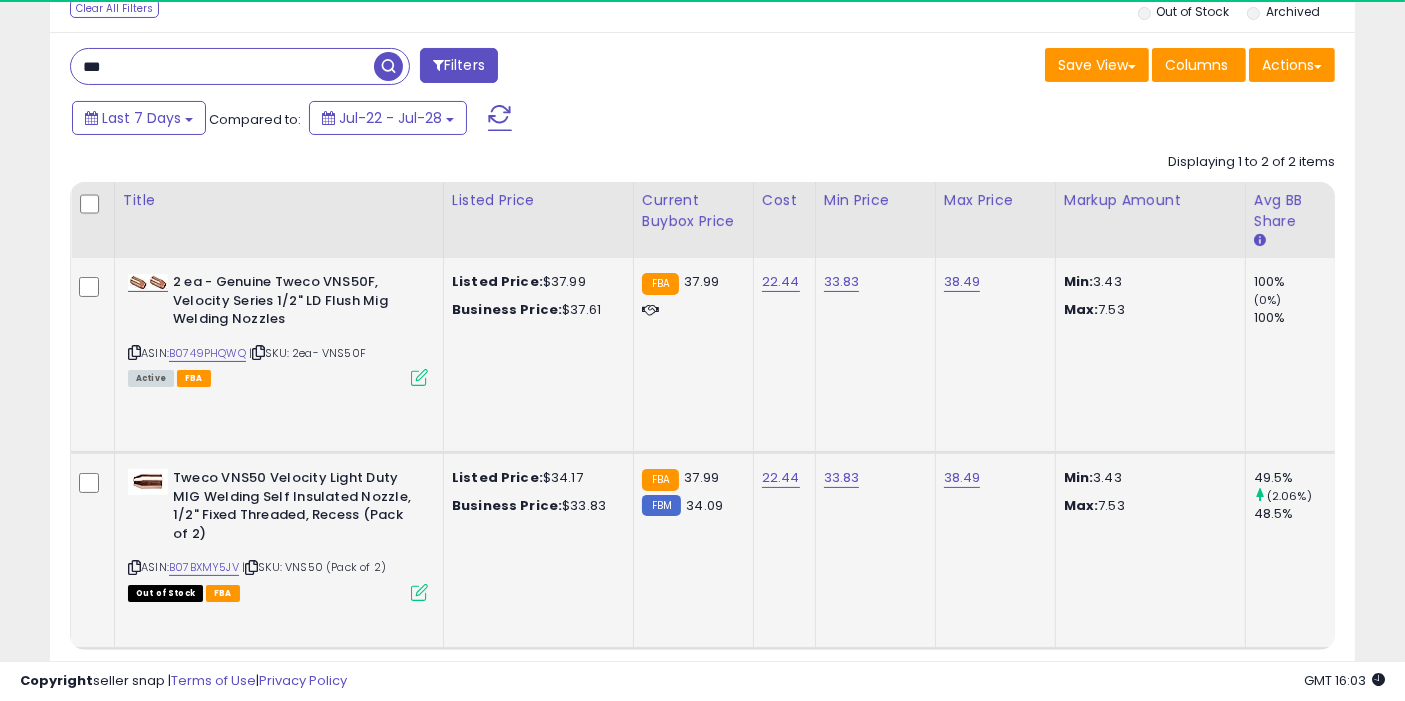 click at bounding box center [388, 66] 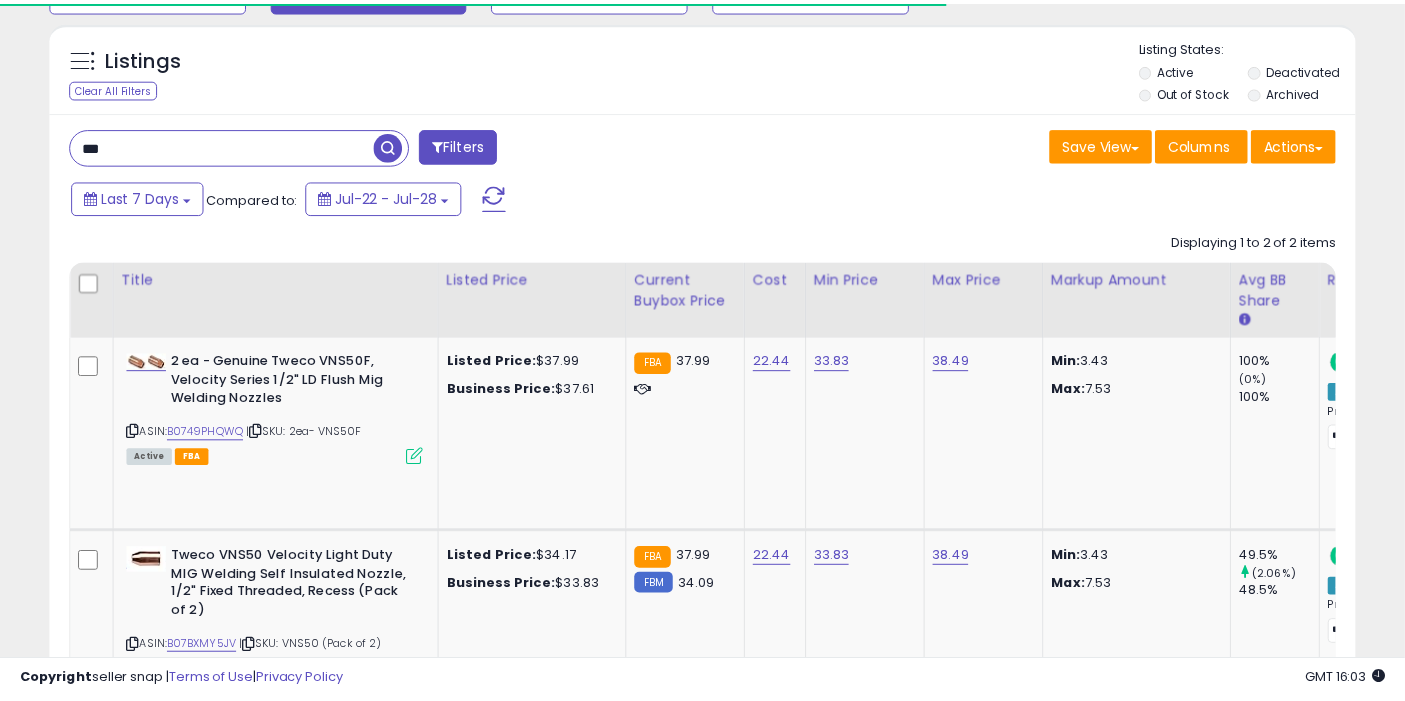 scroll, scrollTop: 273, scrollLeft: 0, axis: vertical 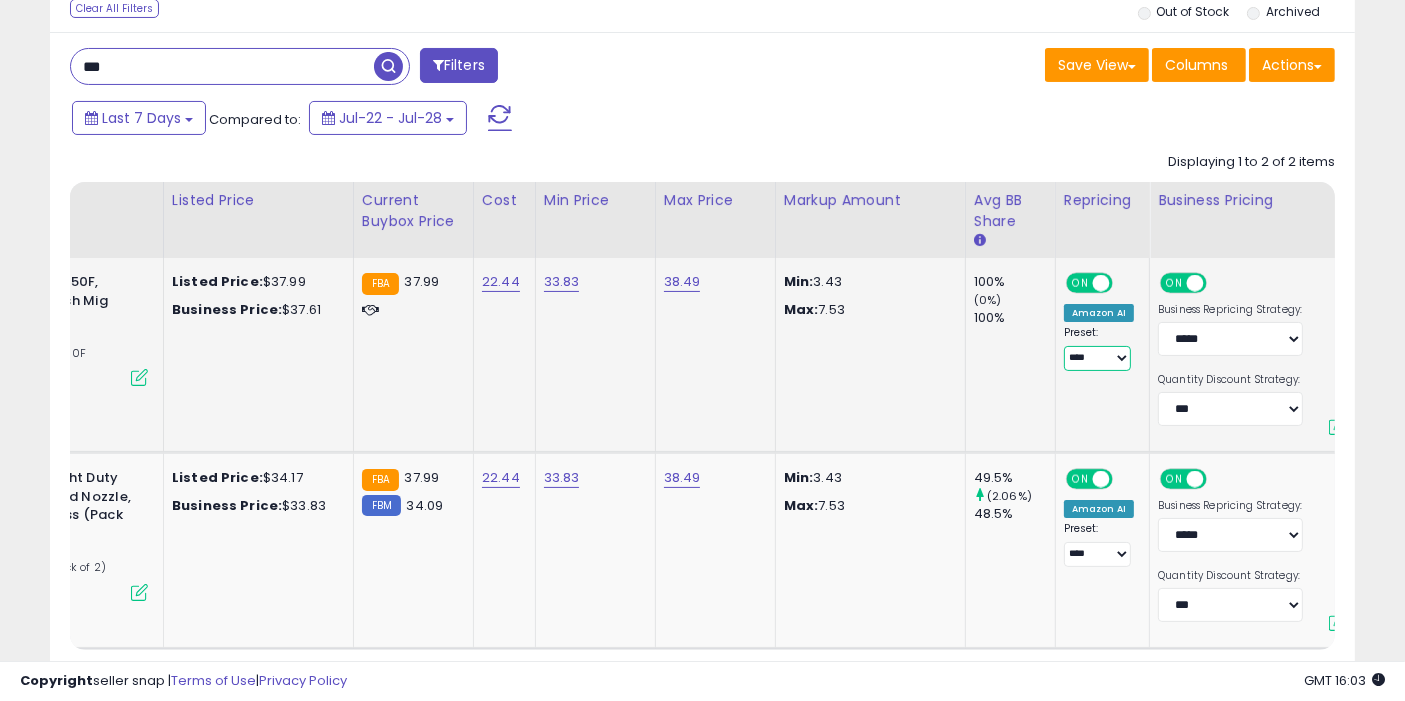 click on "**********" at bounding box center [1097, 358] 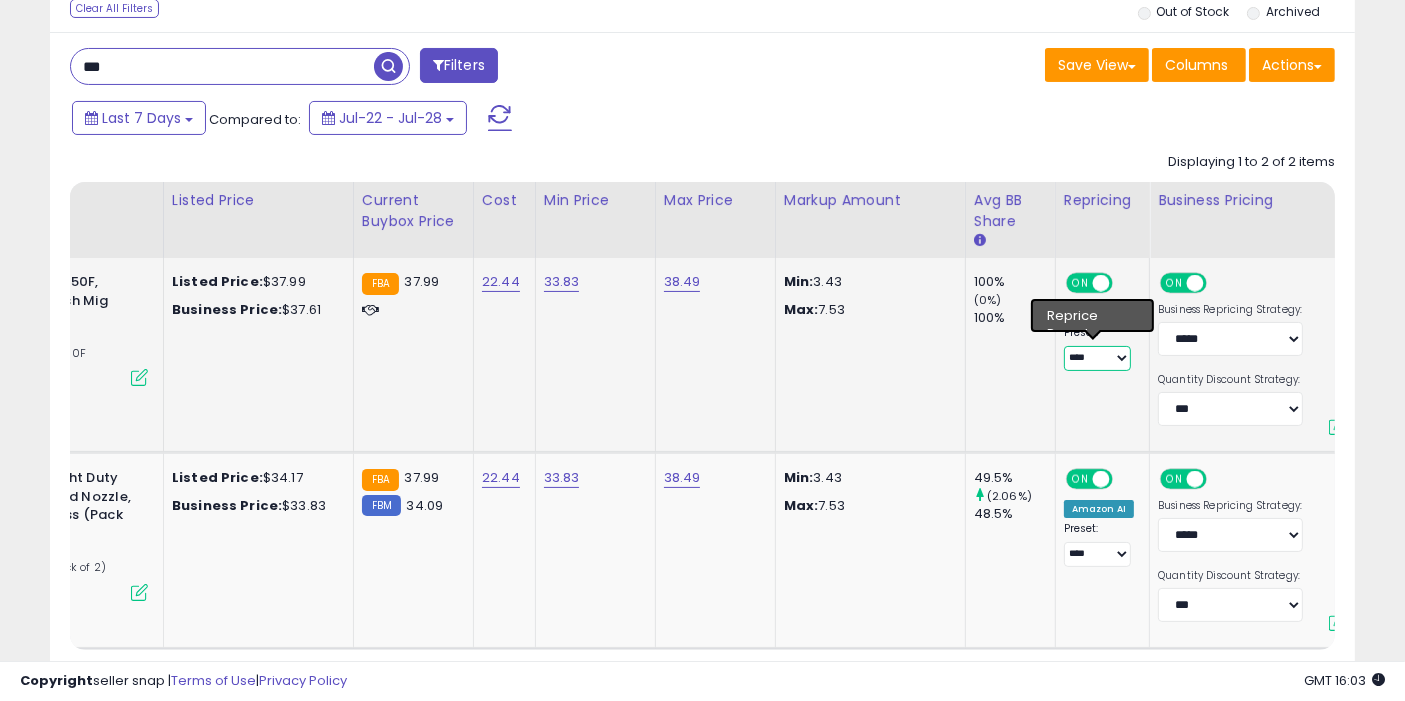 select on "**********" 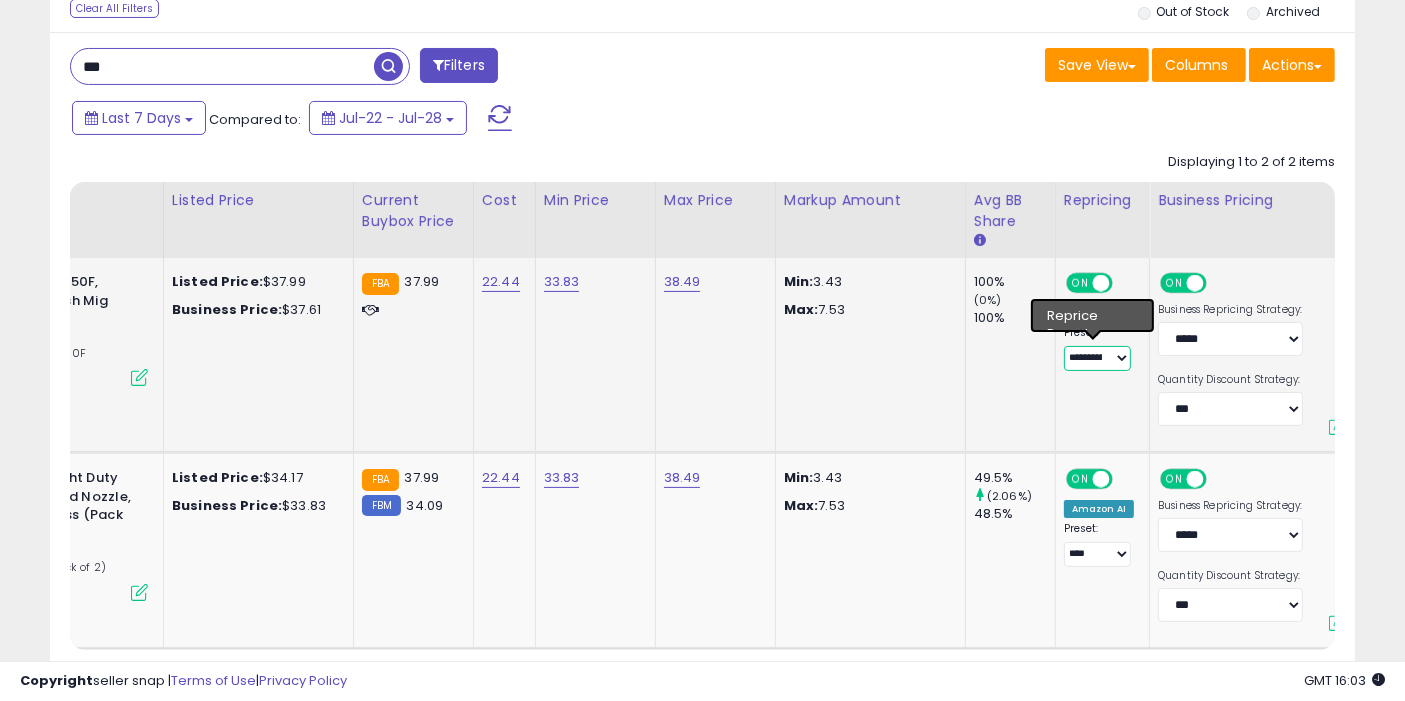click on "**********" at bounding box center [1097, 358] 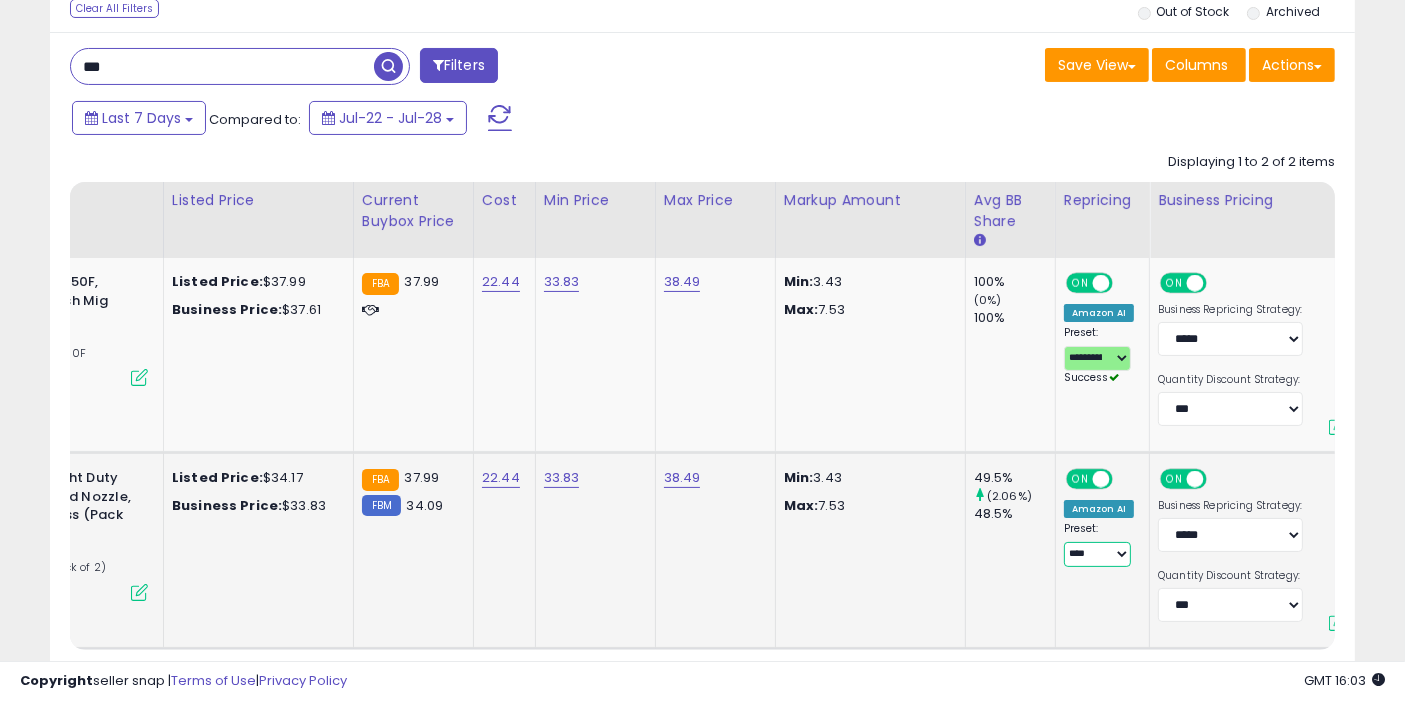 click on "**********" at bounding box center [1097, 554] 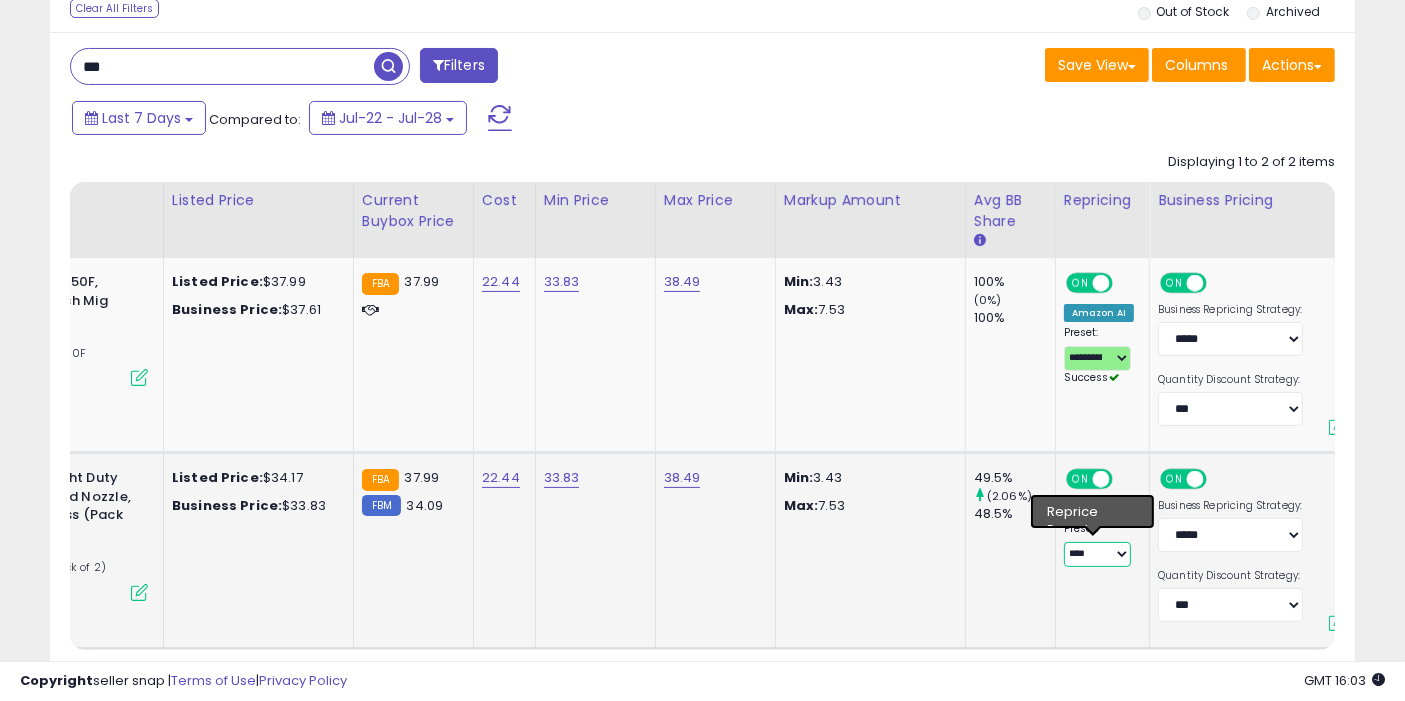 select on "**********" 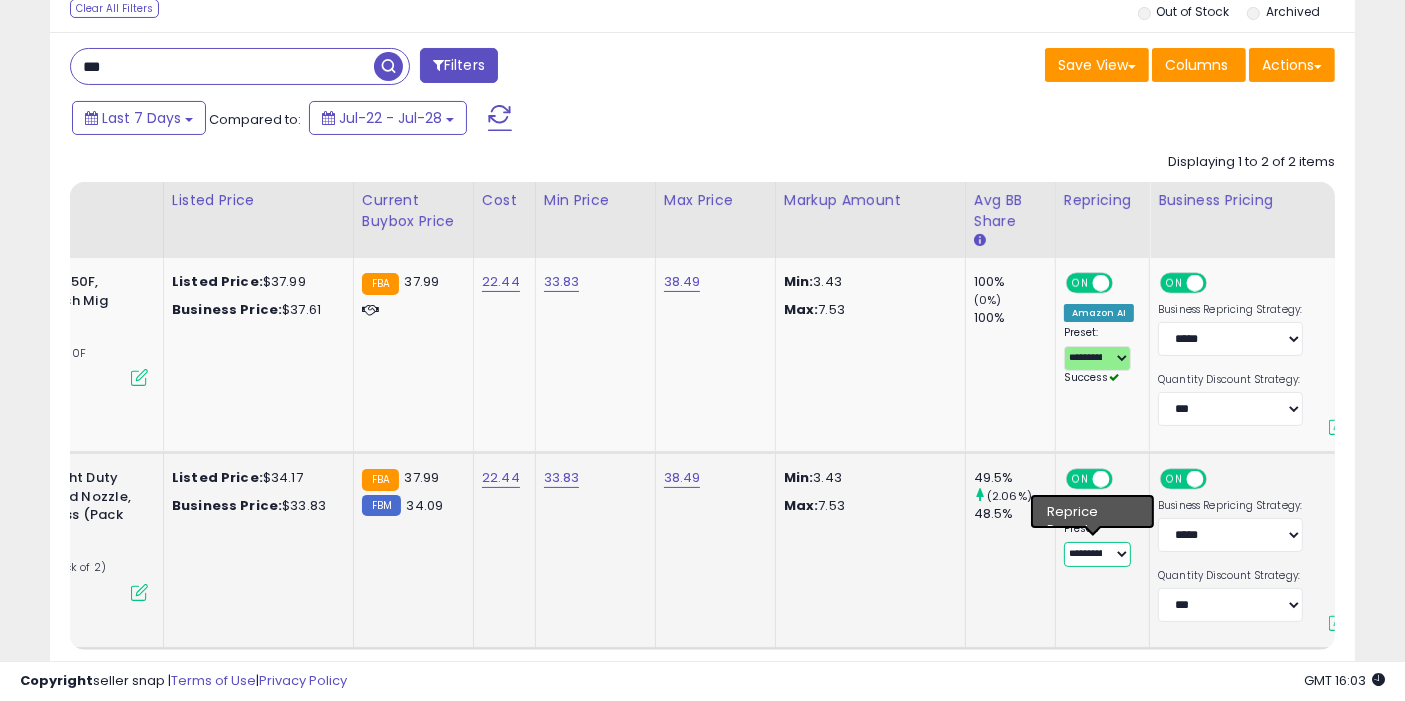 click on "**********" at bounding box center [1097, 554] 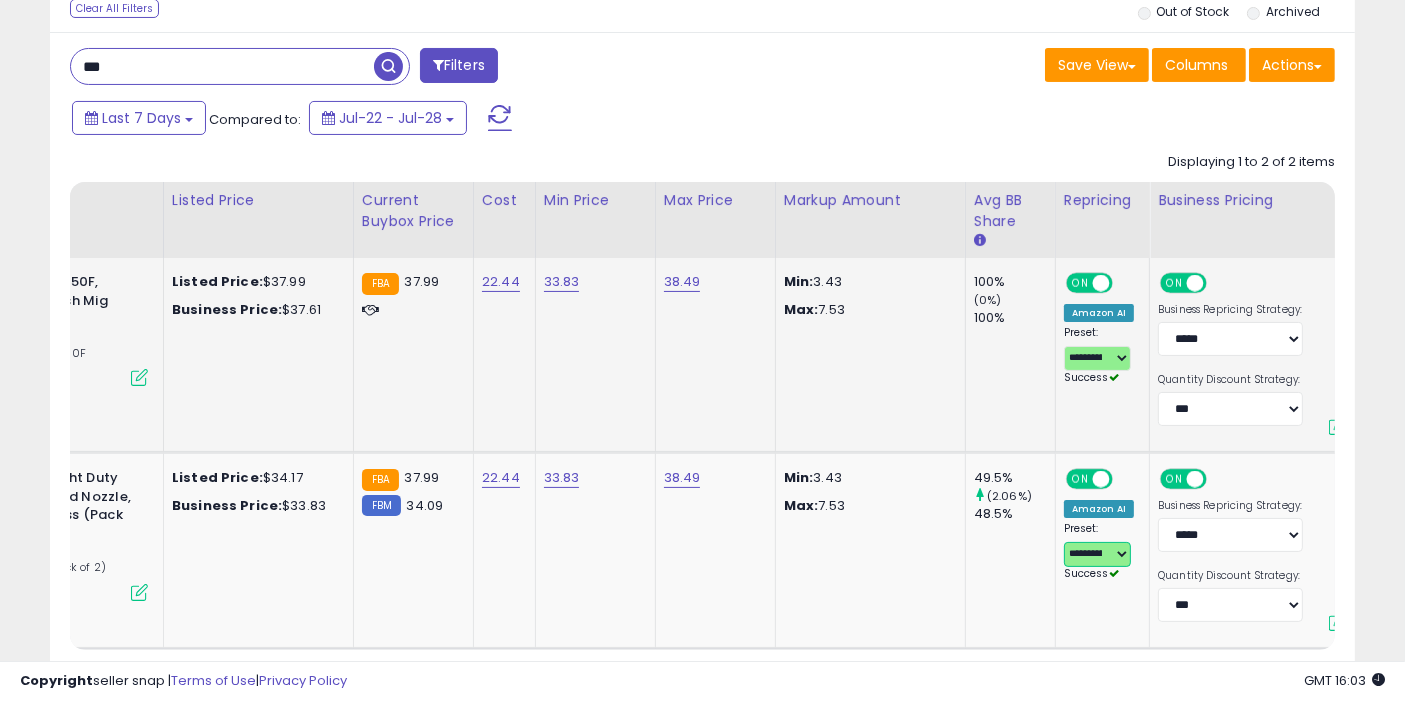 scroll, scrollTop: 0, scrollLeft: 0, axis: both 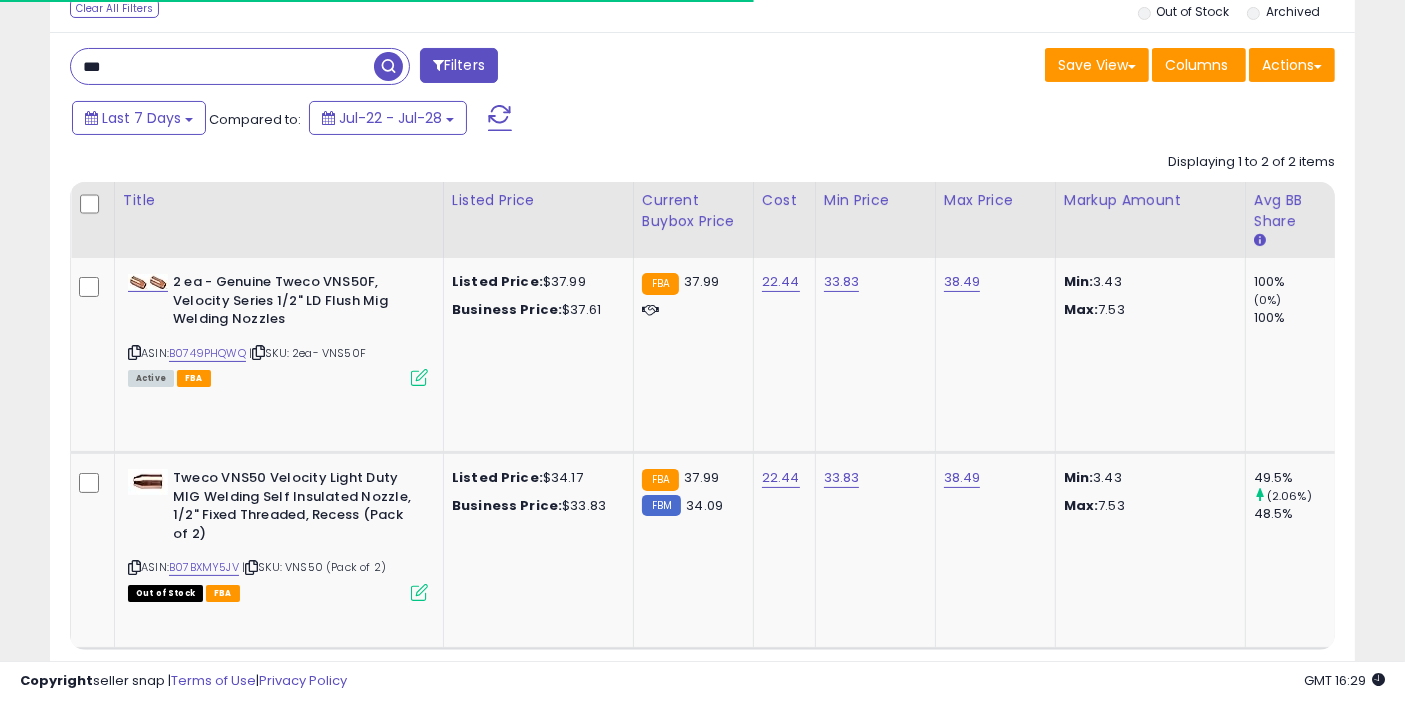click on "***" at bounding box center [222, 66] 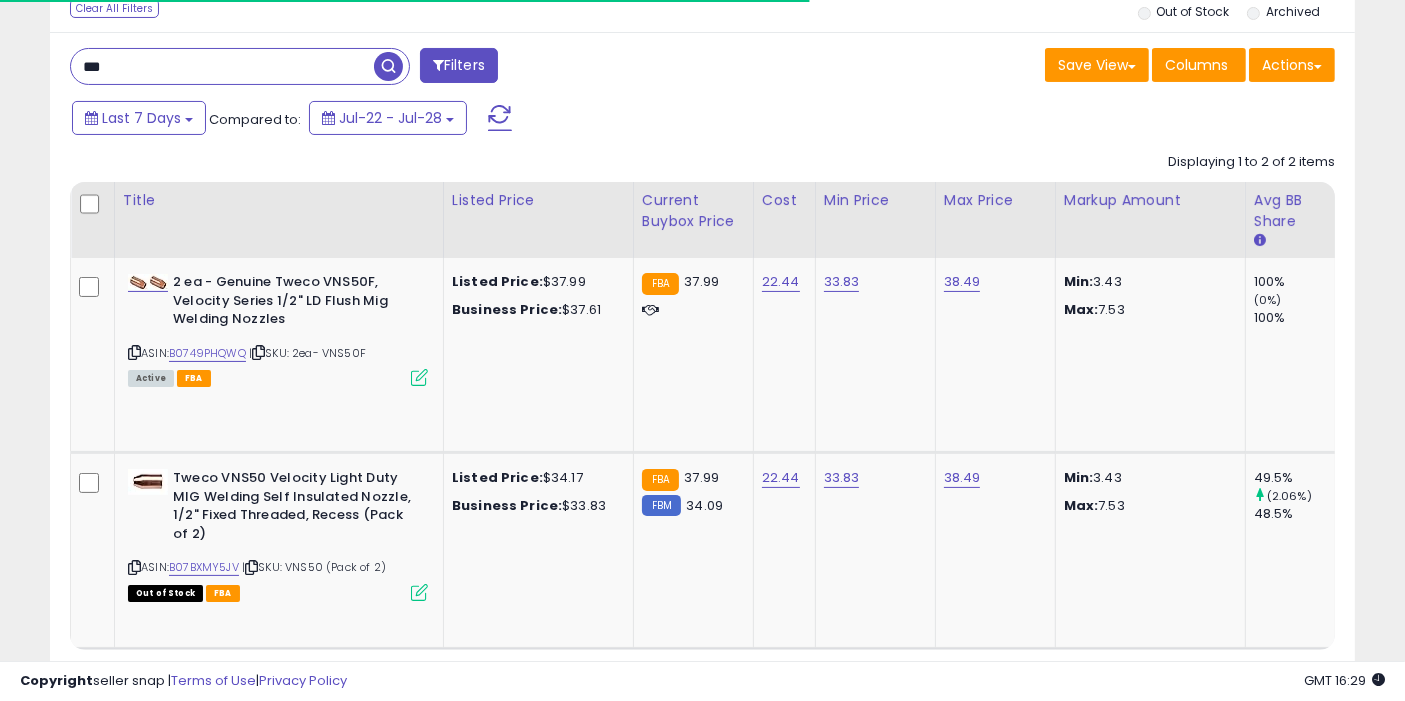 click on "***" at bounding box center (222, 66) 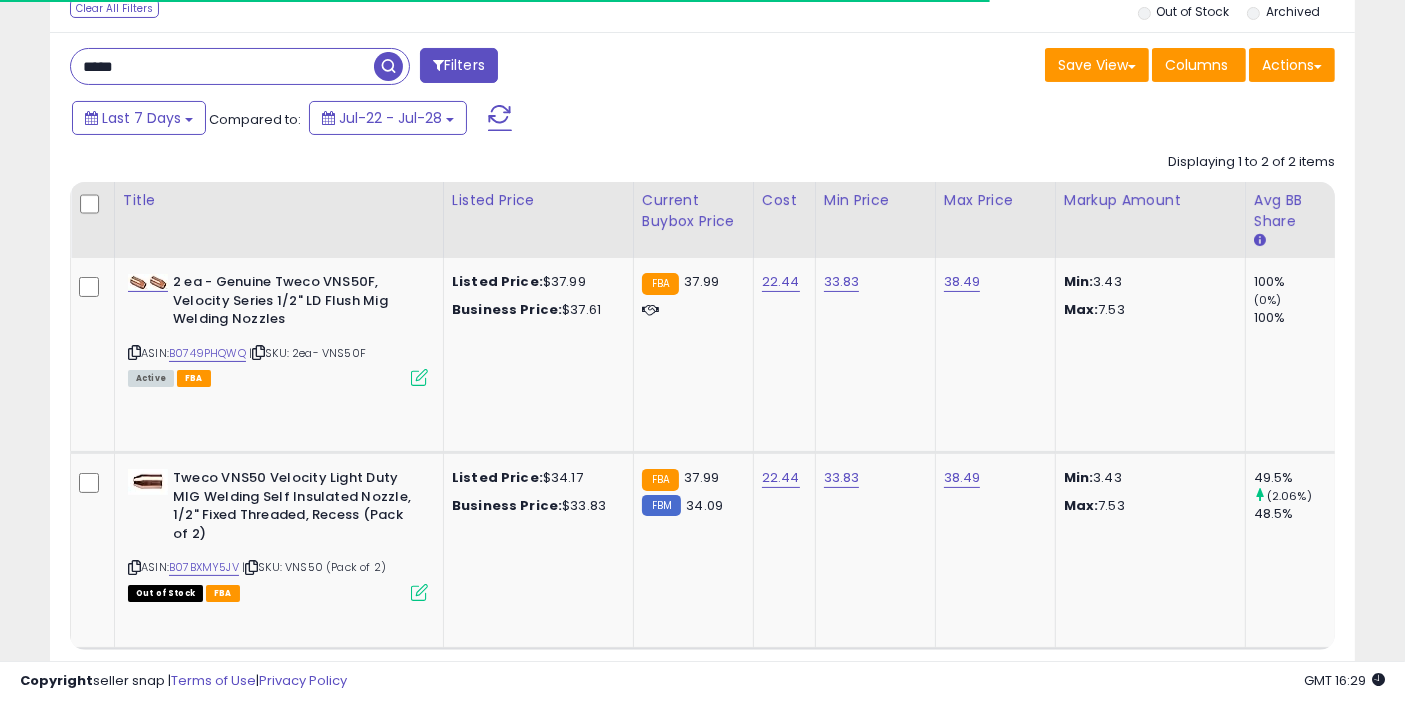 type on "*****" 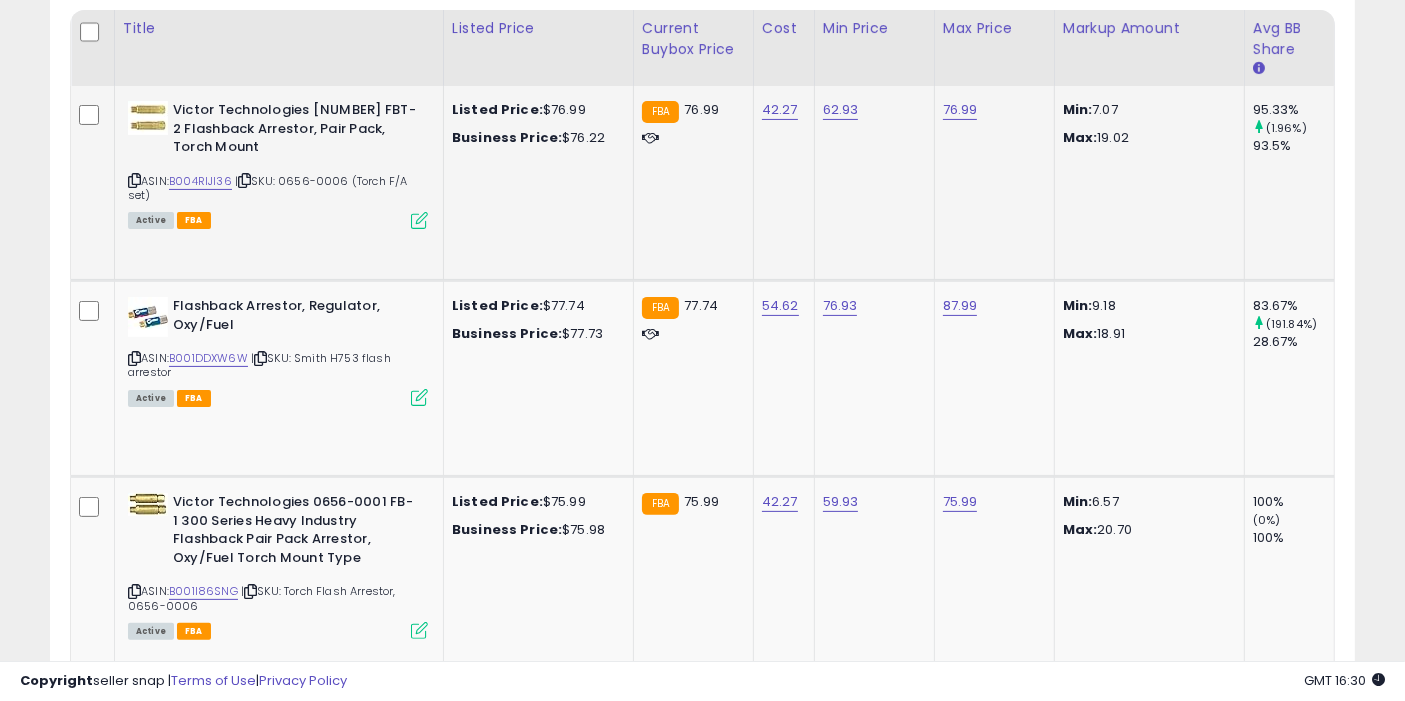 scroll, scrollTop: 443, scrollLeft: 0, axis: vertical 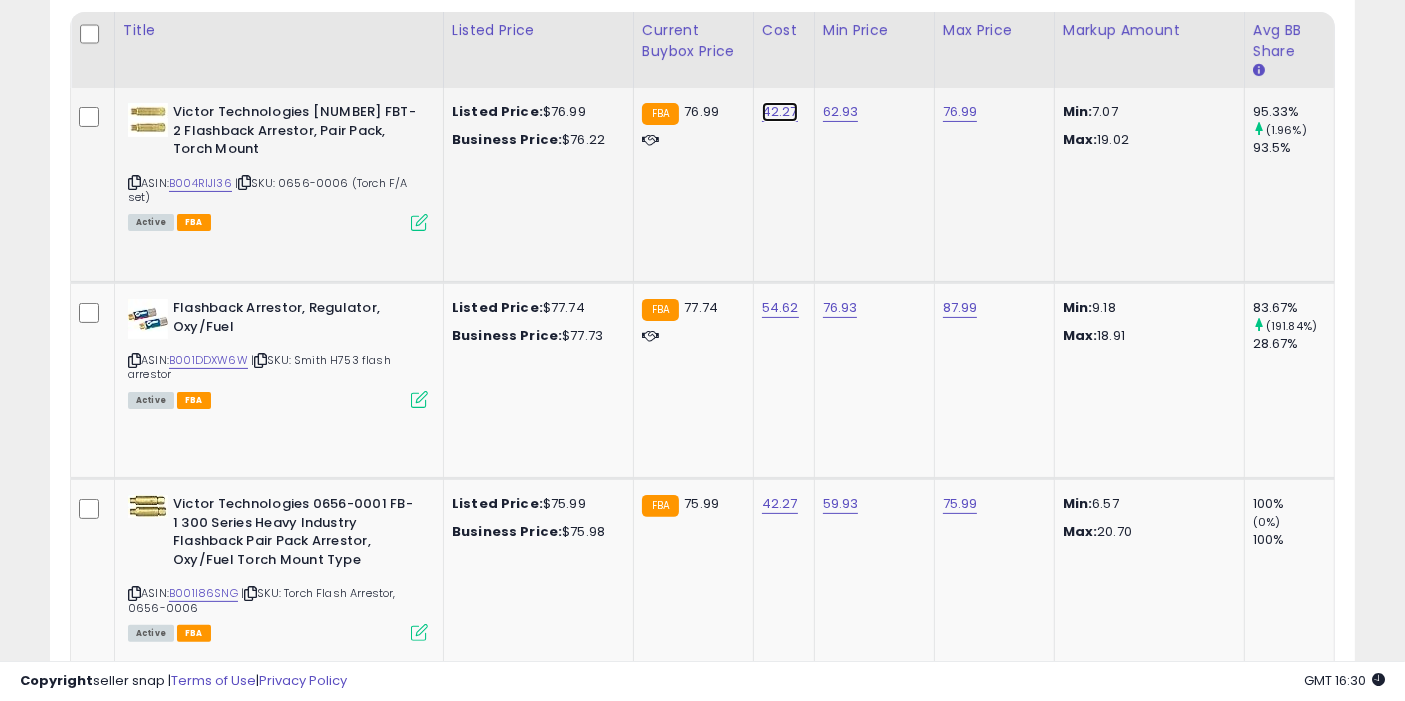 click on "42.27" at bounding box center (780, 112) 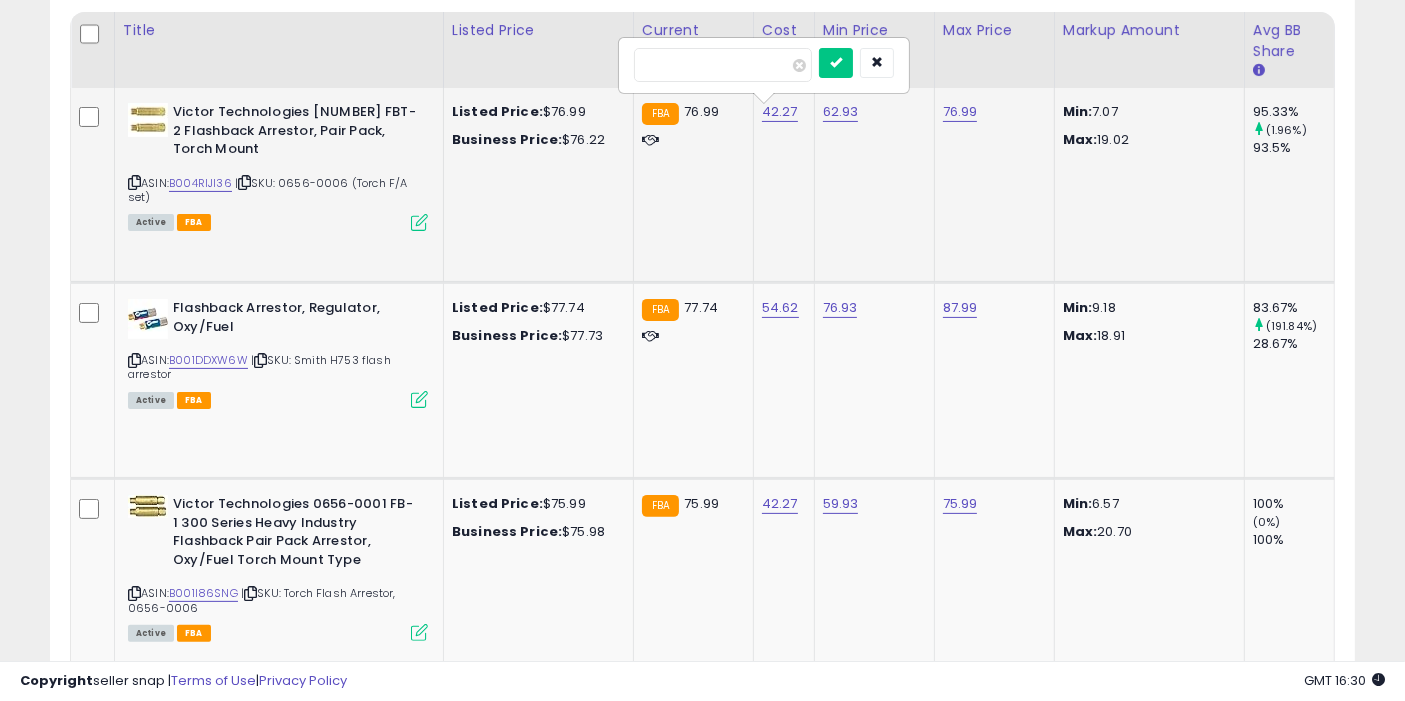 type on "*****" 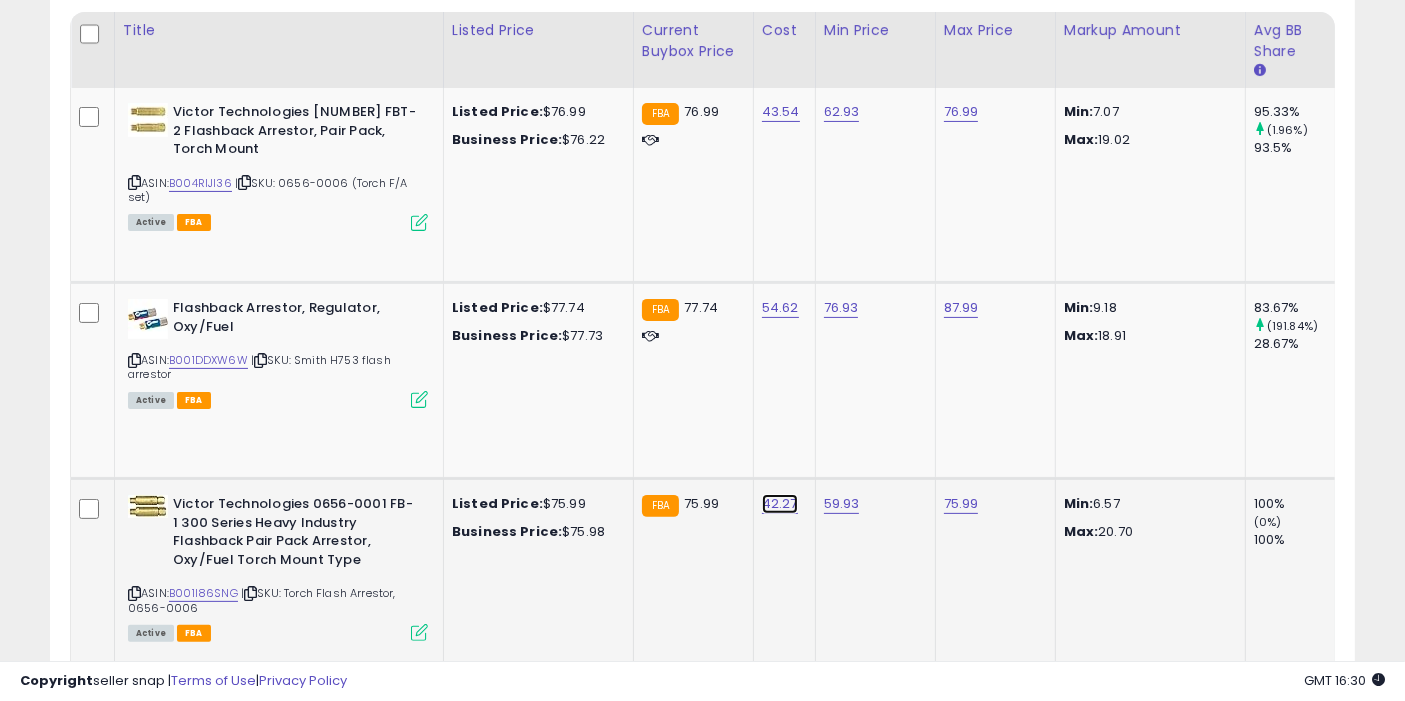 click on "42.27" at bounding box center (781, 112) 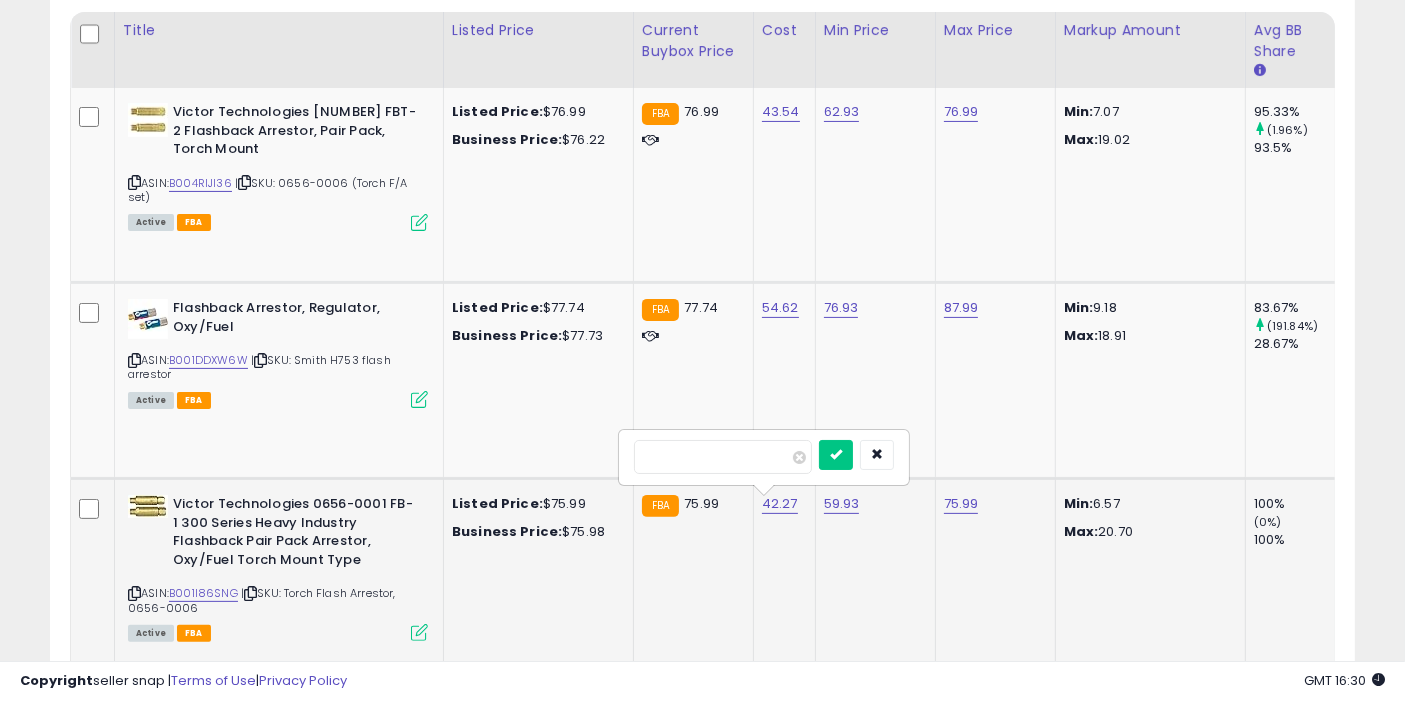 type on "*****" 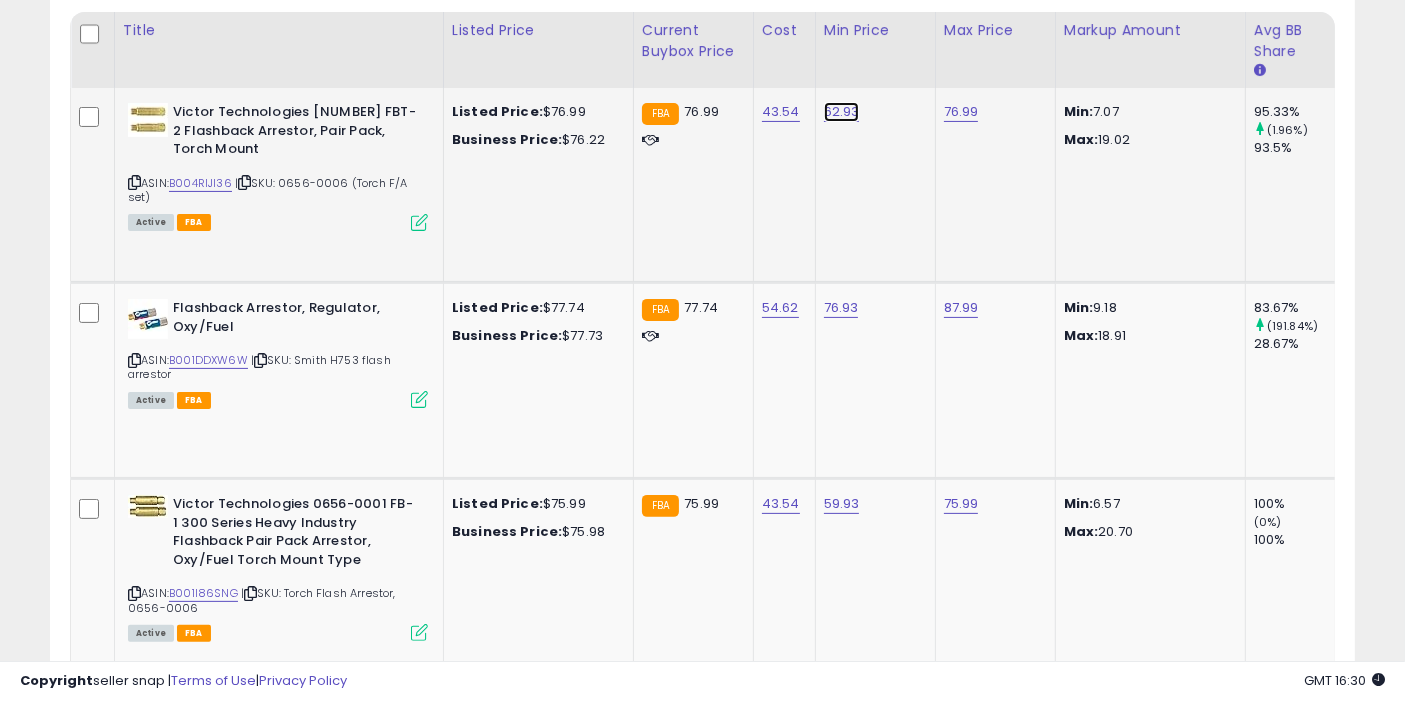 click on "62.93" at bounding box center [842, 112] 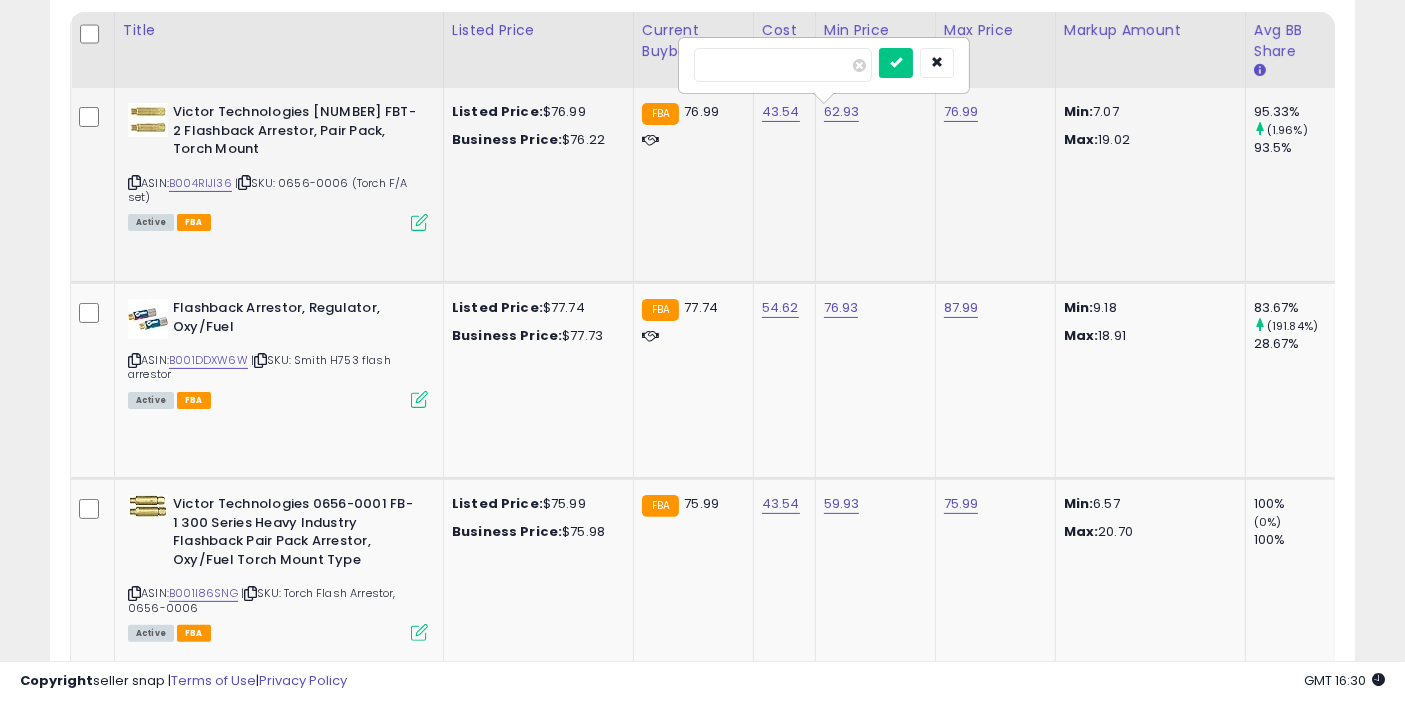 type on "*****" 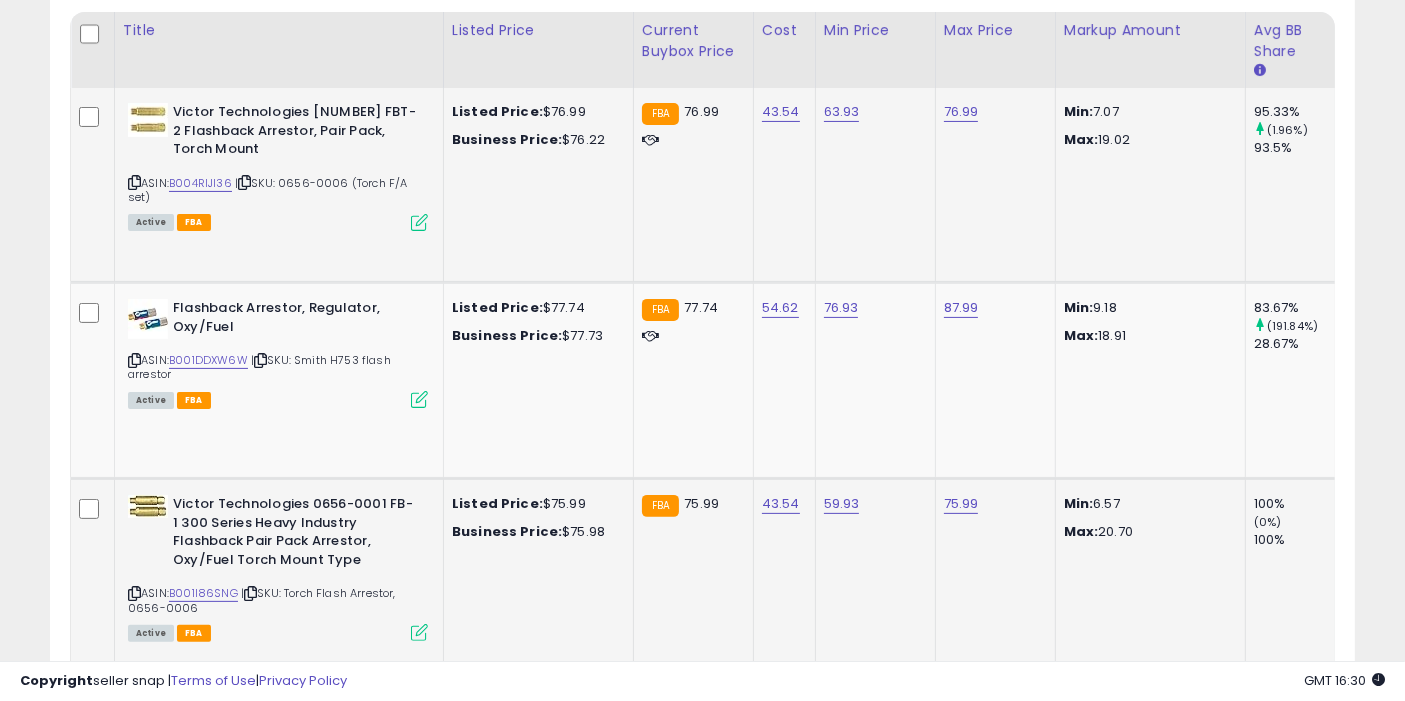 click on "59.93" at bounding box center [872, 504] 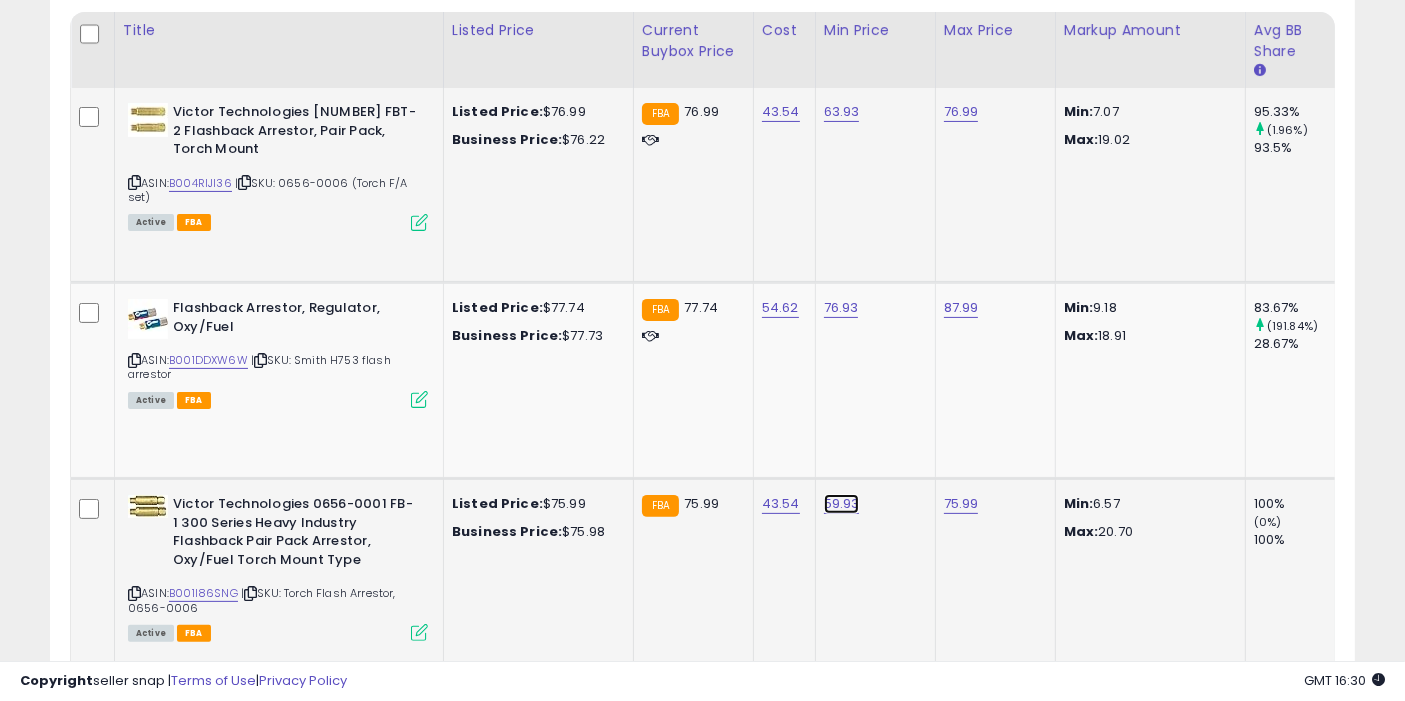 click on "59.93" at bounding box center (842, 112) 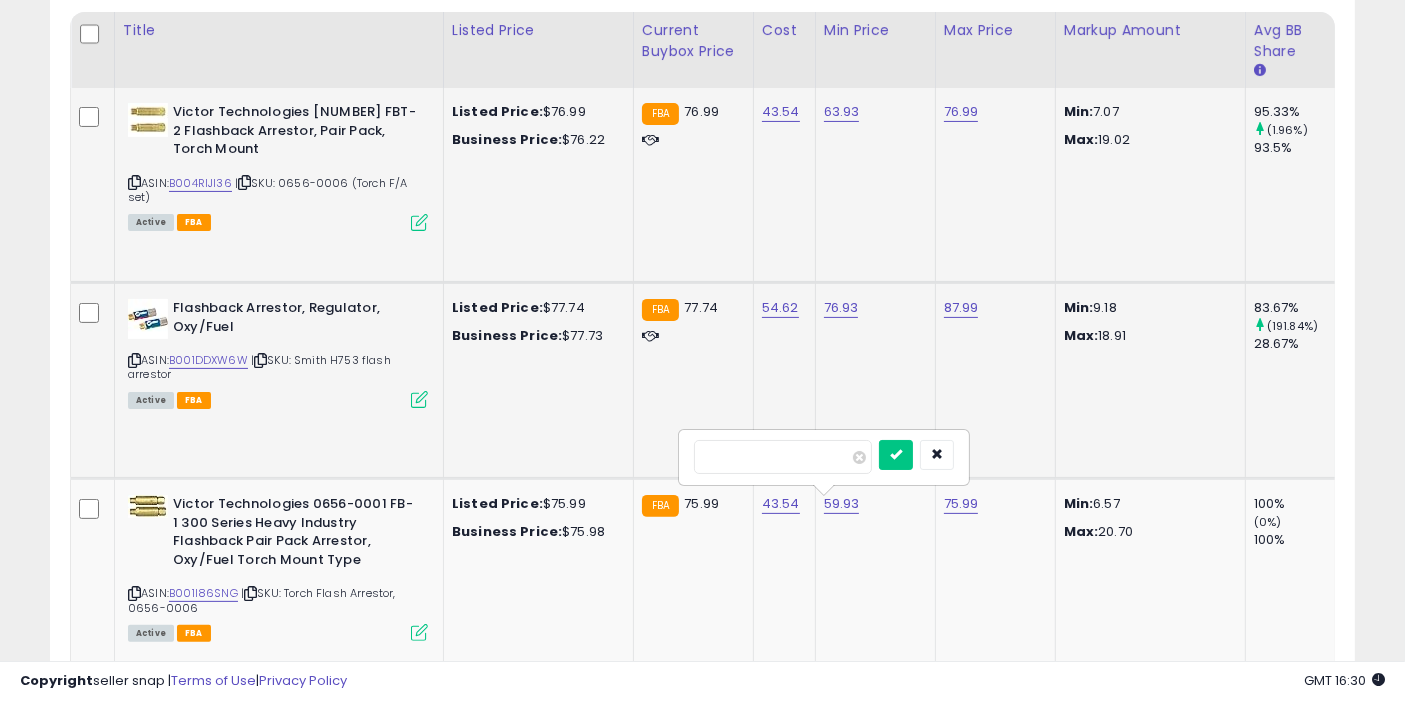 drag, startPoint x: 811, startPoint y: 452, endPoint x: 642, endPoint y: 448, distance: 169.04733 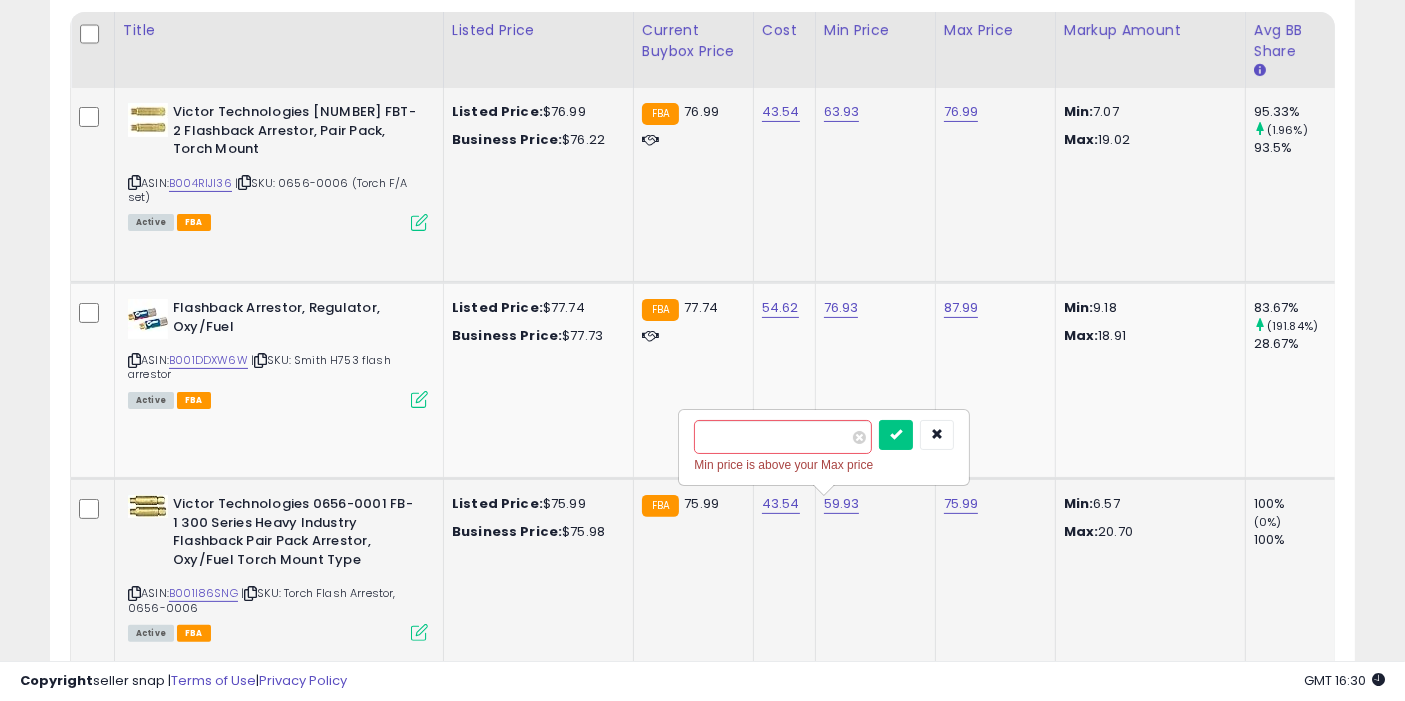 type on "*****" 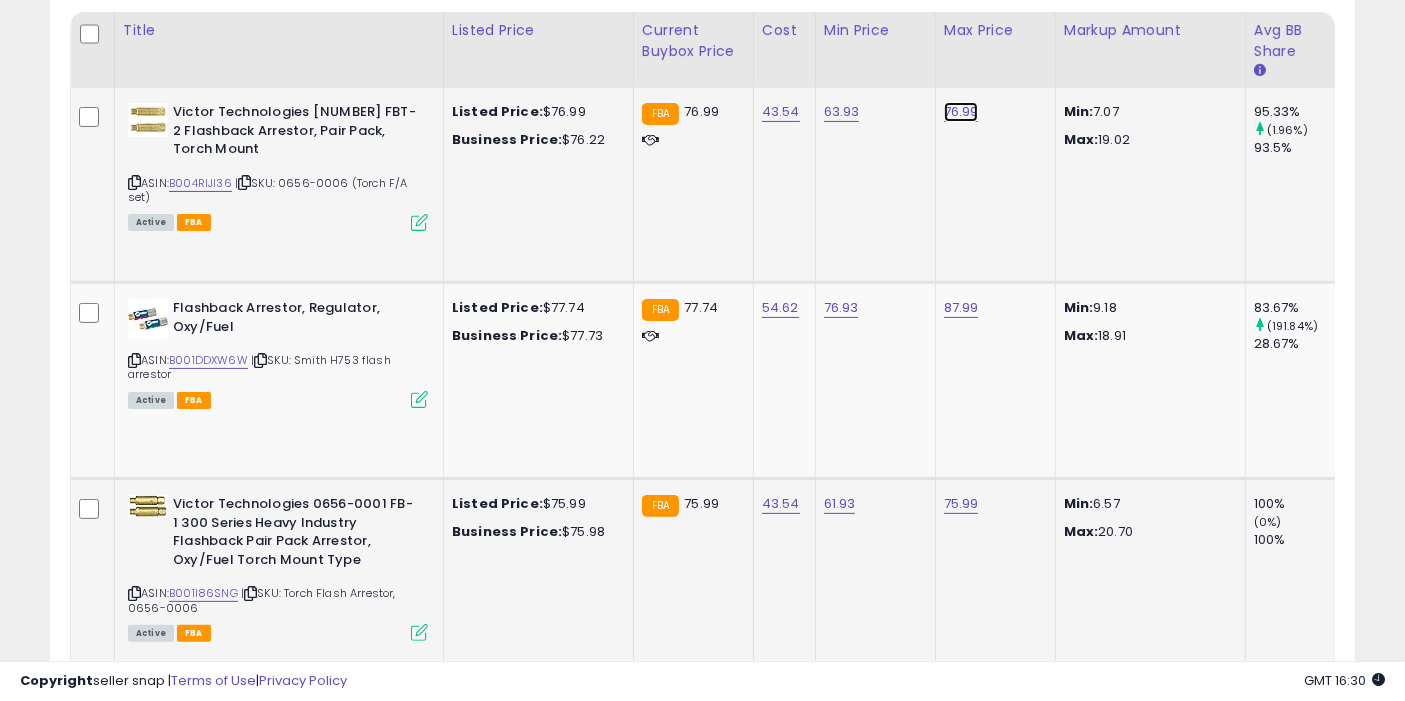 click on "76.99" at bounding box center [961, 112] 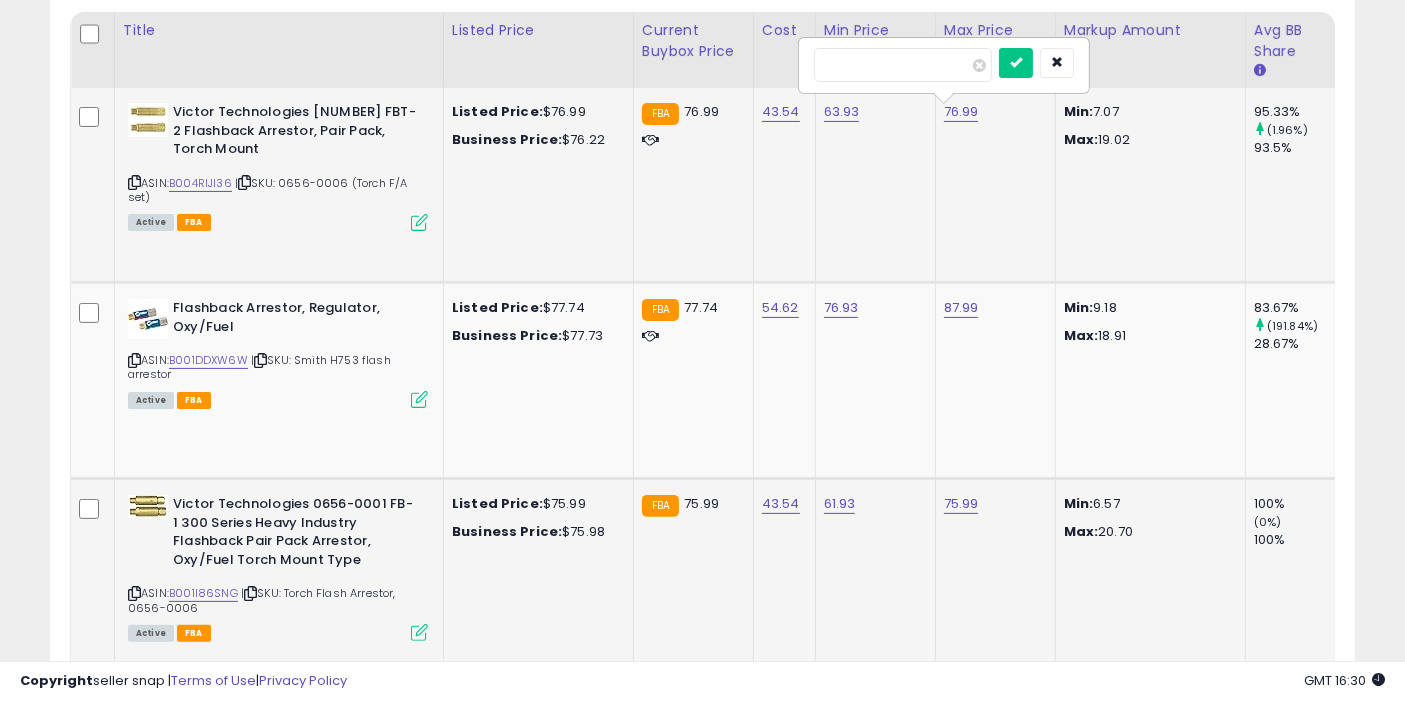 type on "*****" 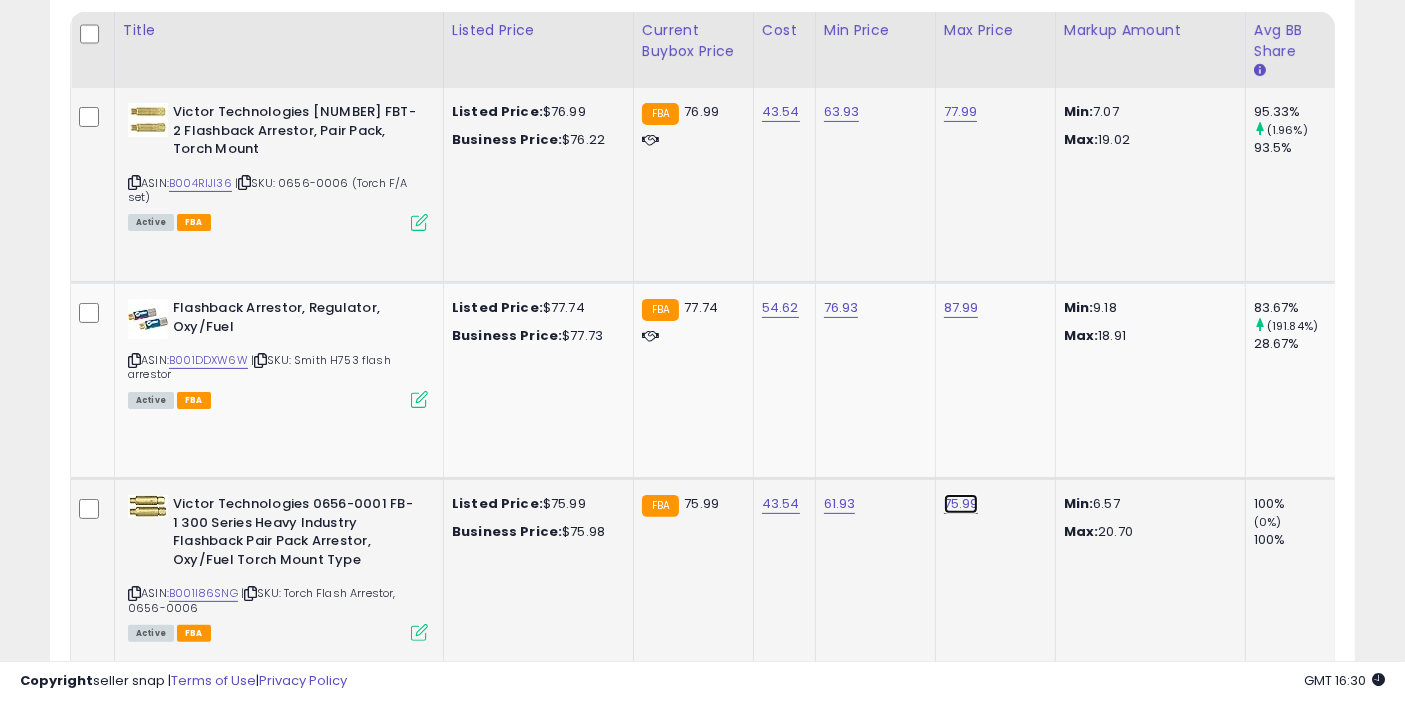 click on "75.99" at bounding box center (961, 112) 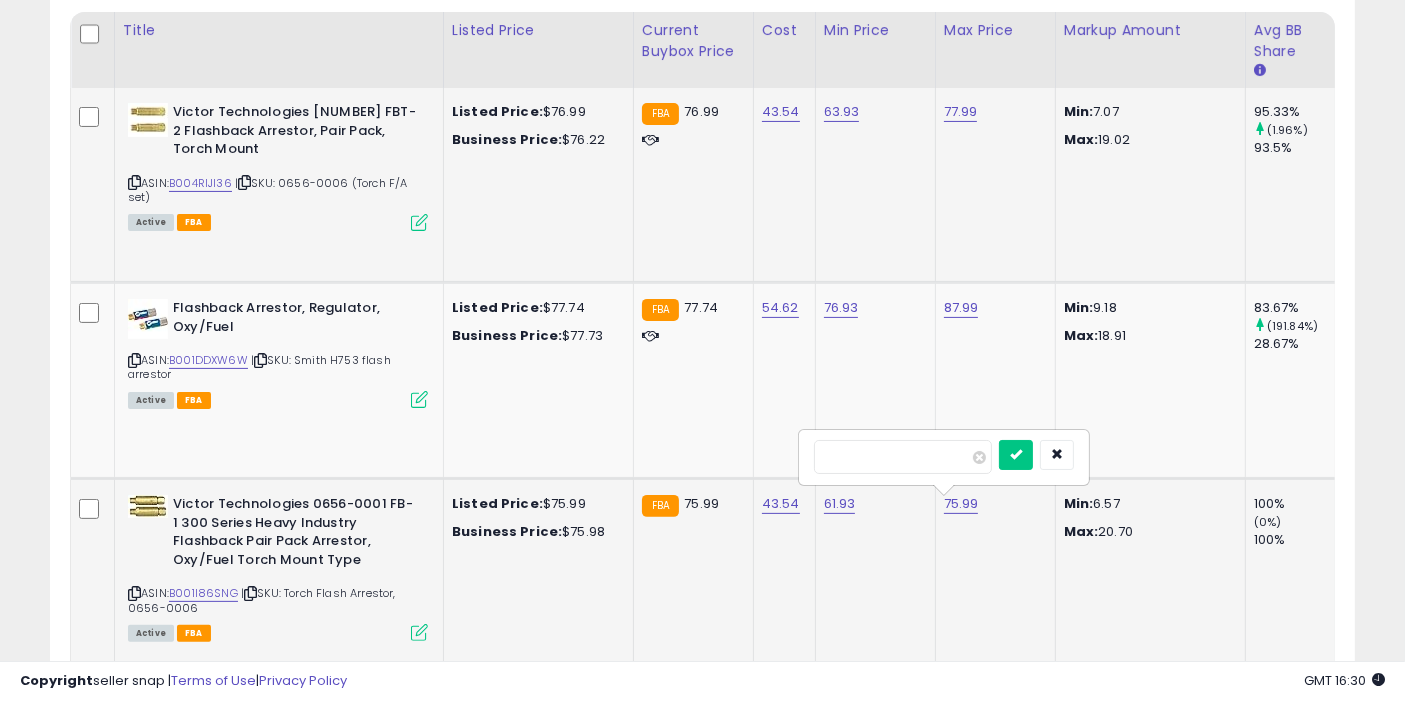 type on "*****" 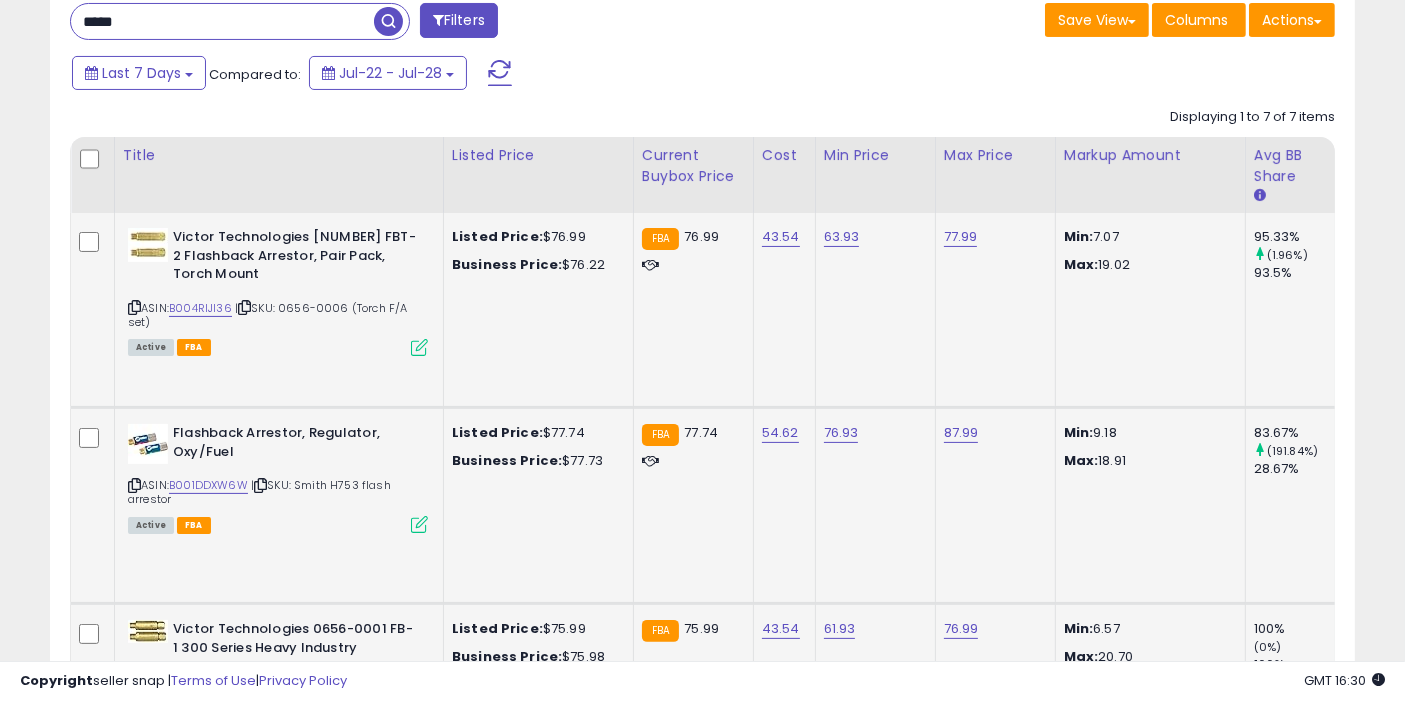 scroll, scrollTop: 317, scrollLeft: 0, axis: vertical 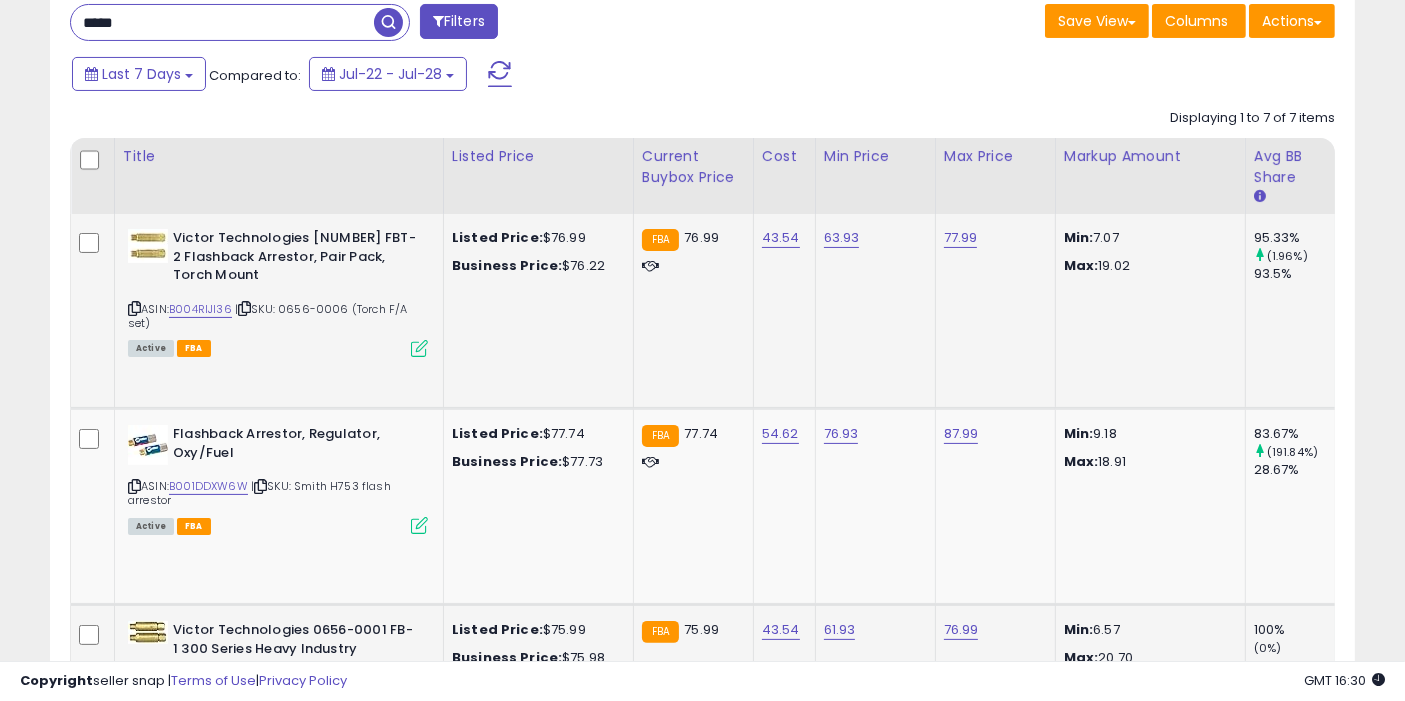 click at bounding box center (388, 22) 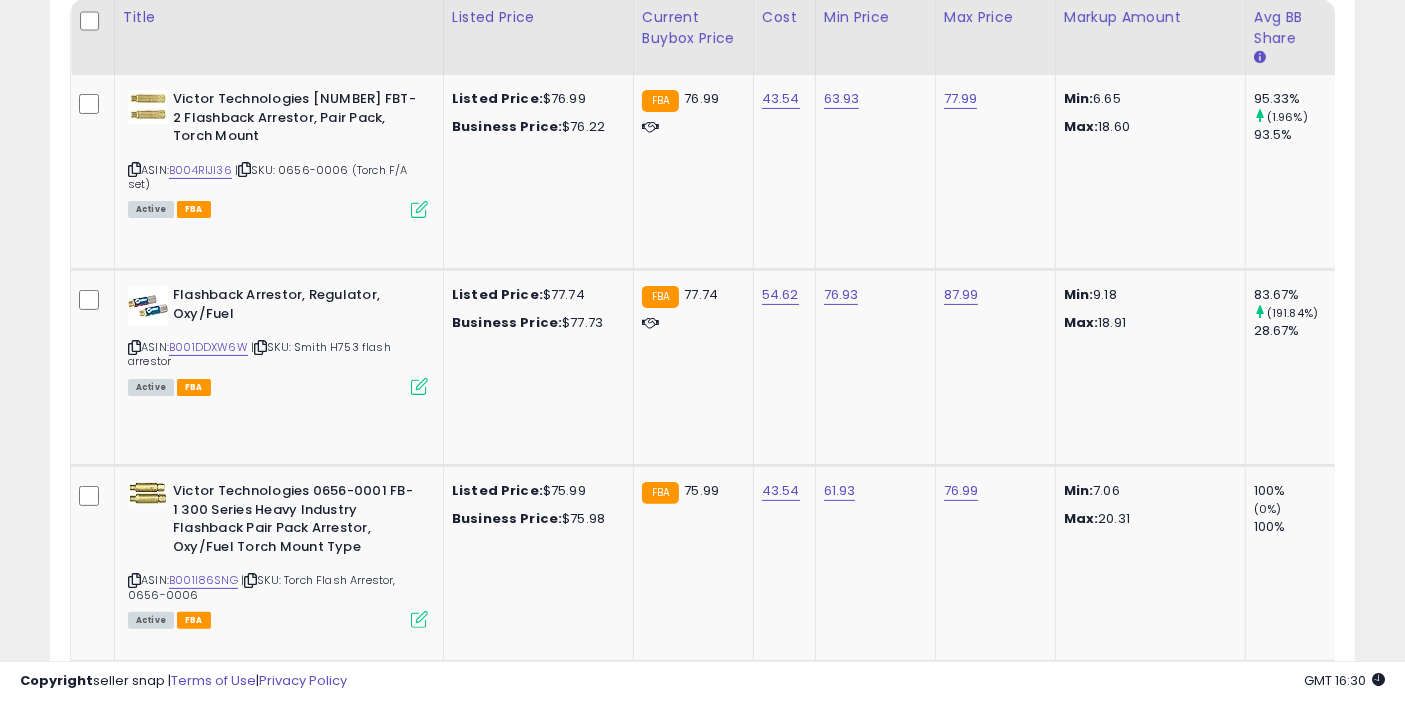scroll, scrollTop: 442, scrollLeft: 0, axis: vertical 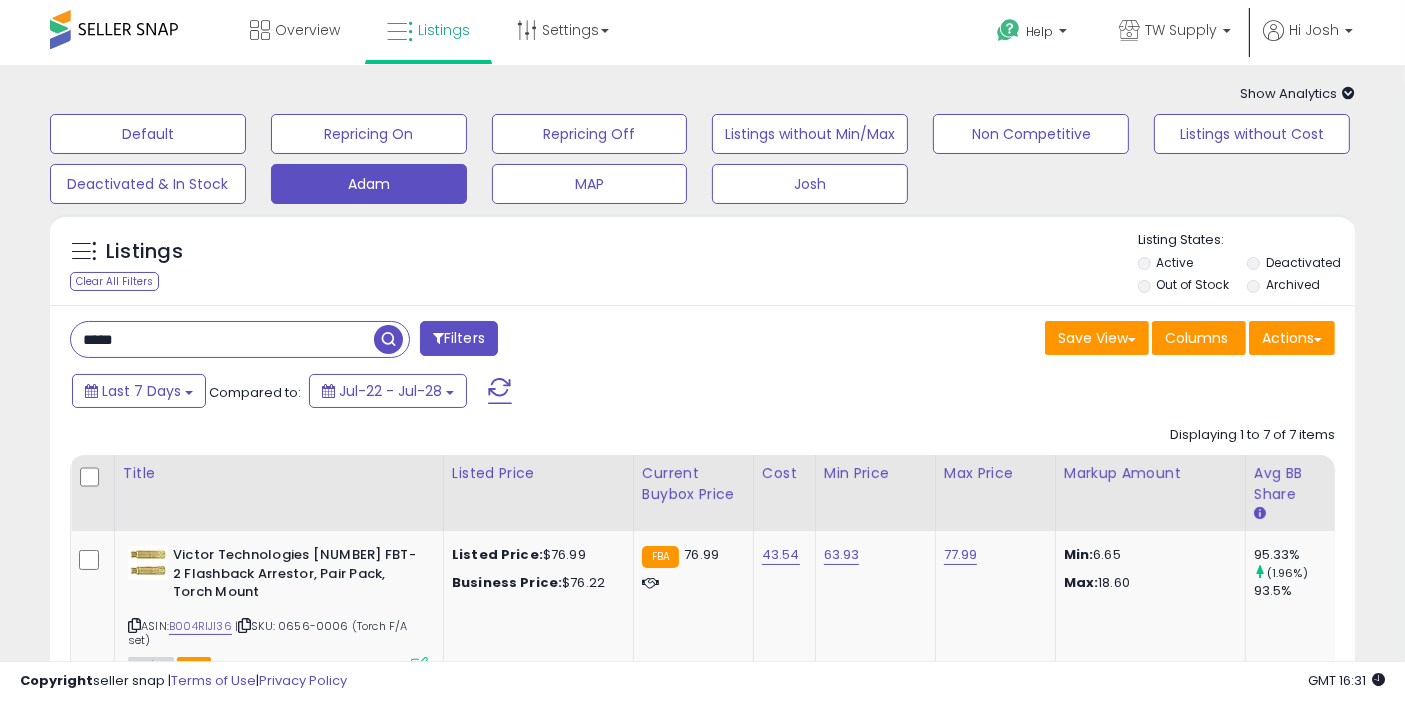 click on "*****" at bounding box center [222, 339] 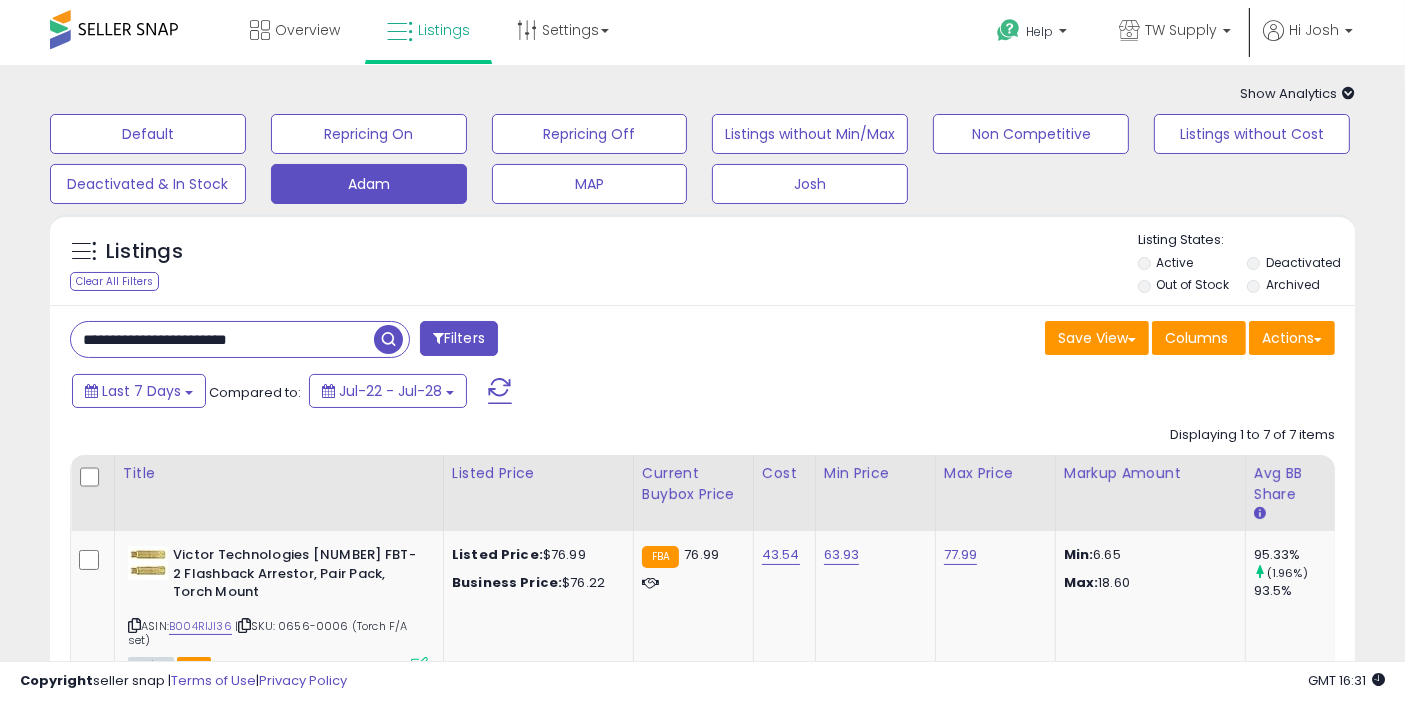 type on "**********" 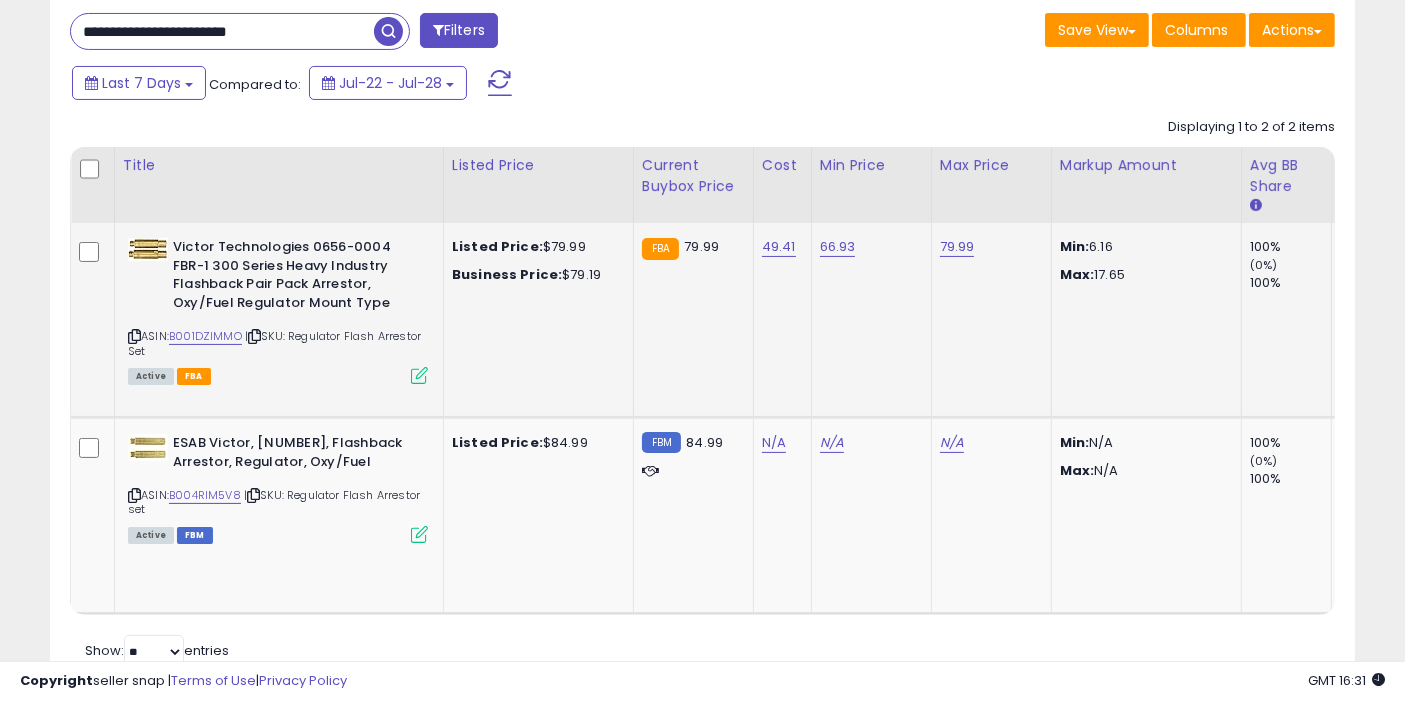 scroll, scrollTop: 311, scrollLeft: 0, axis: vertical 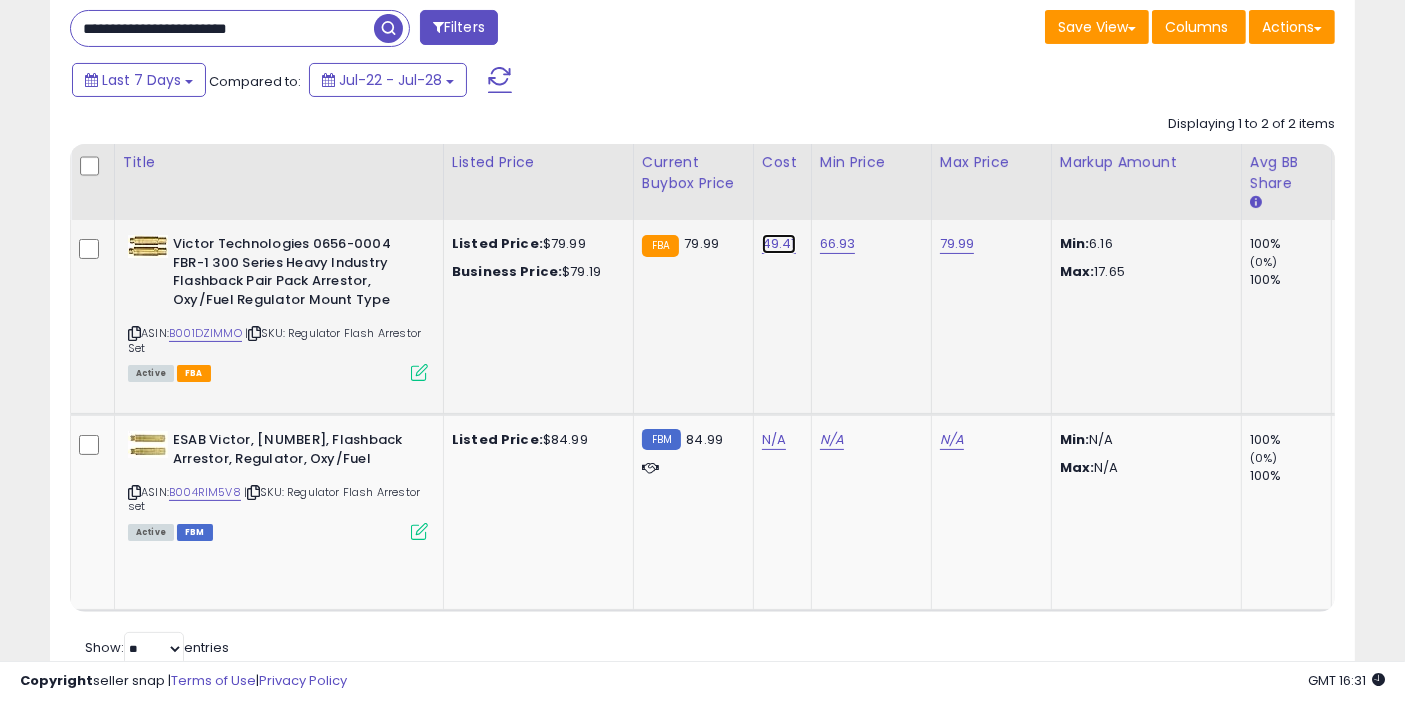 click on "49.41" at bounding box center (779, 244) 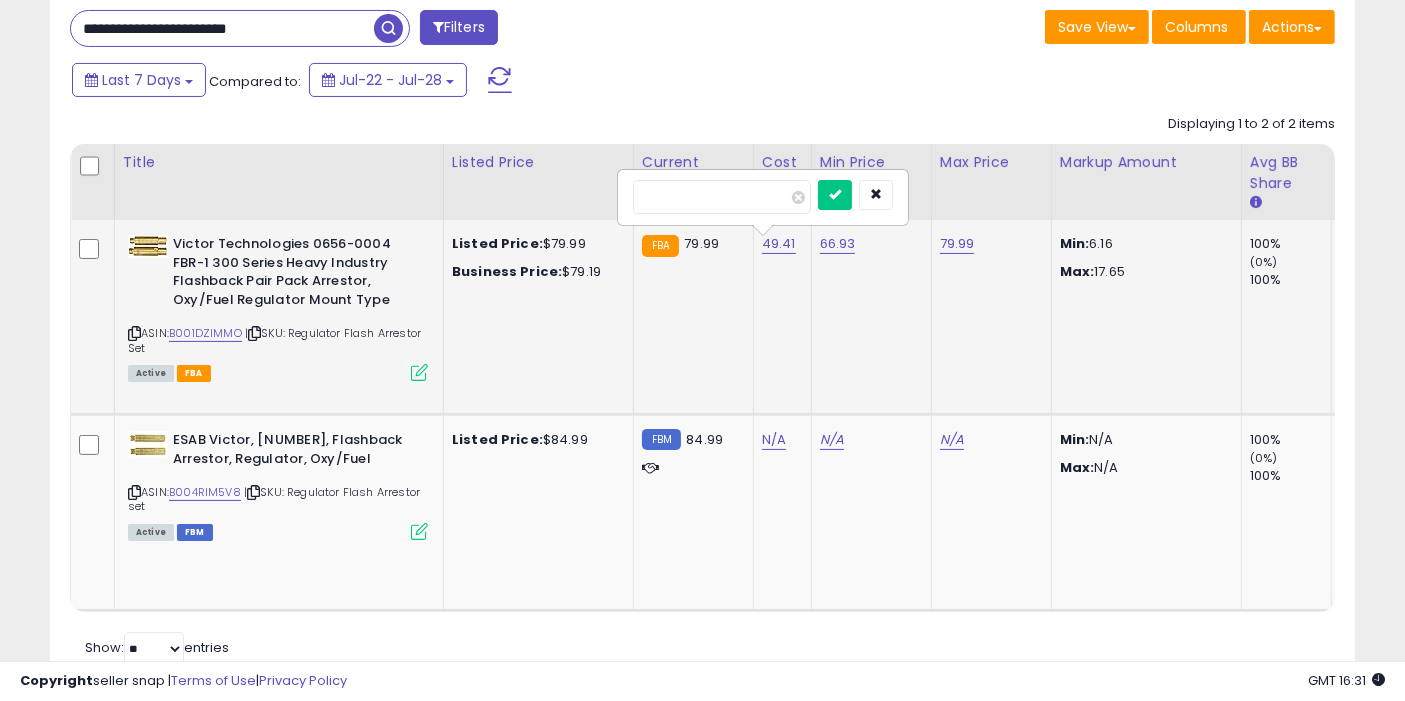 type on "*" 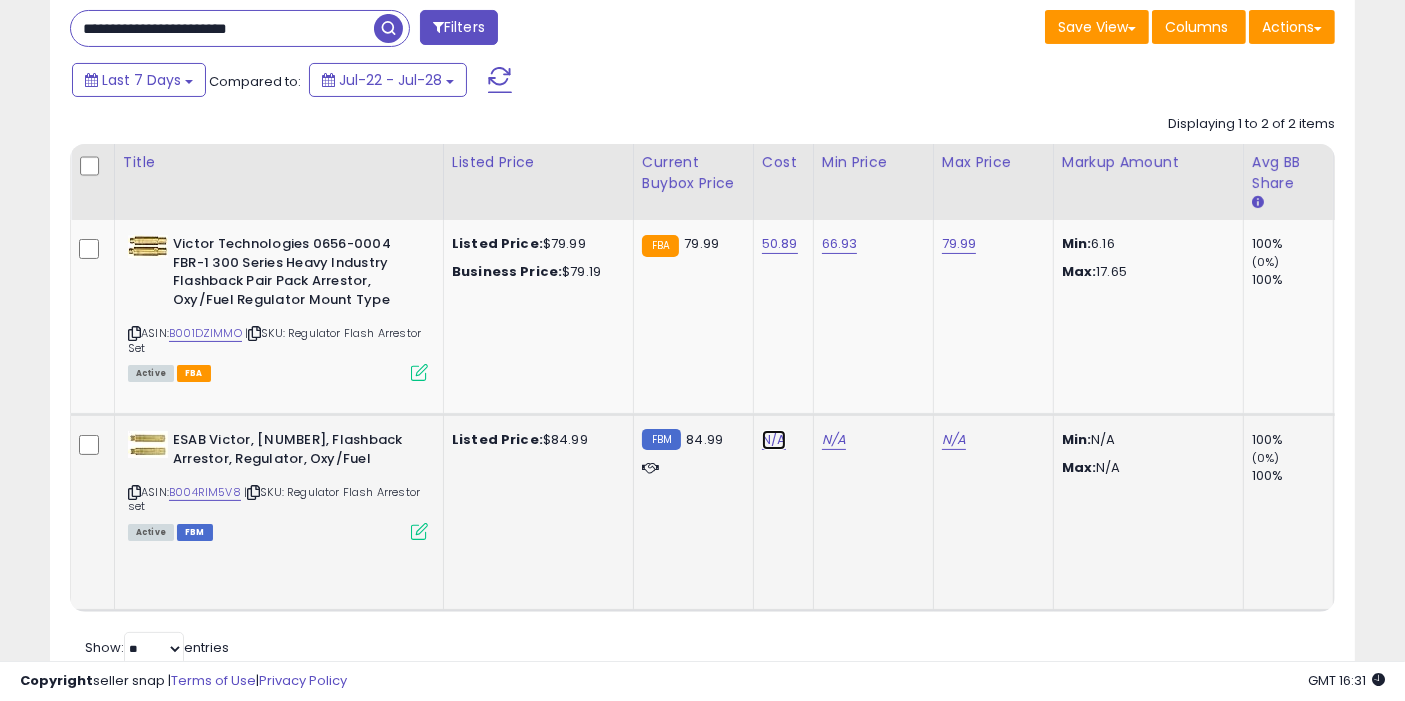 click on "N/A" at bounding box center [774, 440] 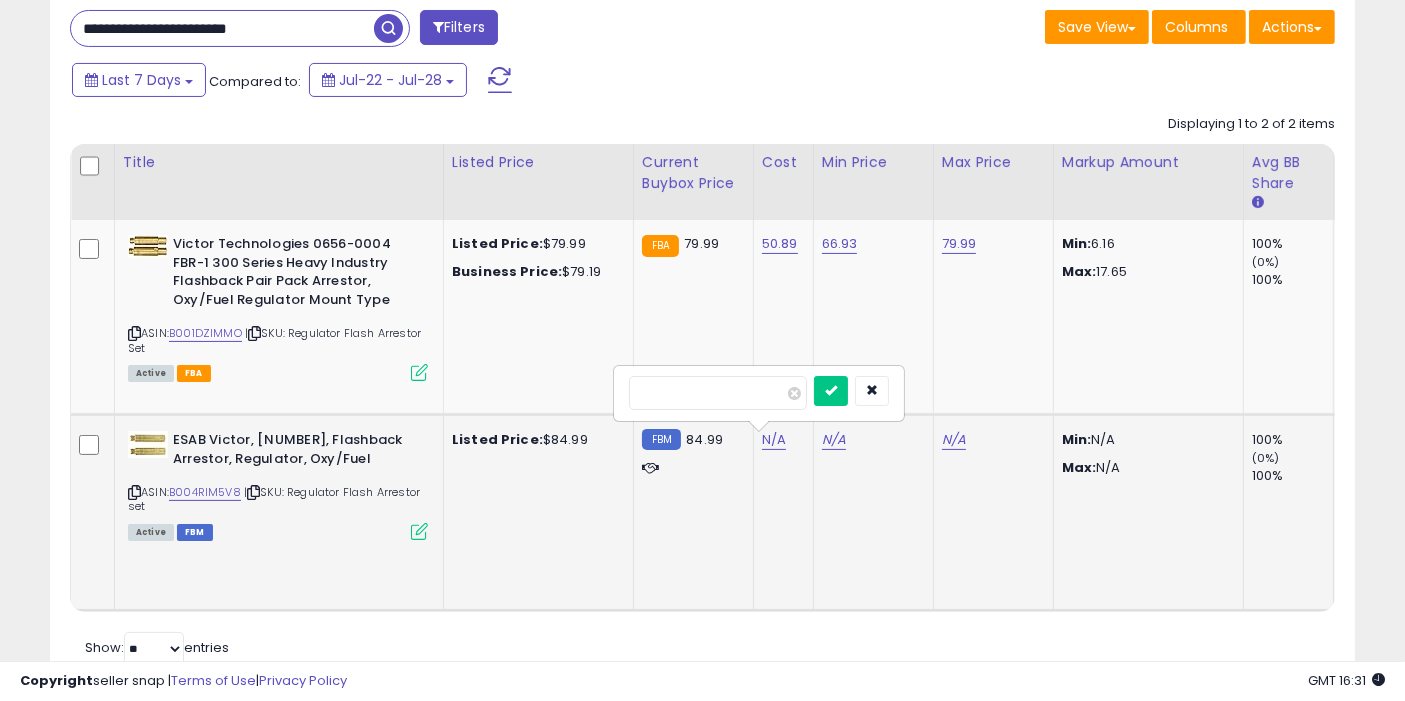 type on "*****" 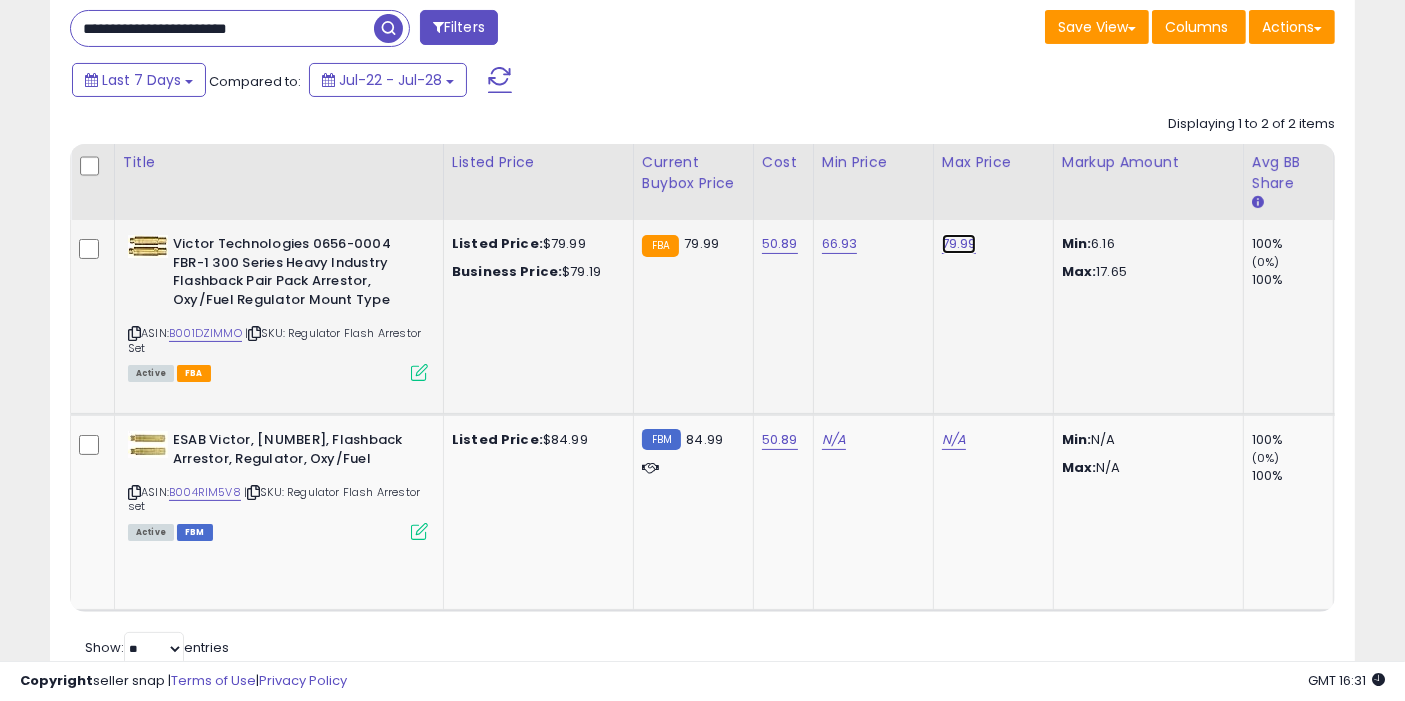 click on "79.99" at bounding box center (959, 244) 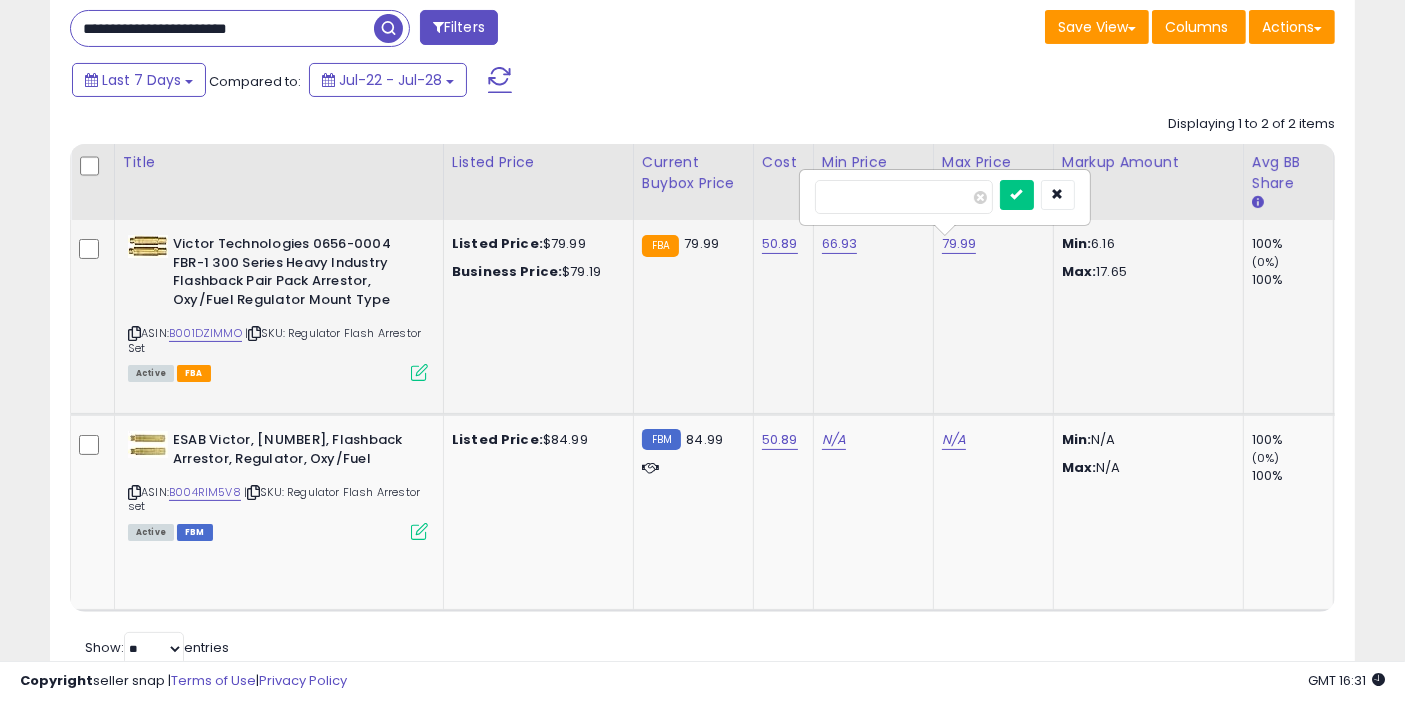 type on "*****" 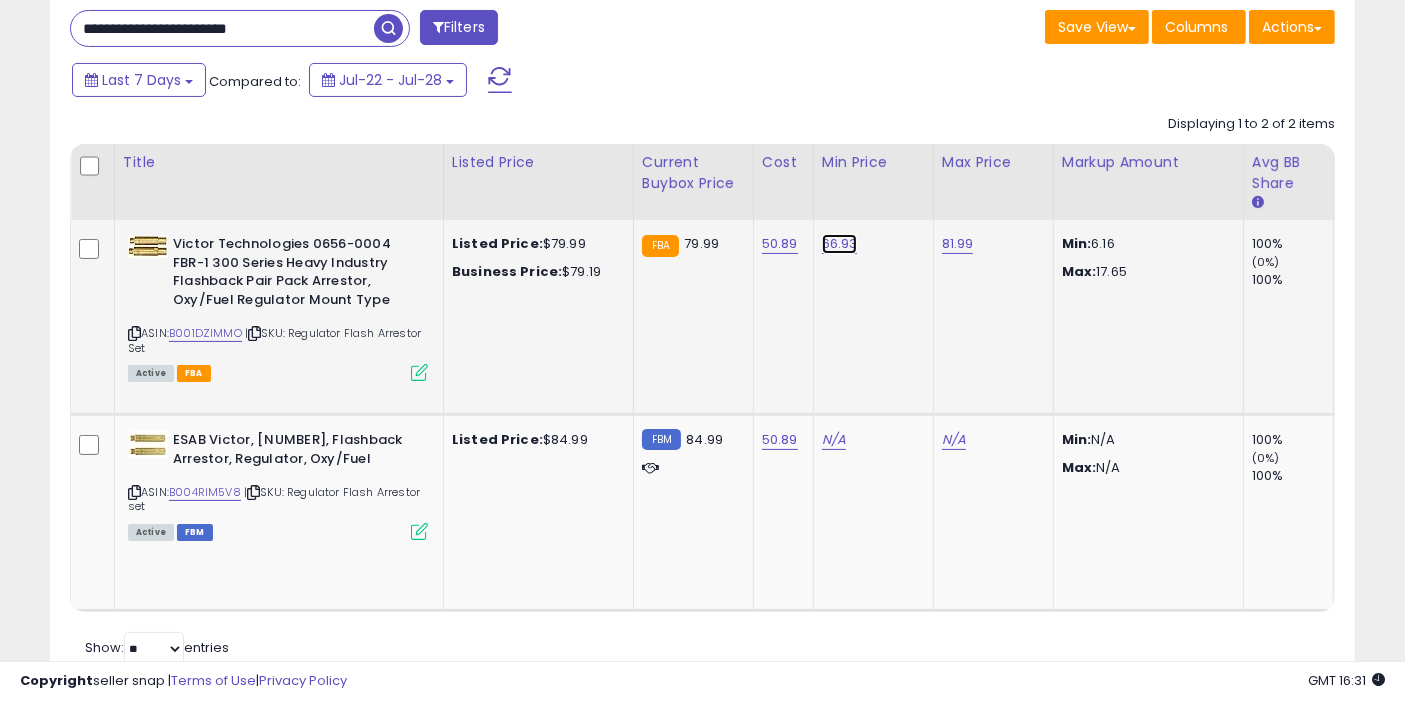click on "66.93" at bounding box center [840, 244] 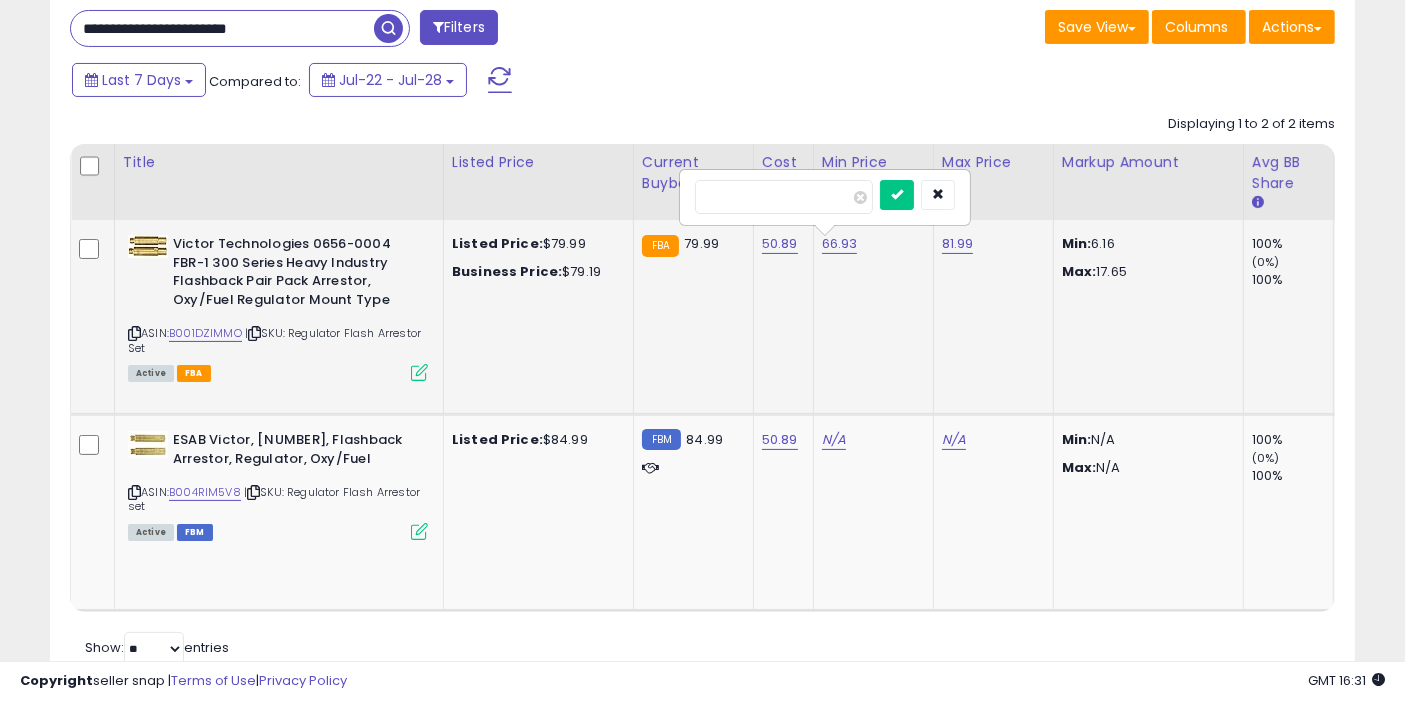 type on "*****" 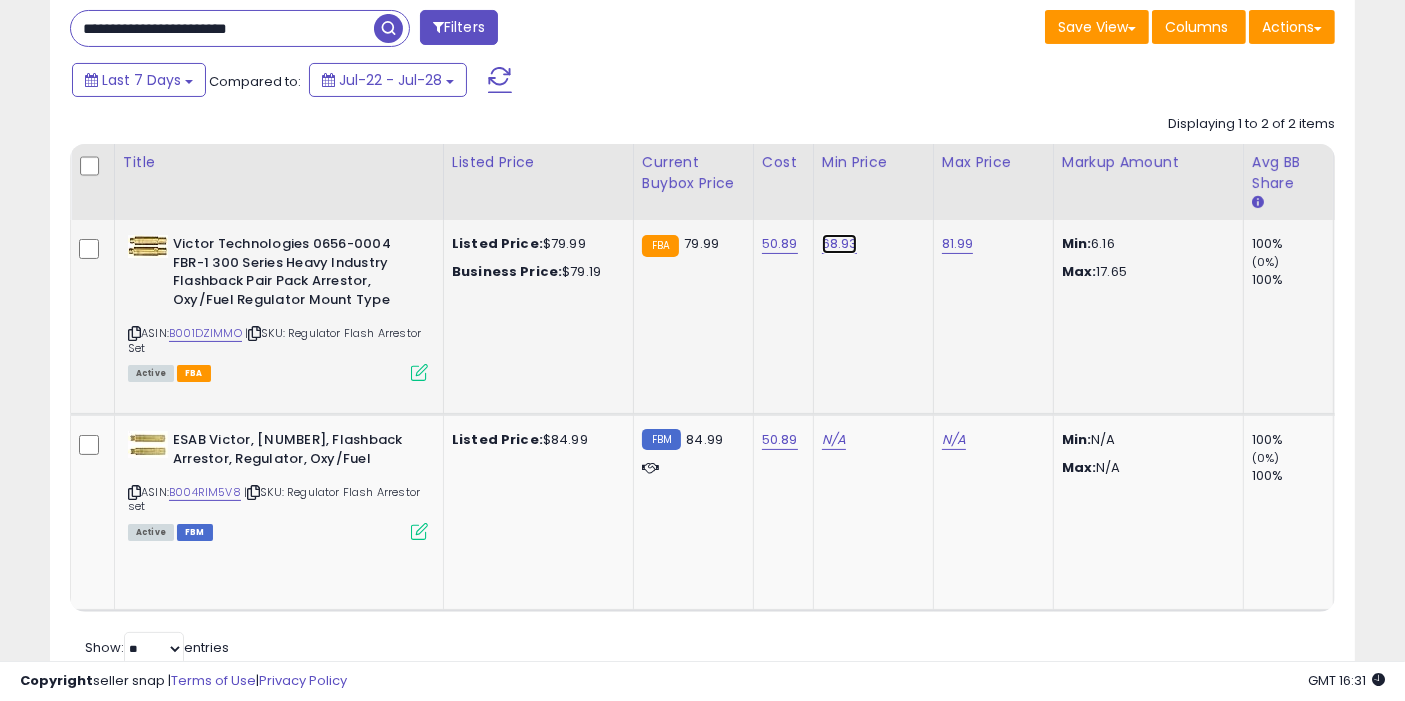 click on "68.93" at bounding box center (840, 244) 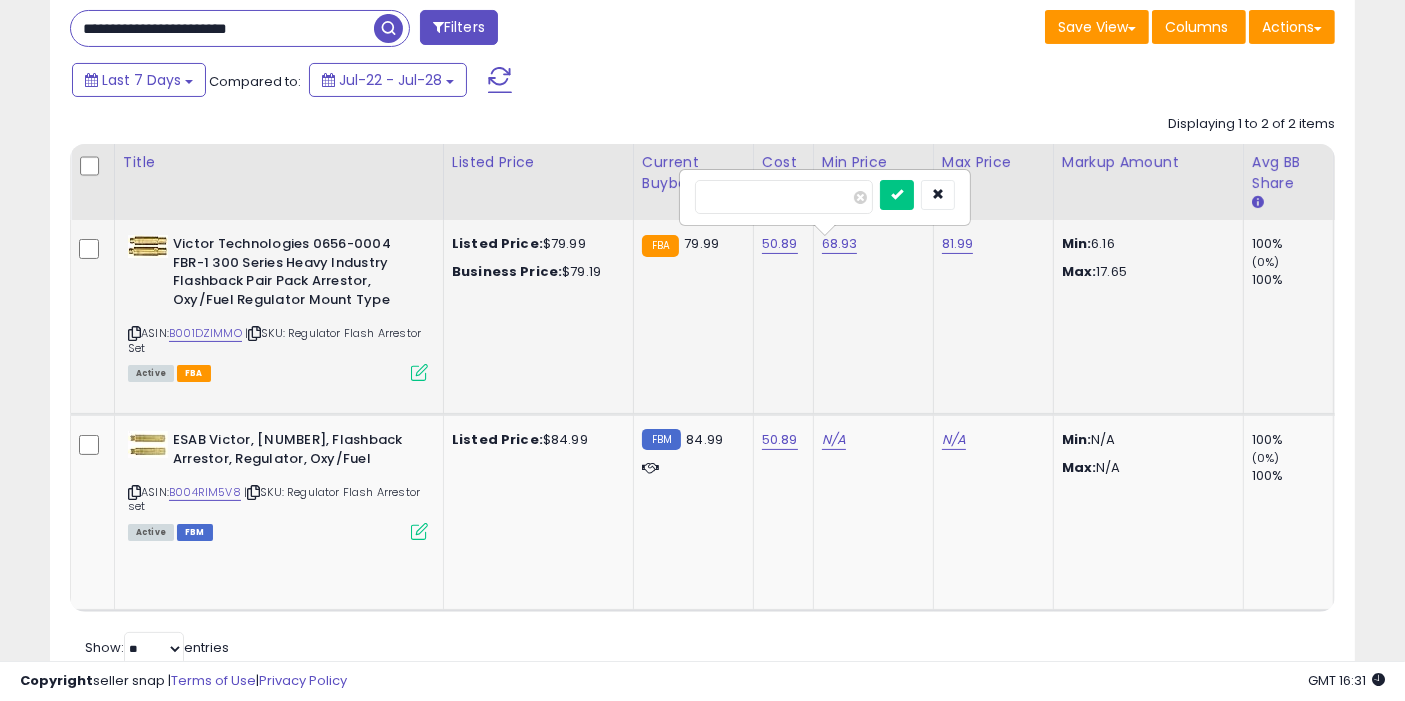 type on "*****" 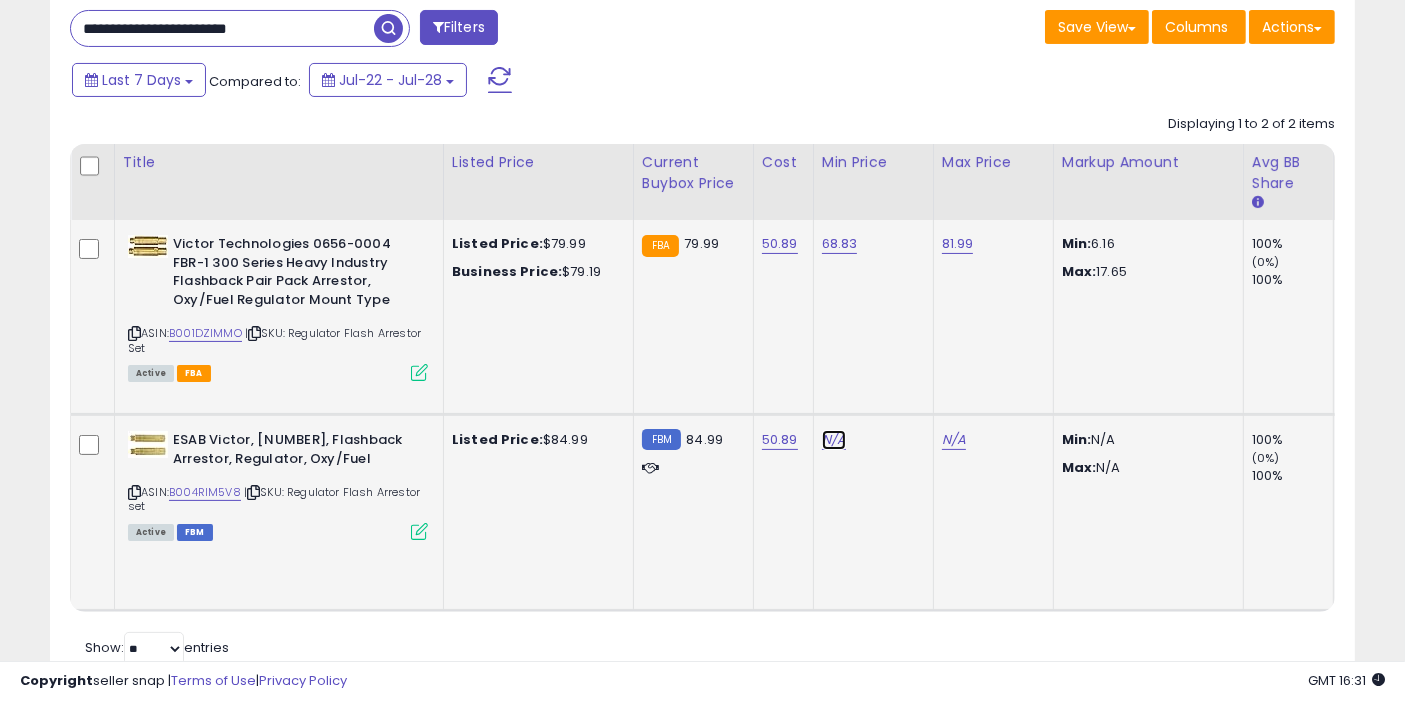 click on "N/A" at bounding box center (834, 440) 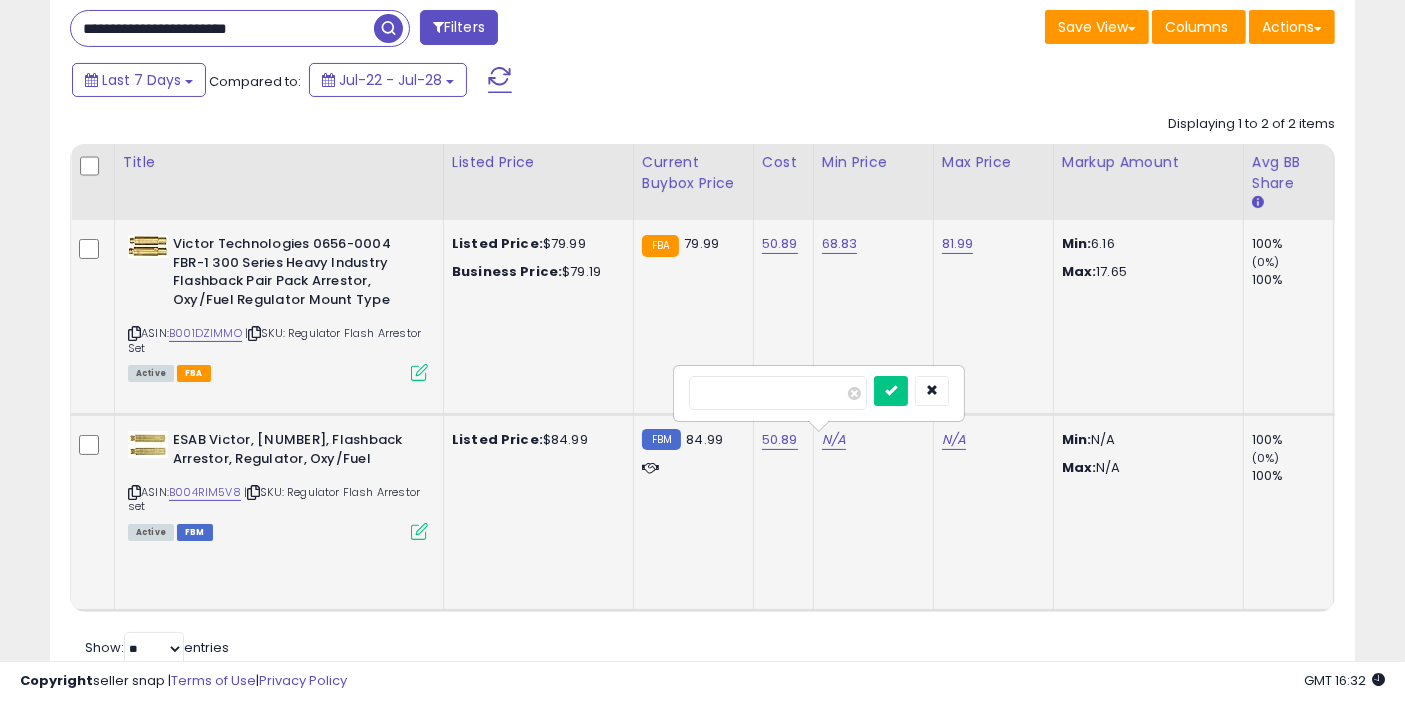 type on "*****" 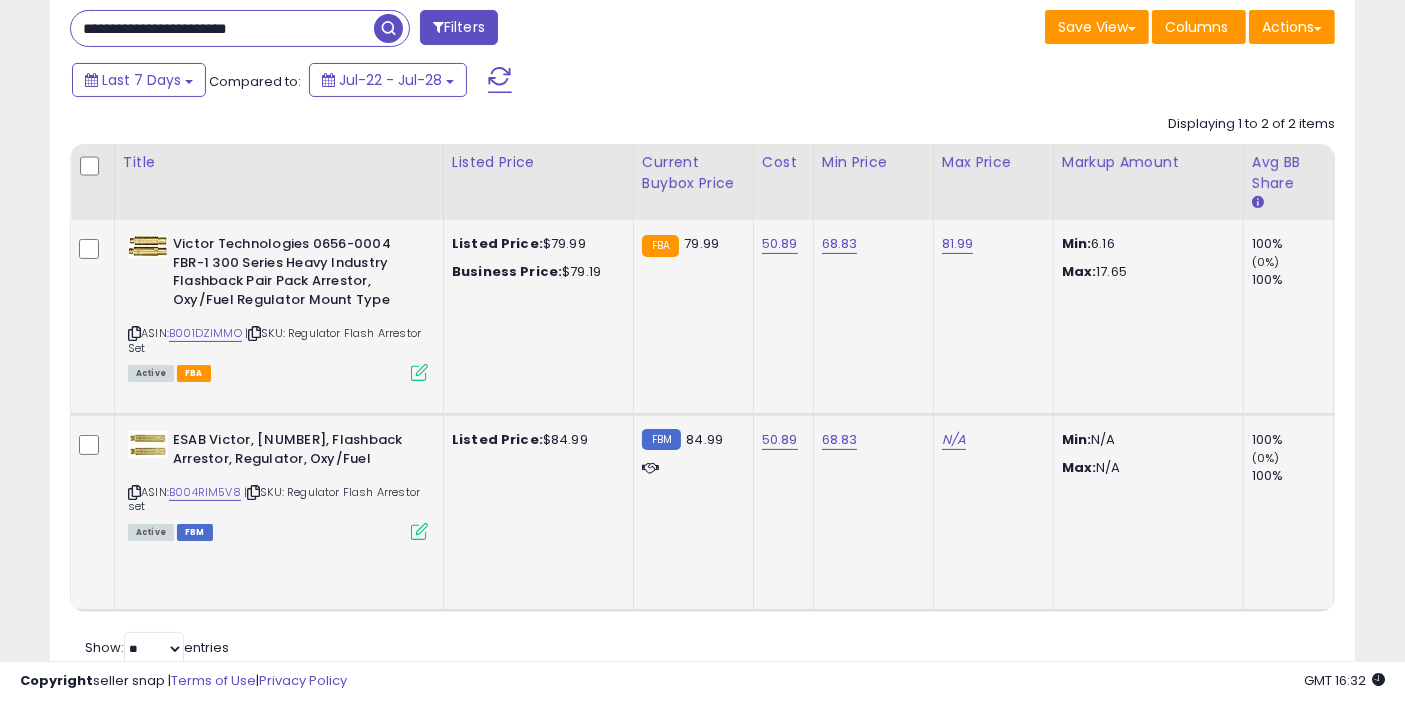 click on "N/A" at bounding box center (990, 440) 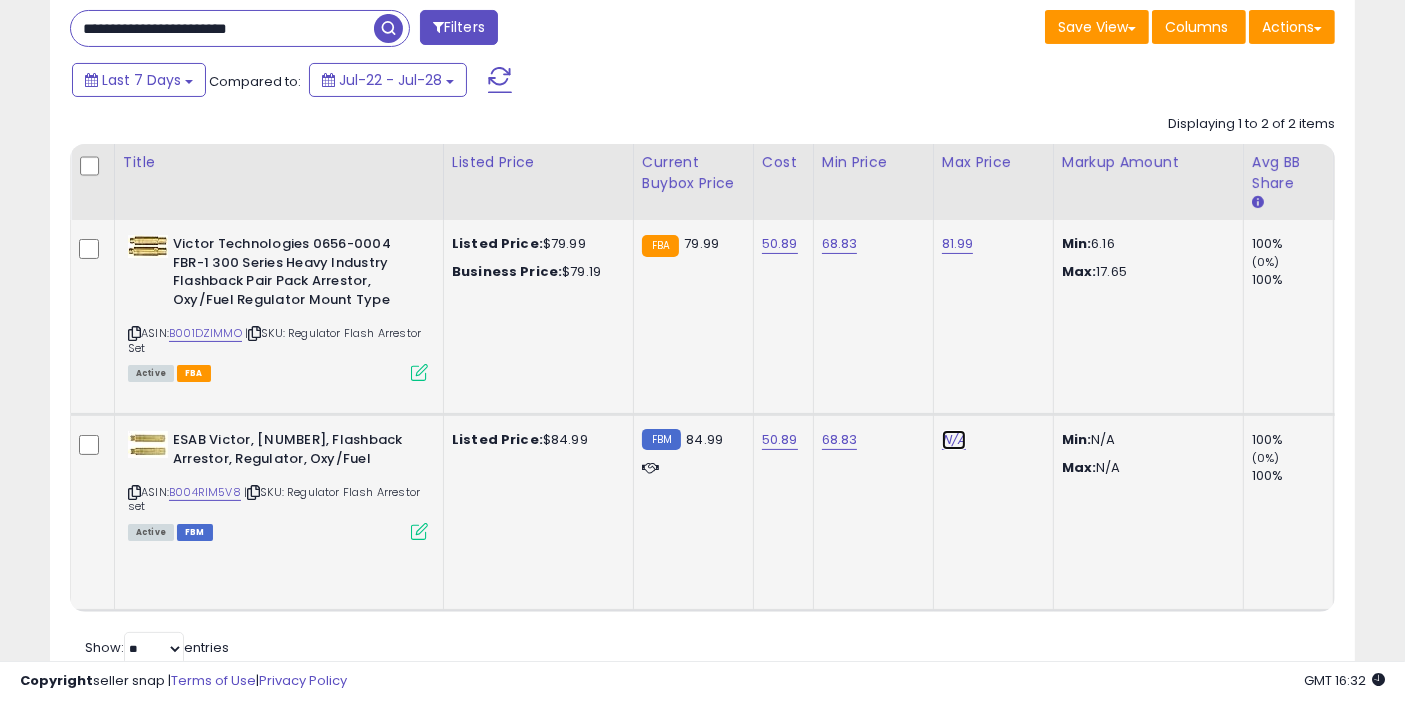 click on "N/A" at bounding box center (954, 440) 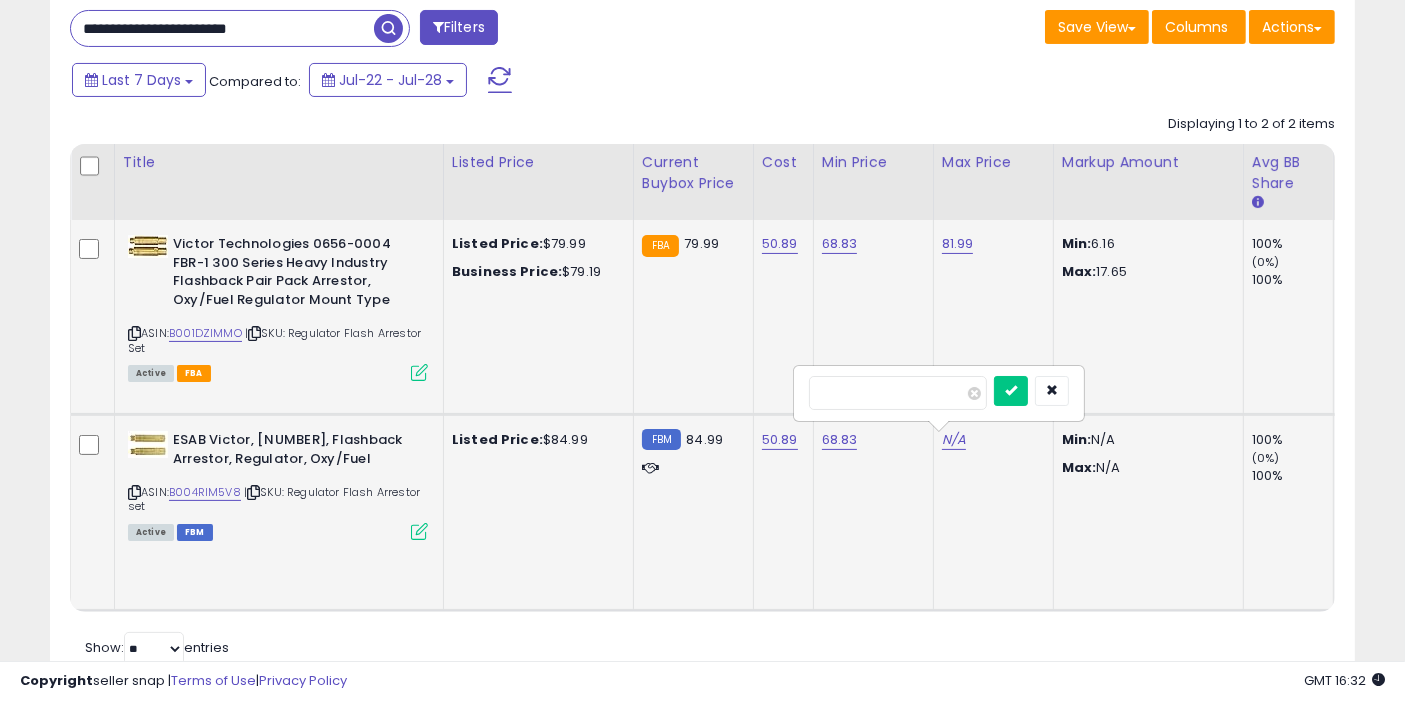 type on "*****" 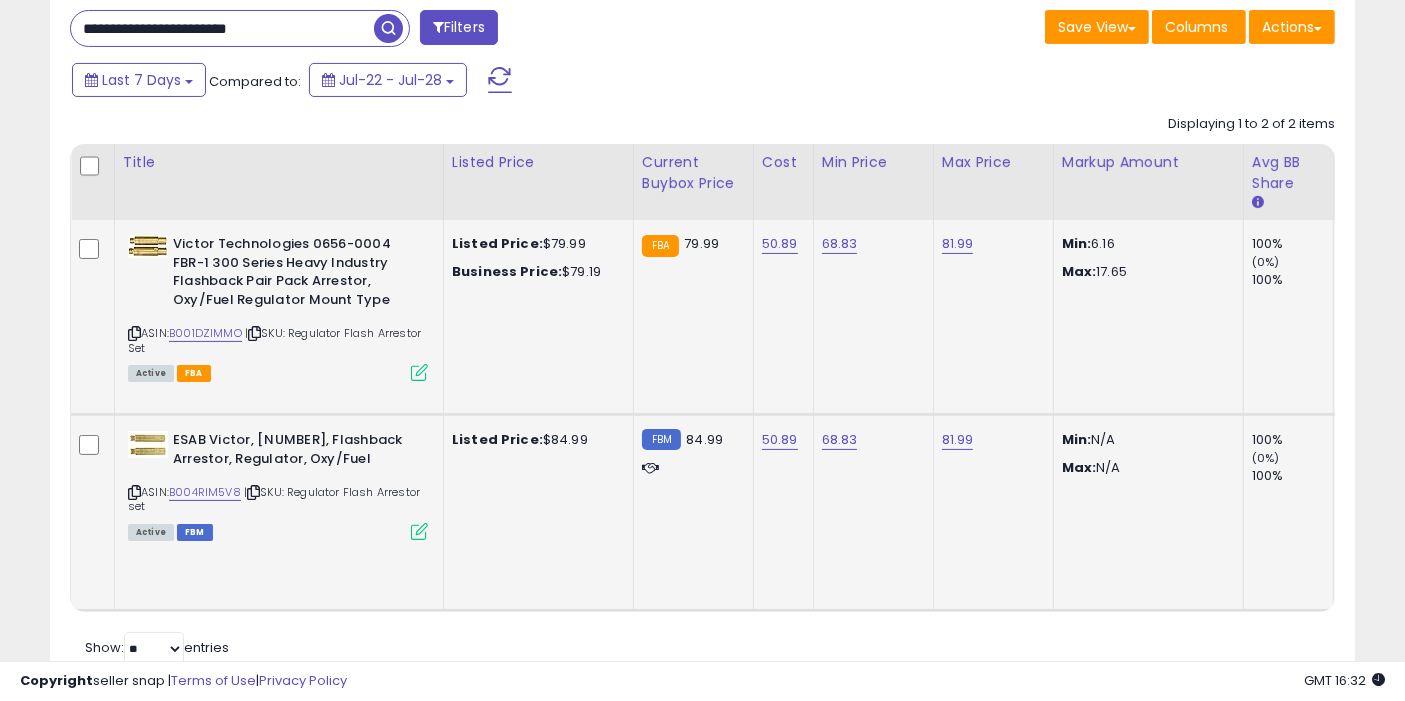 click at bounding box center [388, 28] 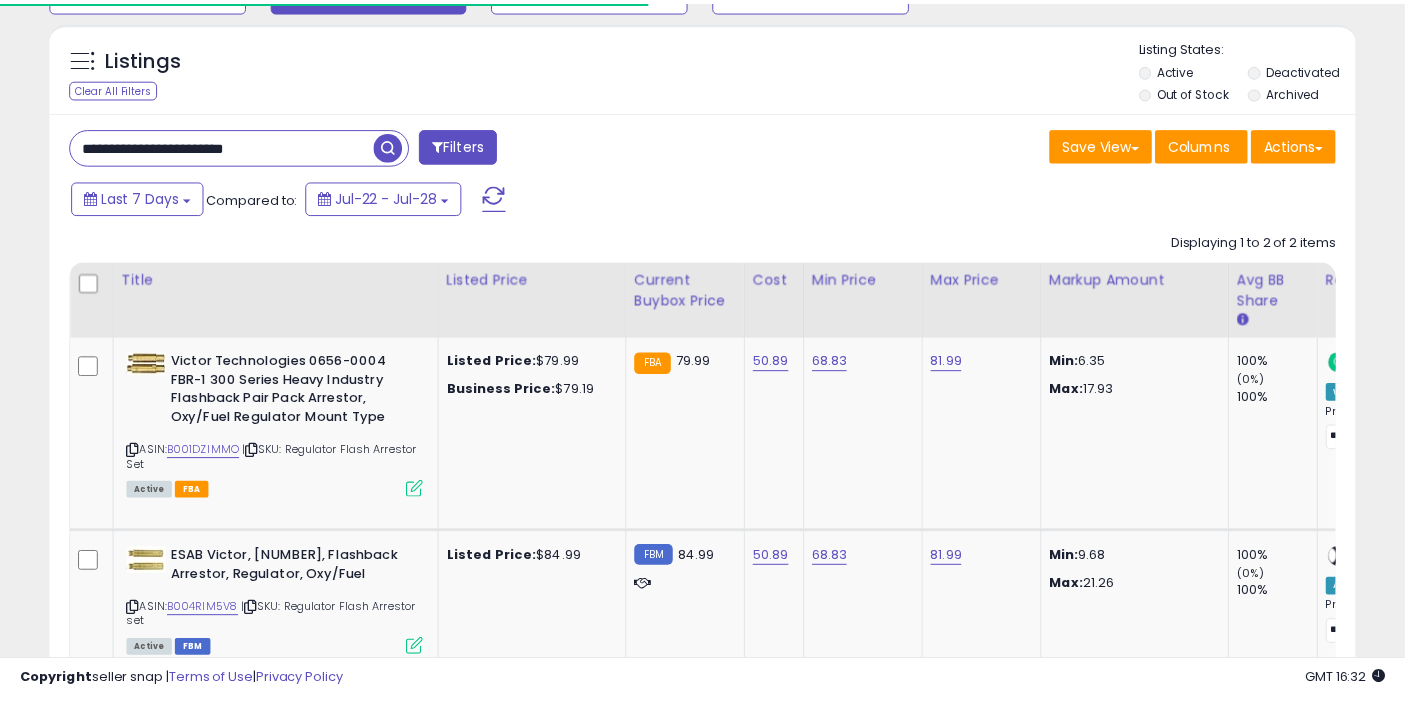scroll, scrollTop: 311, scrollLeft: 0, axis: vertical 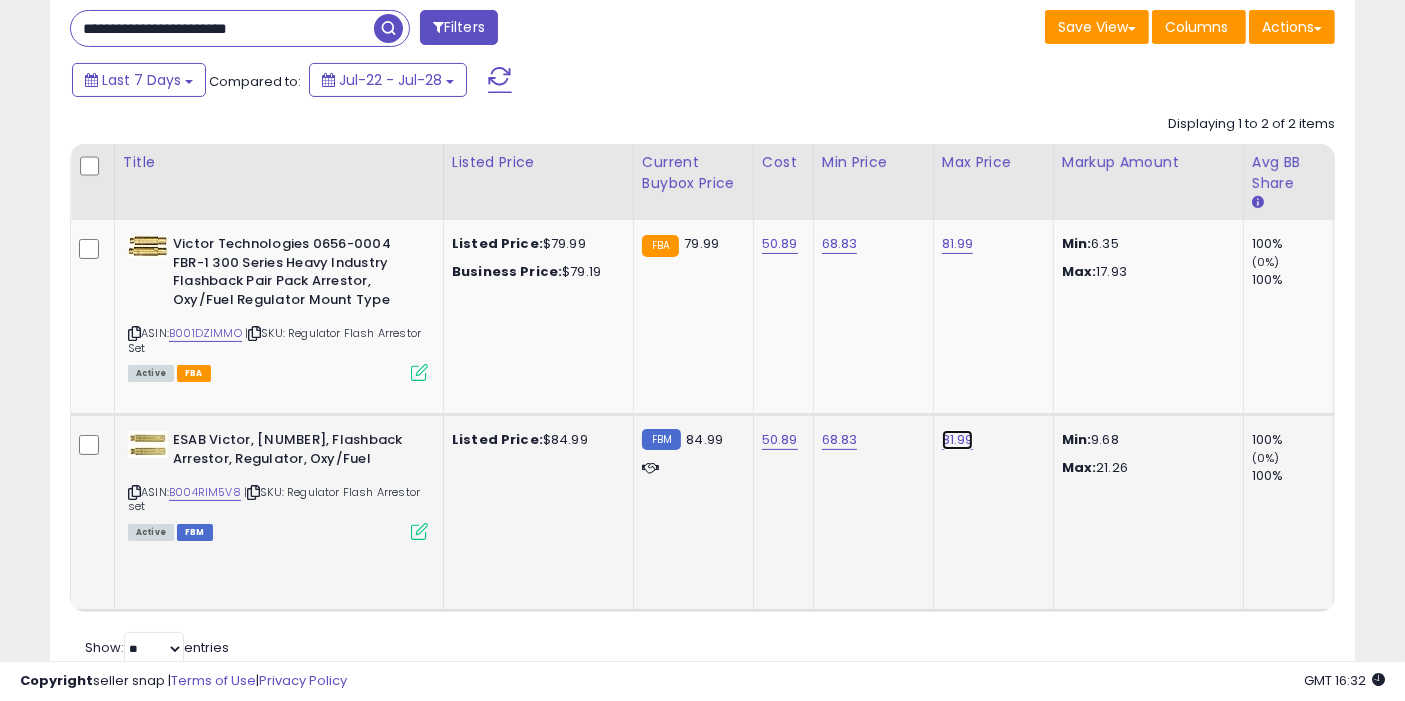 click on "81.99" at bounding box center (958, 244) 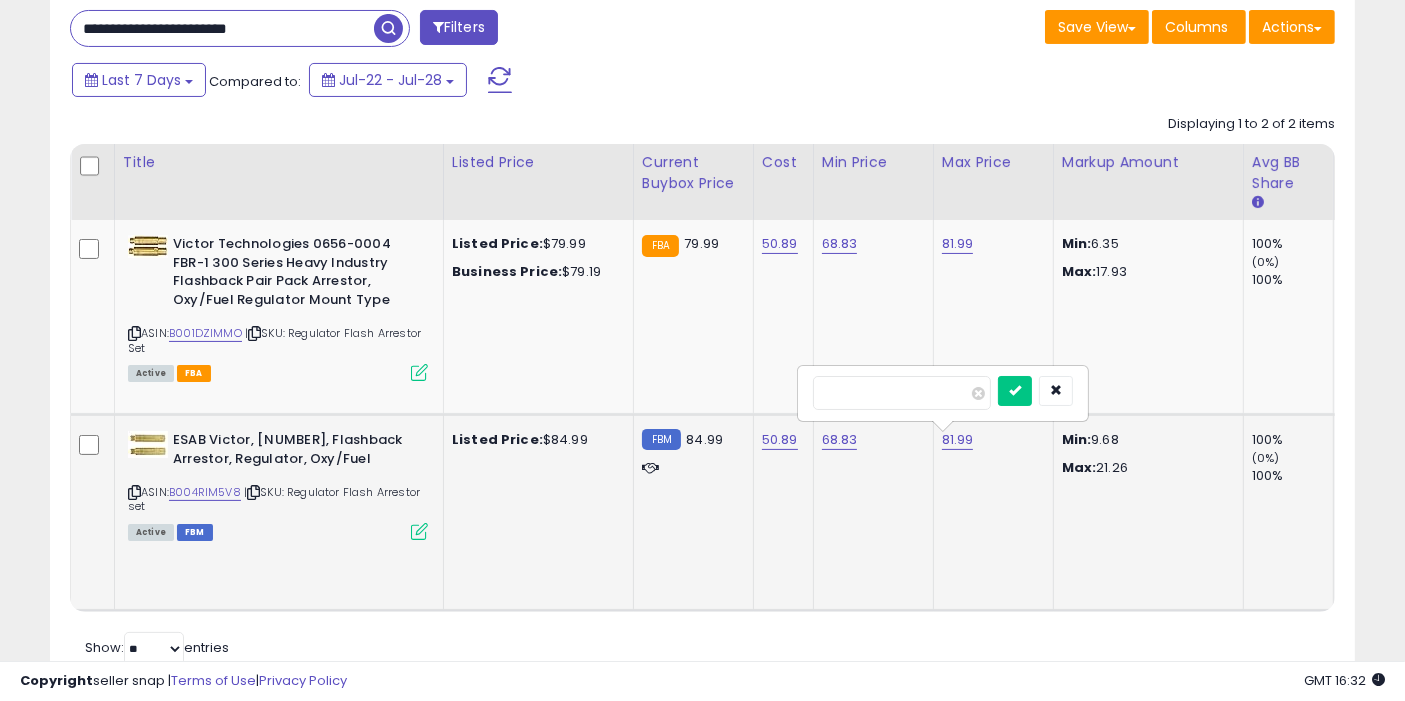 type on "*****" 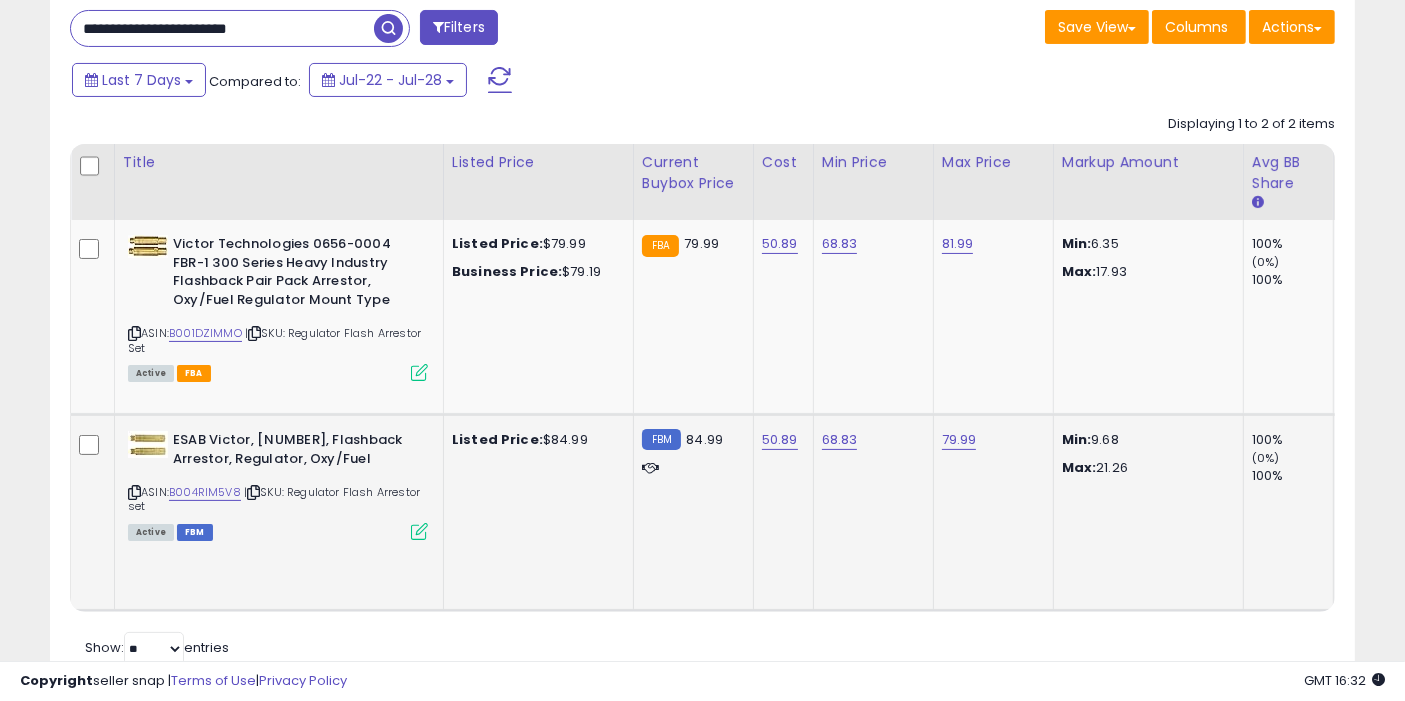 scroll, scrollTop: 0, scrollLeft: 365, axis: horizontal 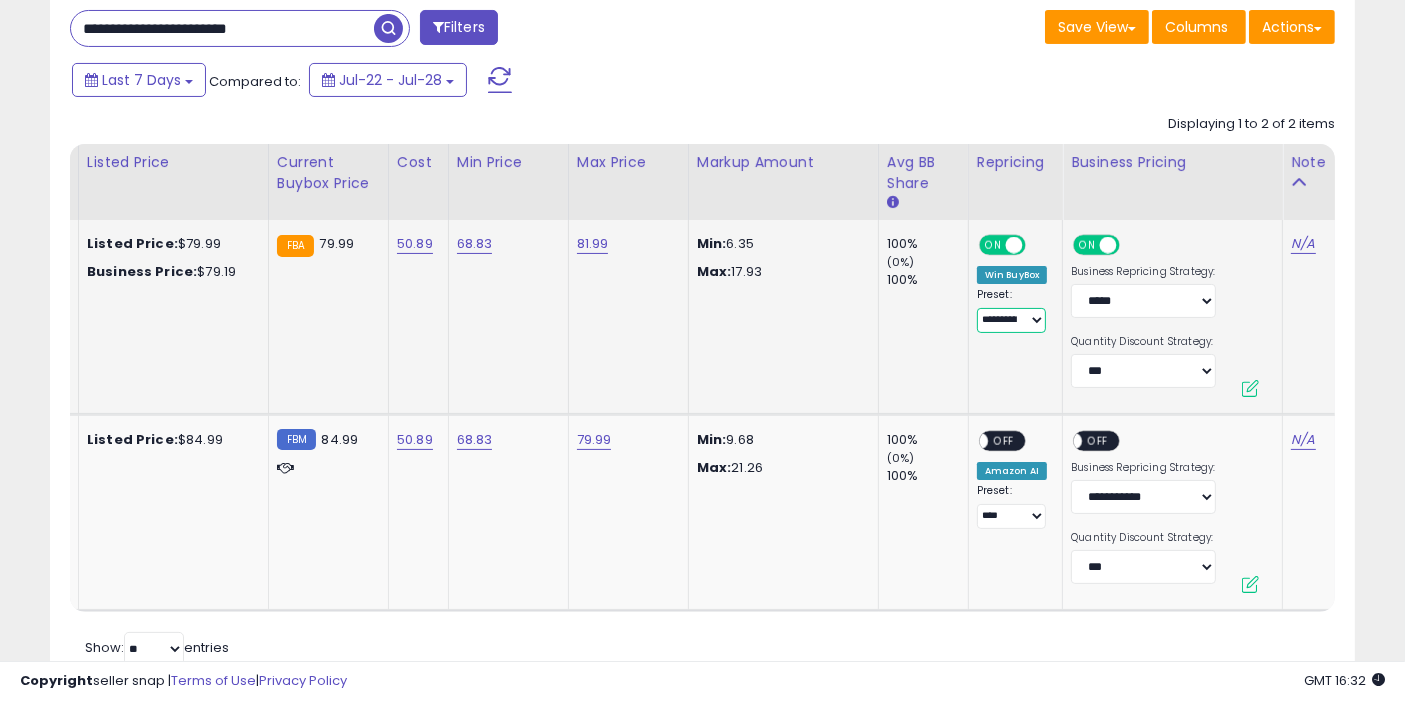 click on "**********" at bounding box center [1012, 320] 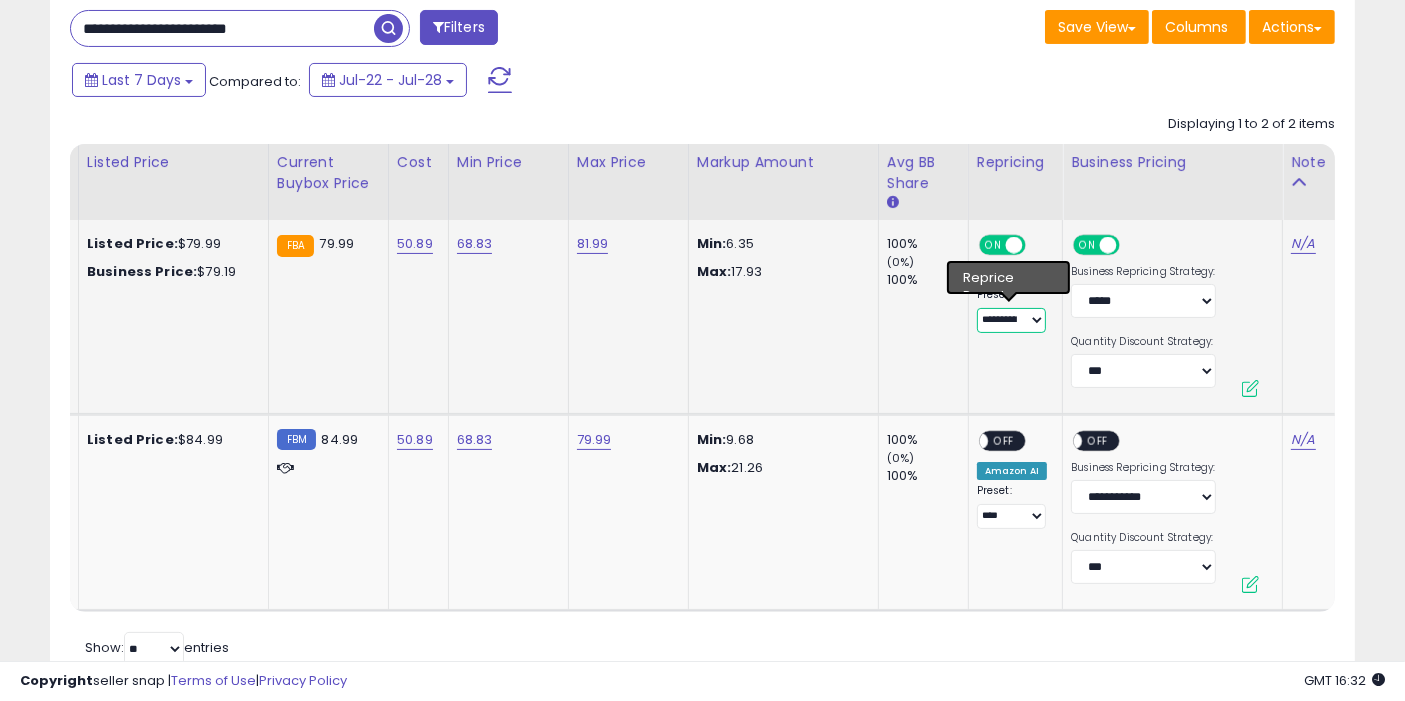 select on "**********" 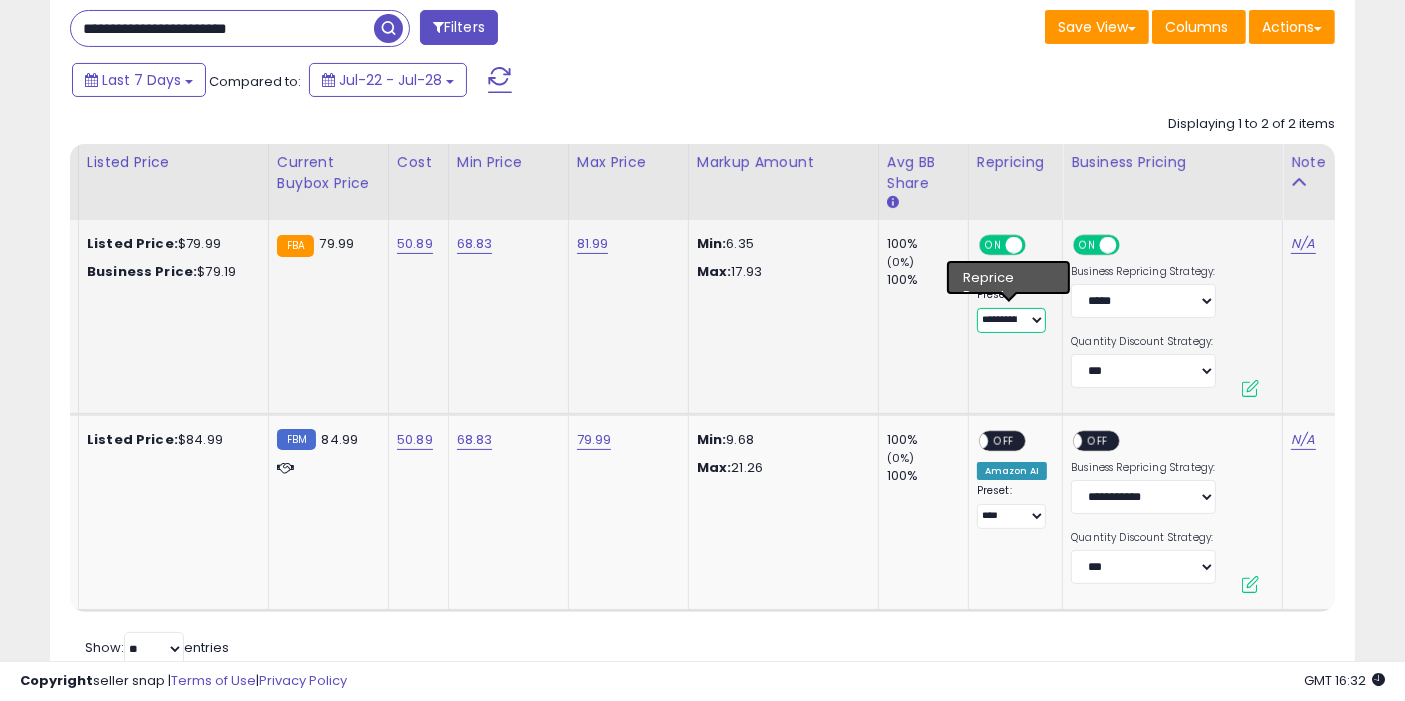 click on "**********" at bounding box center [1012, 320] 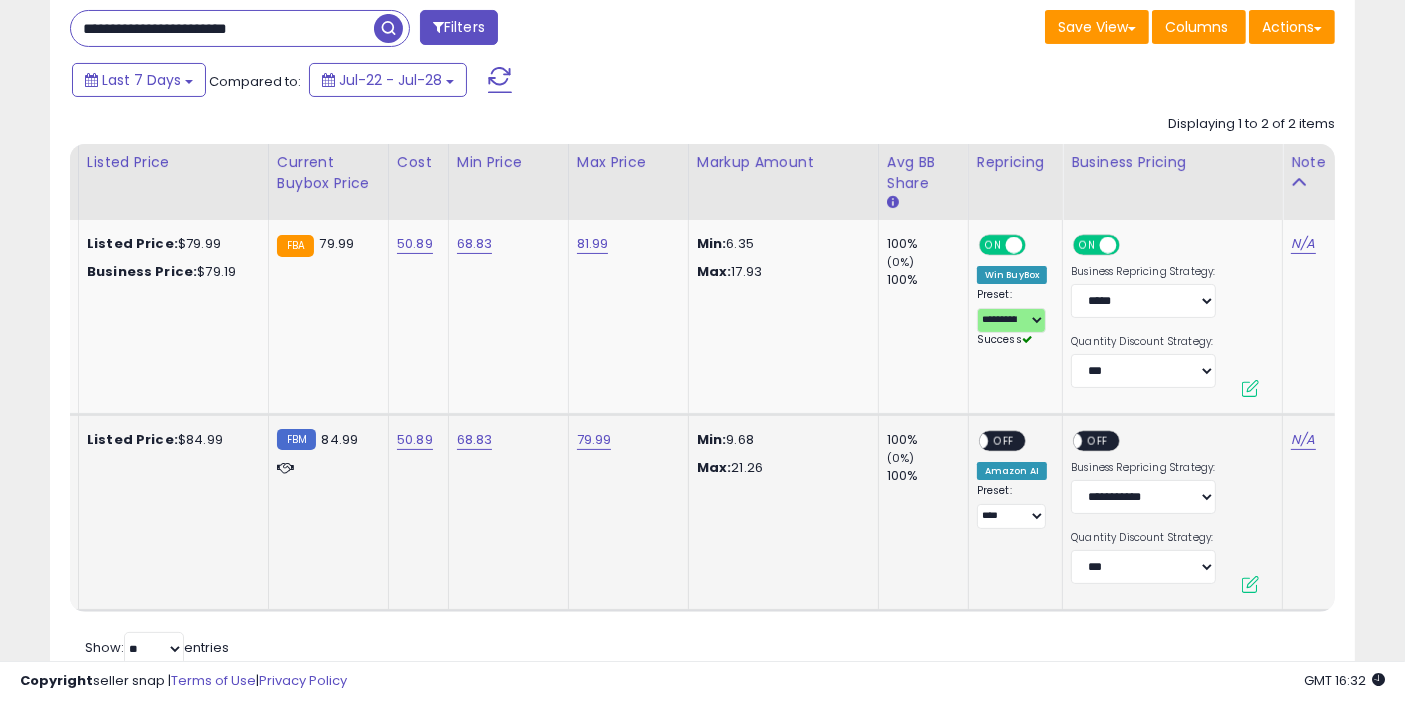 click on "**********" at bounding box center [1012, 506] 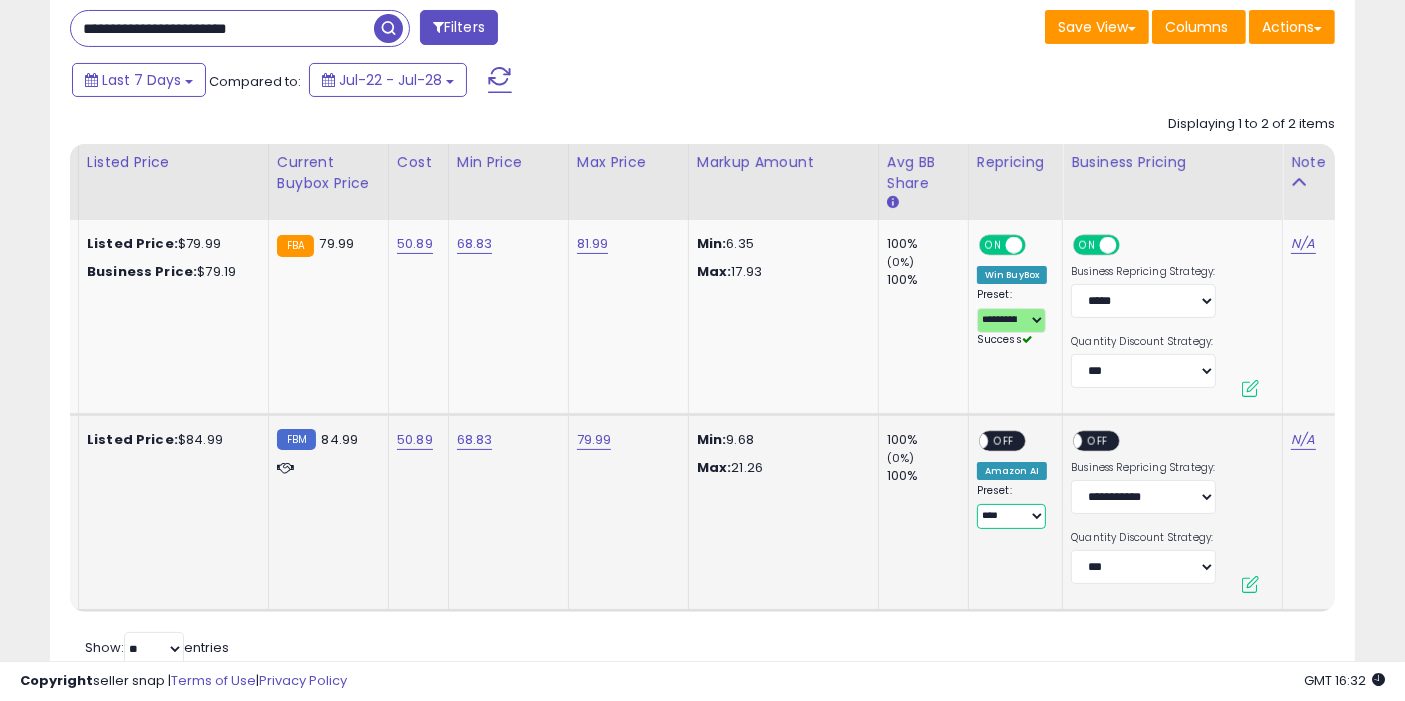 click on "**********" at bounding box center (1012, 516) 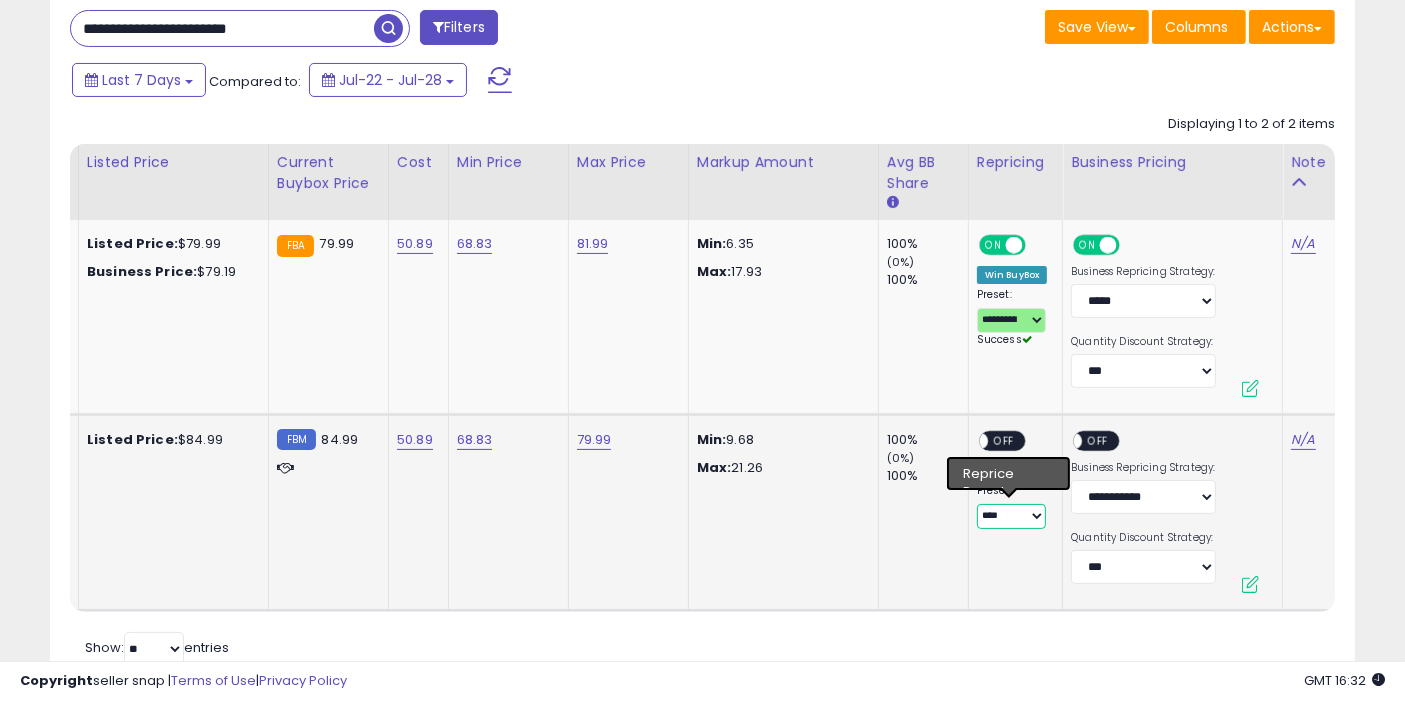select on "**********" 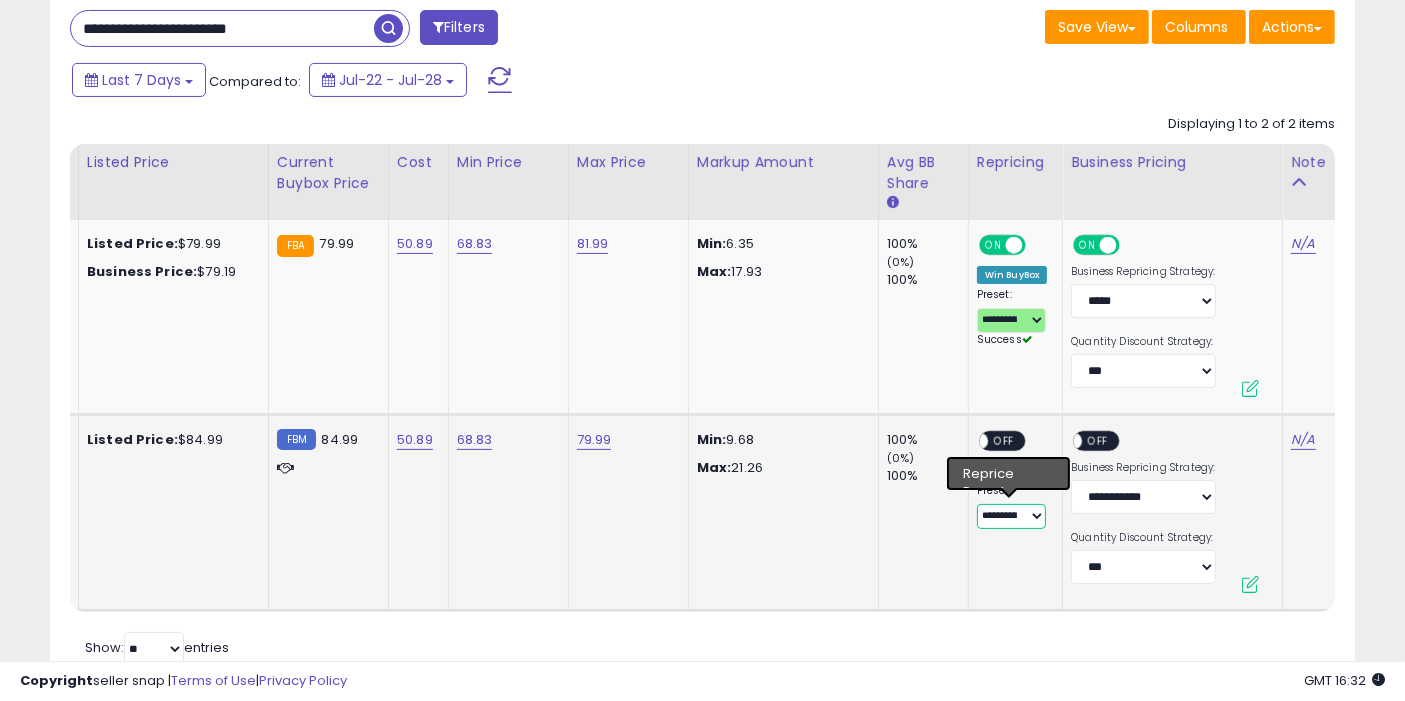 click on "**********" at bounding box center [1012, 516] 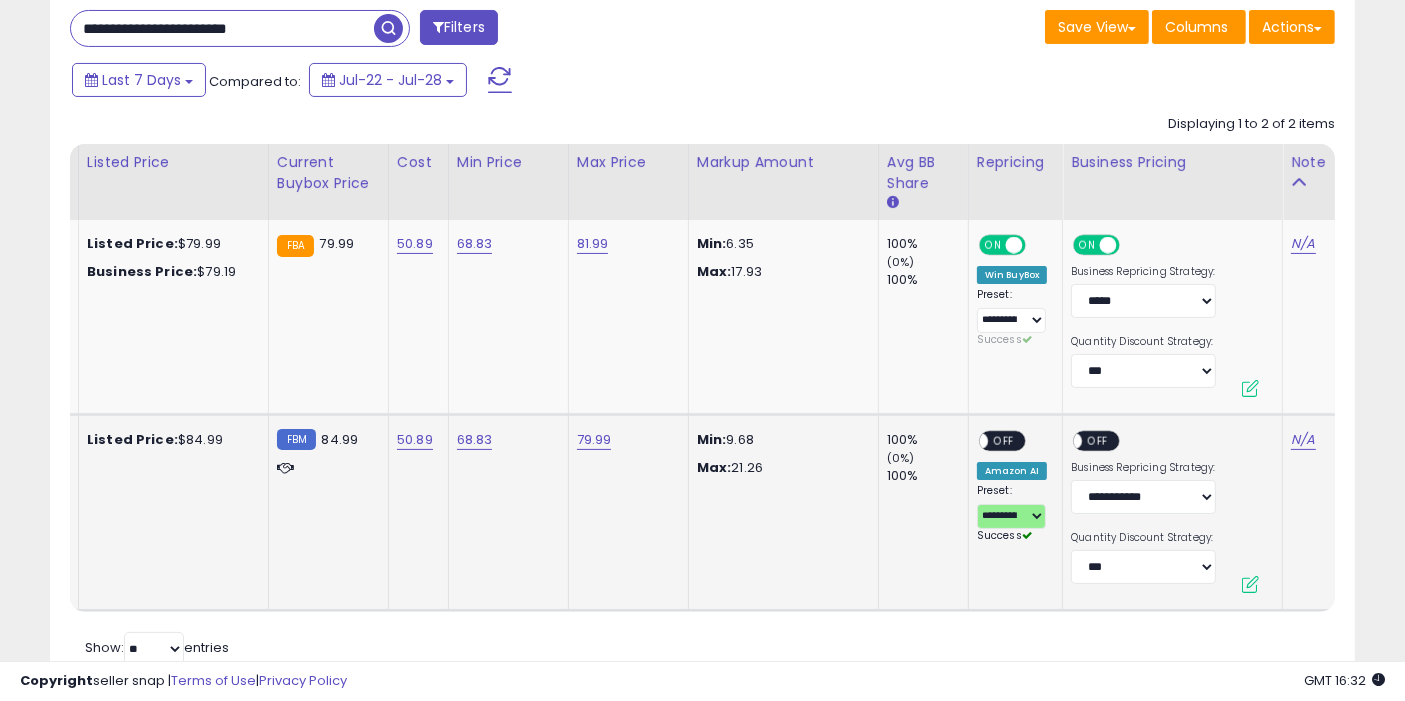 click on "OFF" at bounding box center [1004, 441] 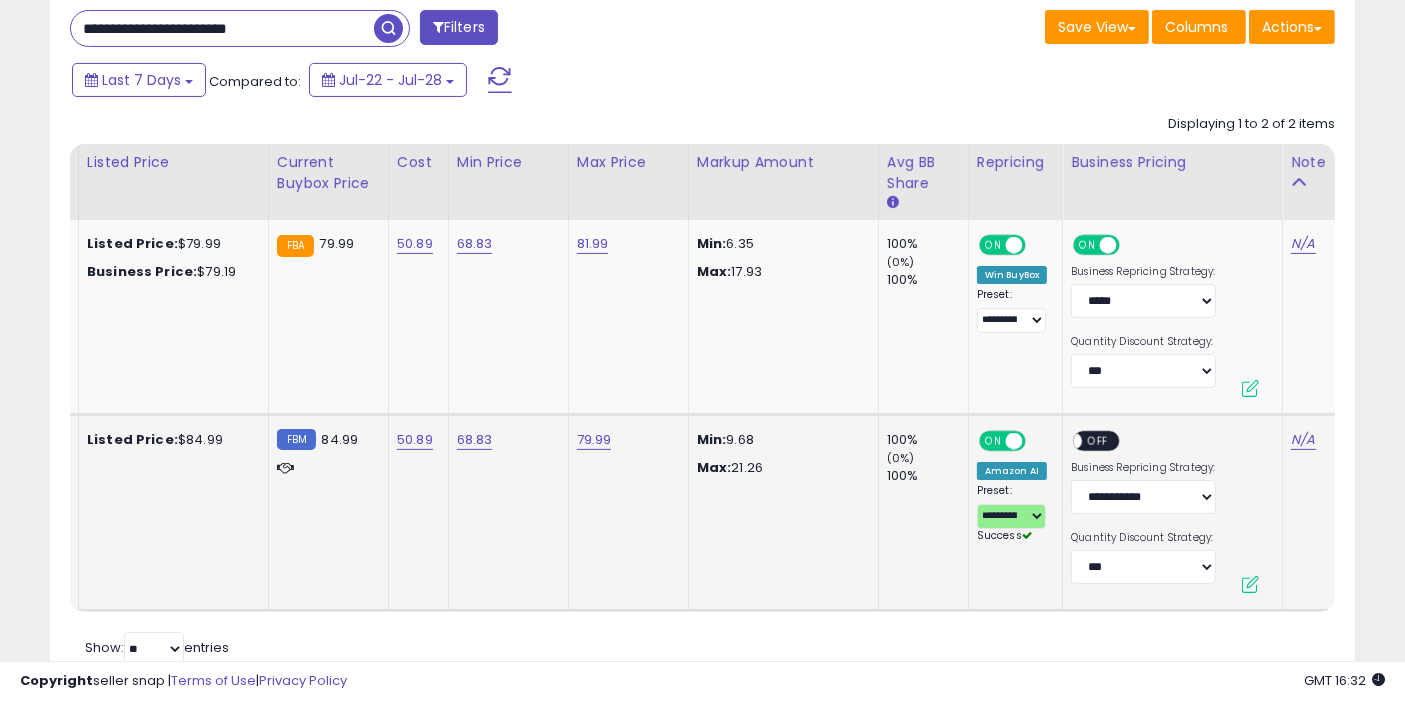 click on "OFF" at bounding box center [1099, 441] 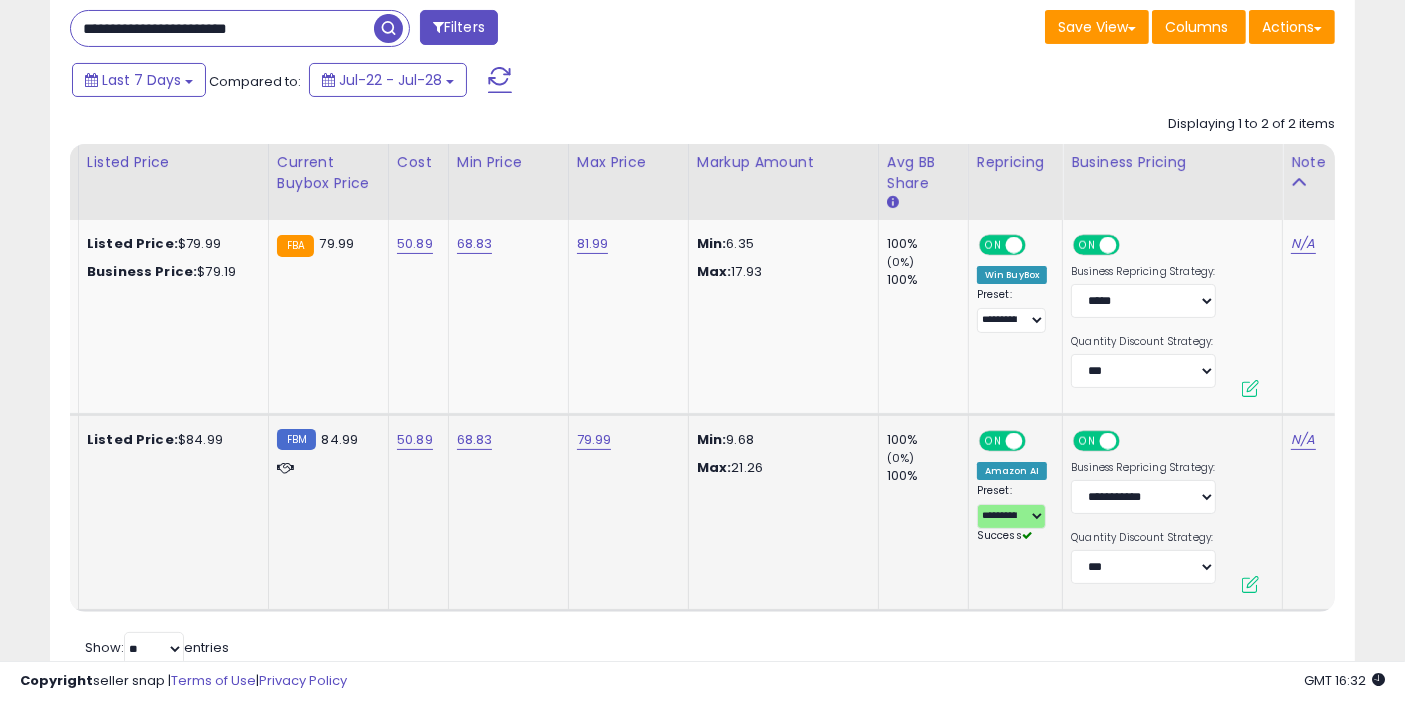 click at bounding box center (1250, 584) 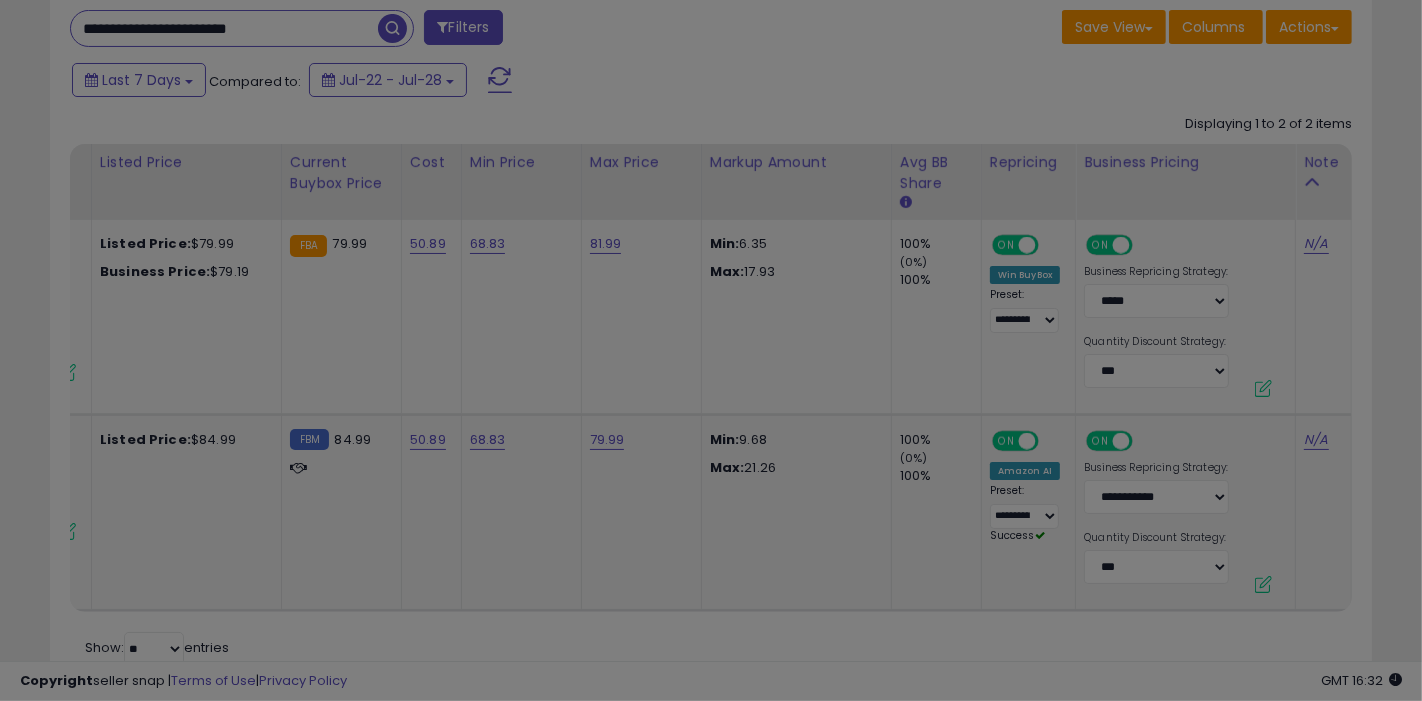 scroll, scrollTop: 0, scrollLeft: 348, axis: horizontal 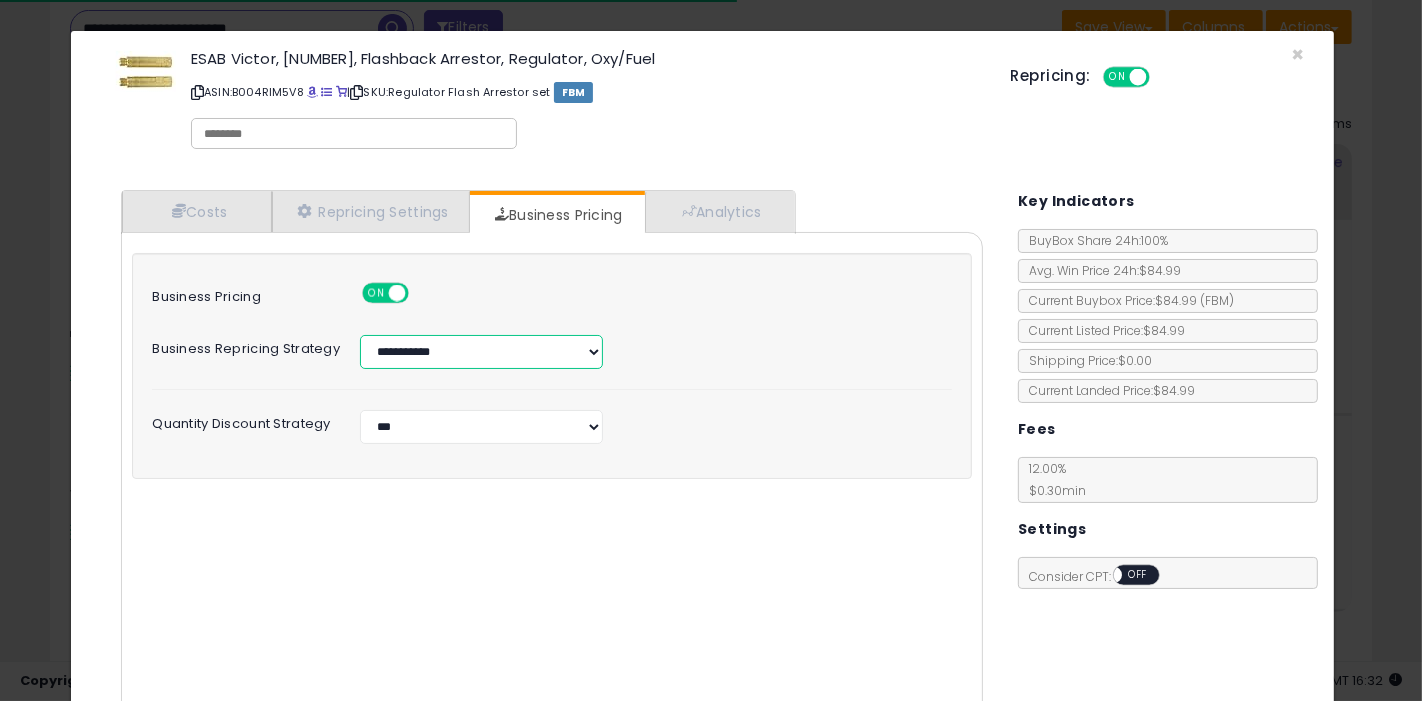 click on "**********" at bounding box center [481, 352] 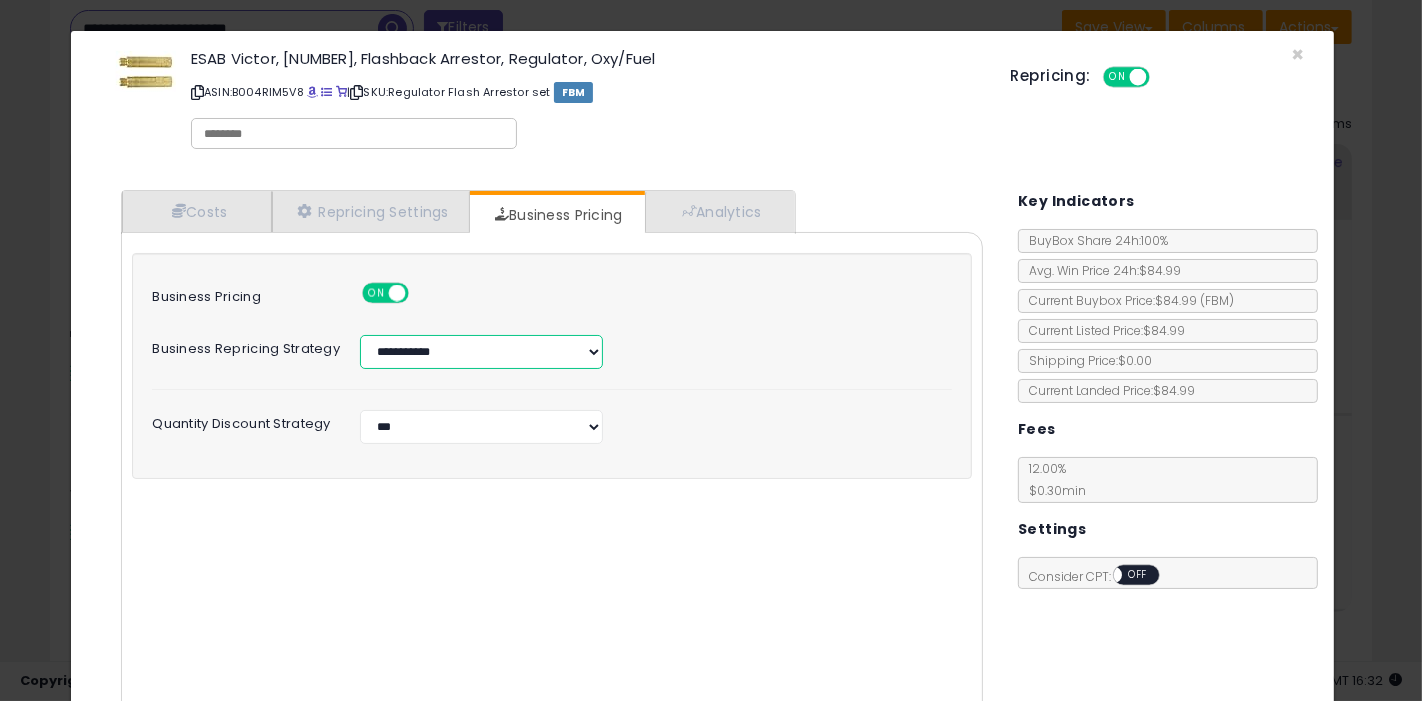 select on "*****" 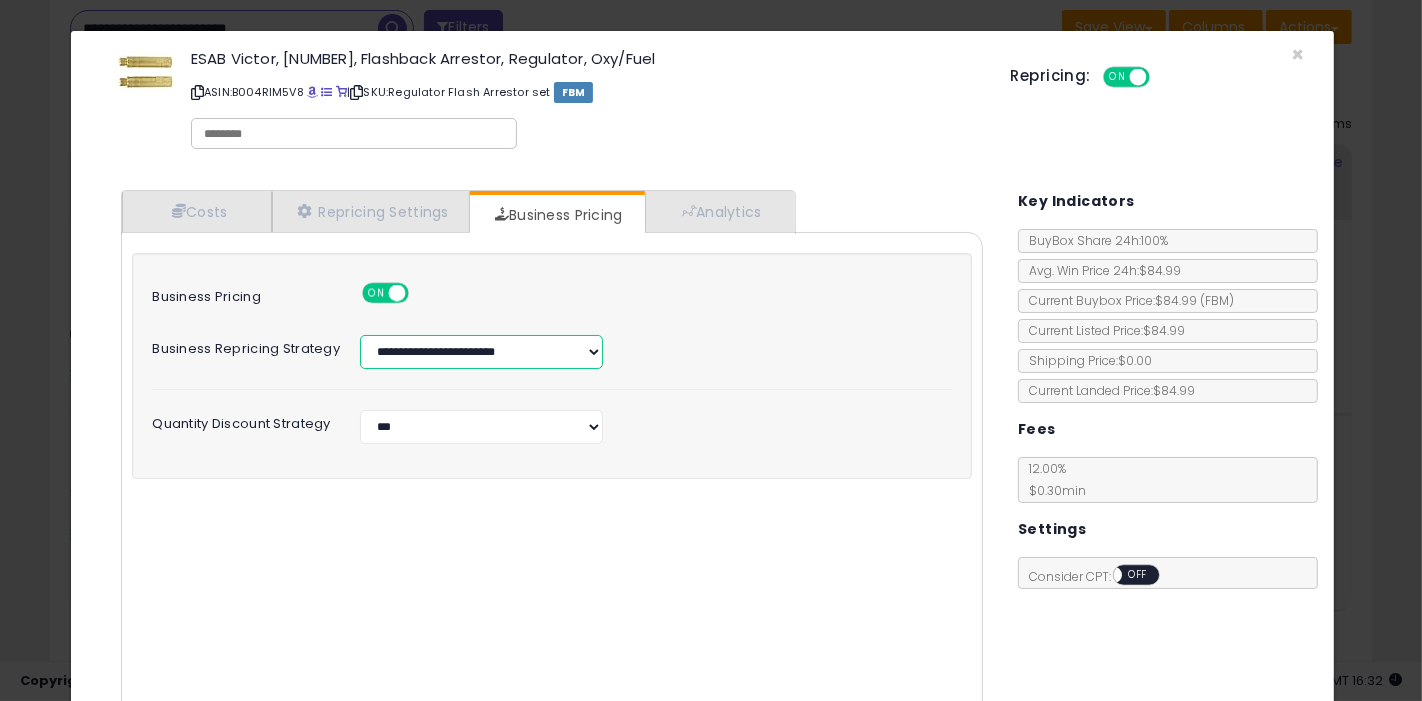 click on "**********" at bounding box center (481, 352) 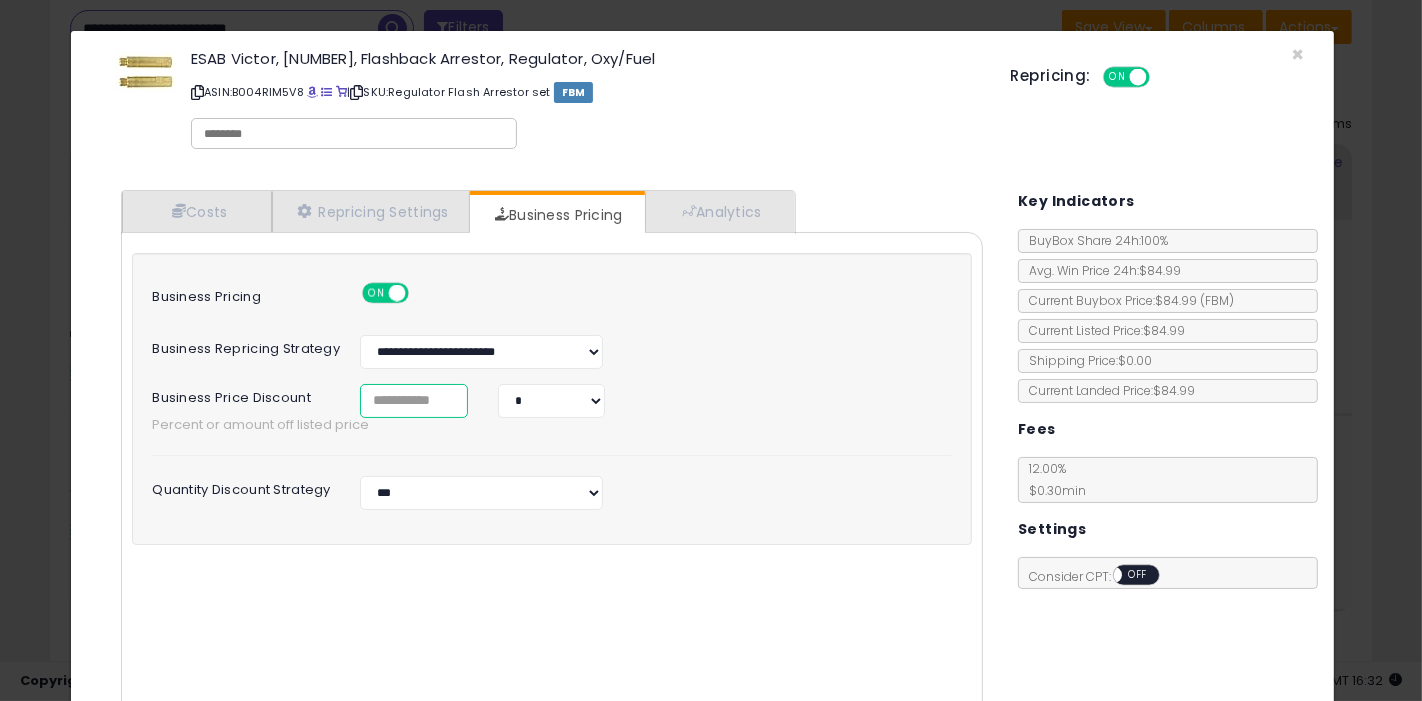 click at bounding box center [414, 401] 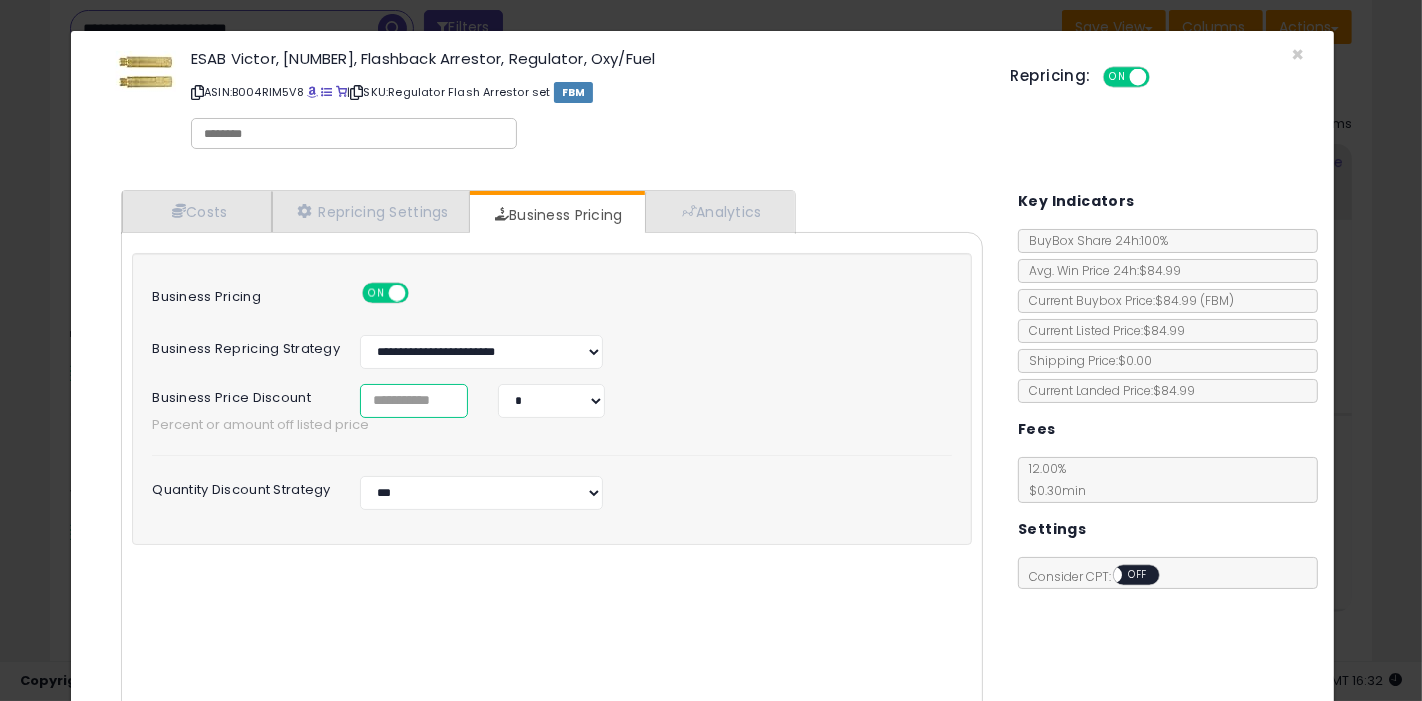type on "*" 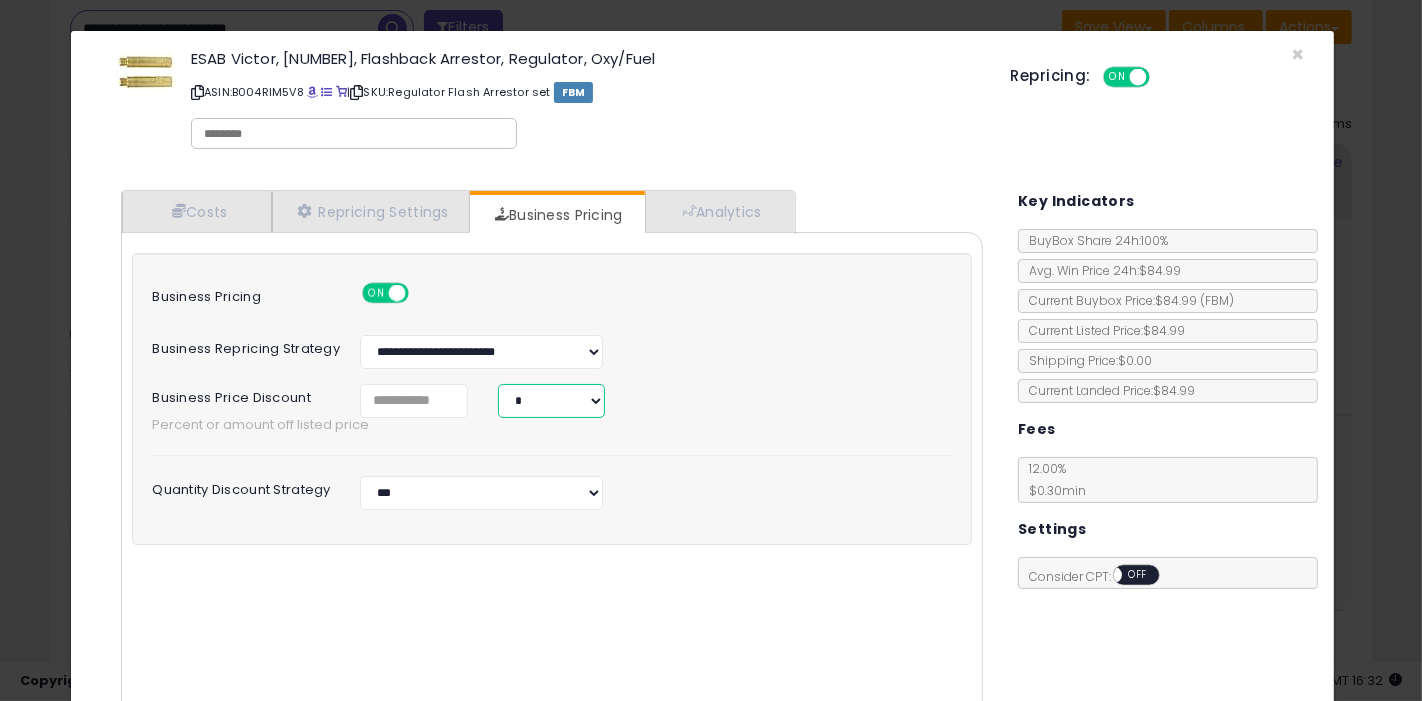click on "* *" at bounding box center (551, 401) 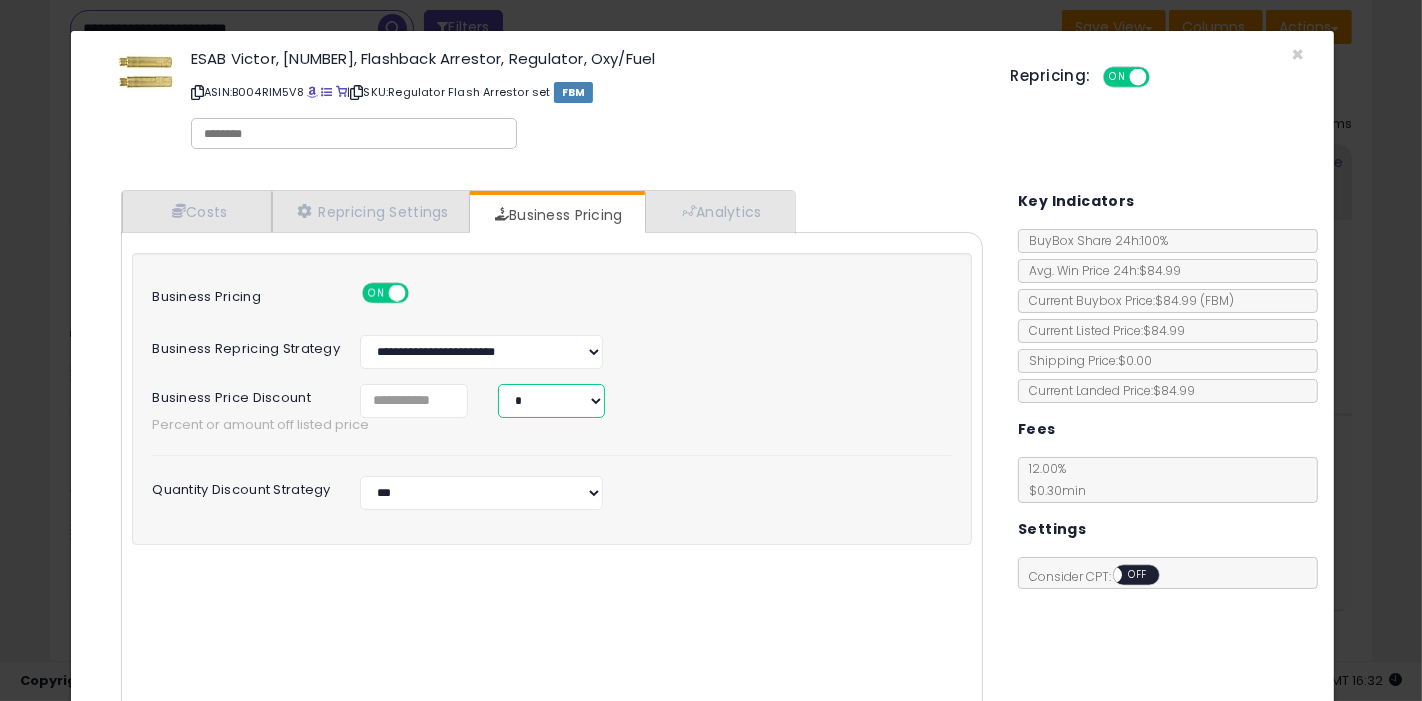 click on "* *" at bounding box center [551, 401] 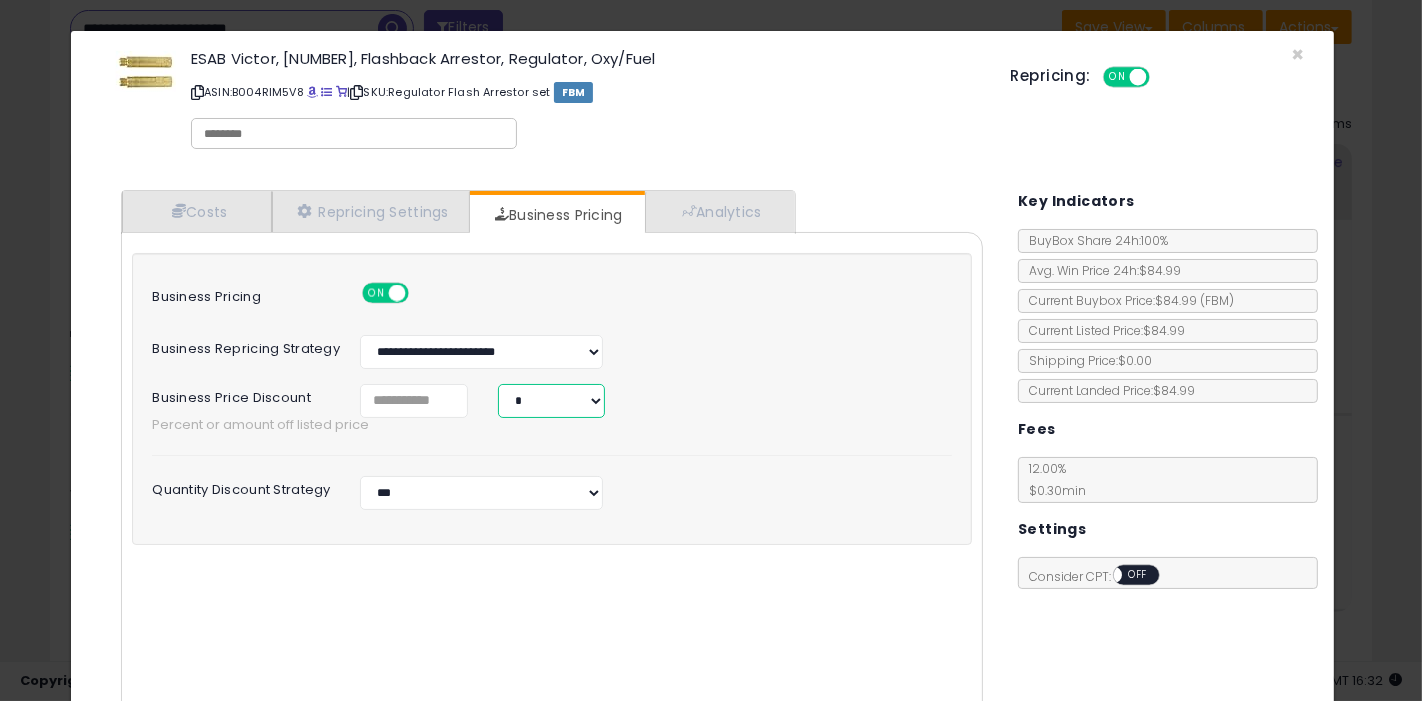 scroll, scrollTop: 98, scrollLeft: 0, axis: vertical 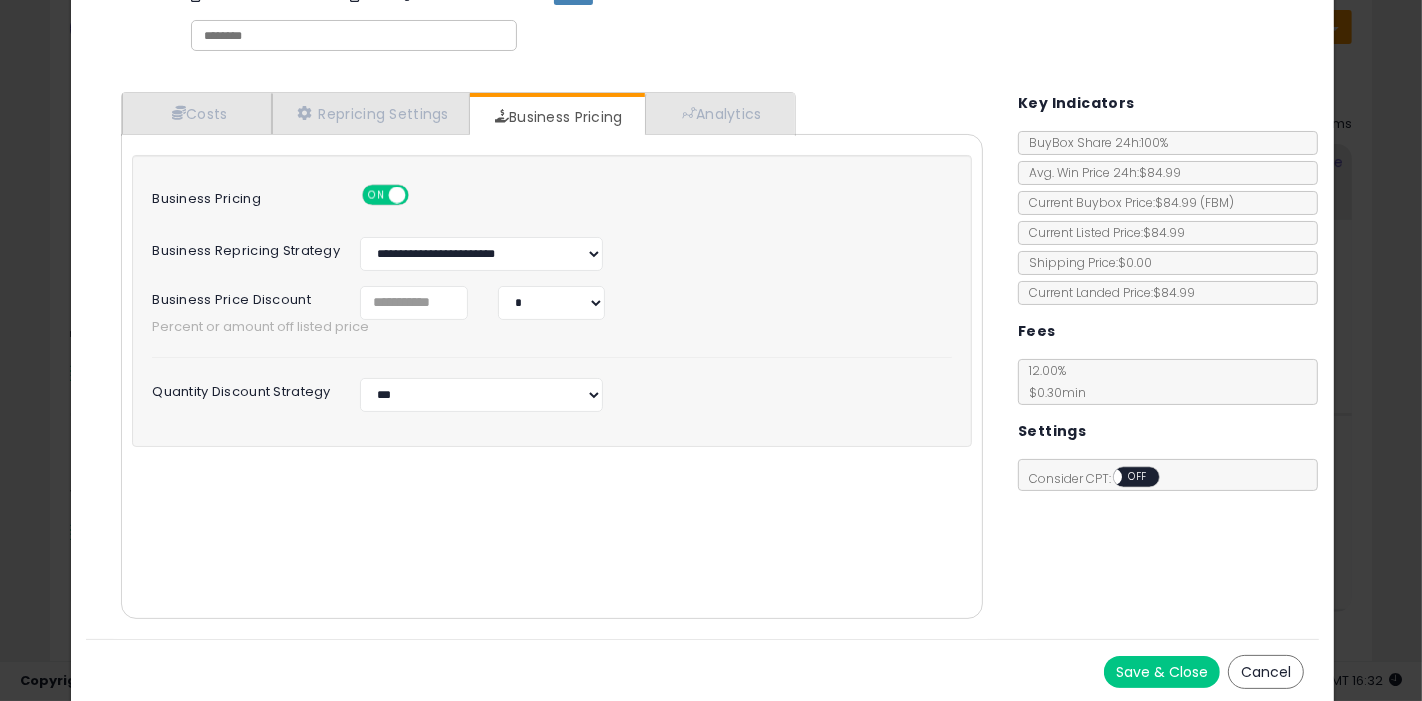 click on "Save & Close" at bounding box center (1162, 672) 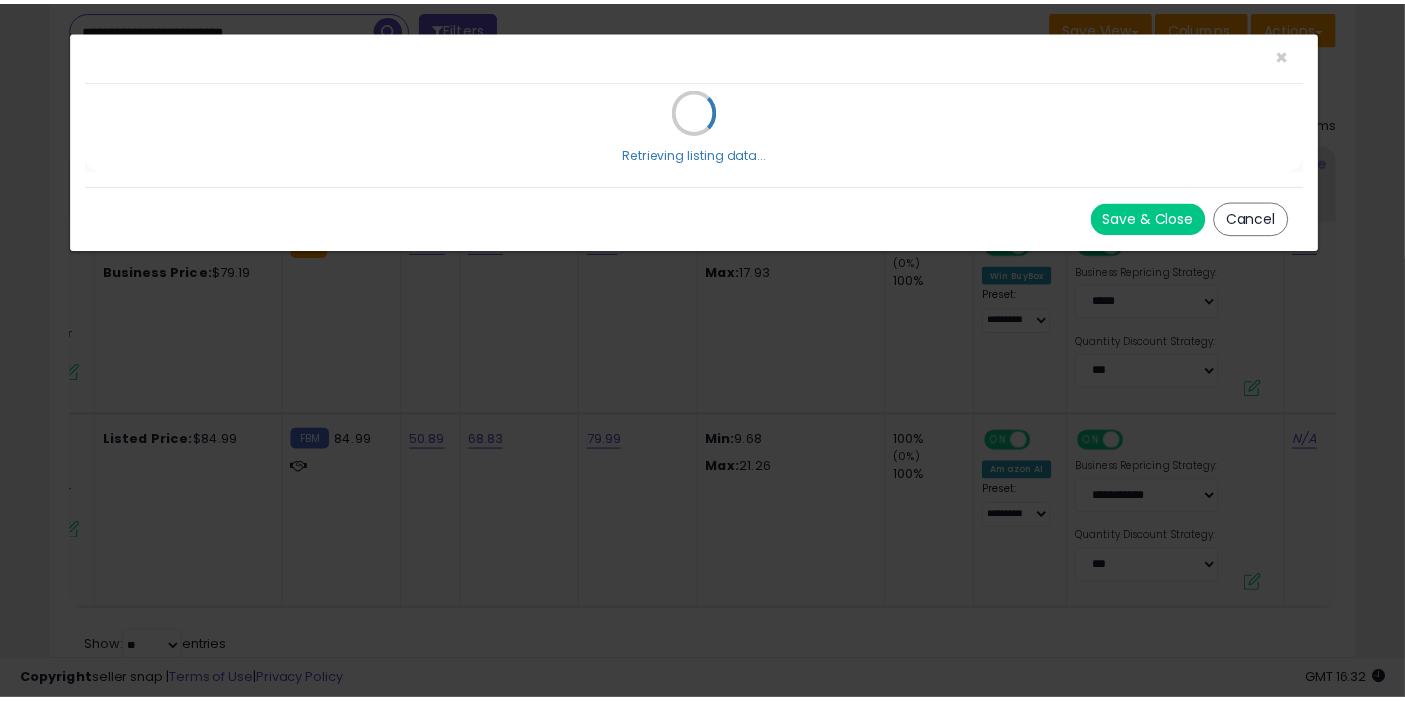scroll, scrollTop: 0, scrollLeft: 0, axis: both 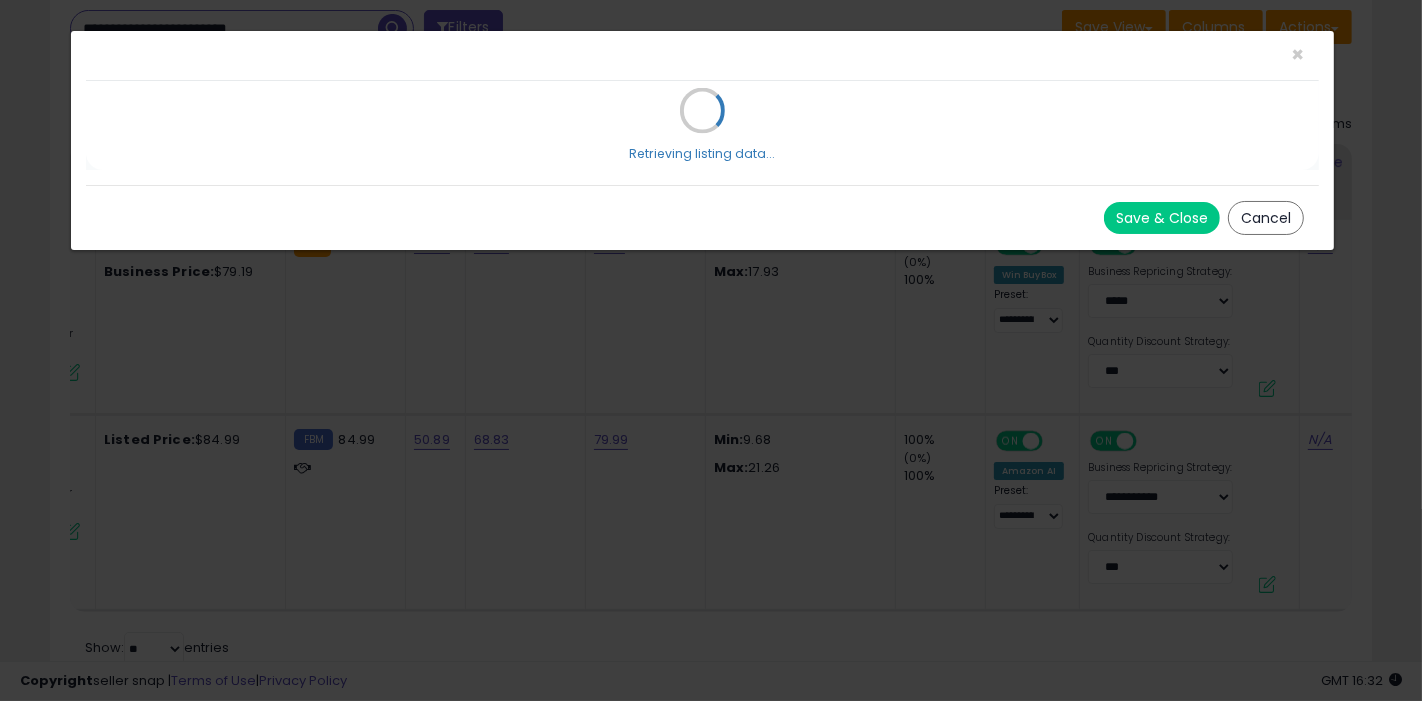 select on "*****" 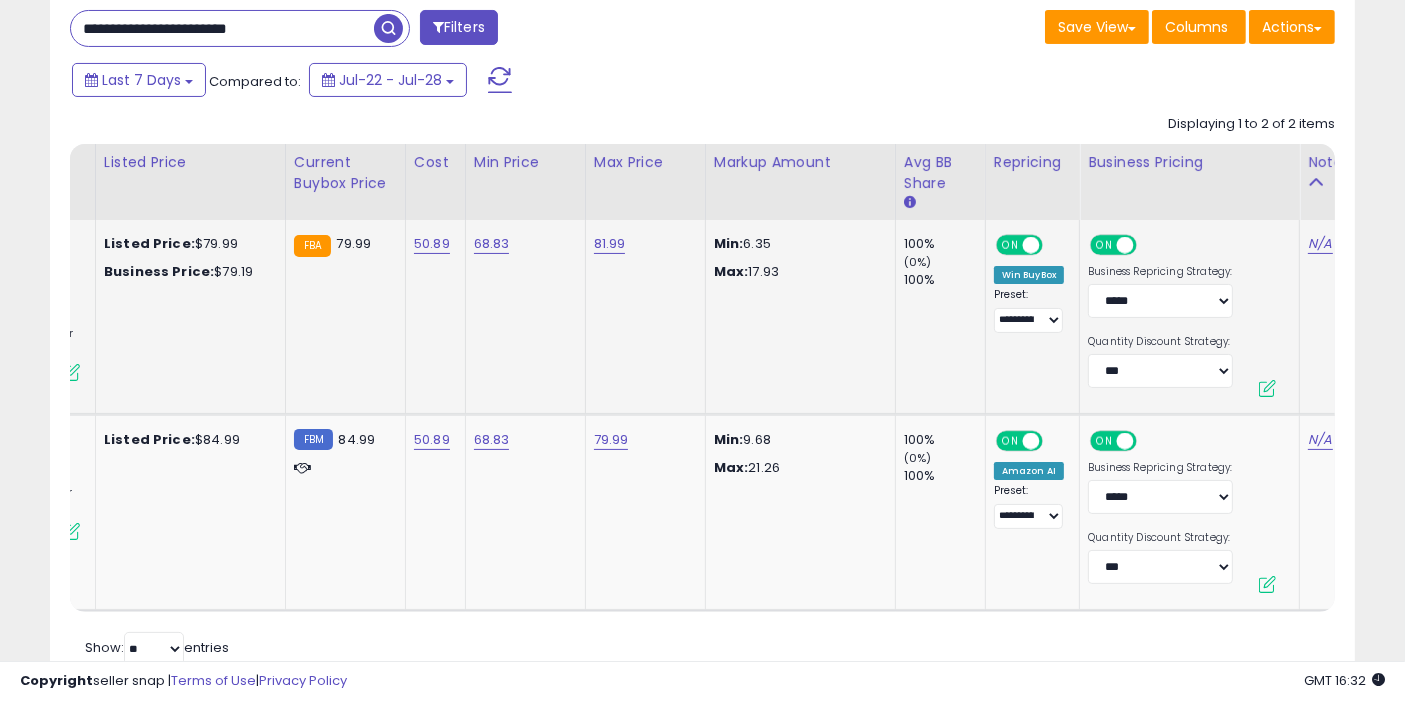 scroll, scrollTop: 0, scrollLeft: 0, axis: both 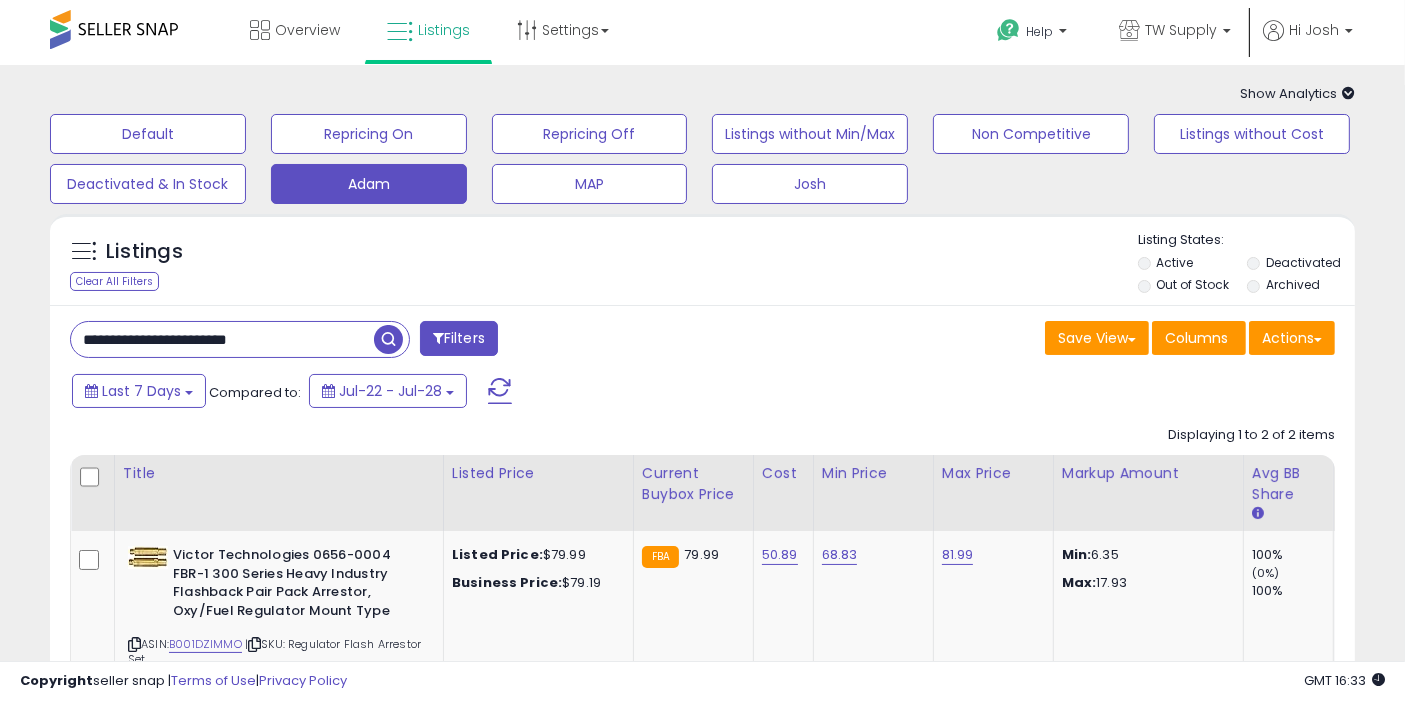 click on "**********" at bounding box center (702, 653) 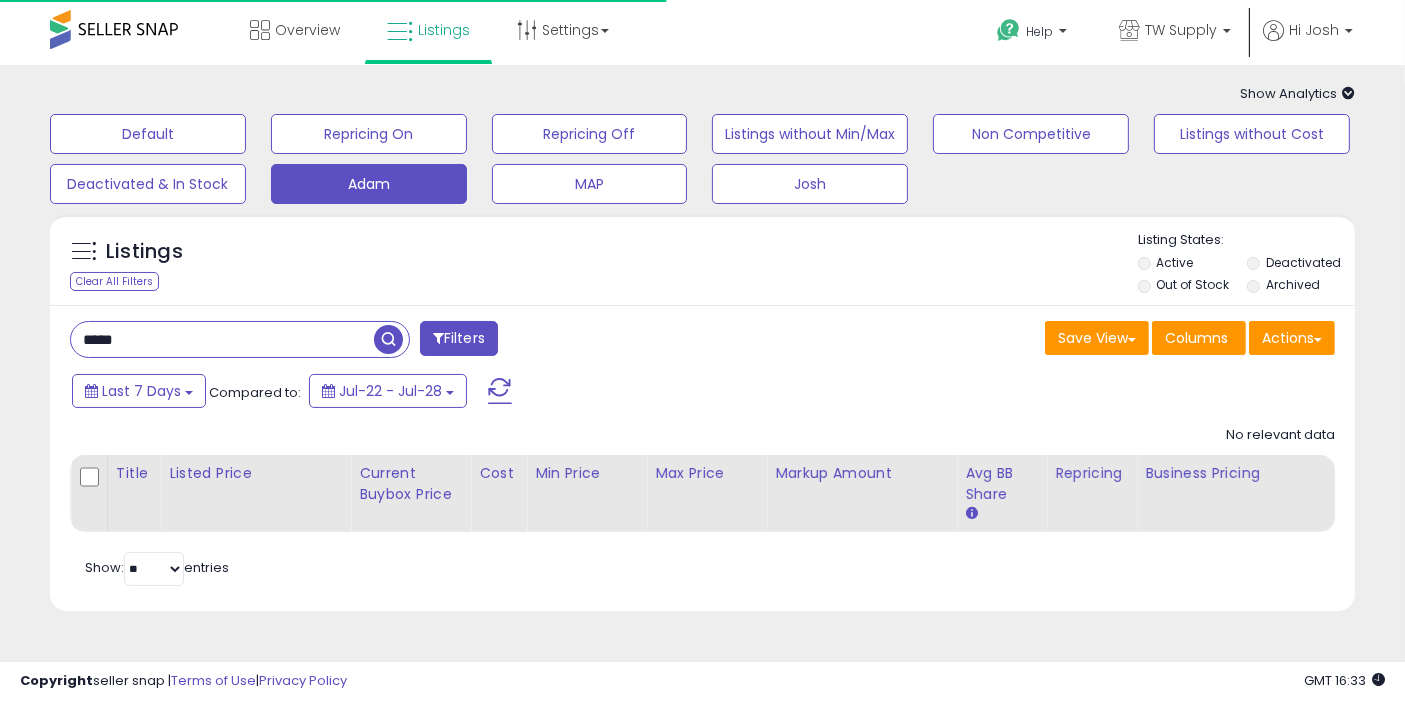 click on "*****" at bounding box center [222, 339] 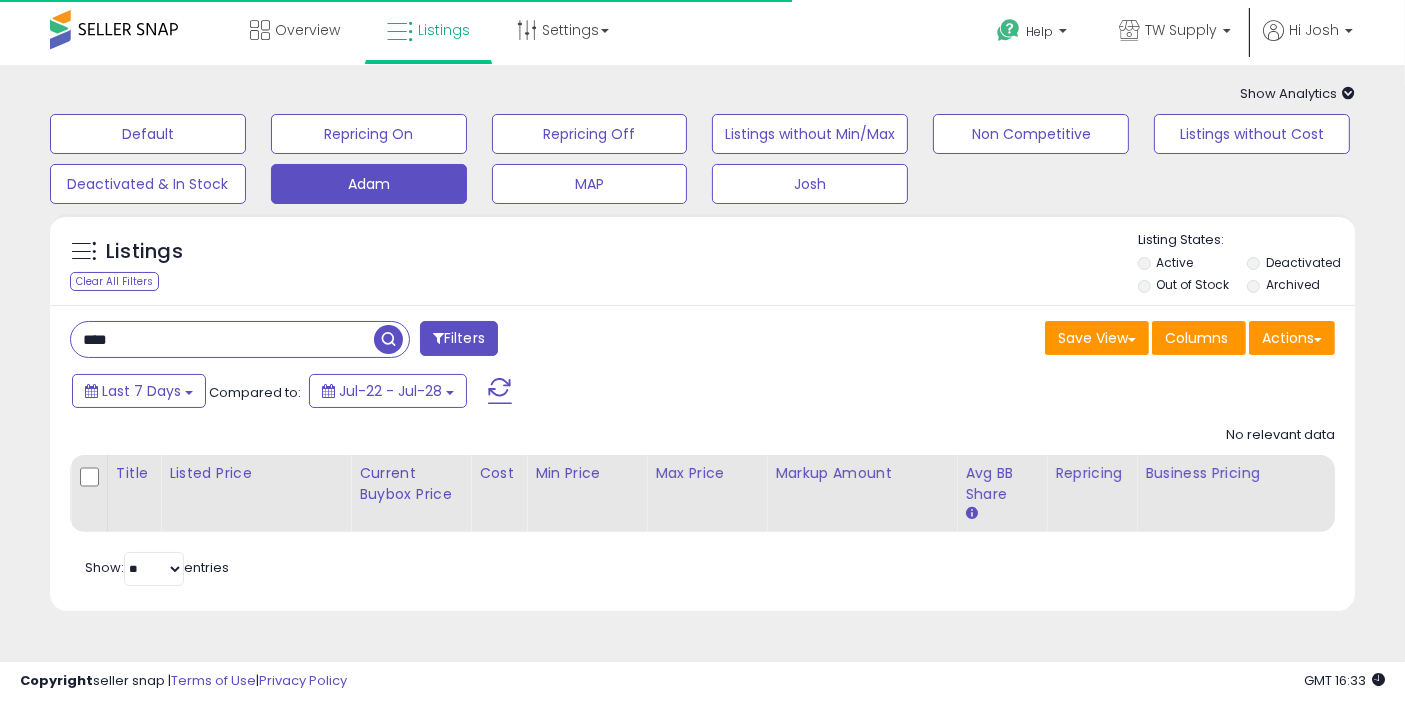 click on "****" at bounding box center (222, 339) 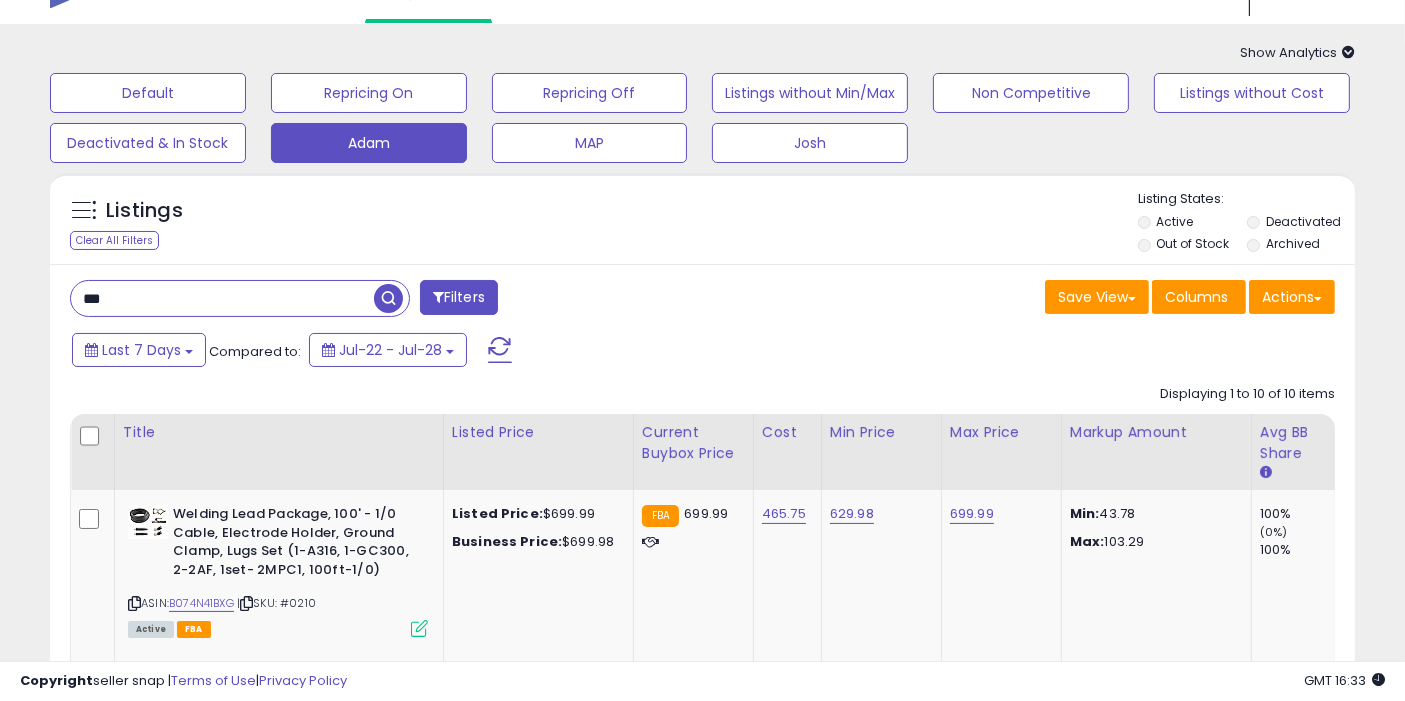 scroll, scrollTop: 0, scrollLeft: 0, axis: both 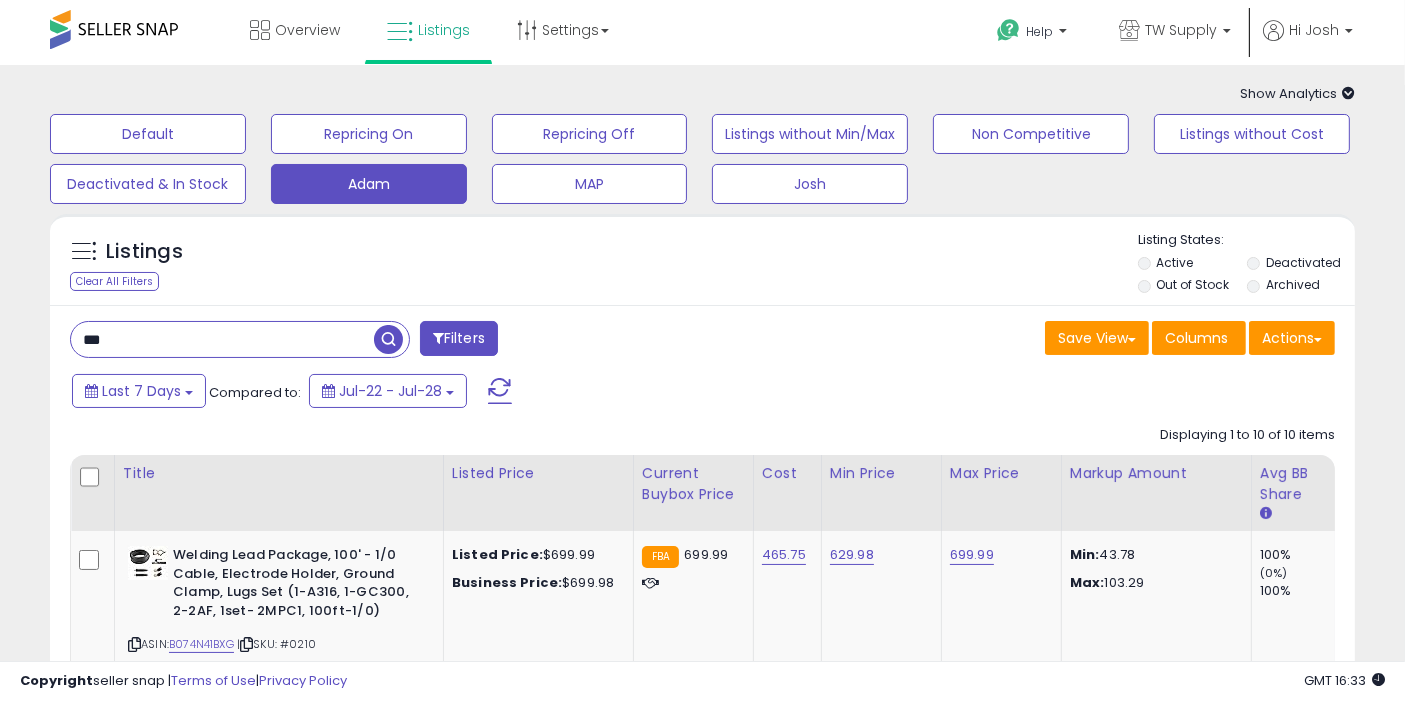 drag, startPoint x: 219, startPoint y: 332, endPoint x: 0, endPoint y: 312, distance: 219.91135 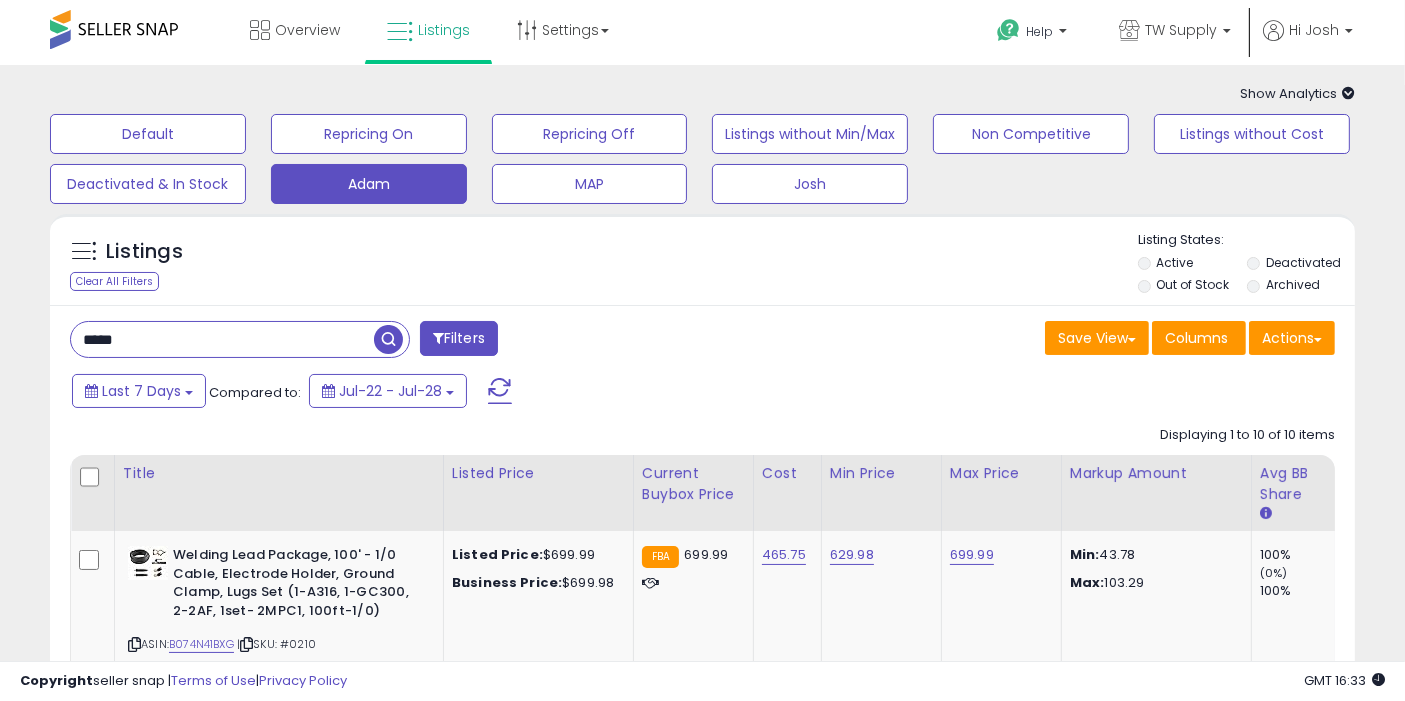 type on "*****" 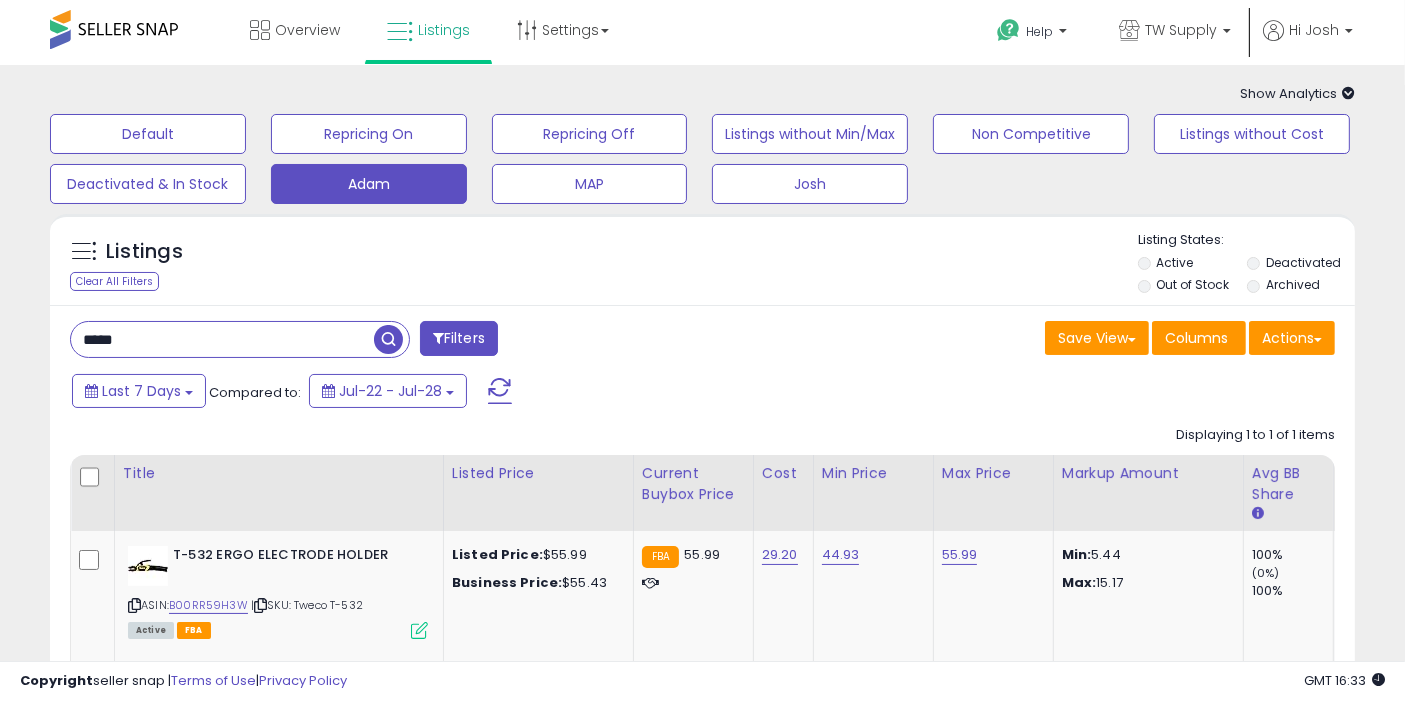 drag, startPoint x: 137, startPoint y: 343, endPoint x: 0, endPoint y: 295, distance: 145.16542 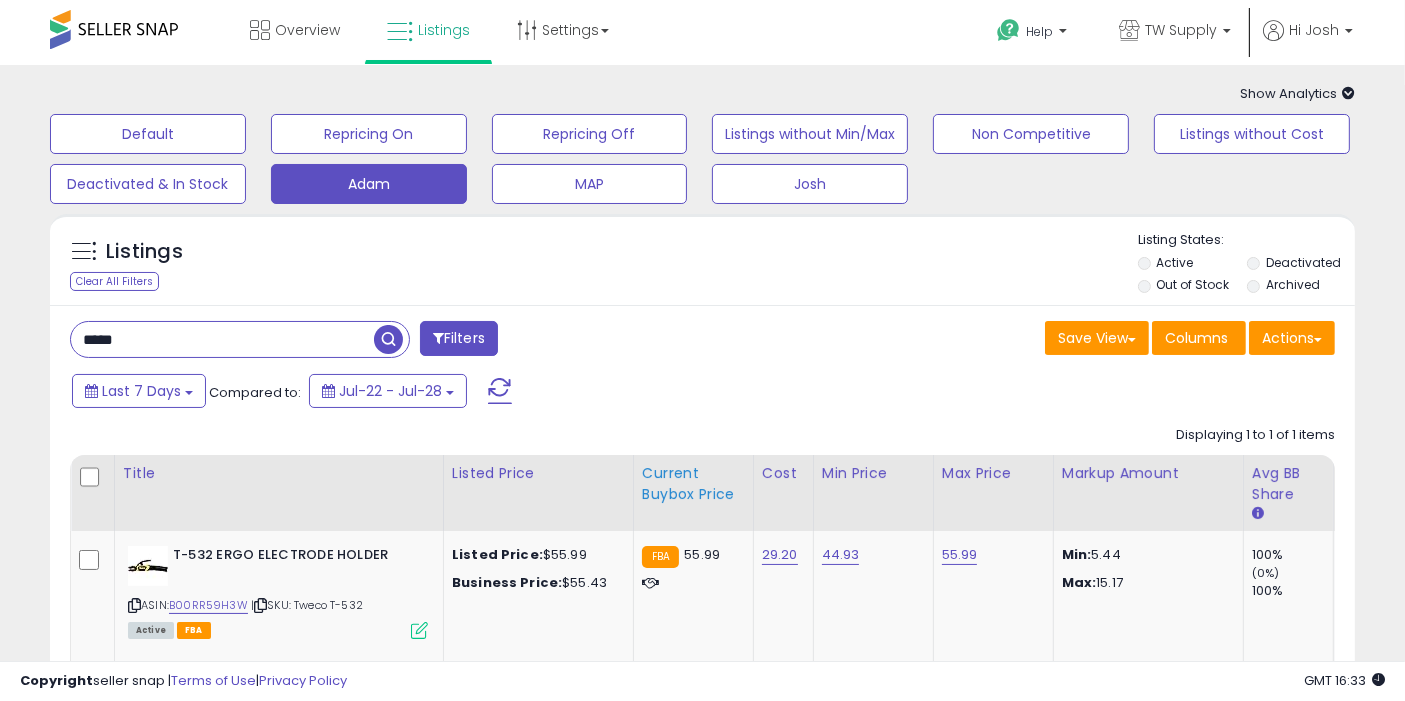 scroll, scrollTop: 197, scrollLeft: 0, axis: vertical 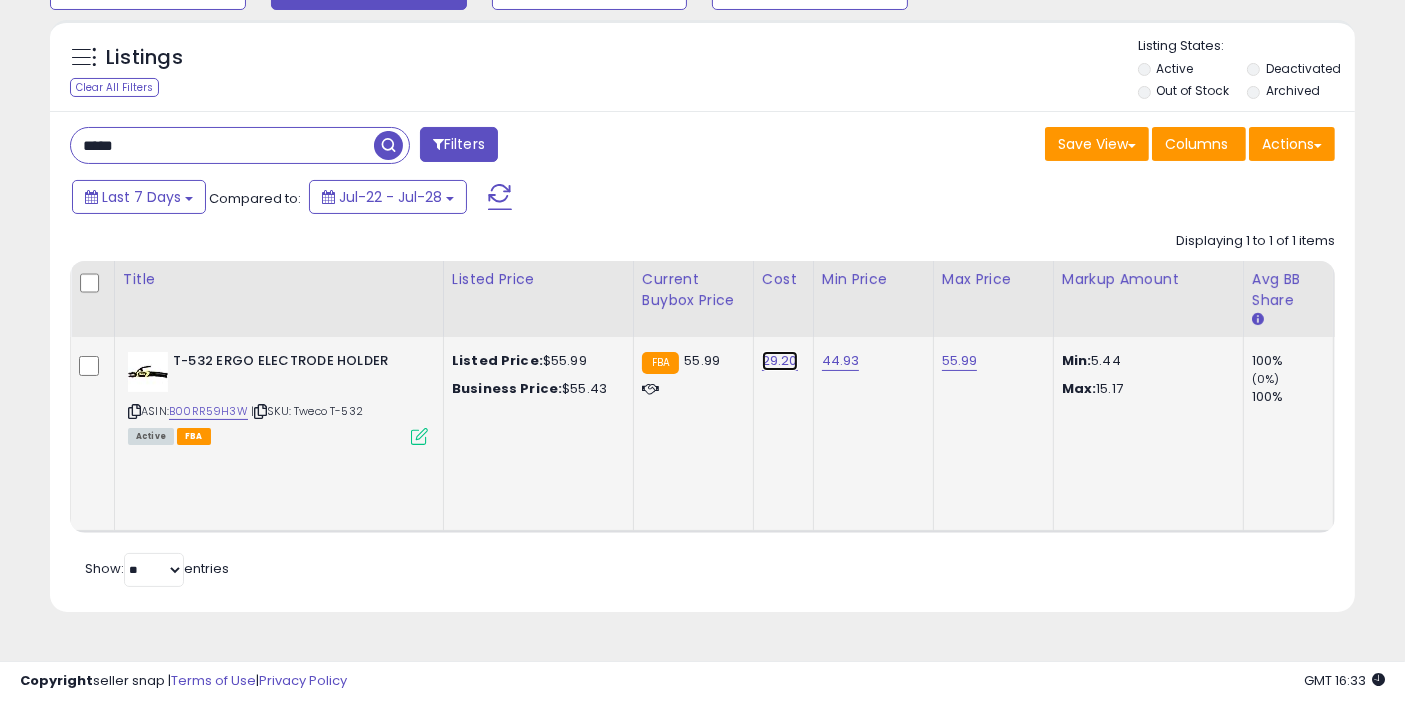 click on "29.20" at bounding box center [780, 361] 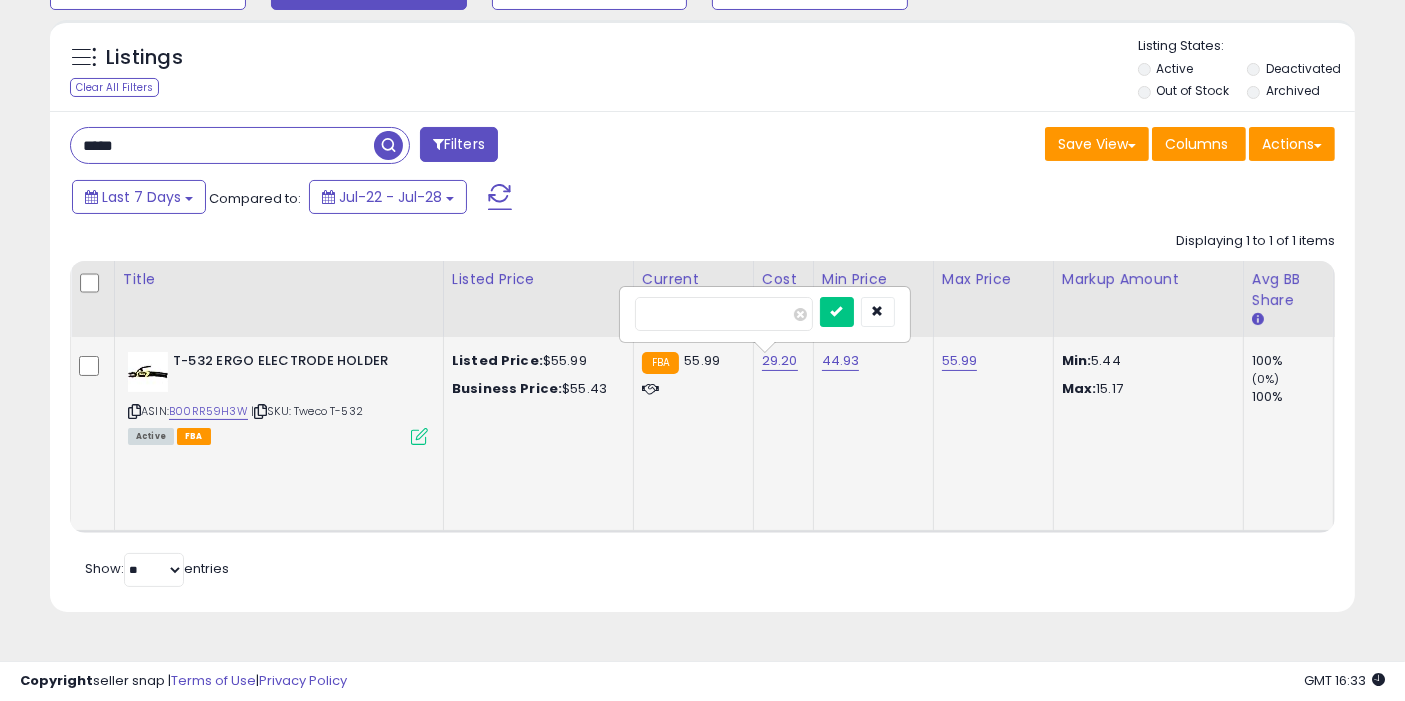 type on "*" 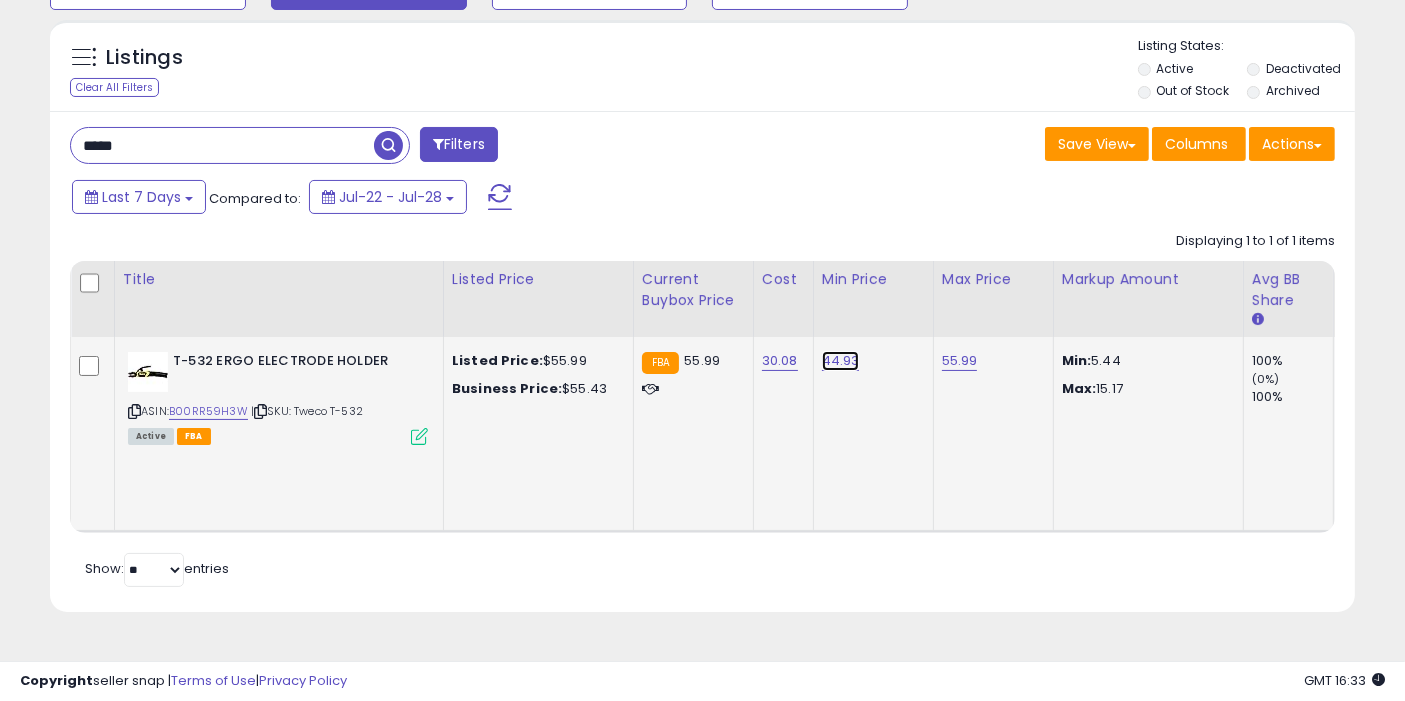 click on "44.93" at bounding box center (841, 361) 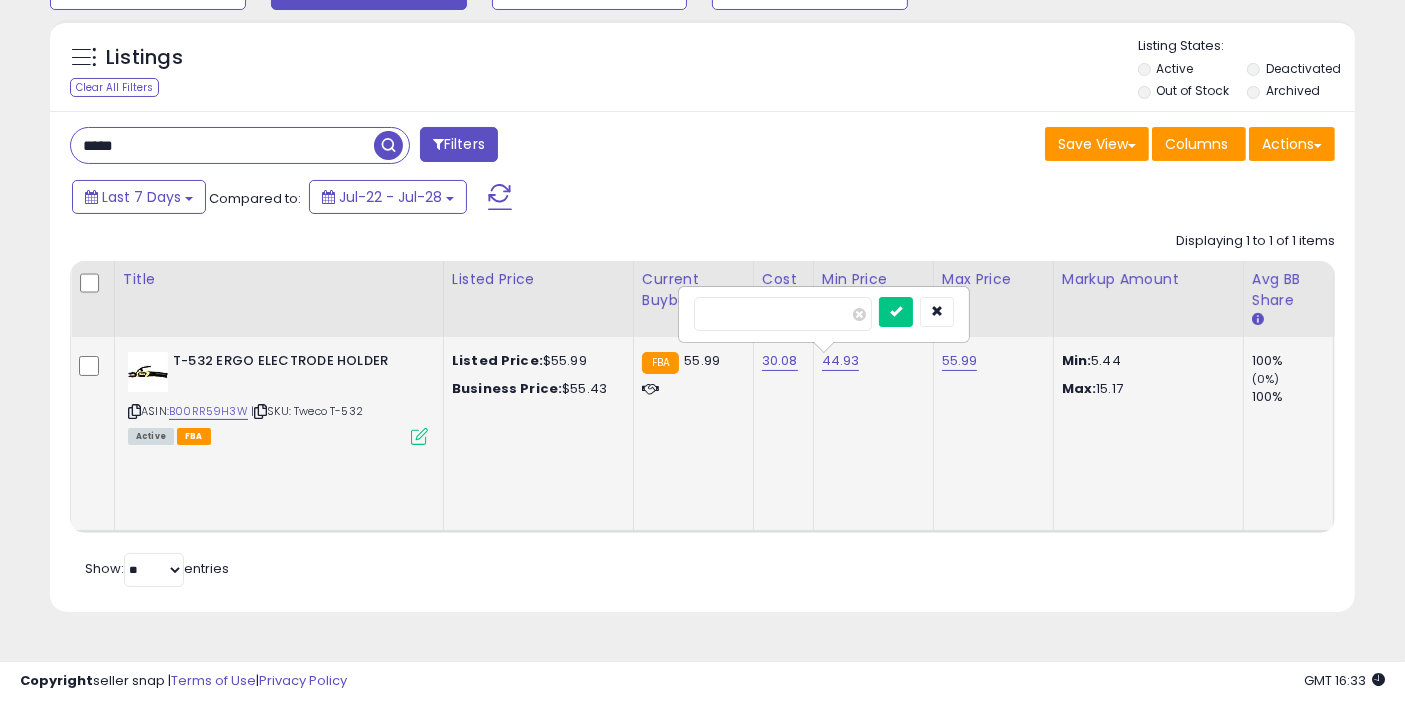 type on "*****" 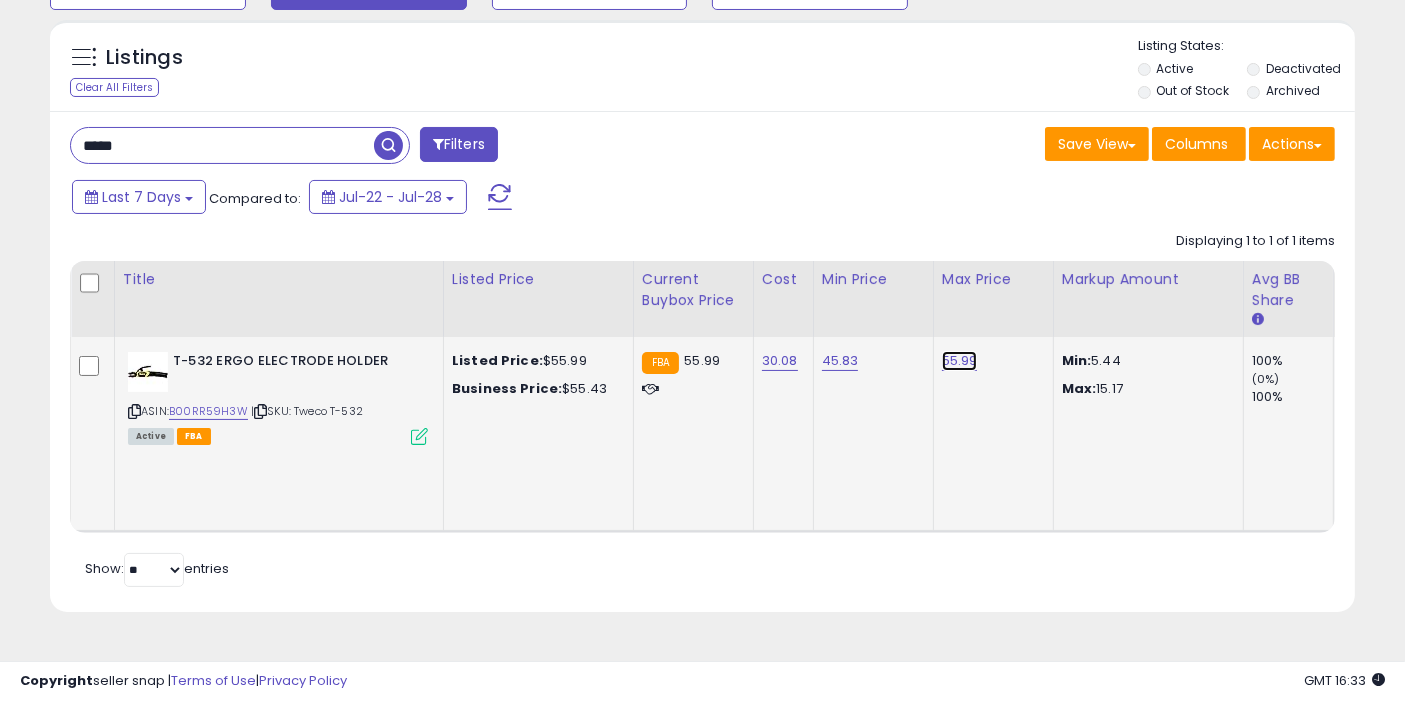 click on "55.99" at bounding box center (960, 361) 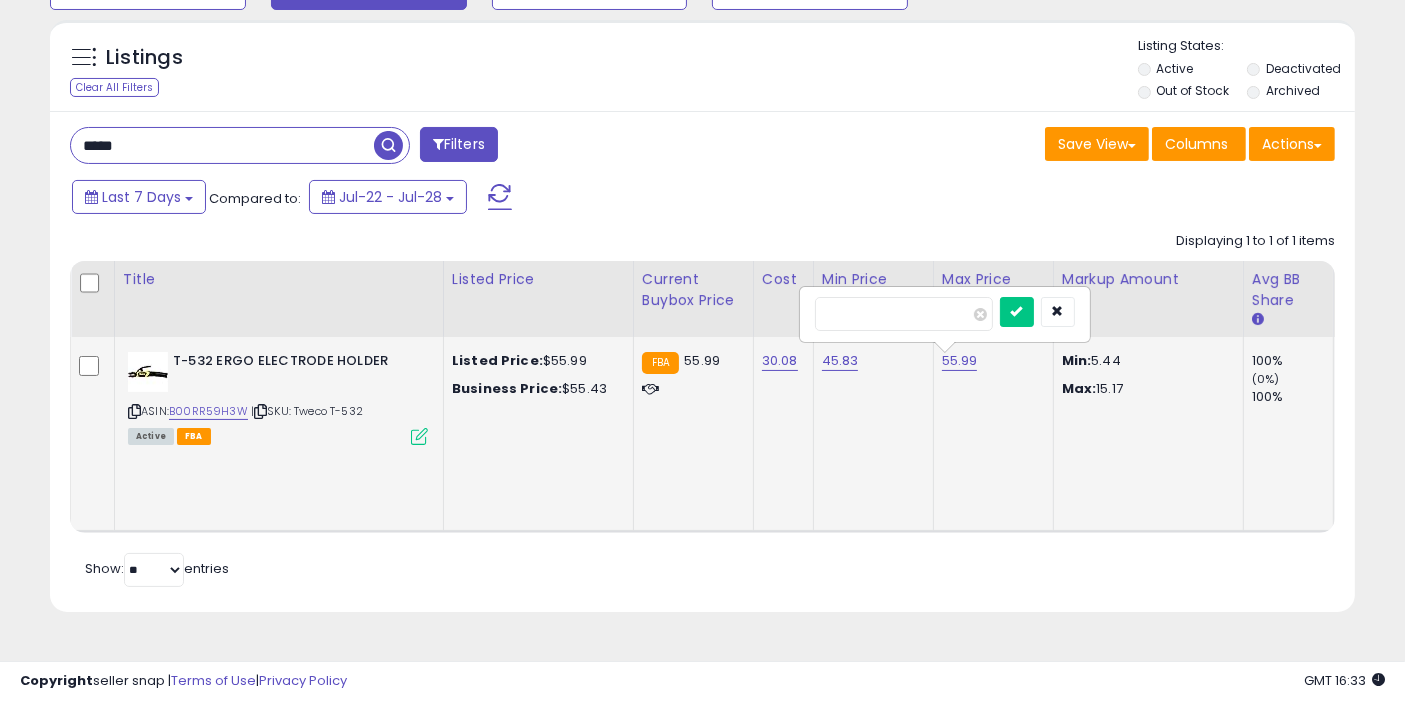 type on "*****" 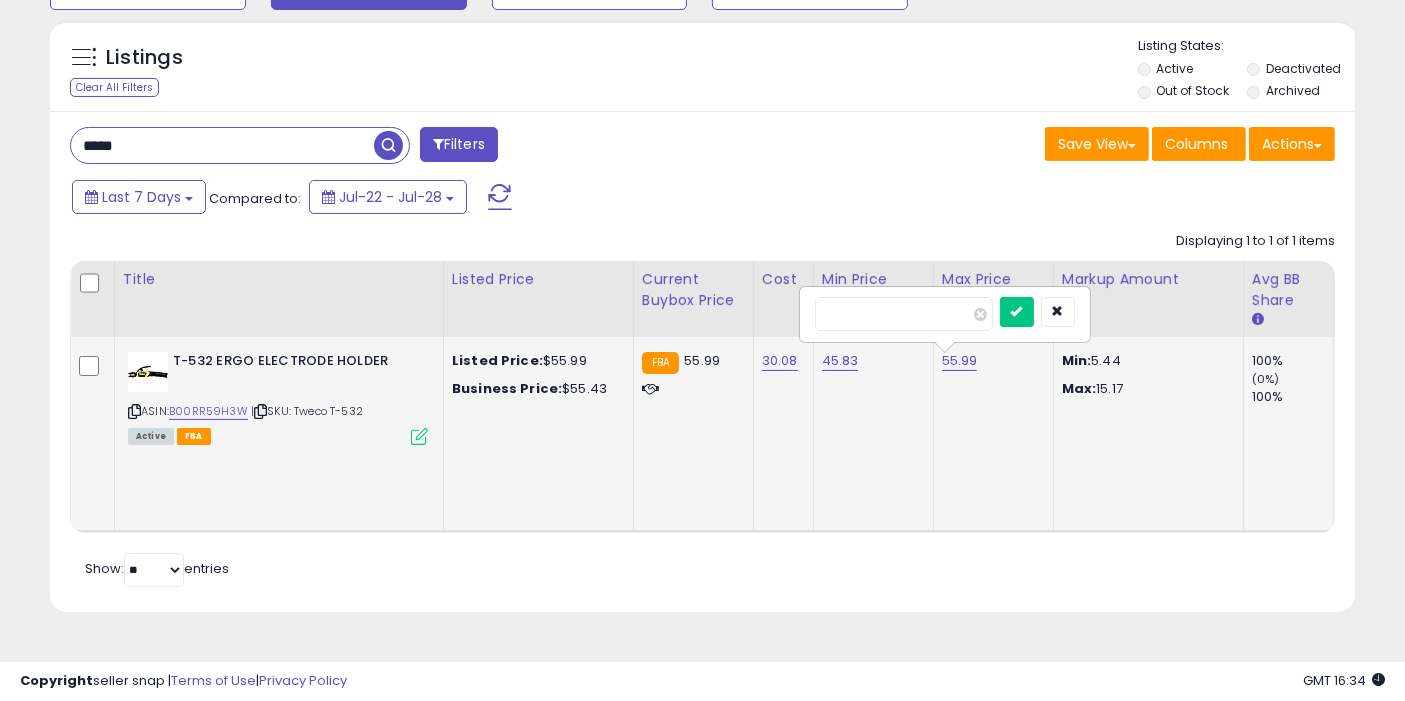 click at bounding box center [1017, 312] 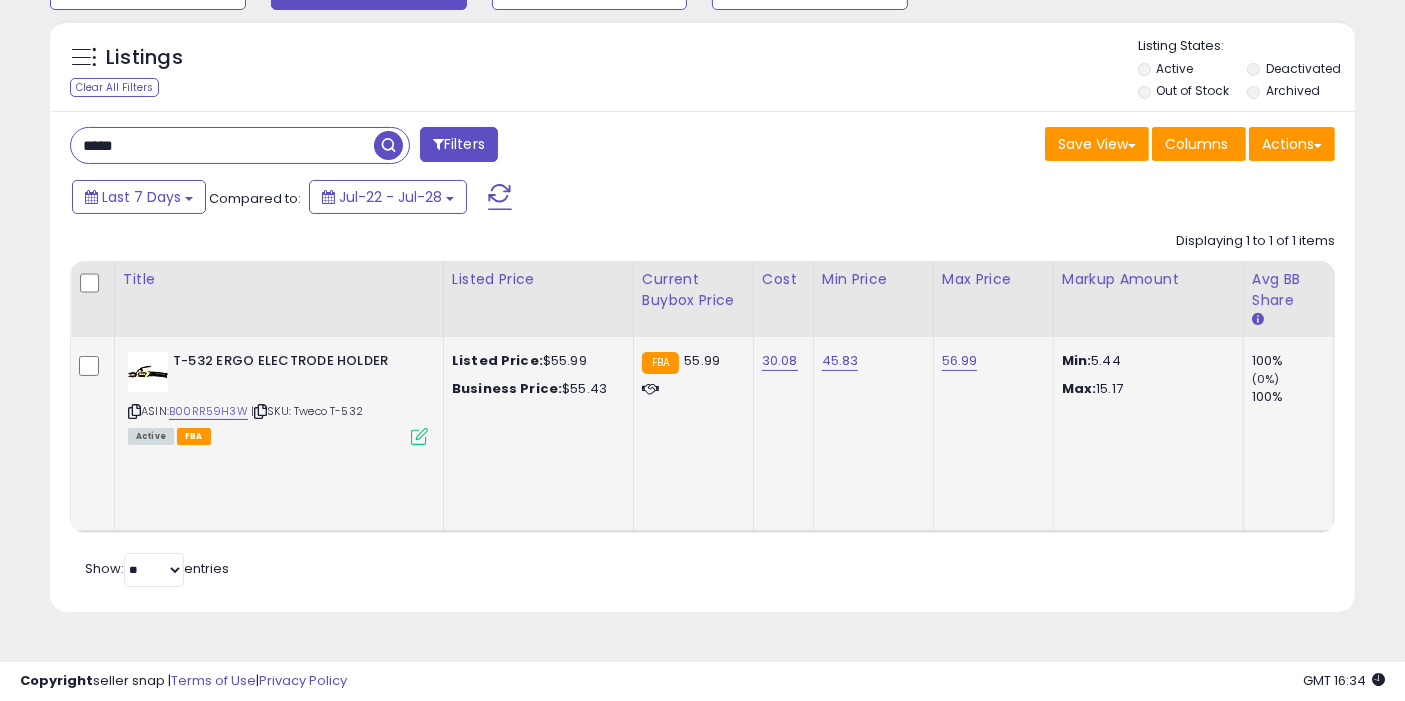 click at bounding box center (388, 145) 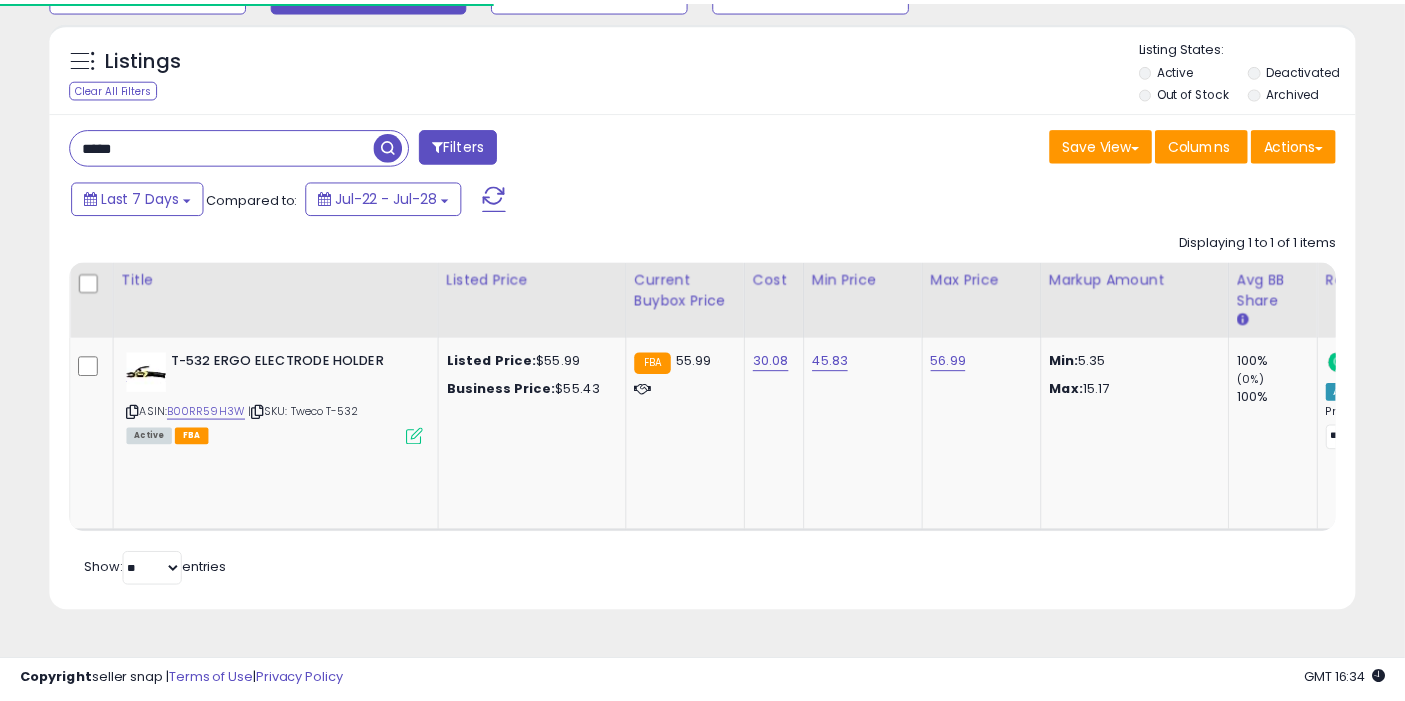 scroll, scrollTop: 197, scrollLeft: 0, axis: vertical 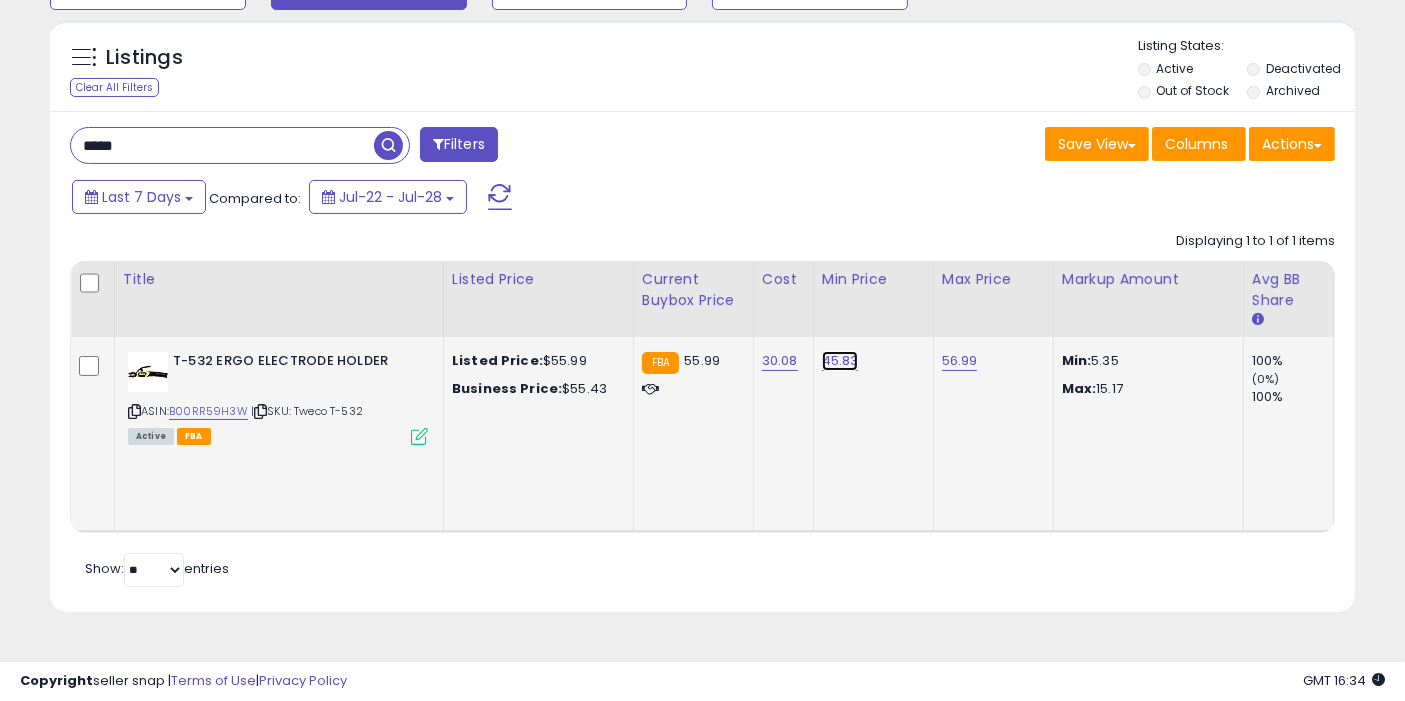 click on "45.83" at bounding box center (840, 361) 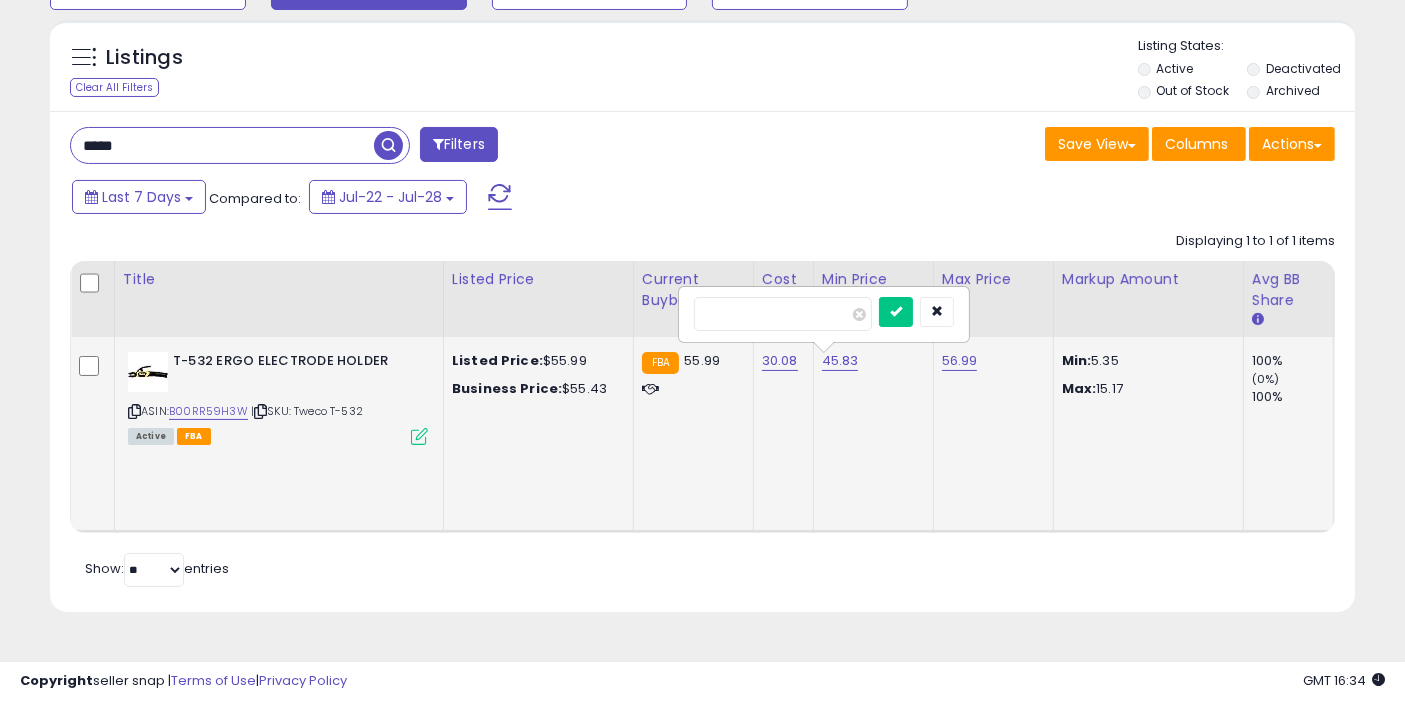 type on "****" 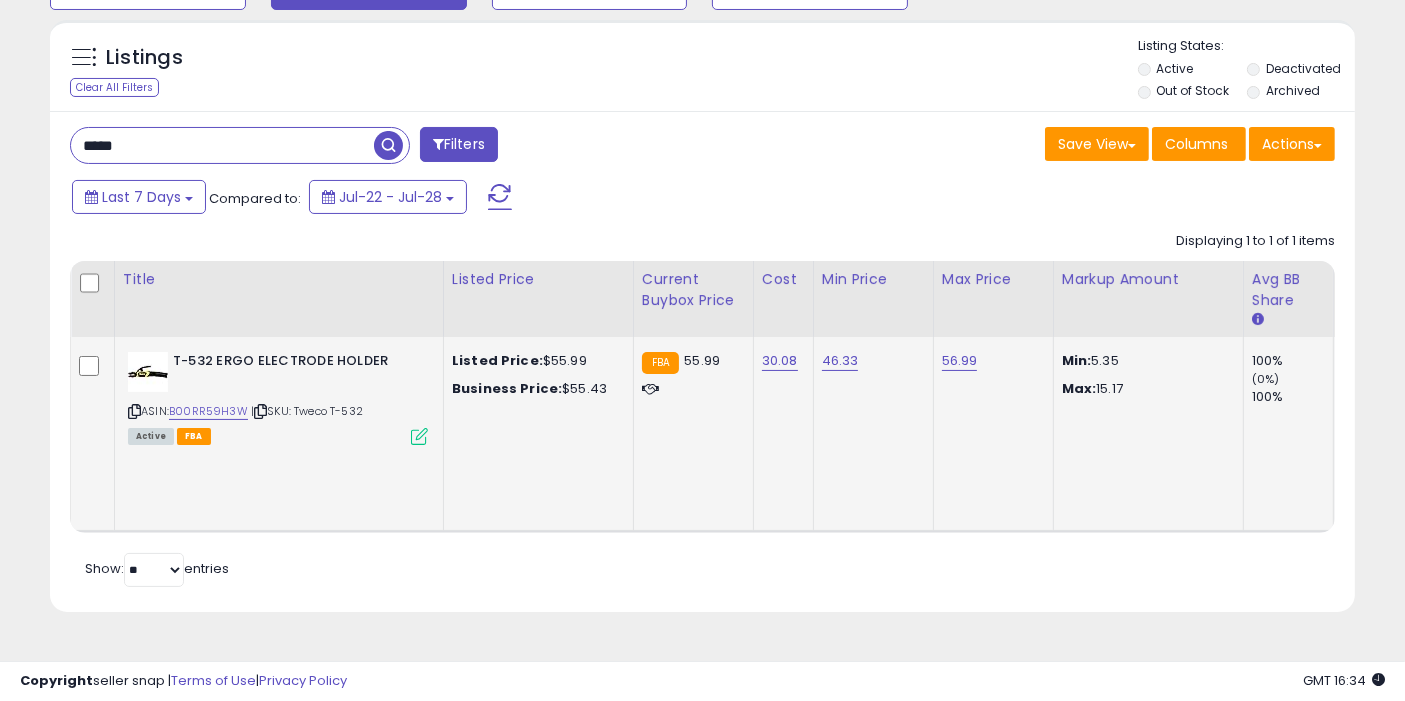 click at bounding box center (388, 145) 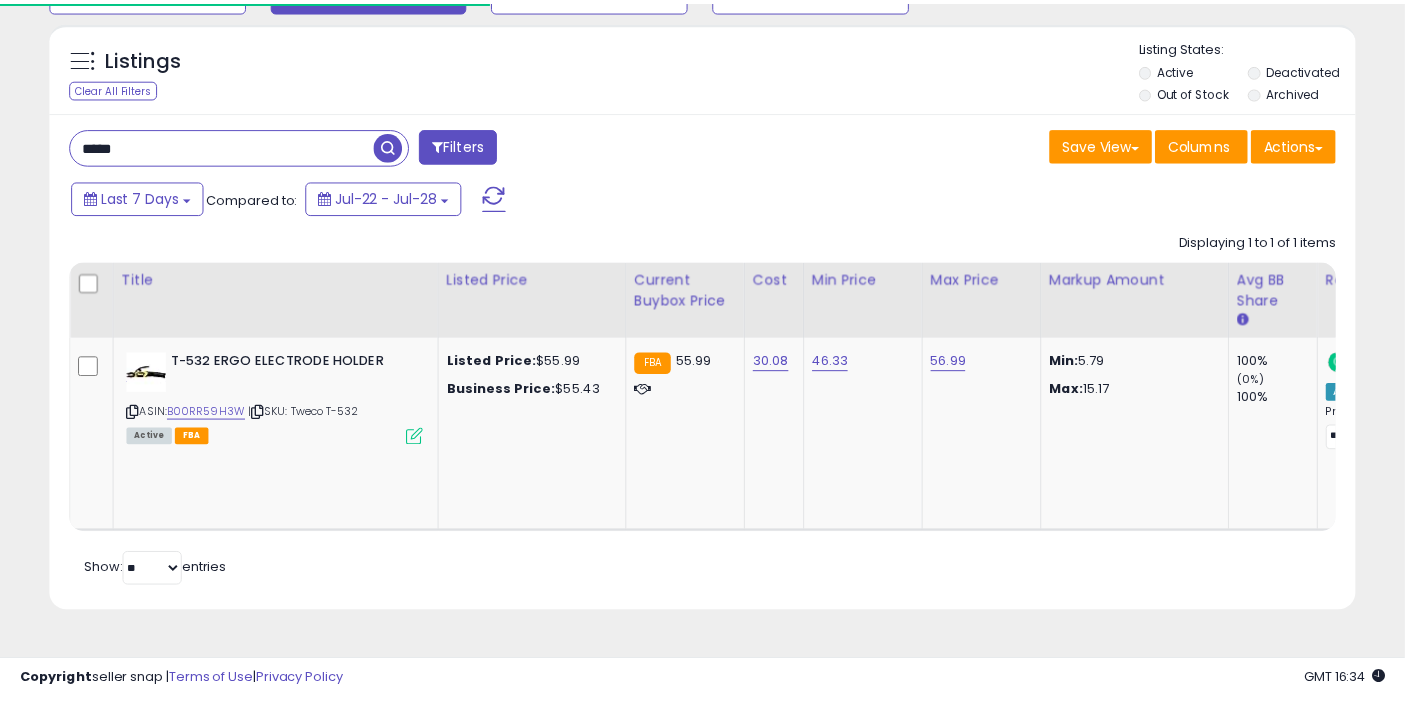scroll, scrollTop: 197, scrollLeft: 0, axis: vertical 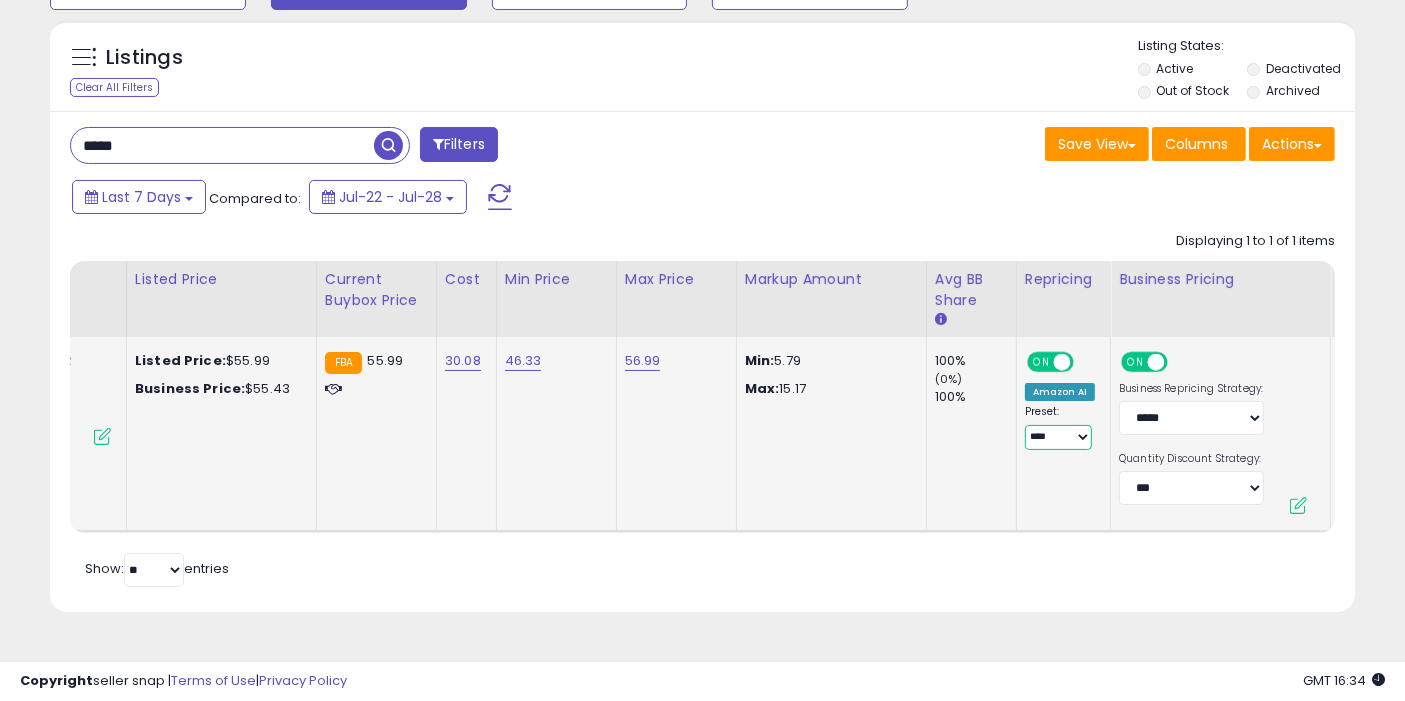 click on "**********" at bounding box center [1058, 437] 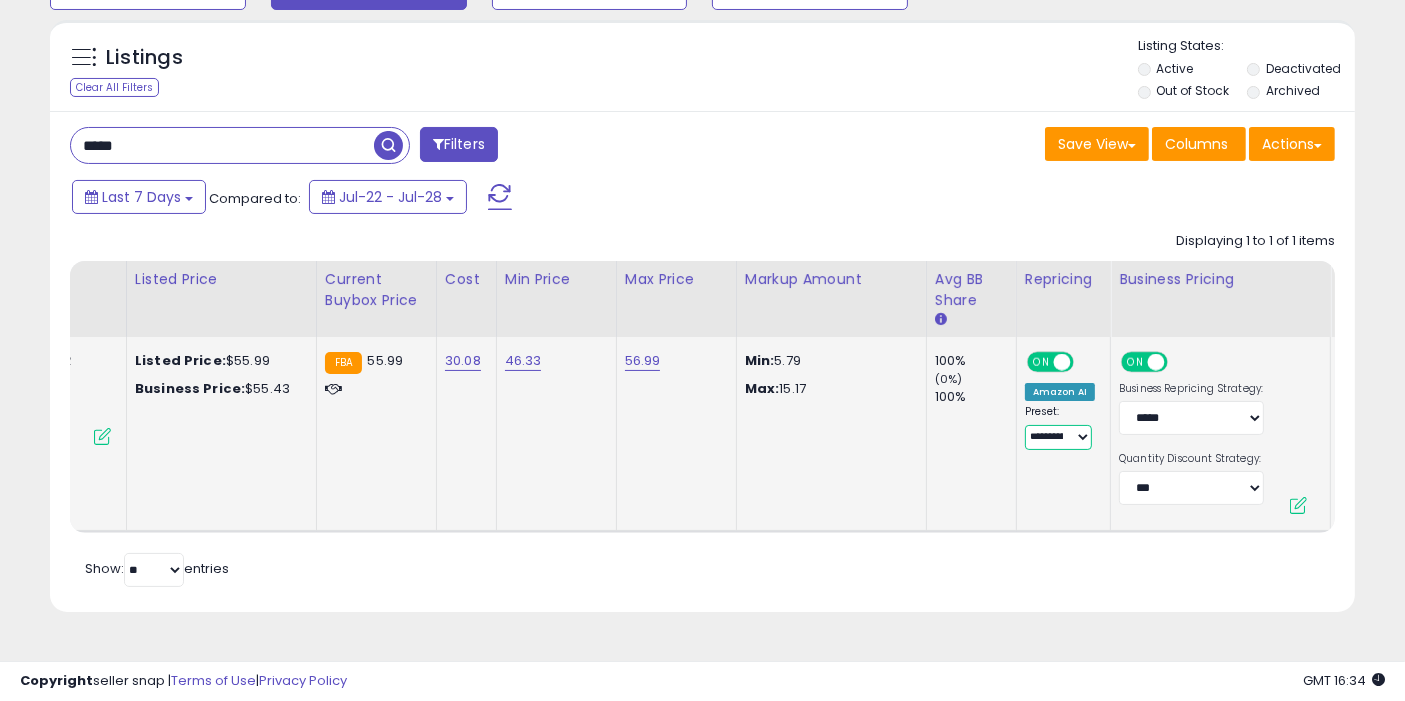click on "**********" at bounding box center (1058, 437) 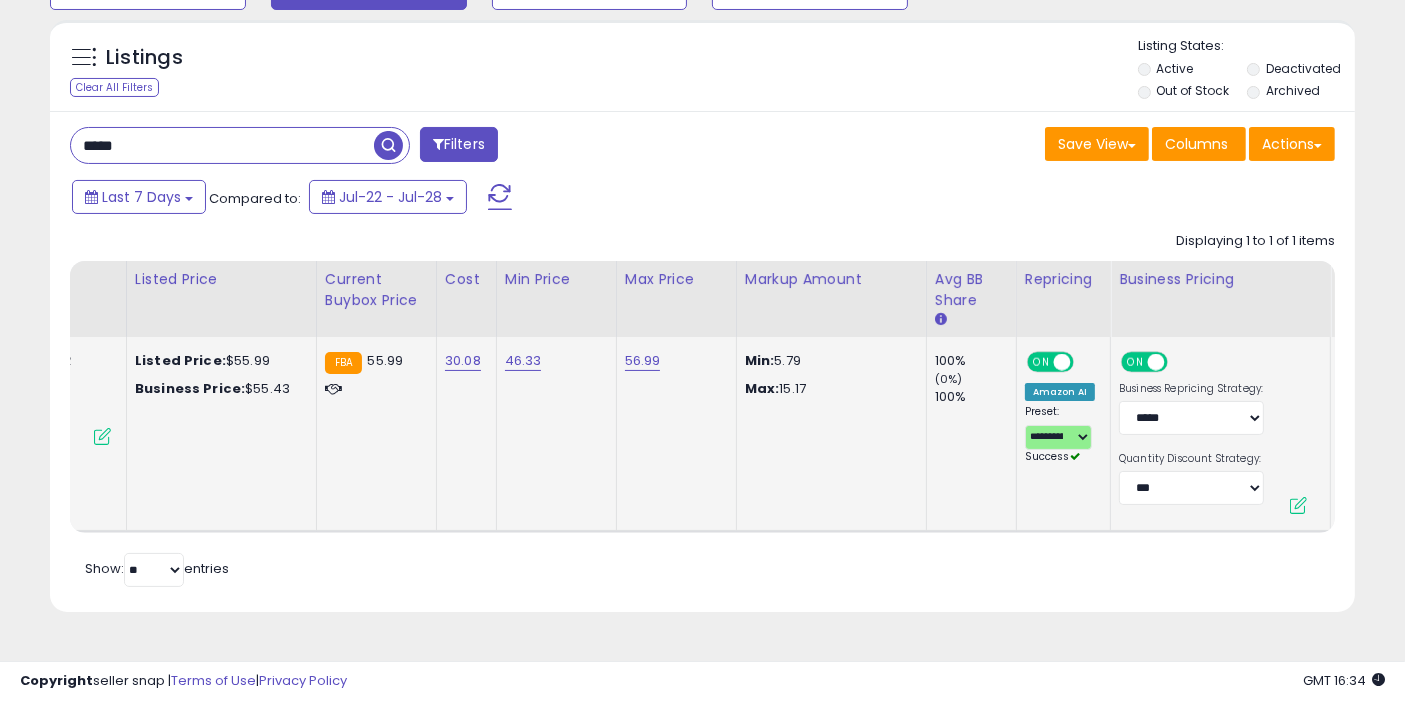 click at bounding box center [1298, 505] 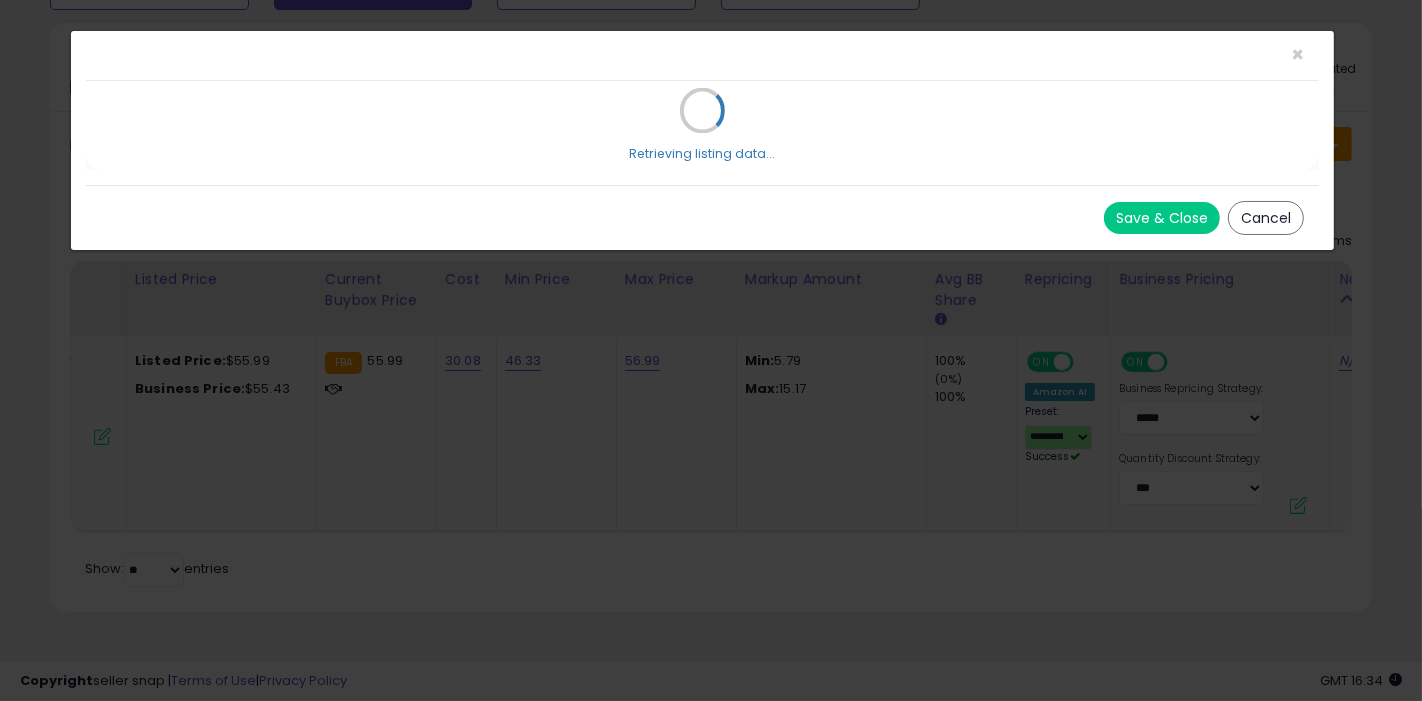 select on "*****" 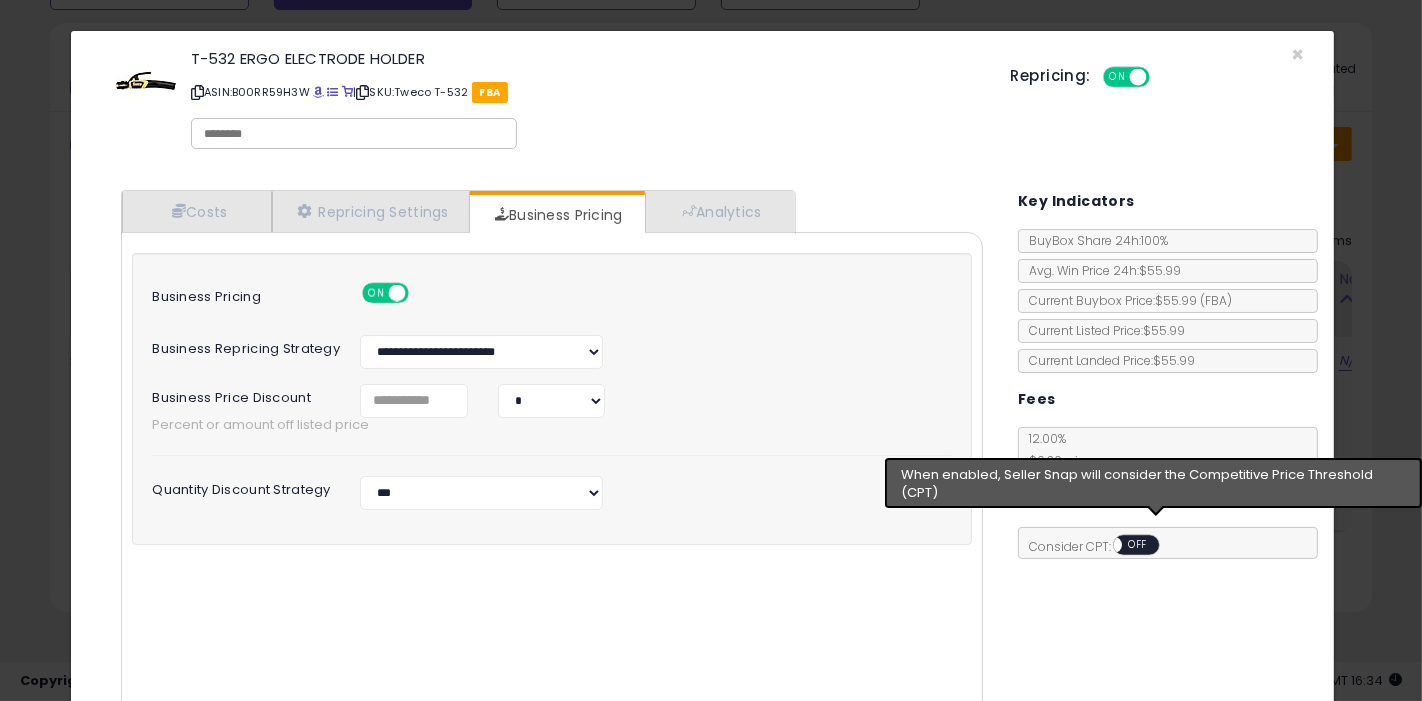 click on "× Close
T-532 ERGO ELECTRODE HOLDER
ASIN:  B00RR59H3W
|
SKU:  Tweco T-532
FBA
Repricing:
ON   OFF
Retrieving listing data..." 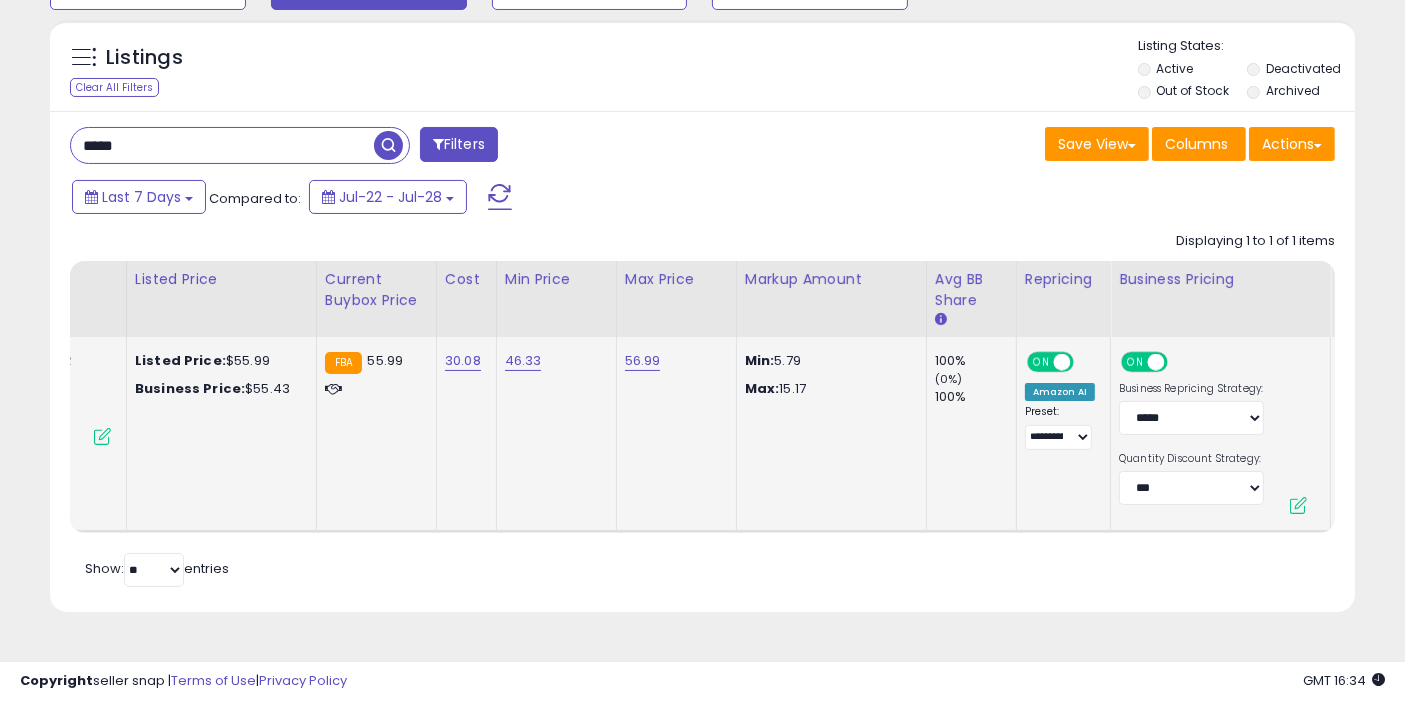 scroll, scrollTop: 0, scrollLeft: 77, axis: horizontal 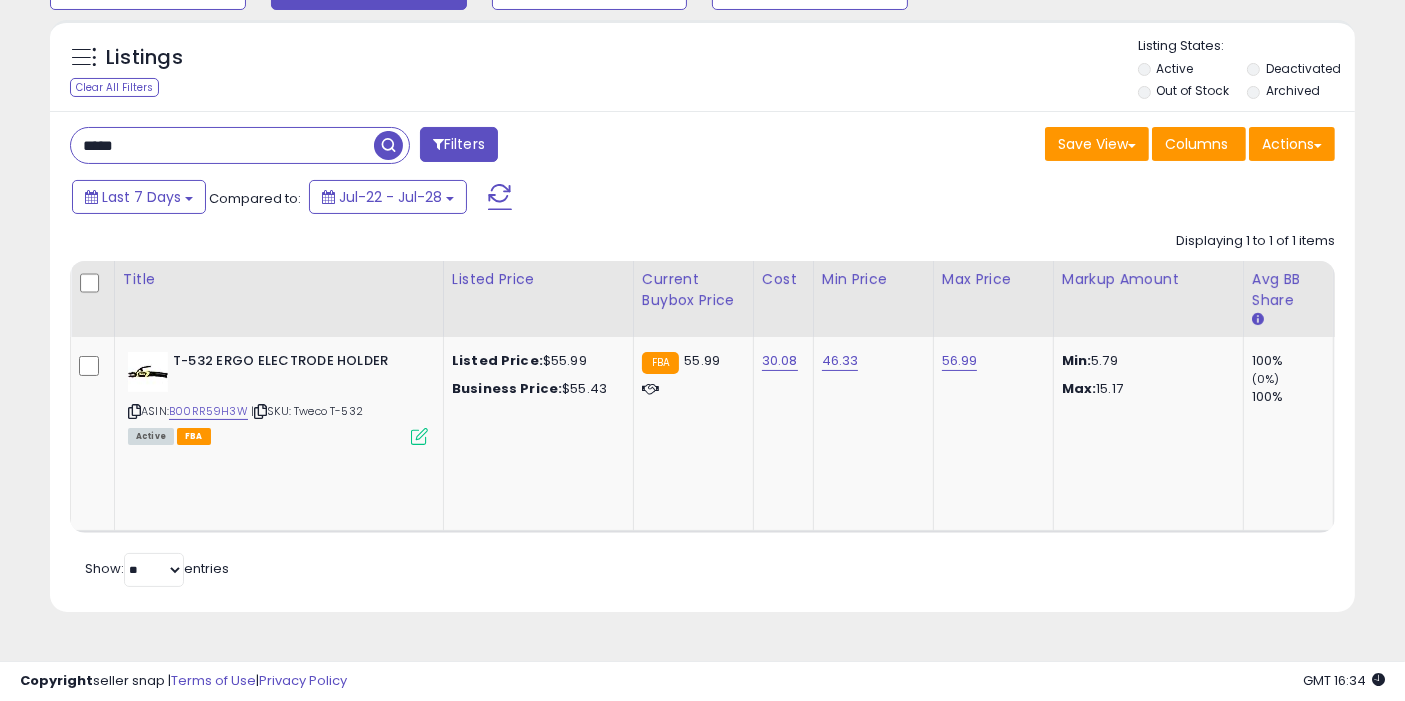 click on "*****
Filters" at bounding box center [379, 147] 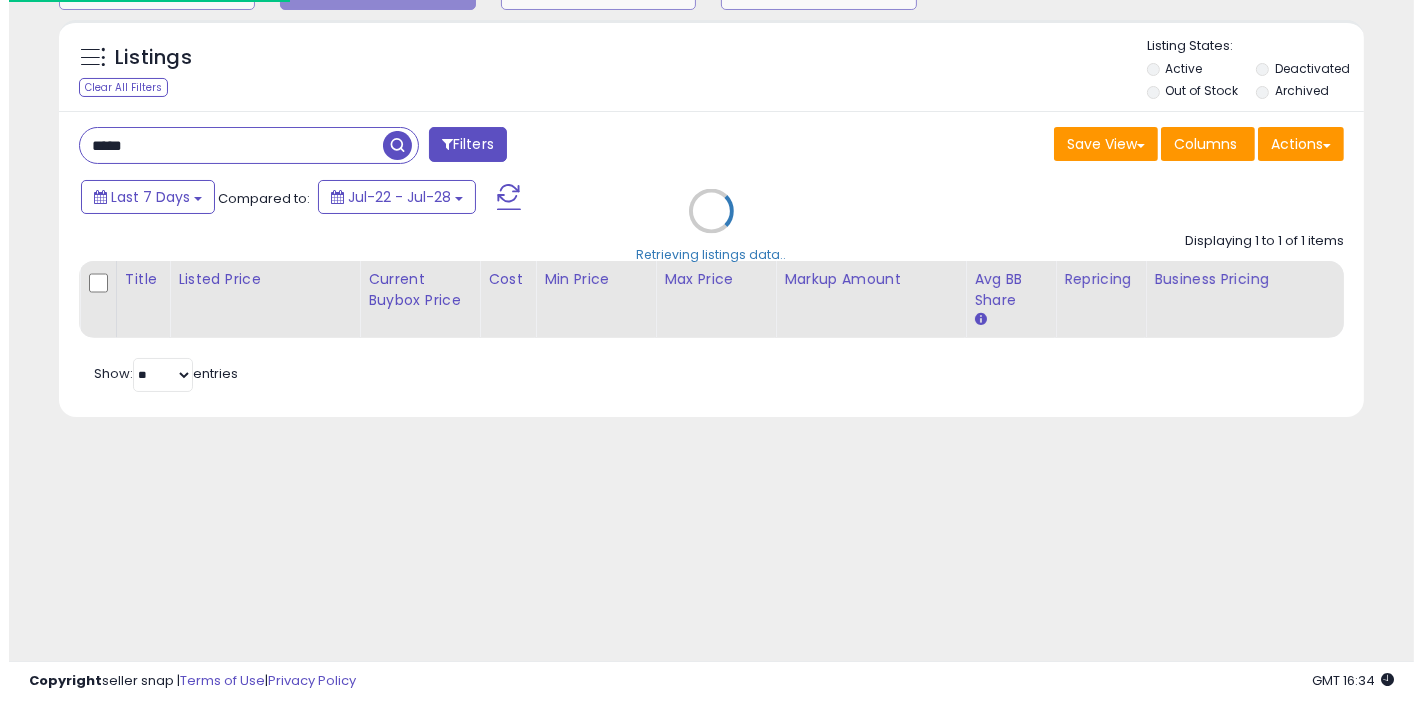 scroll, scrollTop: 193, scrollLeft: 0, axis: vertical 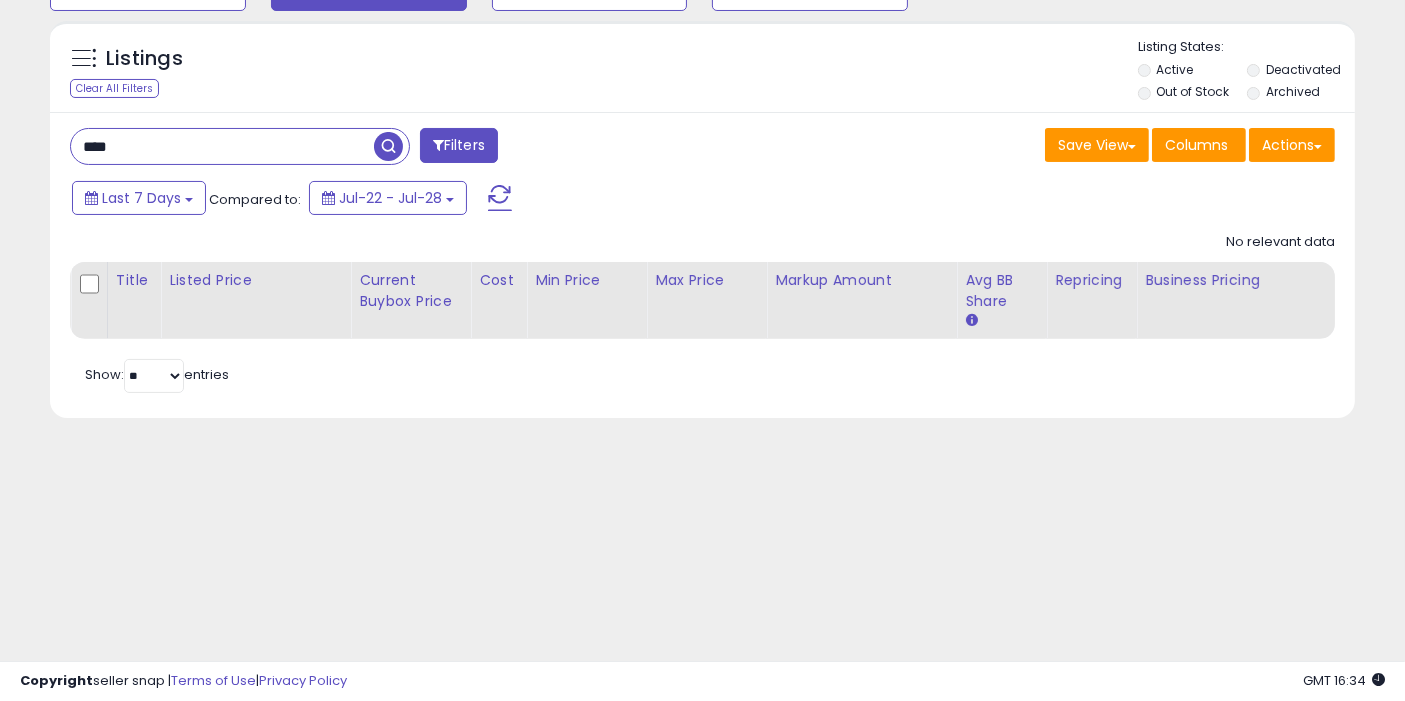 type on "****" 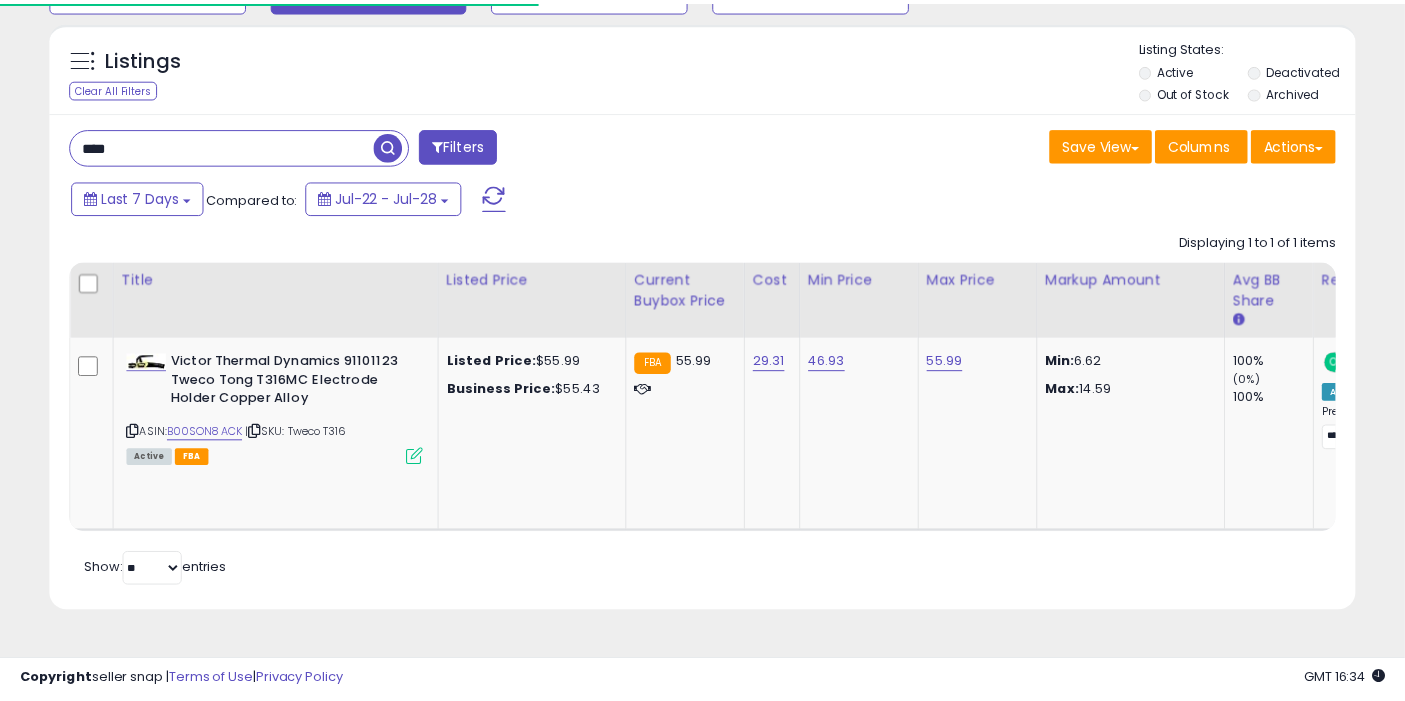 scroll, scrollTop: 197, scrollLeft: 0, axis: vertical 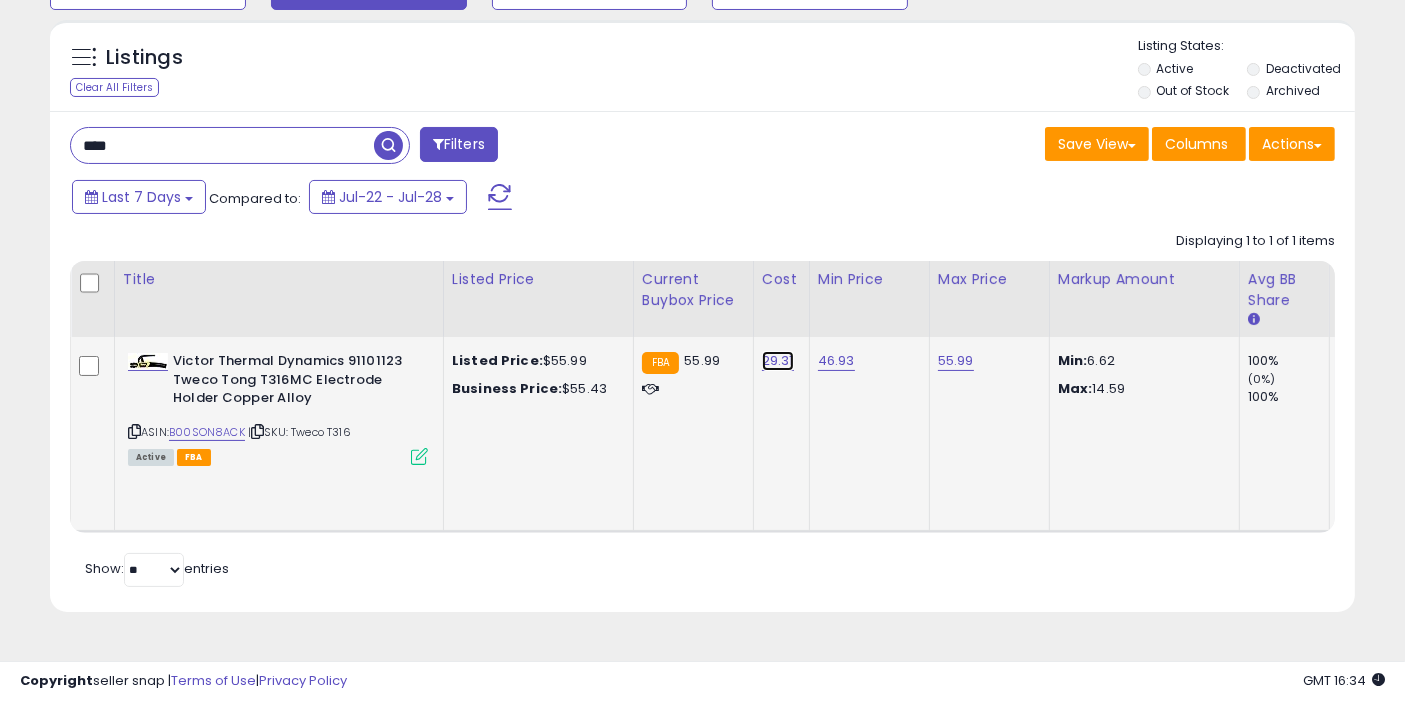 click on "29.31" at bounding box center (778, 361) 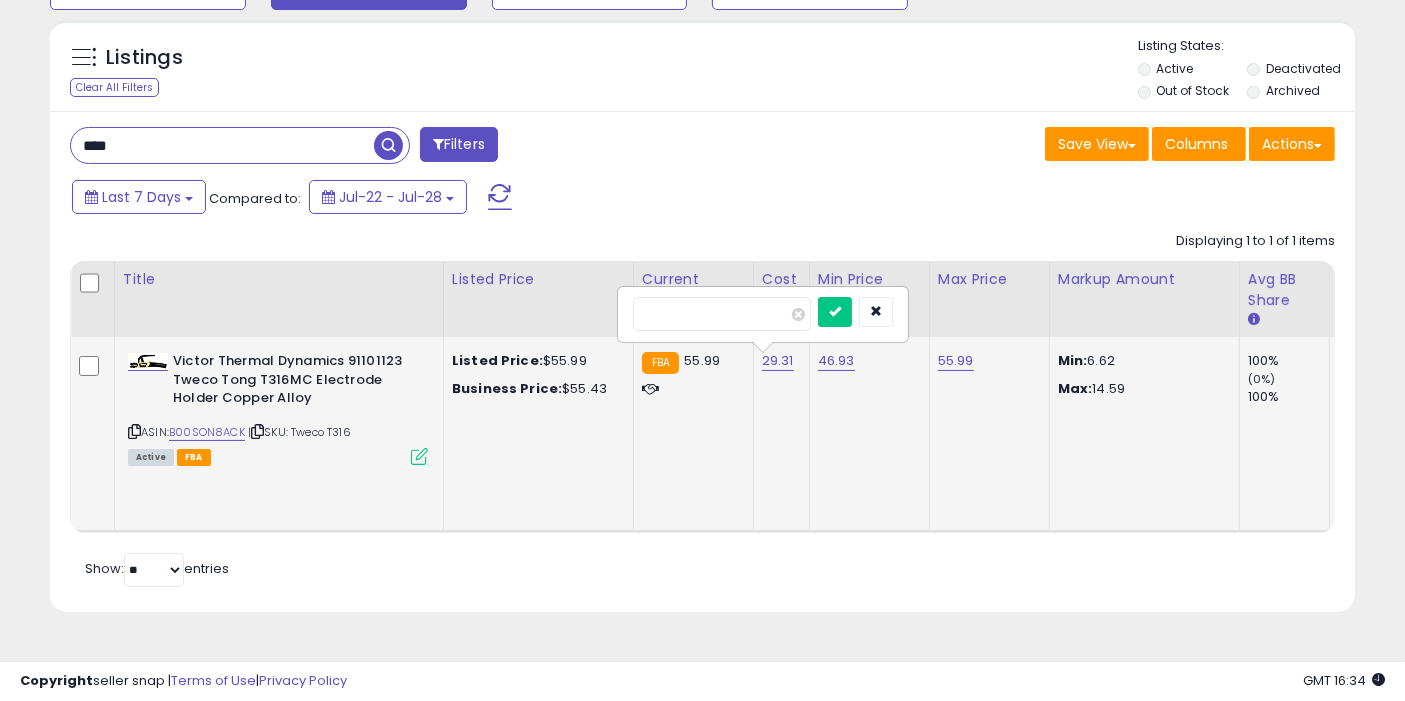 type on "*" 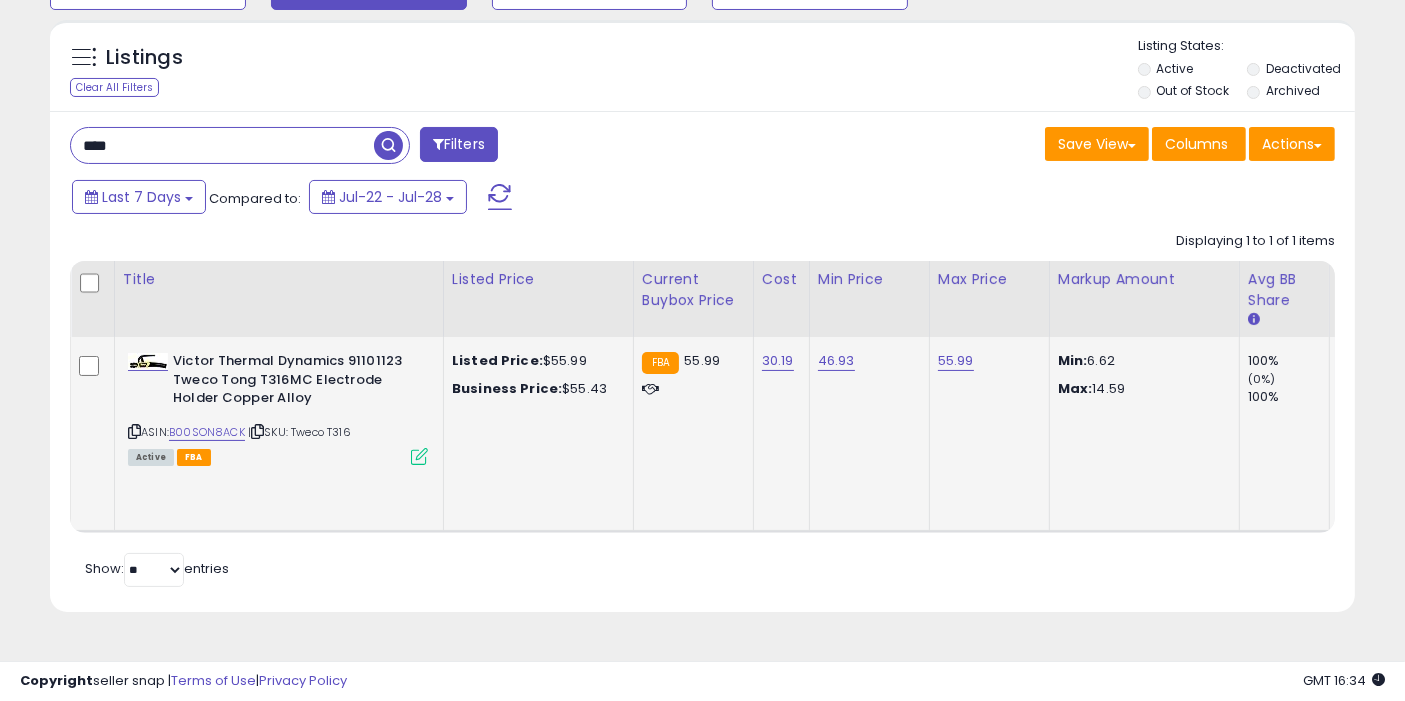 click on "55.99" 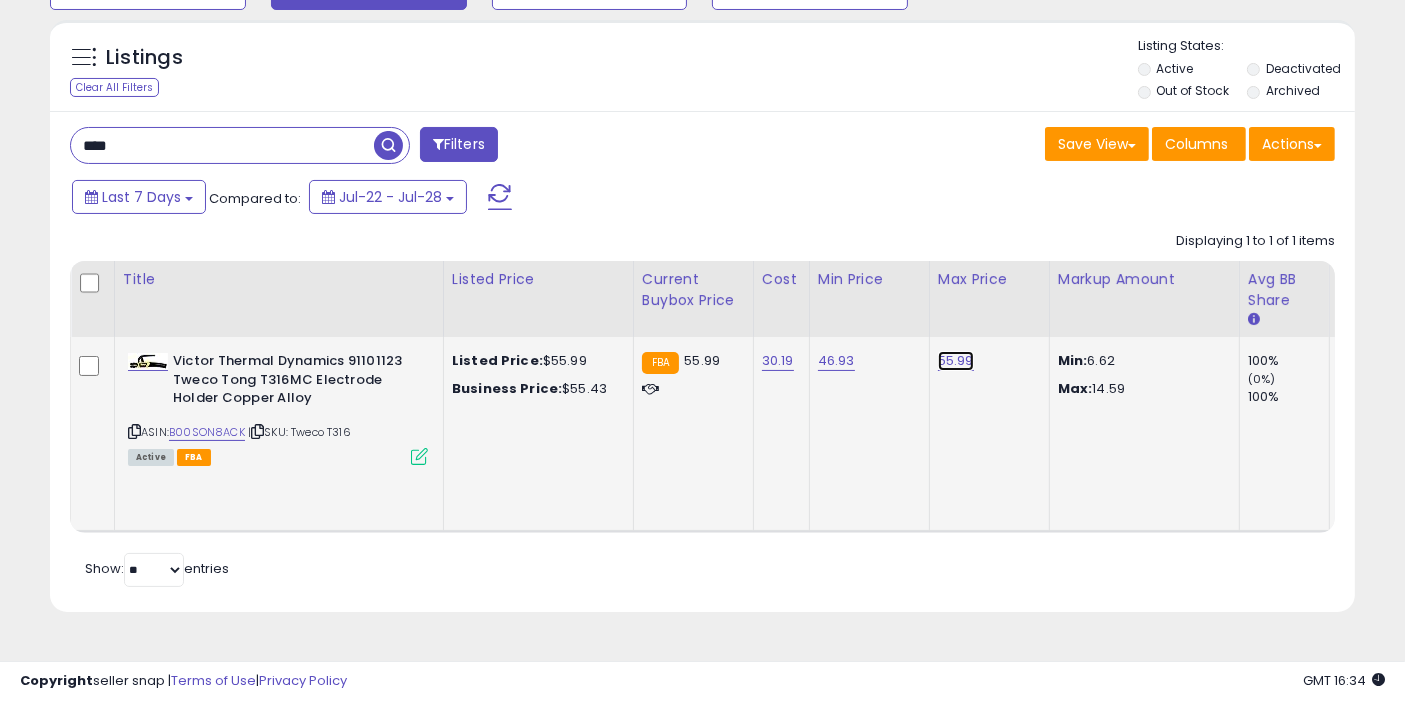 click on "55.99" at bounding box center (956, 361) 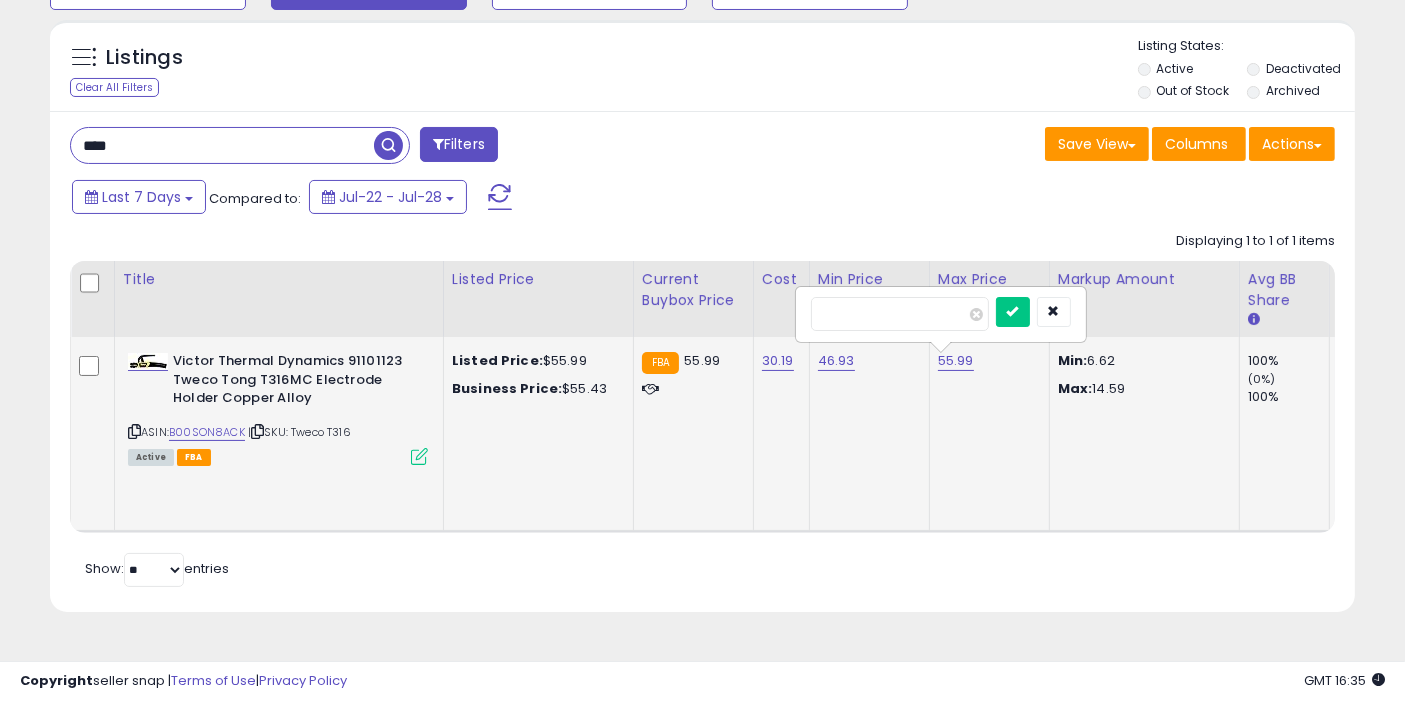 type on "*****" 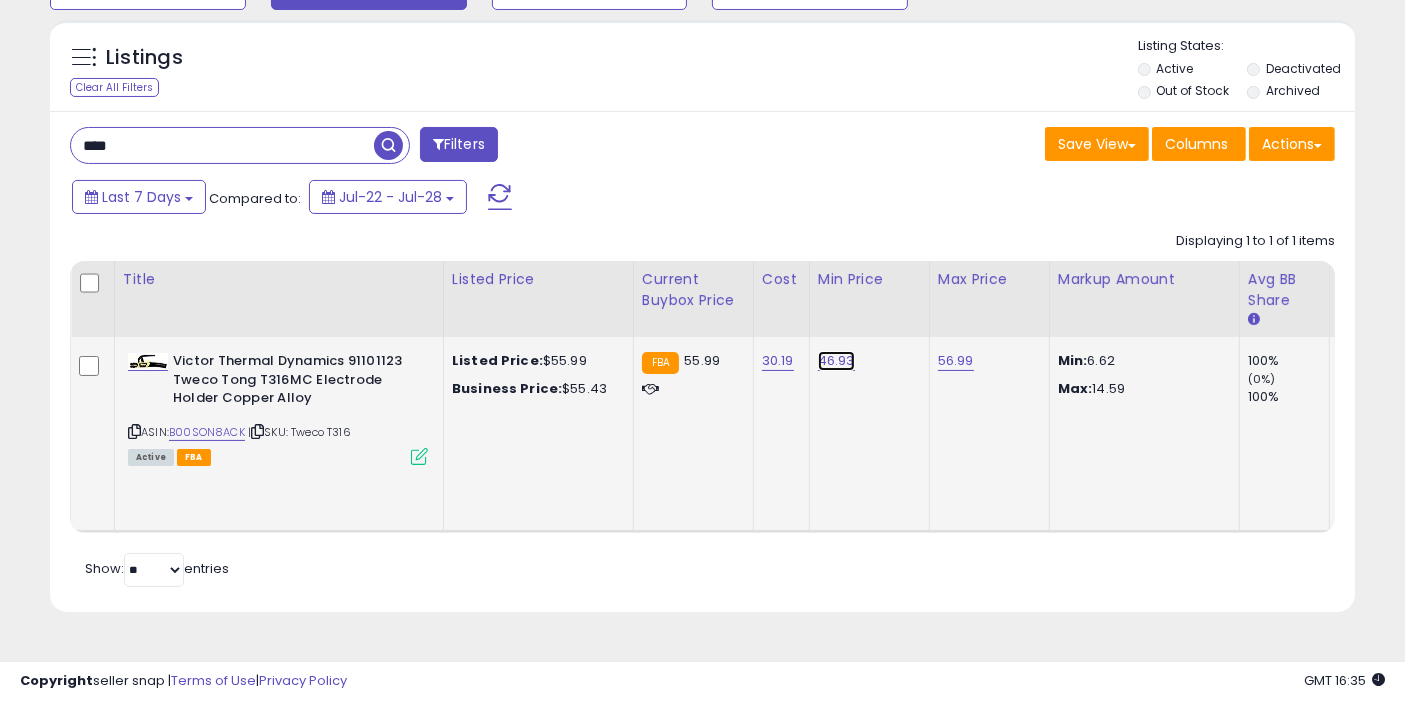 click on "46.93" at bounding box center (836, 361) 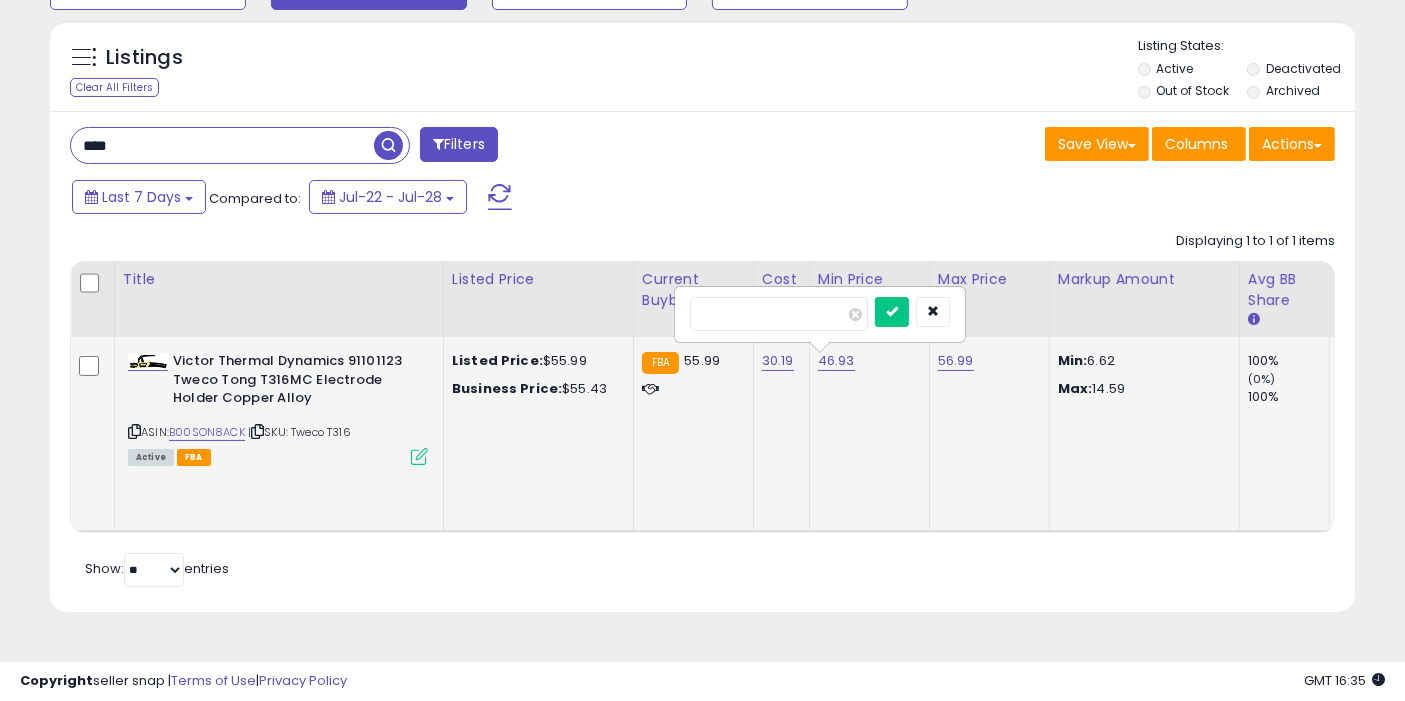 type on "*****" 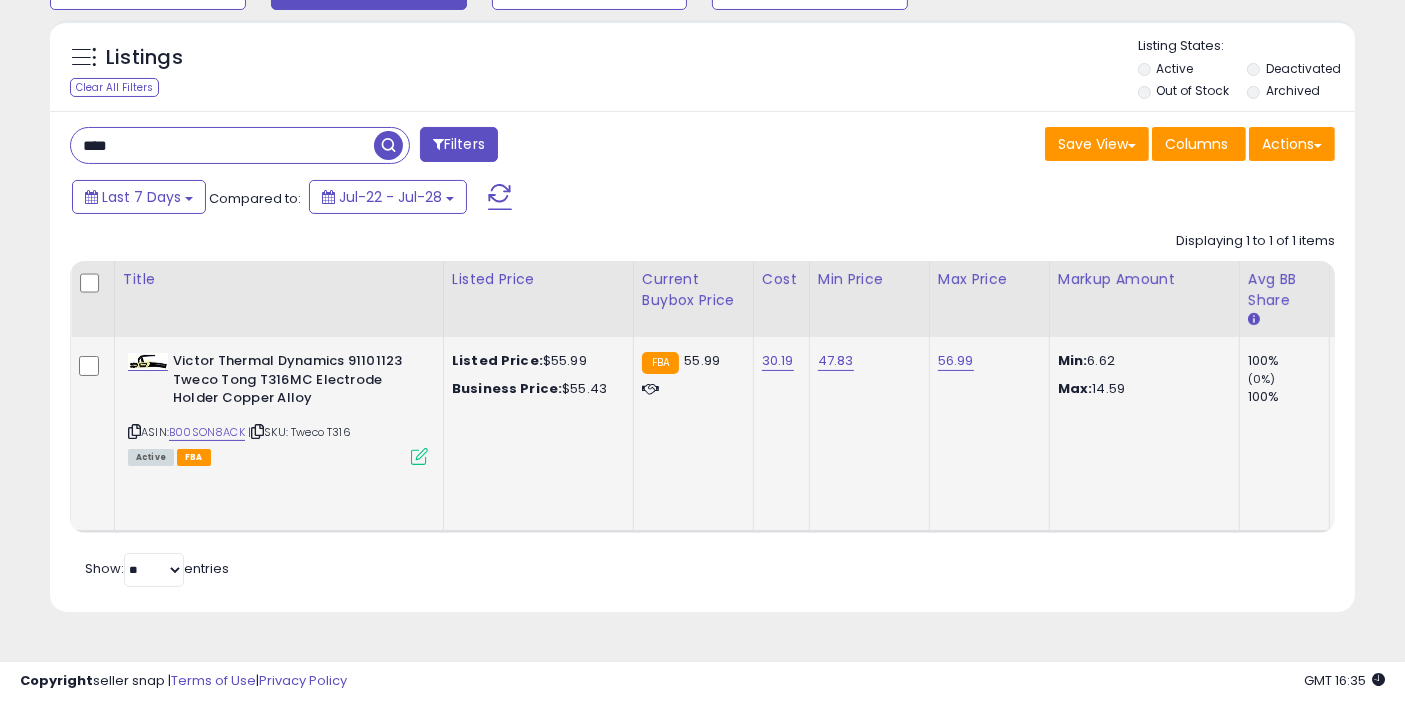 click at bounding box center (388, 145) 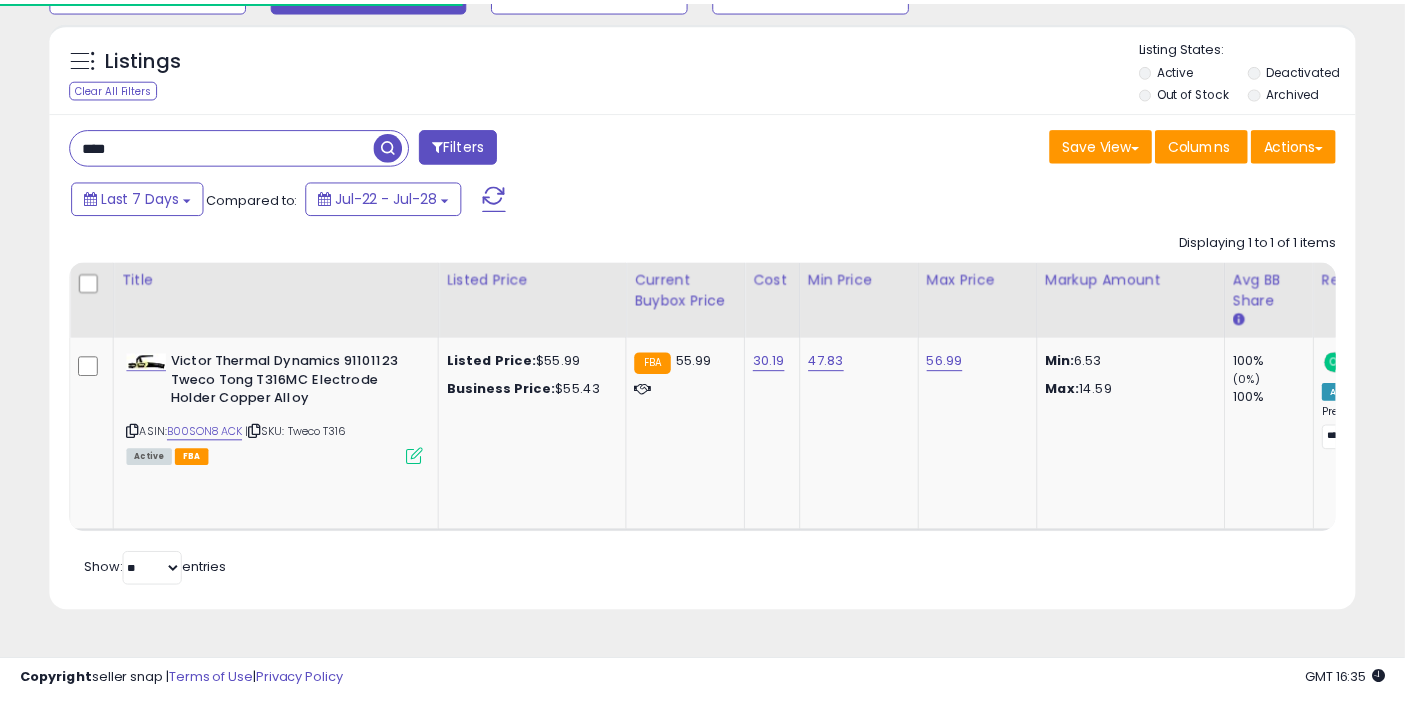 scroll, scrollTop: 197, scrollLeft: 0, axis: vertical 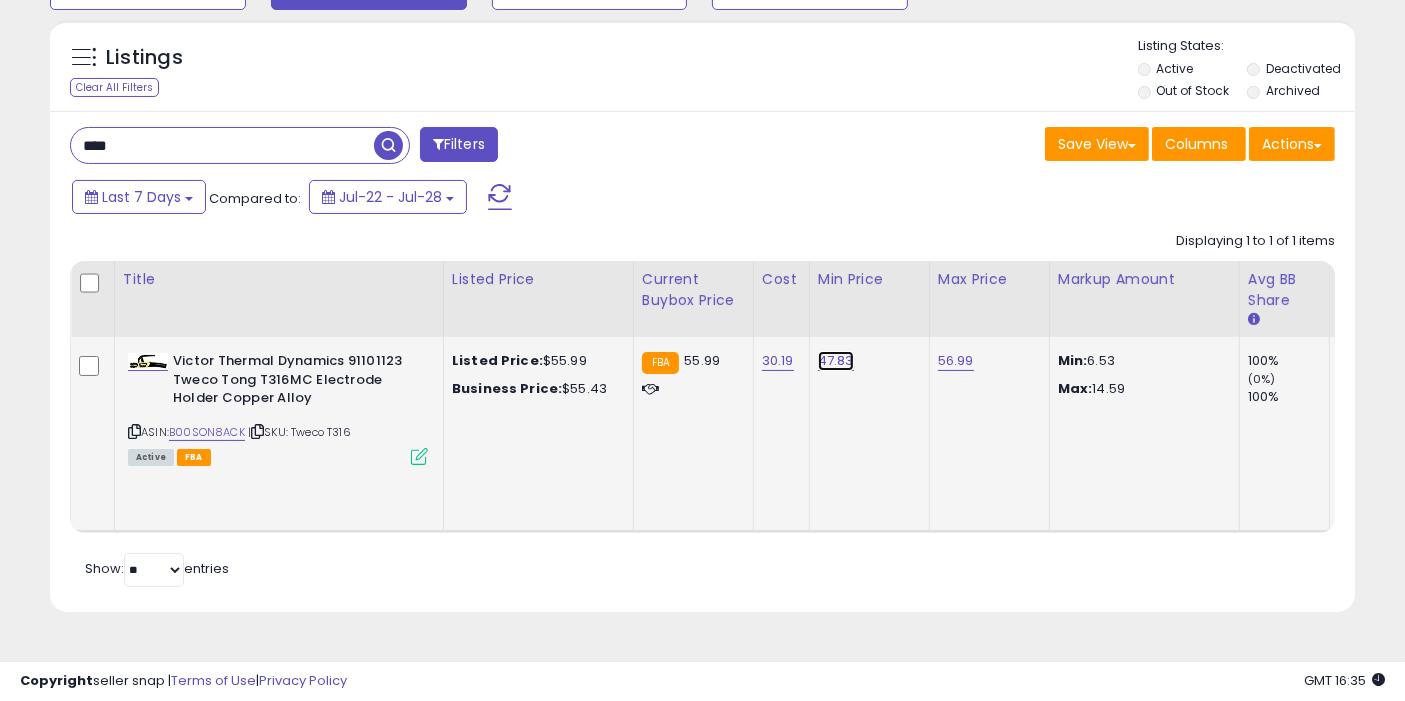 click on "47.83" at bounding box center (836, 361) 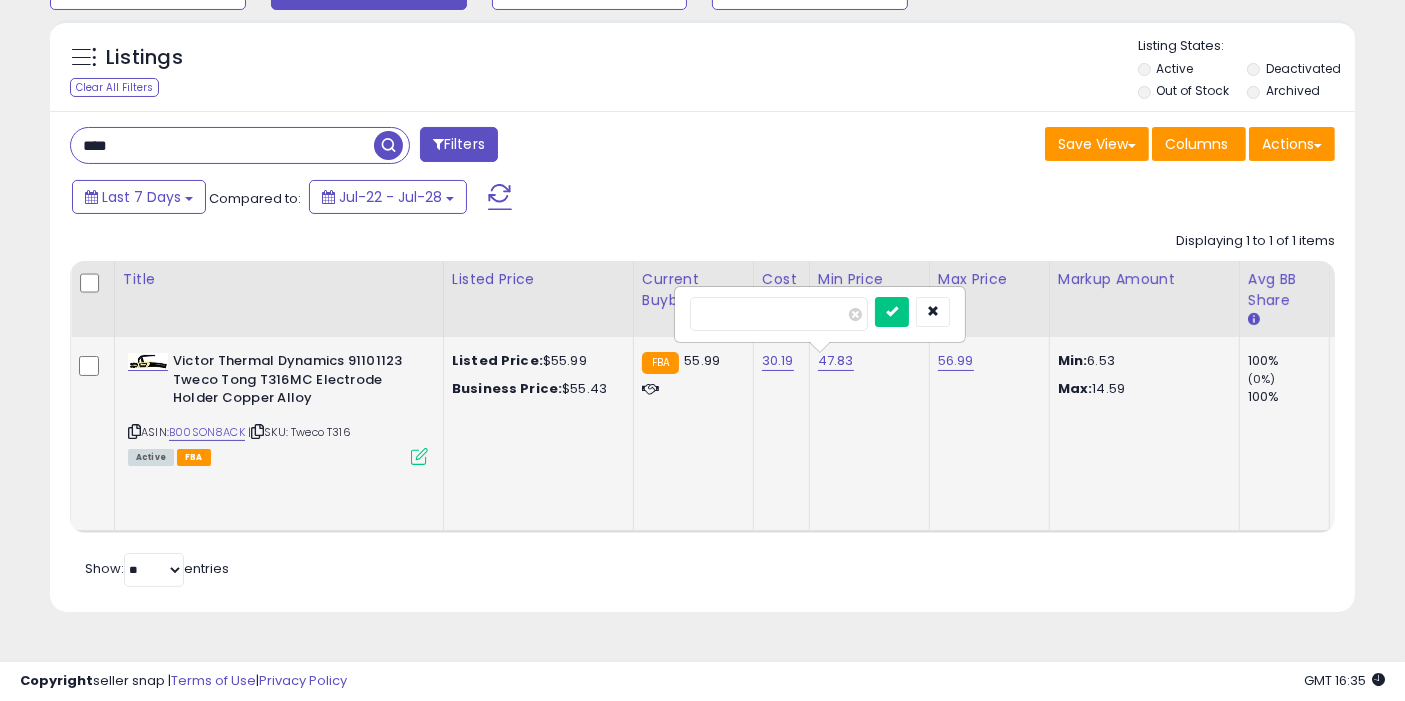type on "*****" 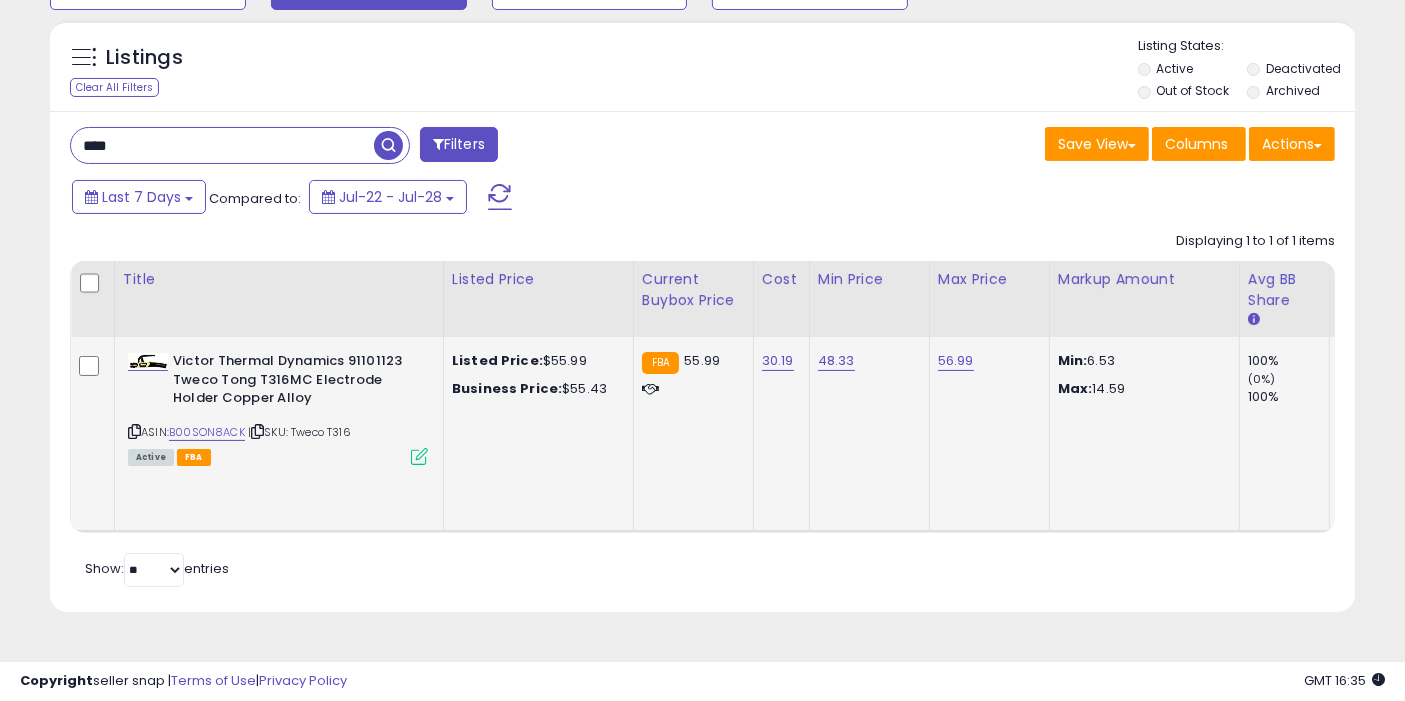 click at bounding box center [388, 145] 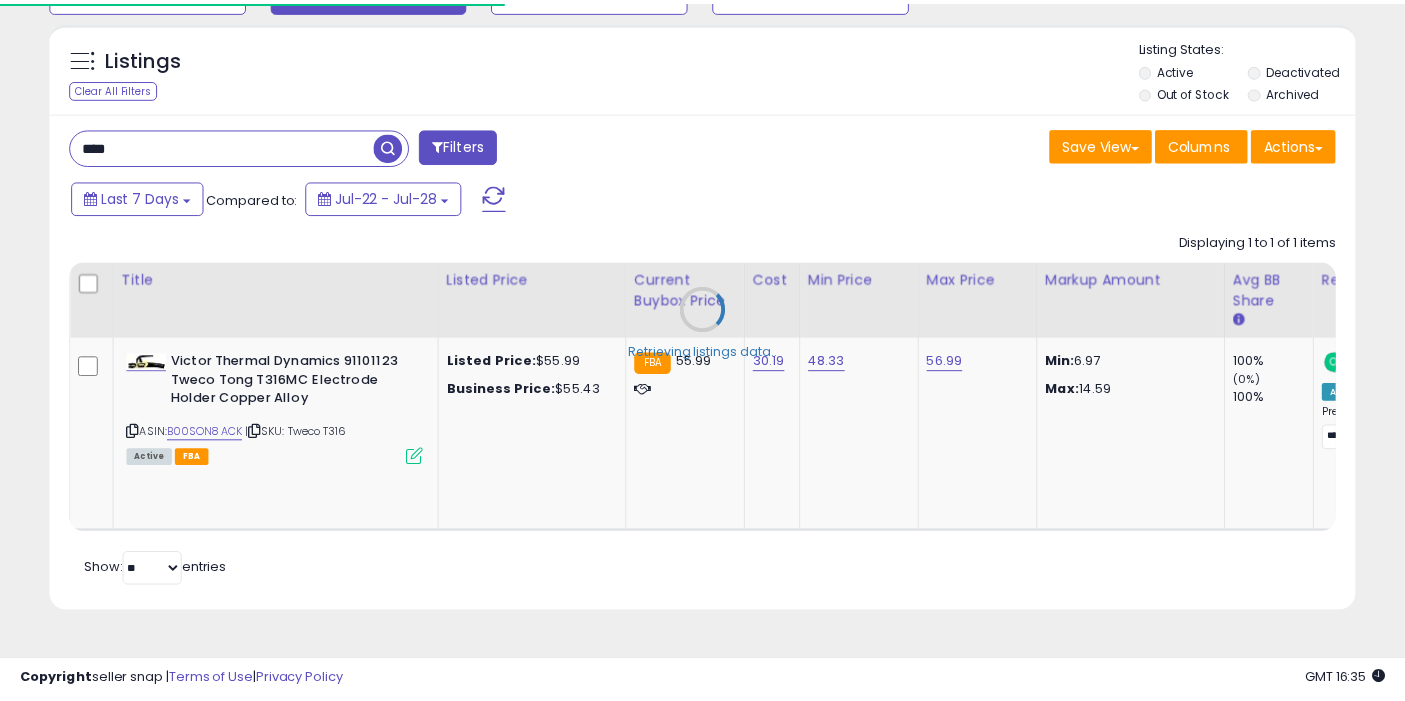 scroll, scrollTop: 197, scrollLeft: 0, axis: vertical 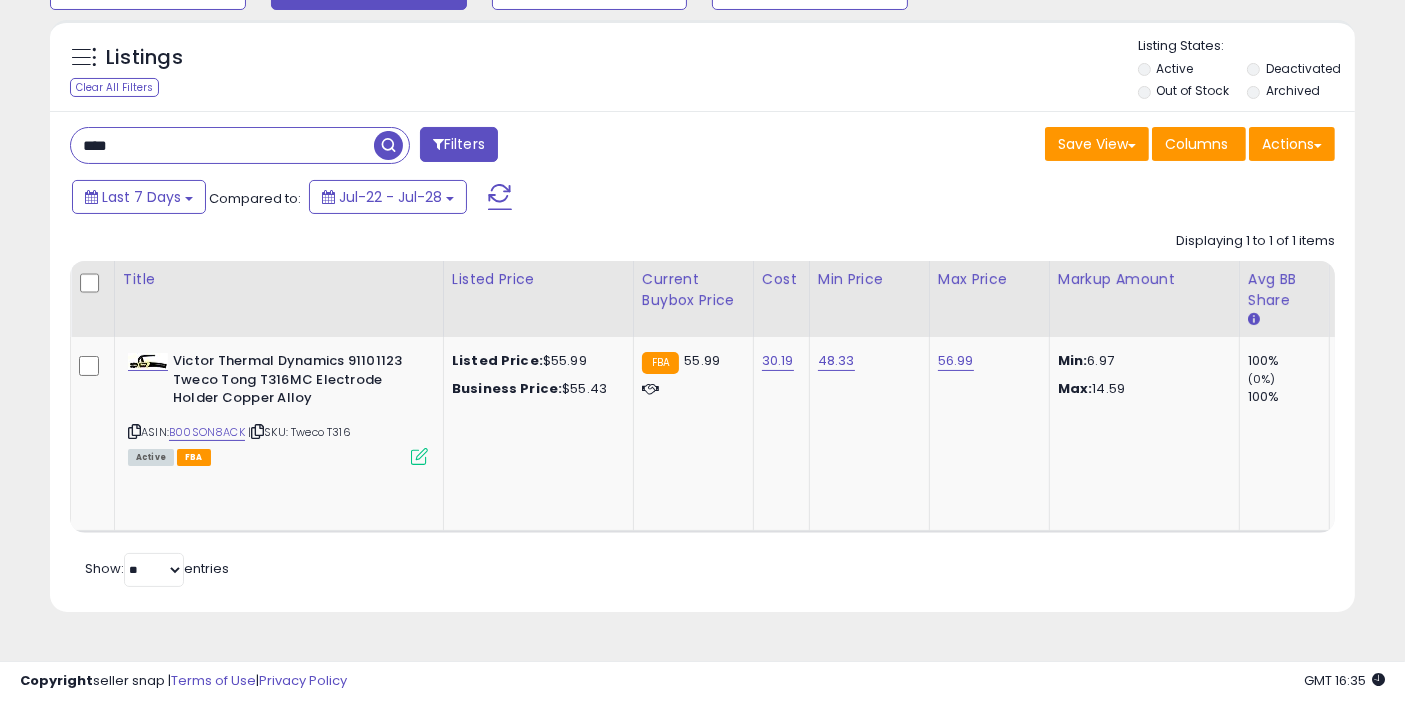 drag, startPoint x: 174, startPoint y: 147, endPoint x: 0, endPoint y: 130, distance: 174.82849 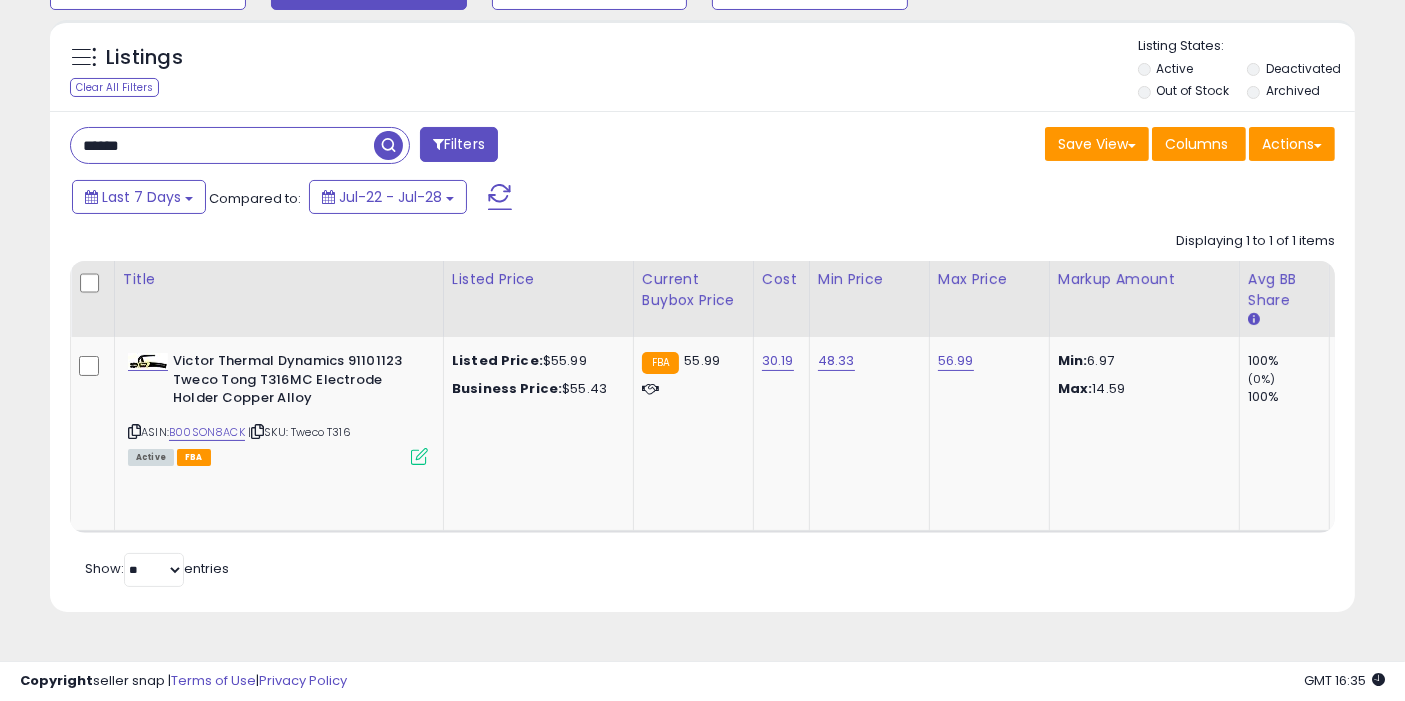 type on "******" 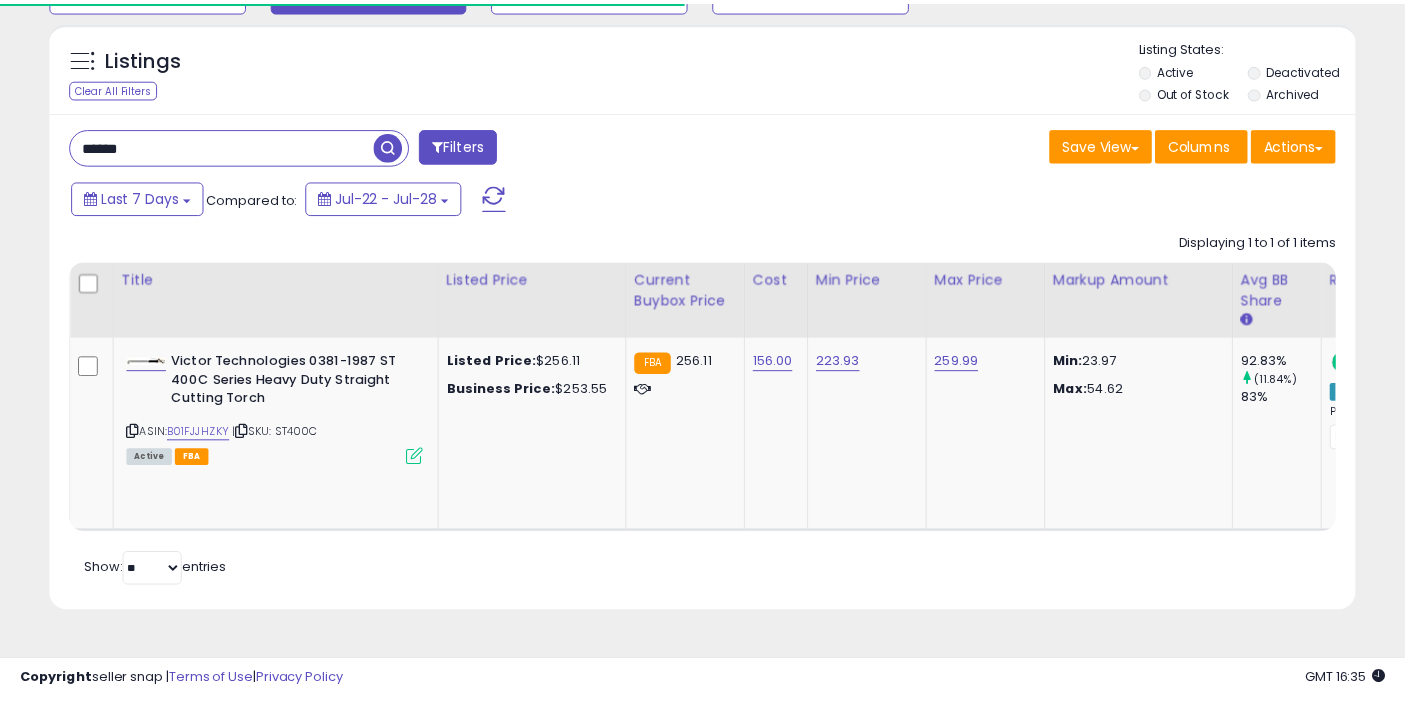 scroll, scrollTop: 197, scrollLeft: 0, axis: vertical 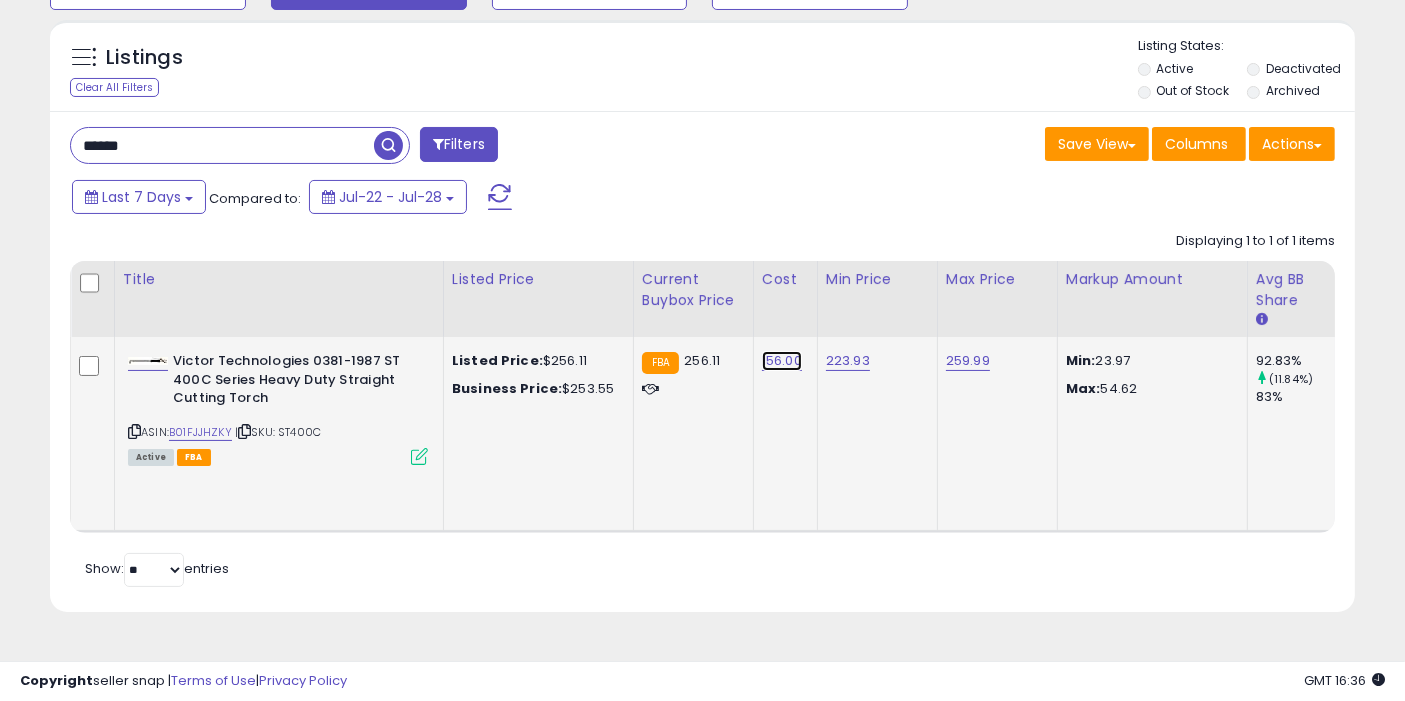 click on "156.00" at bounding box center [782, 361] 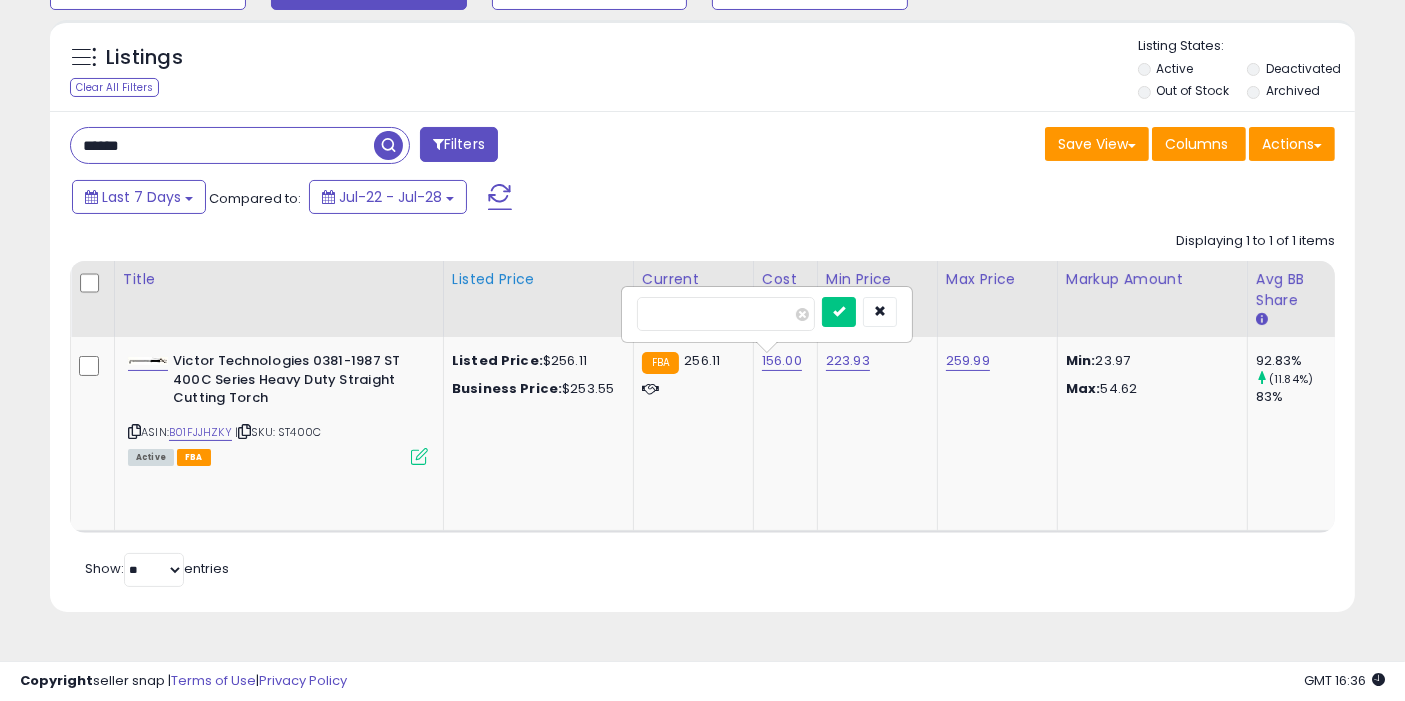 drag, startPoint x: 716, startPoint y: 310, endPoint x: 551, endPoint y: 321, distance: 165.36626 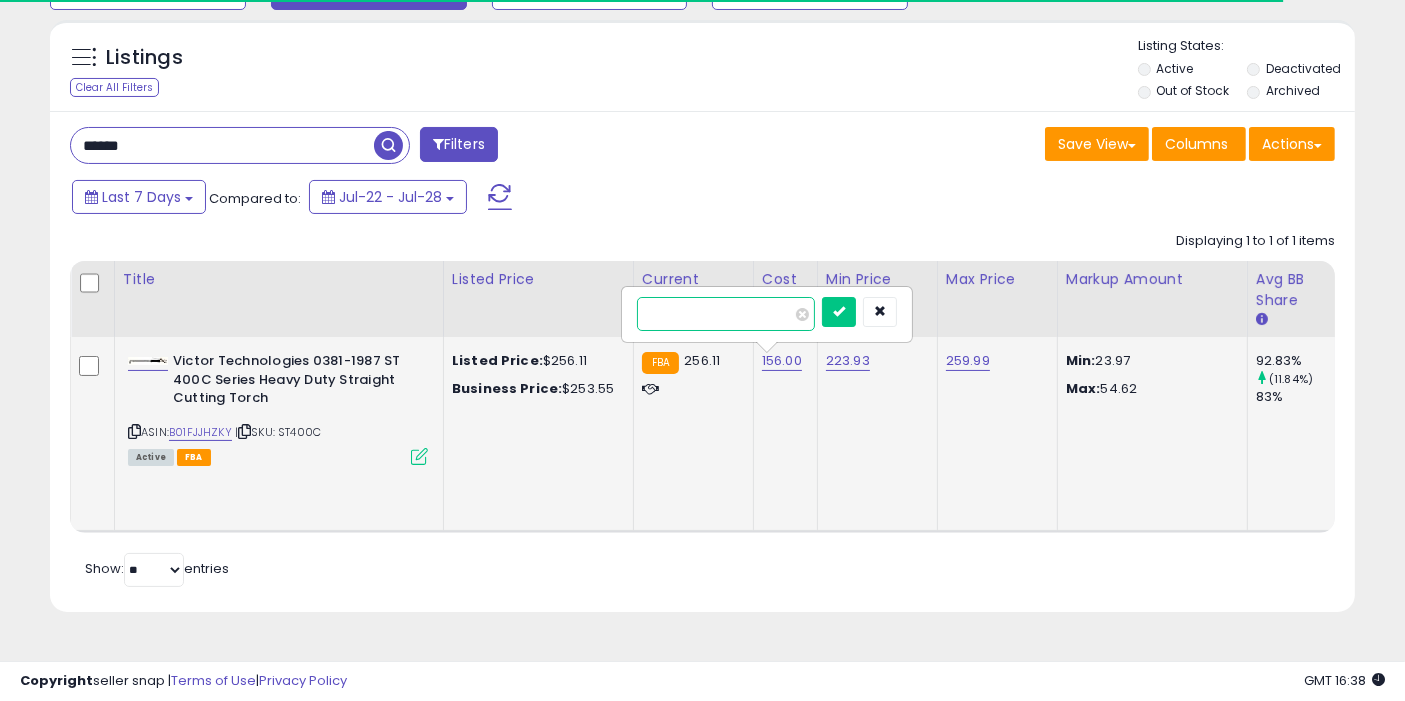 type on "******" 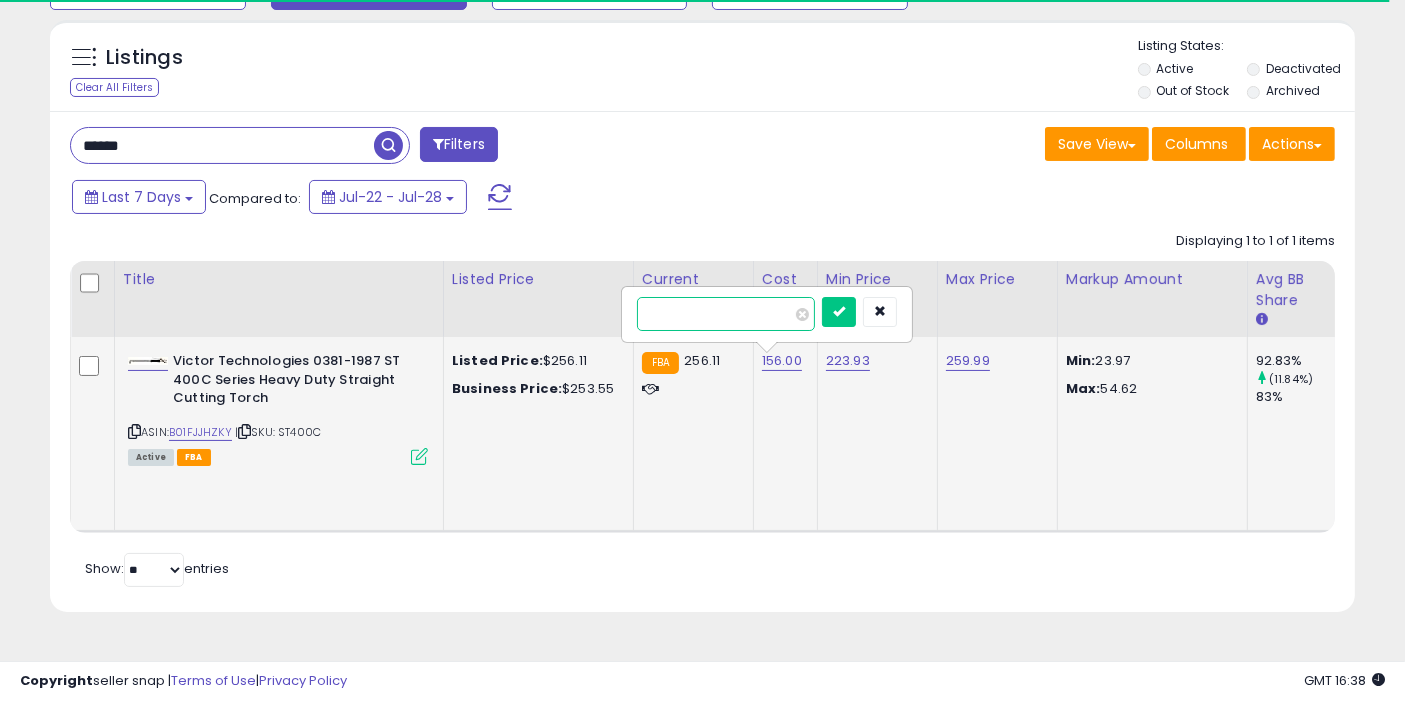 click at bounding box center [839, 312] 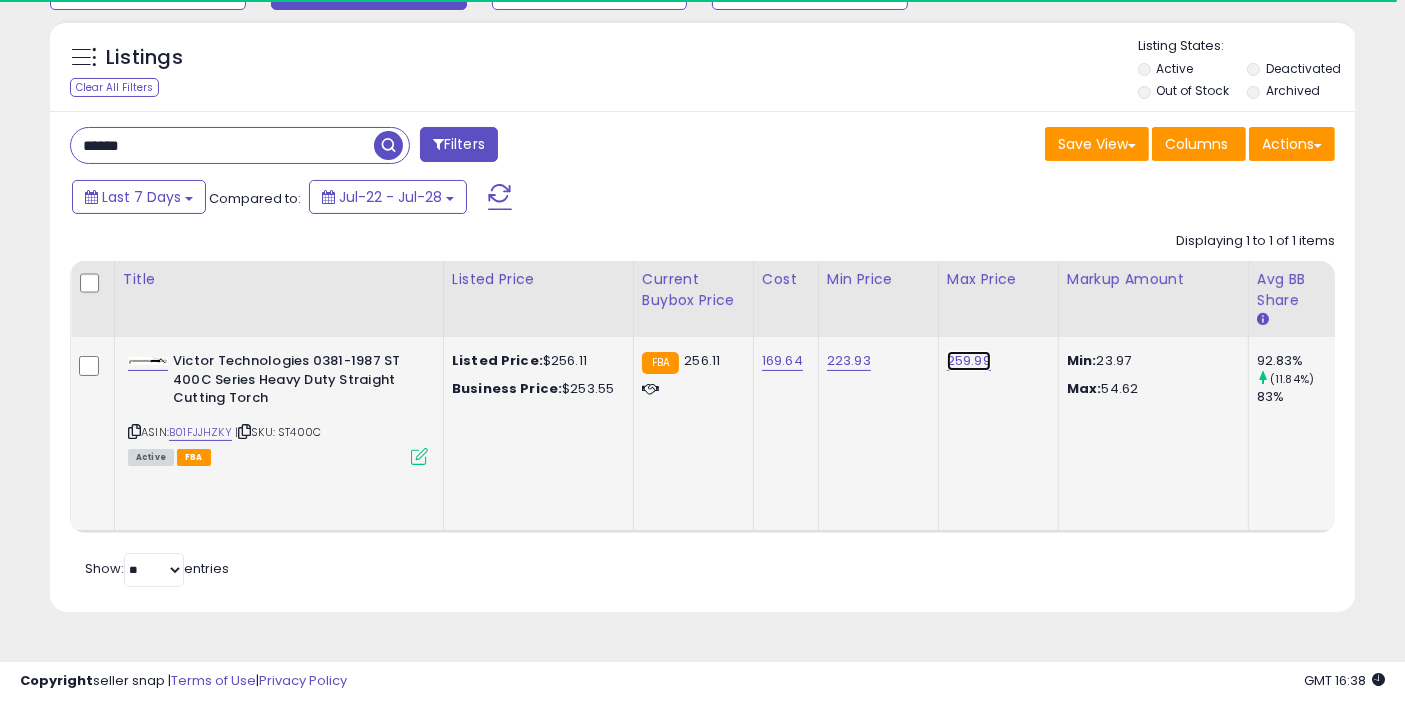 click on "259.99" at bounding box center [969, 361] 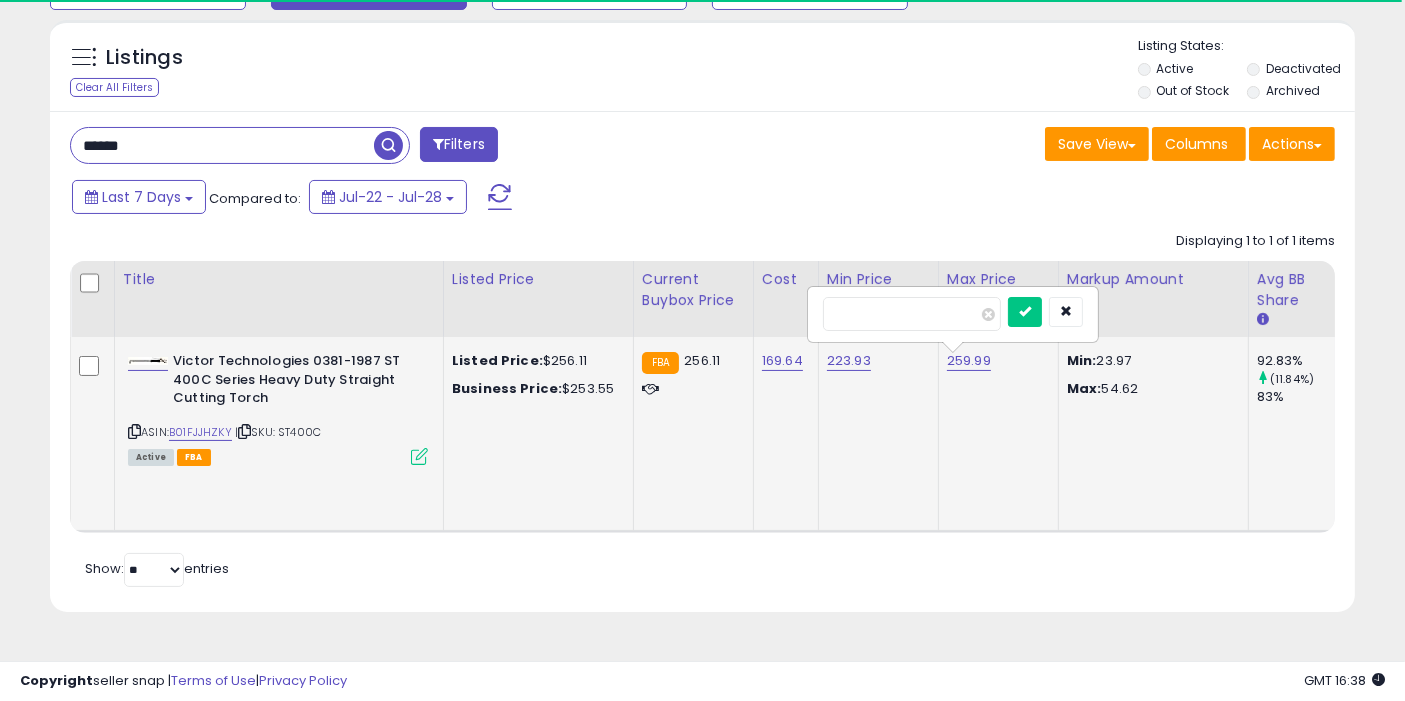 type on "******" 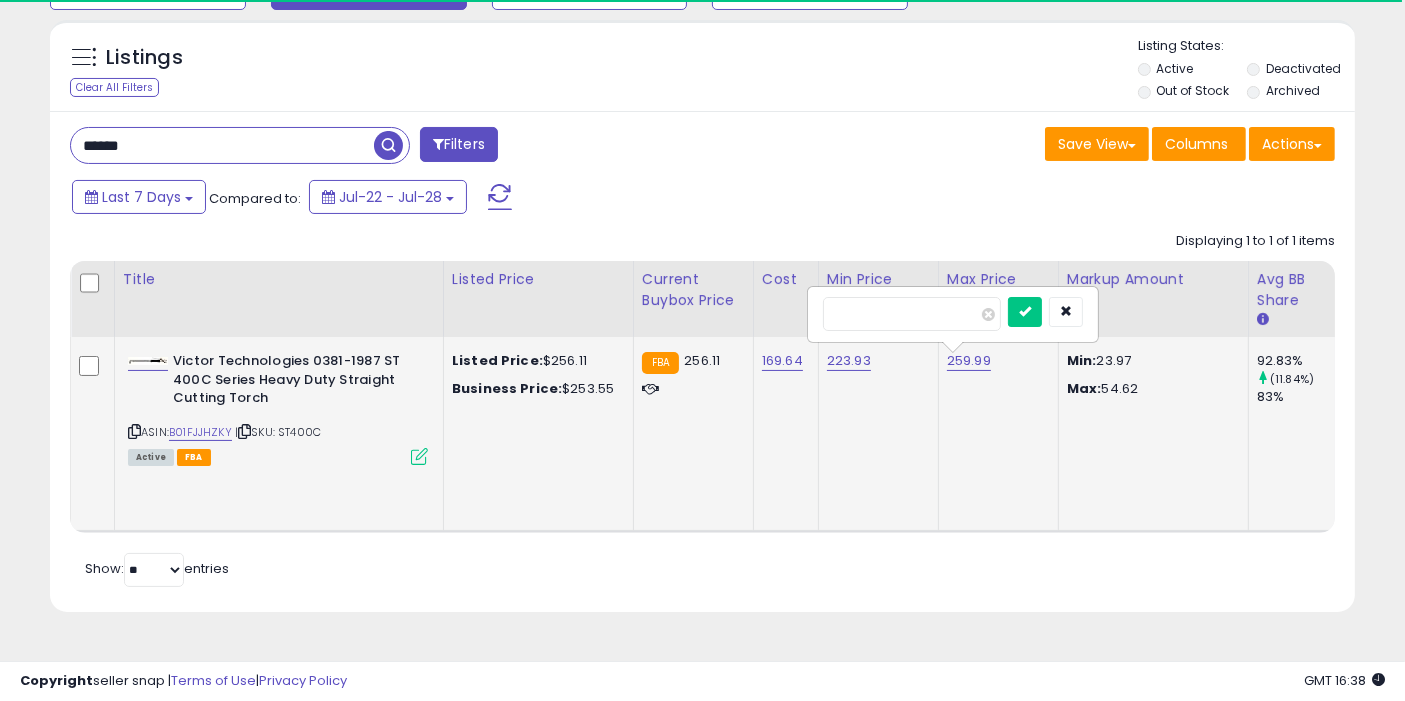 click at bounding box center [1025, 312] 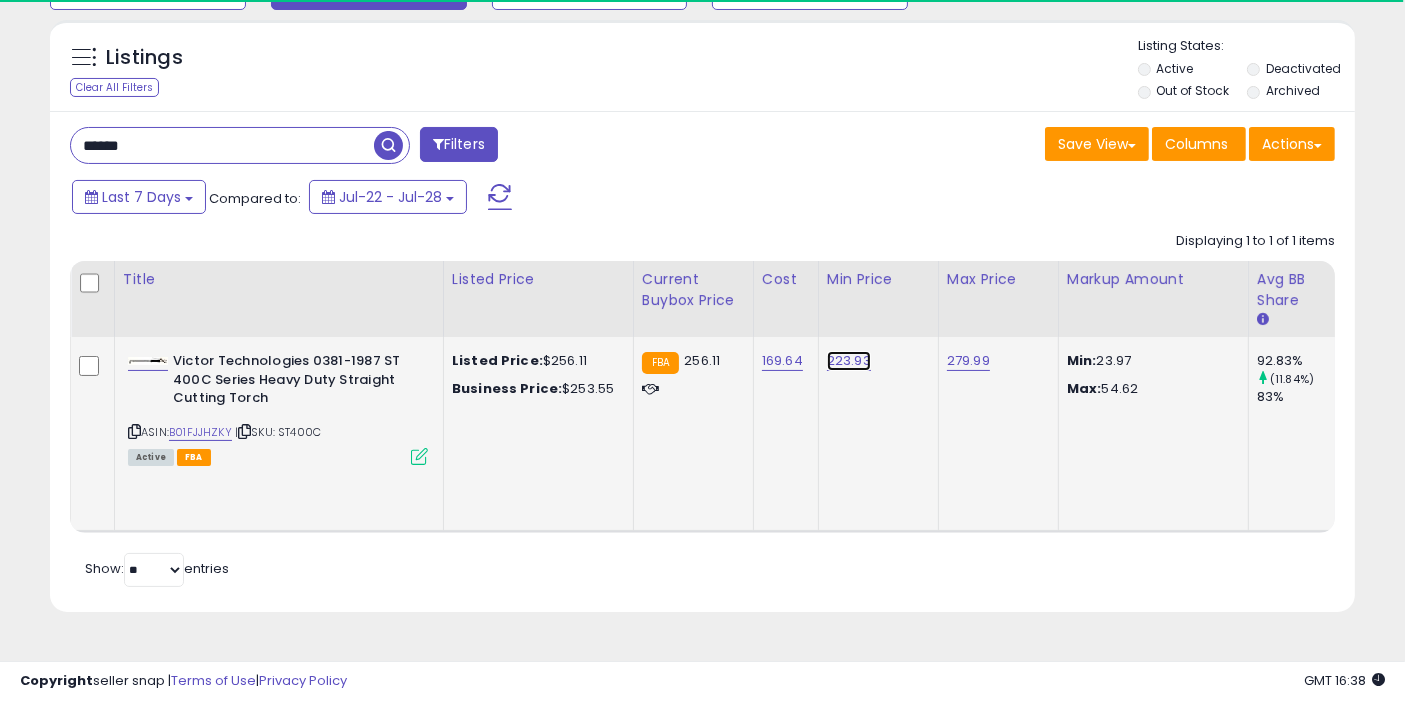 click on "223.93" at bounding box center [849, 361] 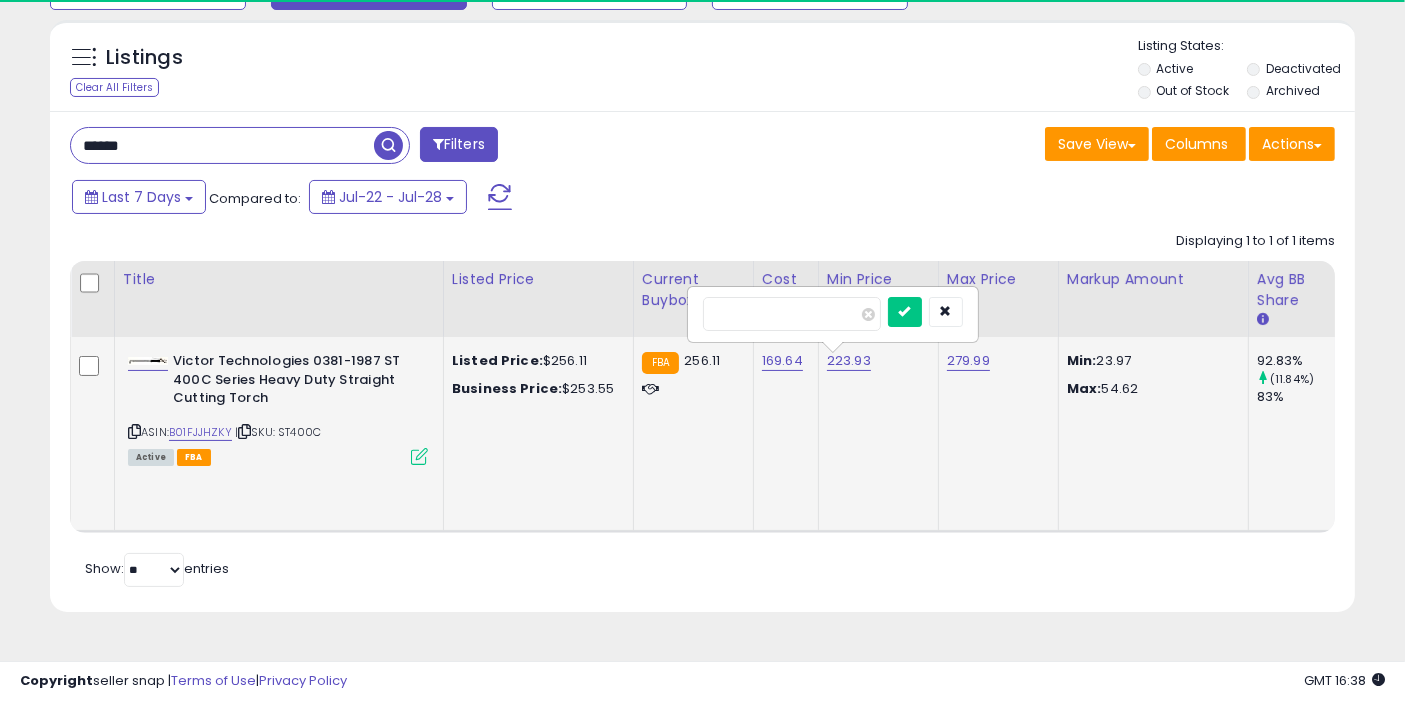 type on "******" 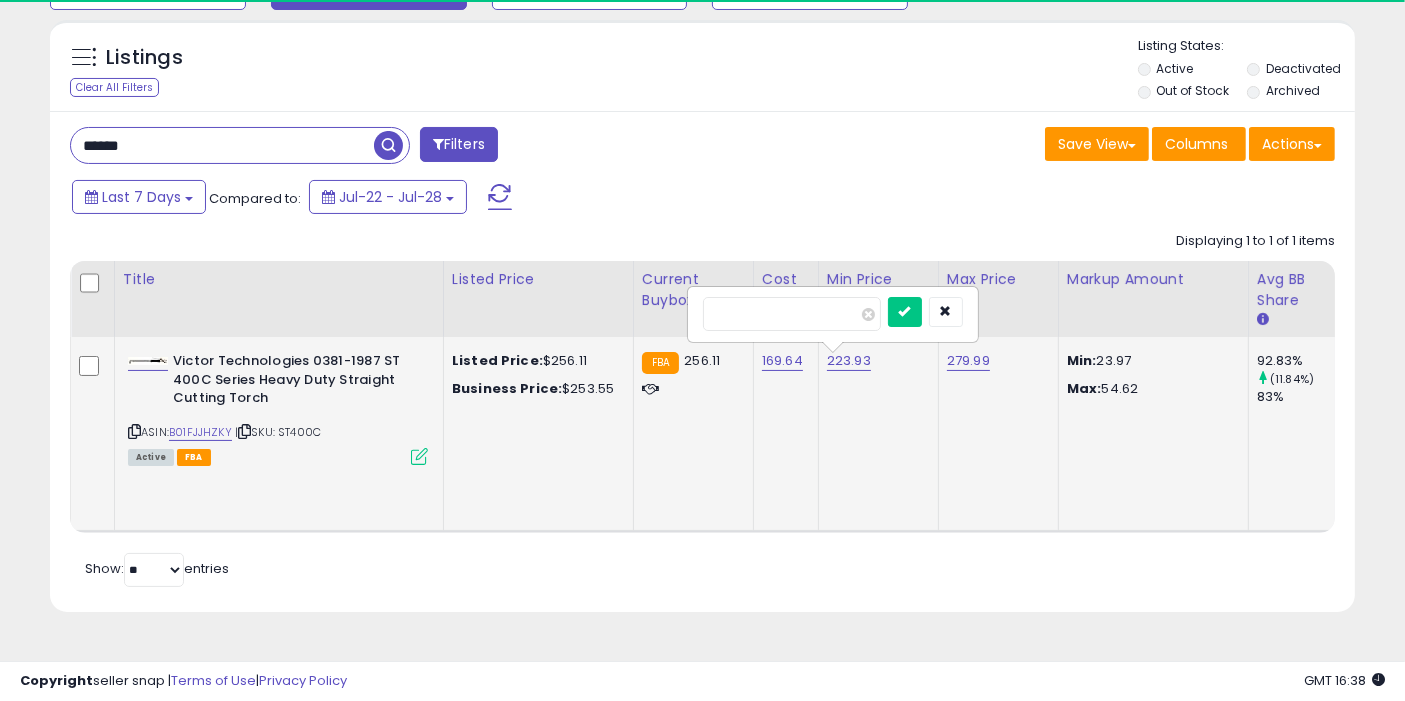 click at bounding box center [905, 312] 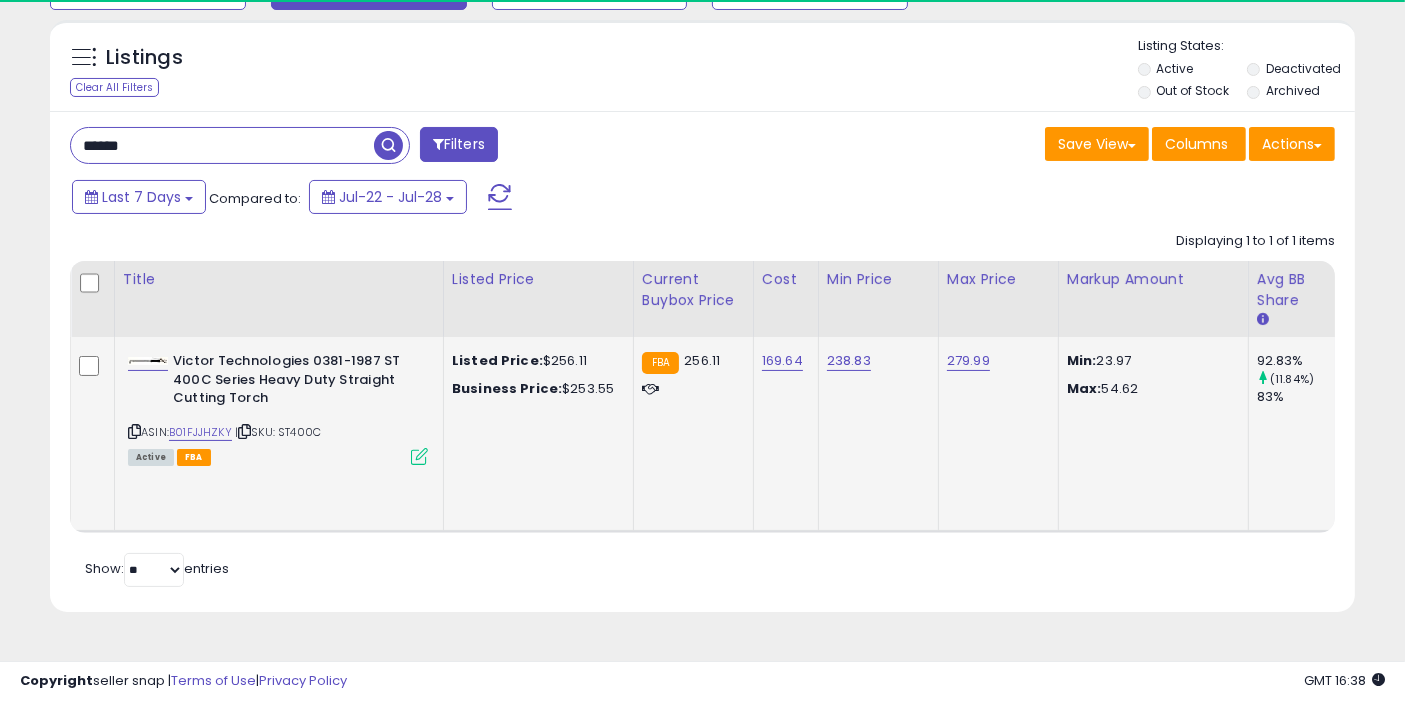 click at bounding box center (388, 145) 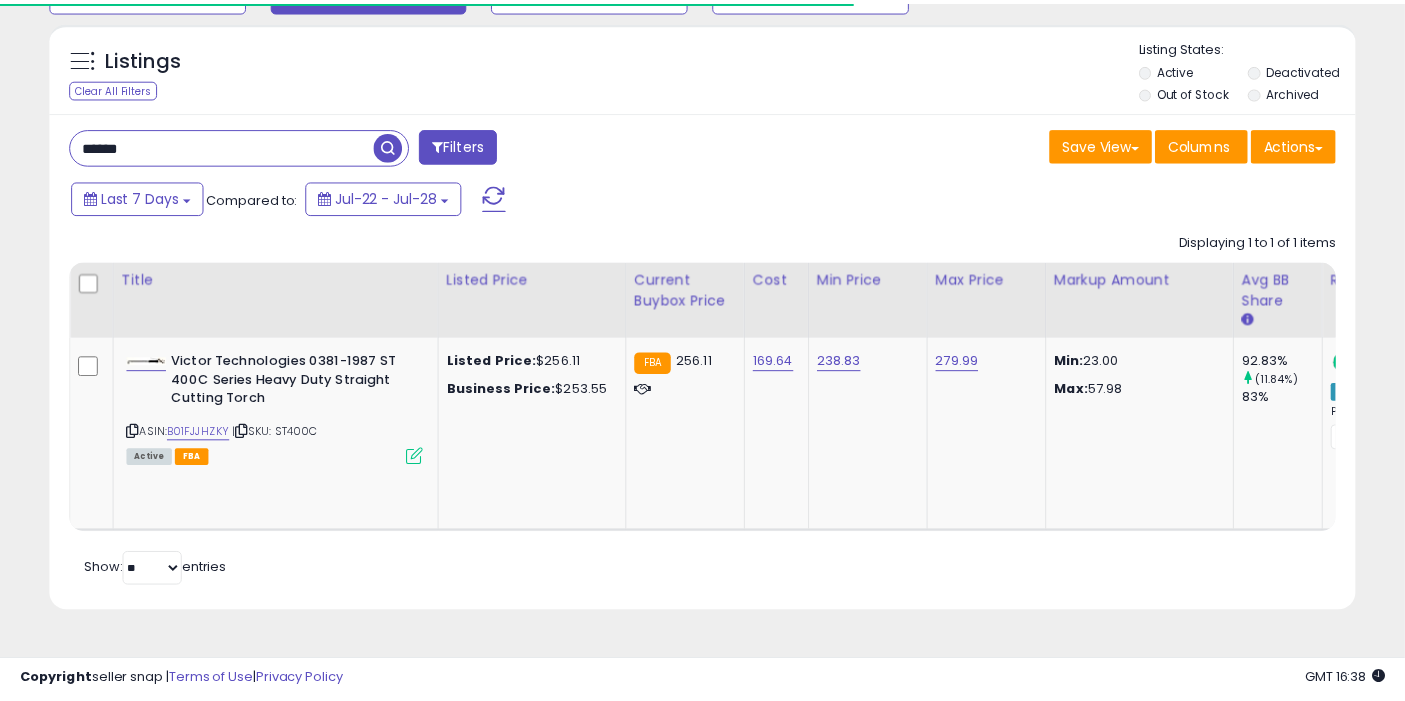 scroll, scrollTop: 197, scrollLeft: 0, axis: vertical 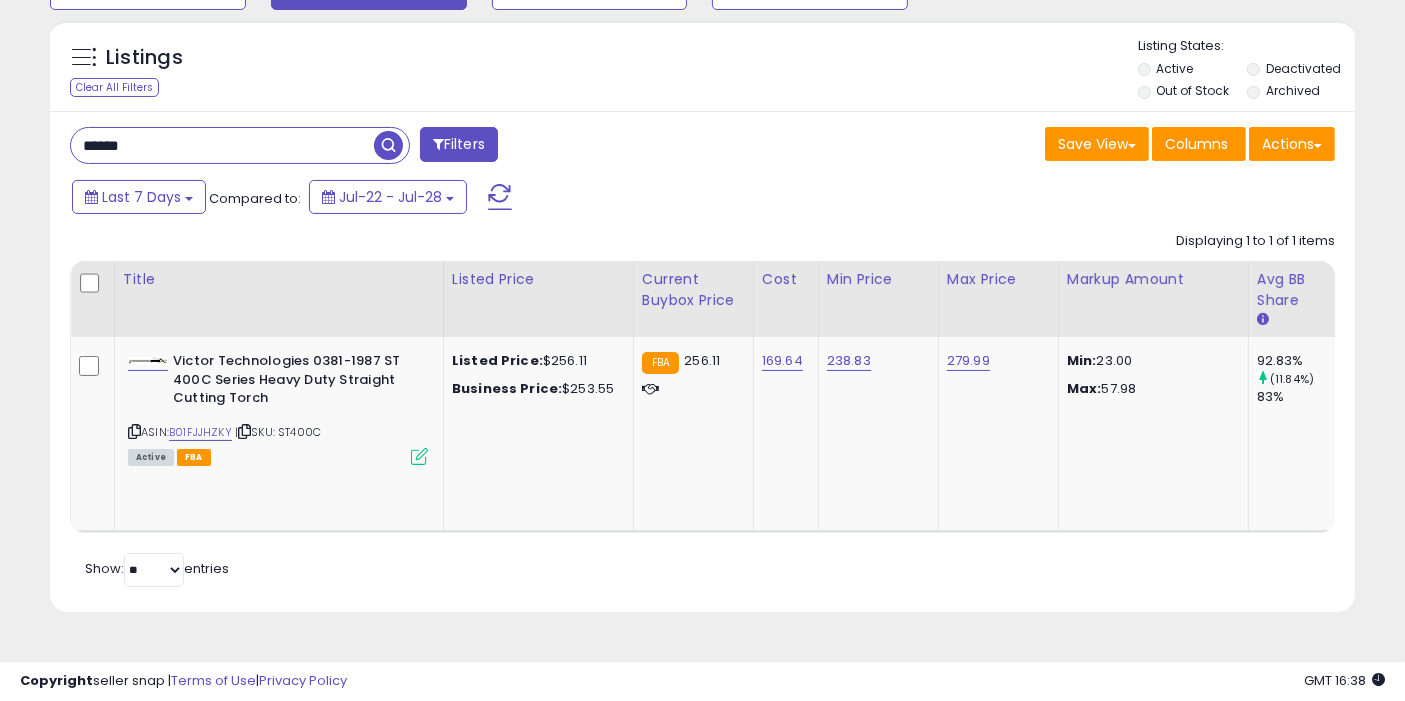 click at bounding box center (388, 145) 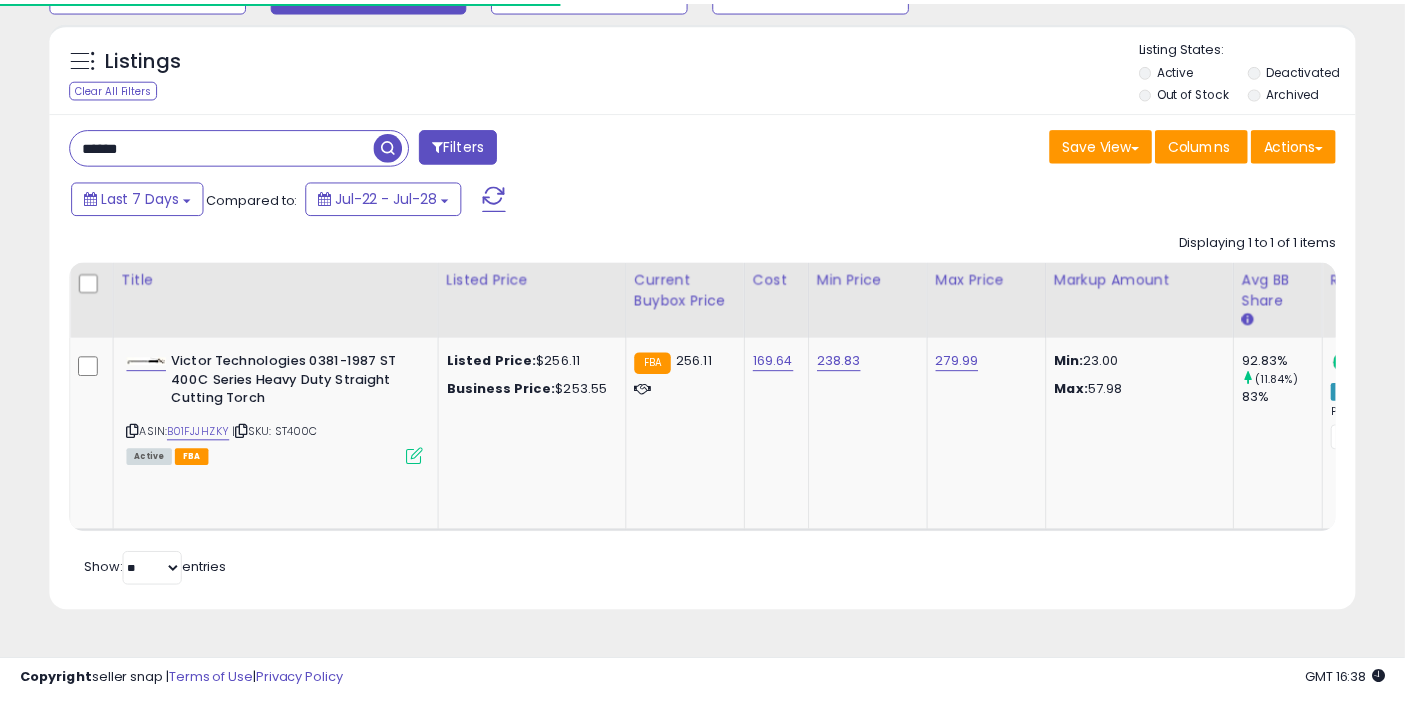 scroll, scrollTop: 197, scrollLeft: 0, axis: vertical 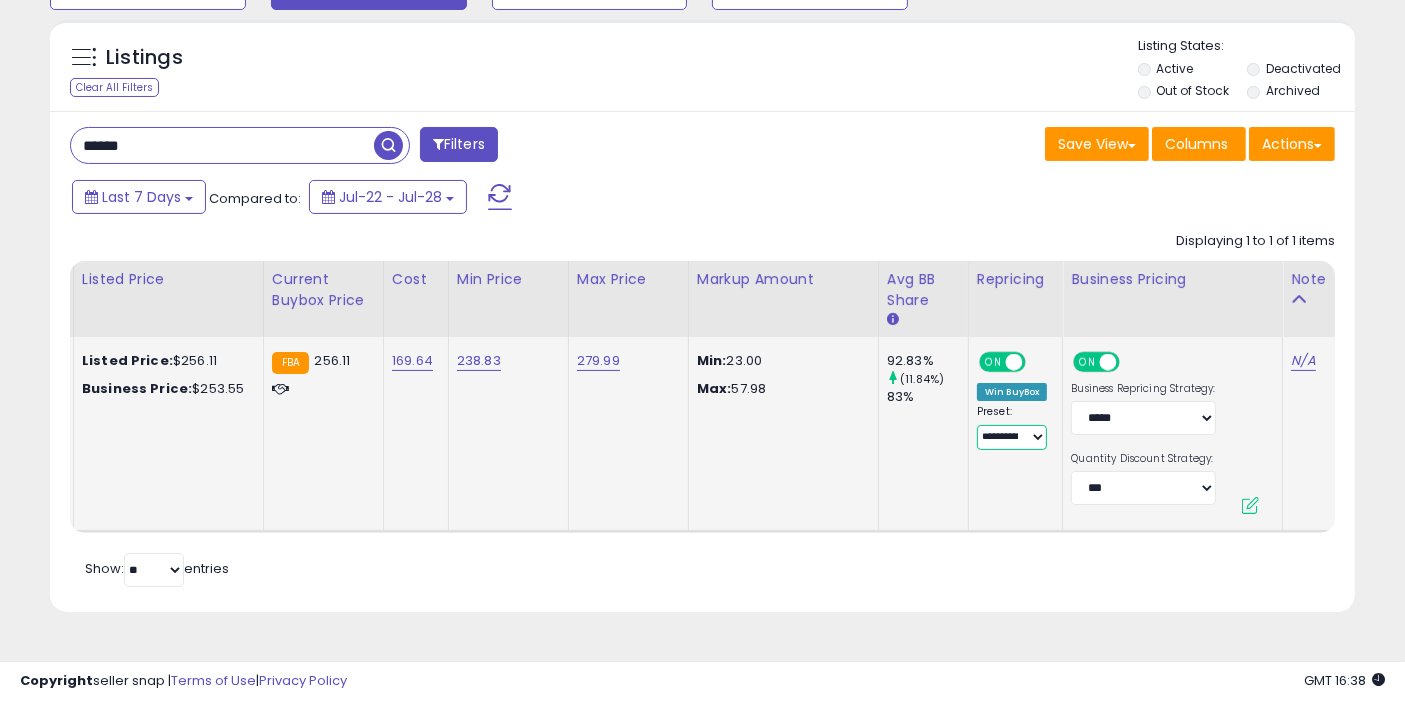 click on "**********" at bounding box center [1012, 437] 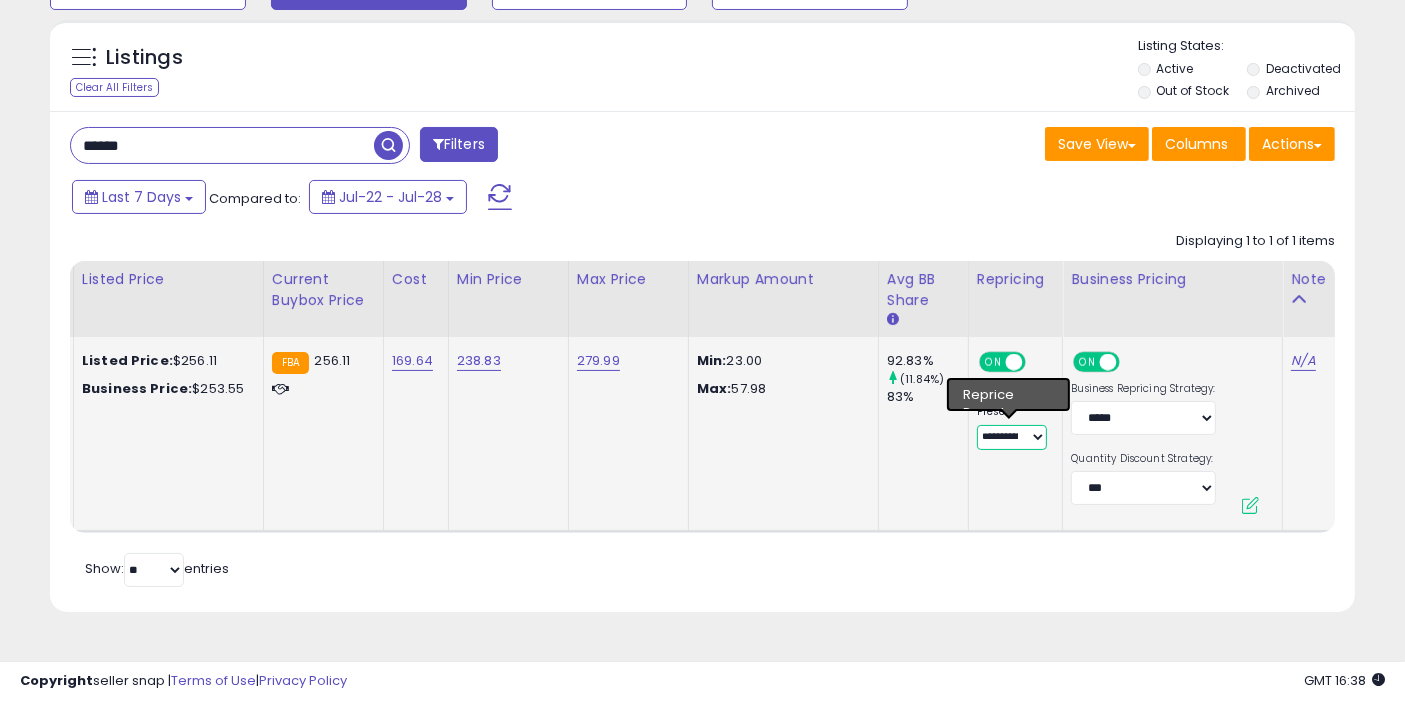select on "**********" 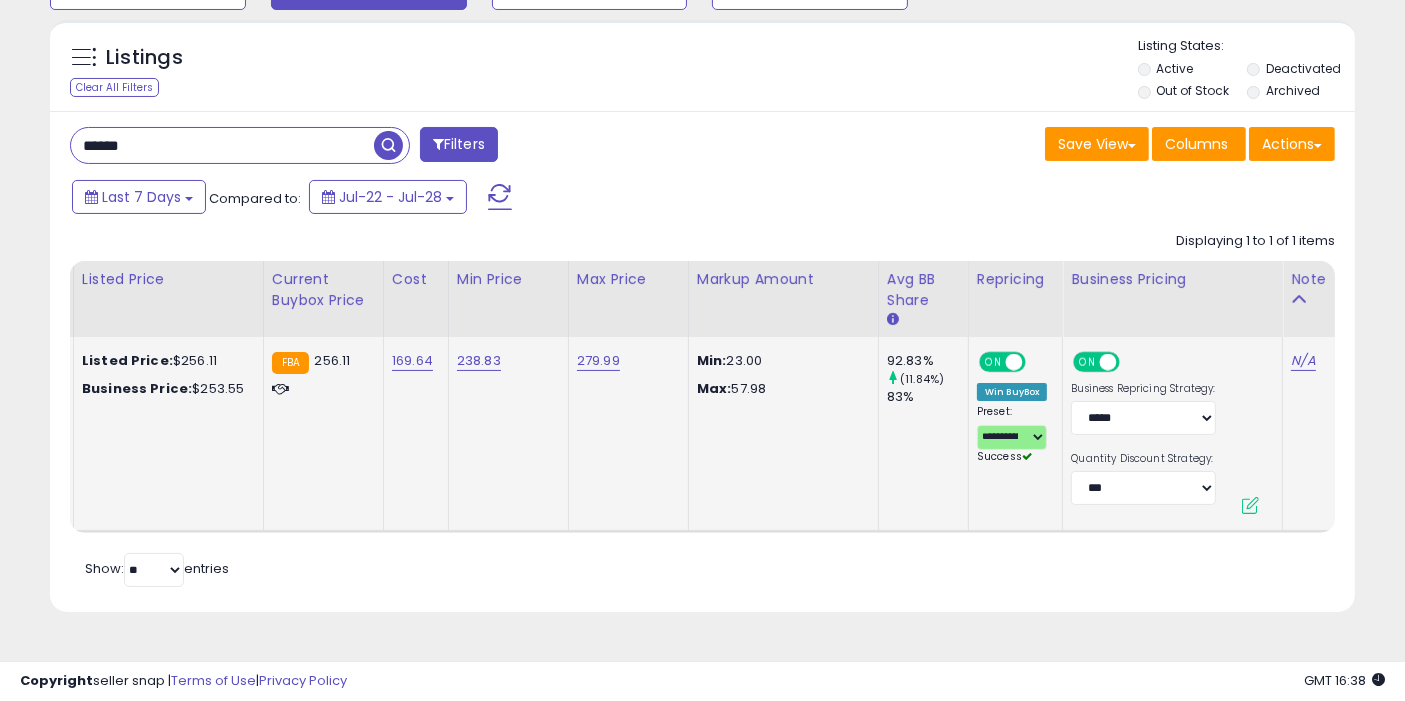 click at bounding box center [1250, 505] 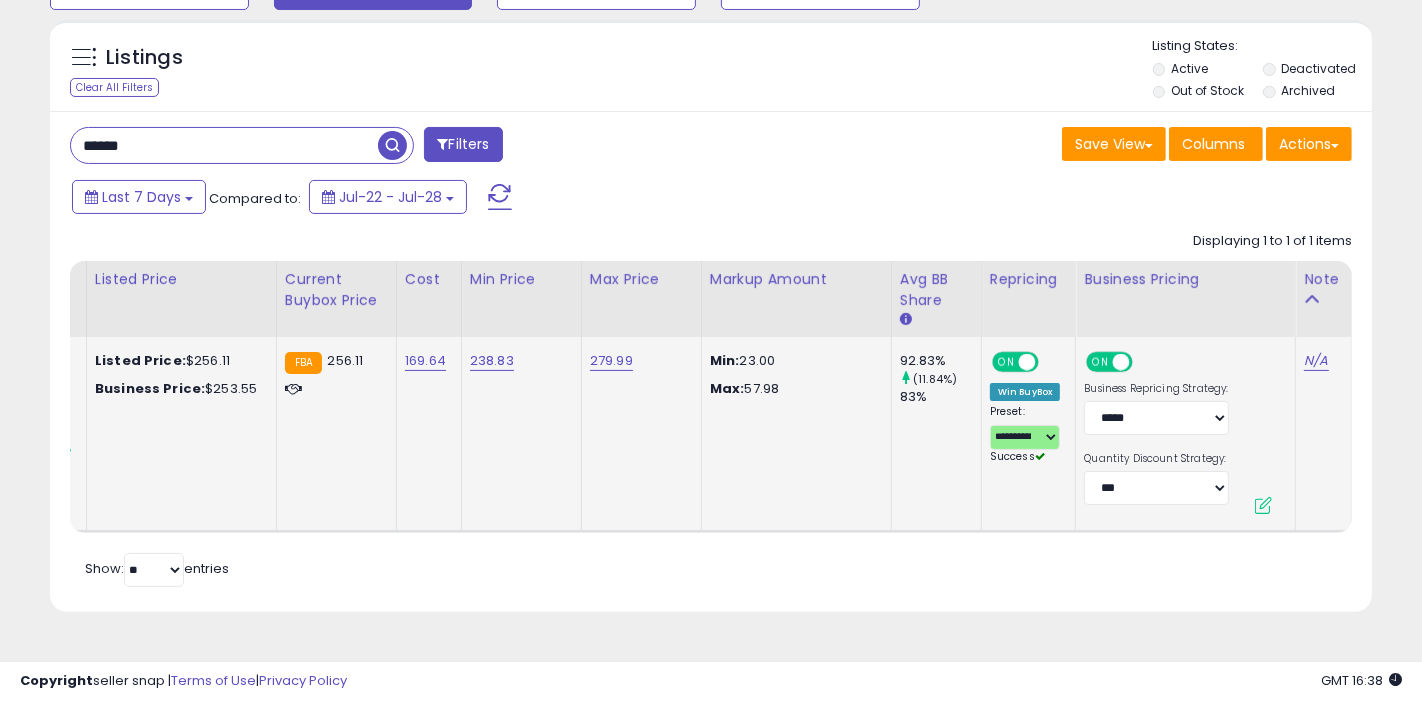 scroll, scrollTop: 0, scrollLeft: 352, axis: horizontal 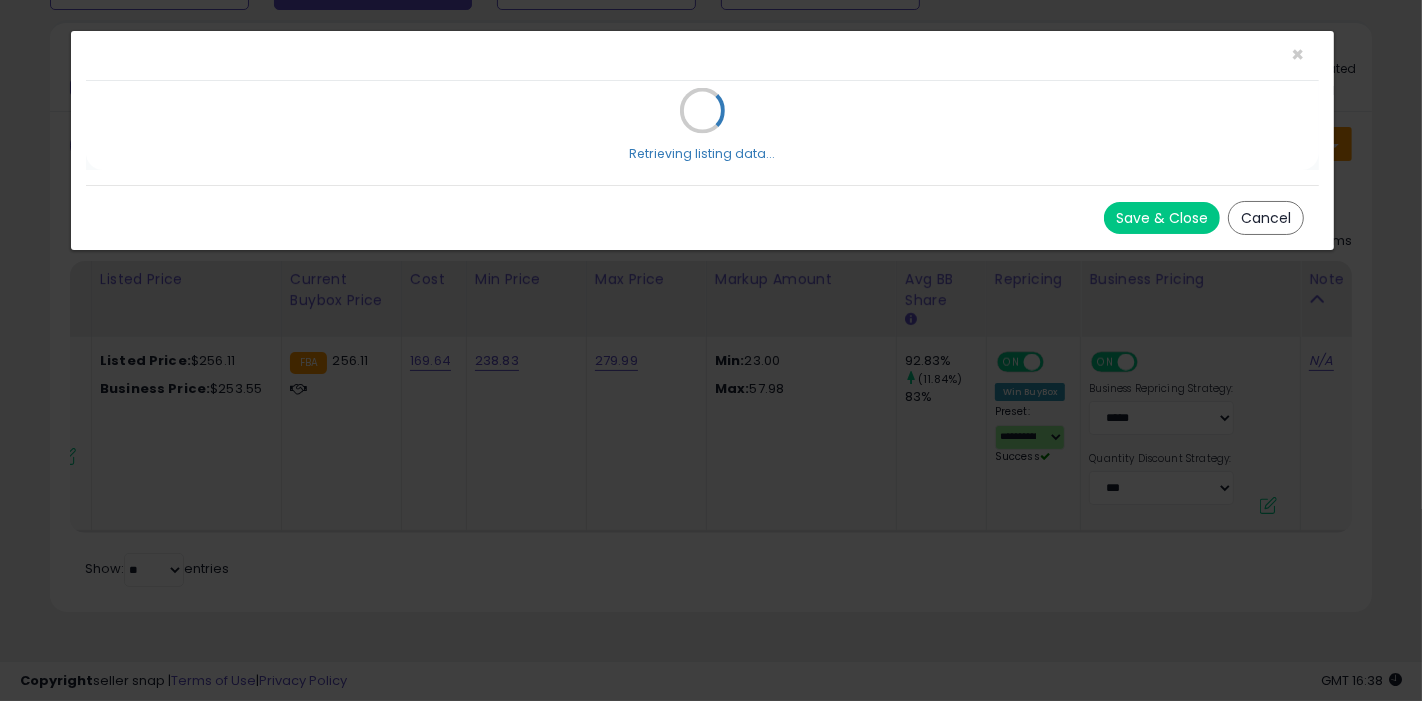 select on "*****" 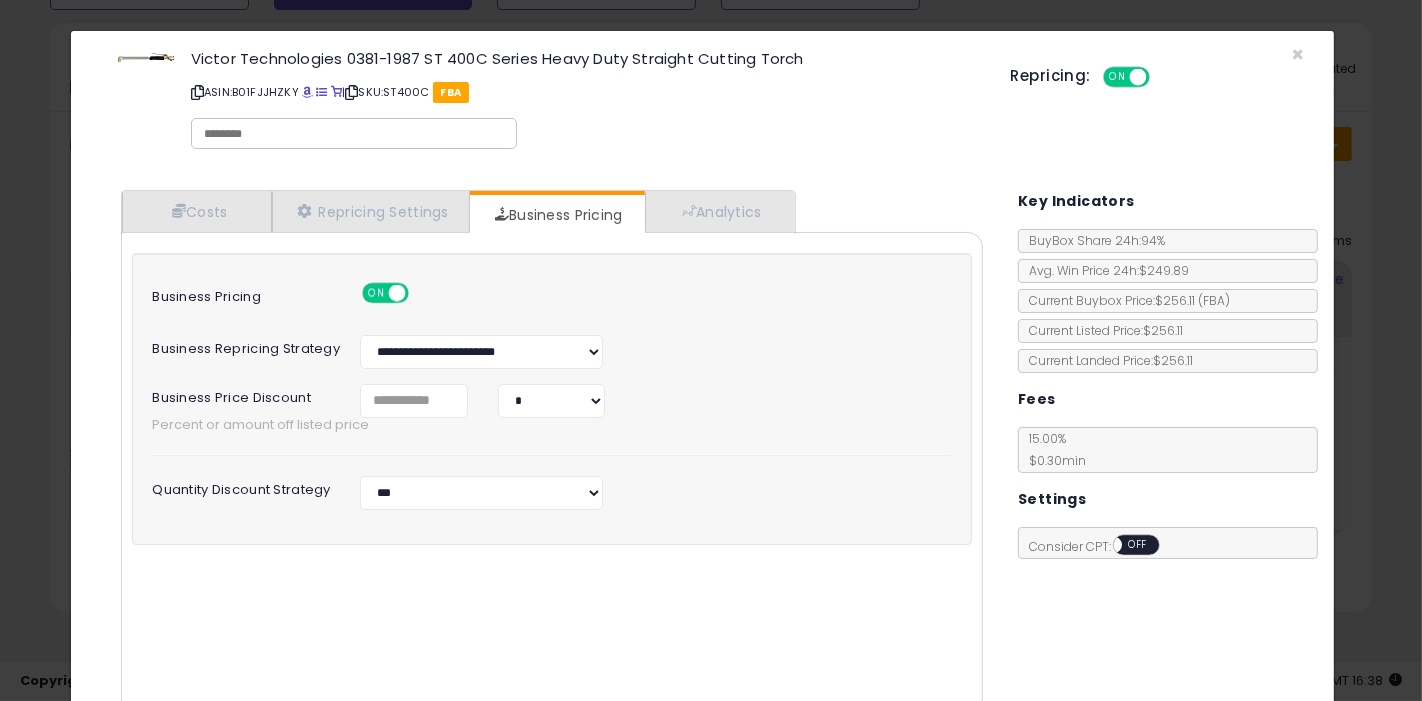 click on "× Close
Victor Technologies 0381-1987 ST 400C Series Heavy Duty Straight Cutting Torch
ASIN:  B01FJJHZKY
|
SKU:  ST400C
FBA
Repricing:
ON   OFF
Retrieving listing data..." 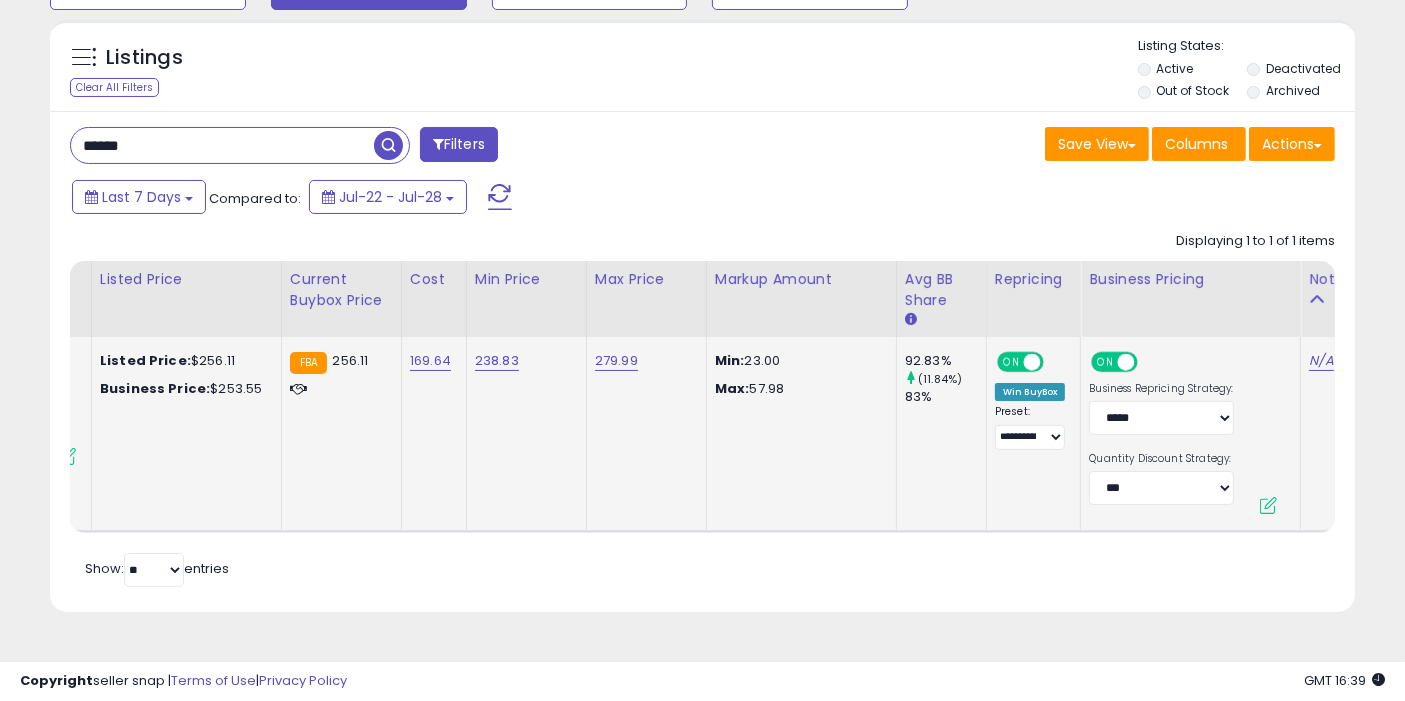 scroll, scrollTop: 0, scrollLeft: 0, axis: both 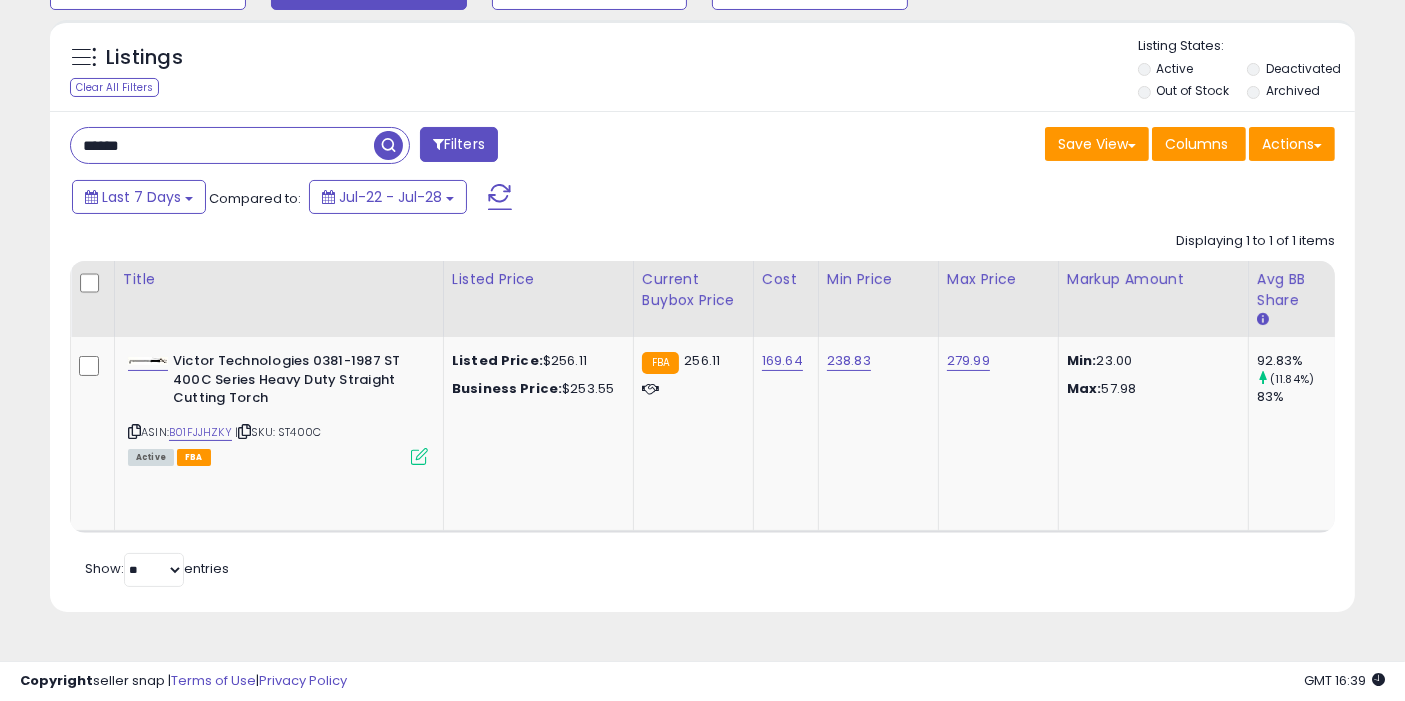 click on "******" at bounding box center [222, 145] 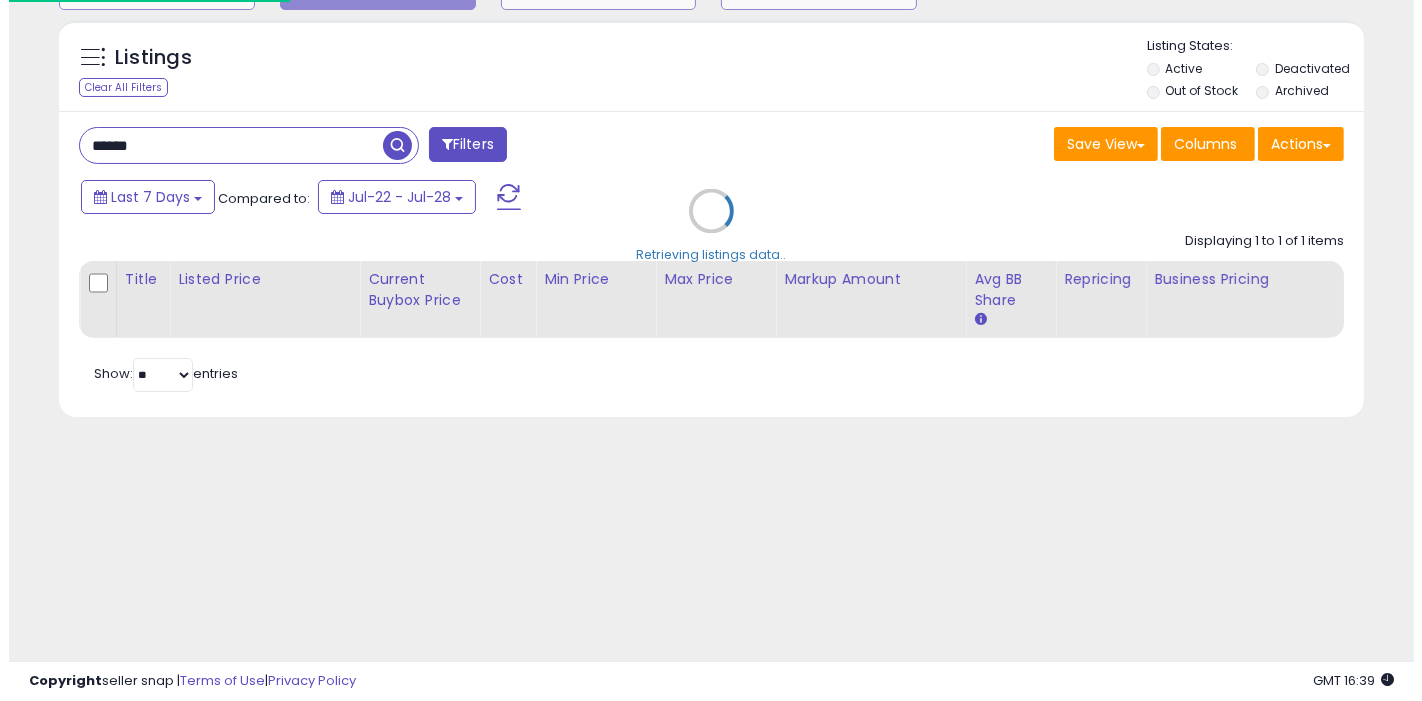 scroll, scrollTop: 193, scrollLeft: 0, axis: vertical 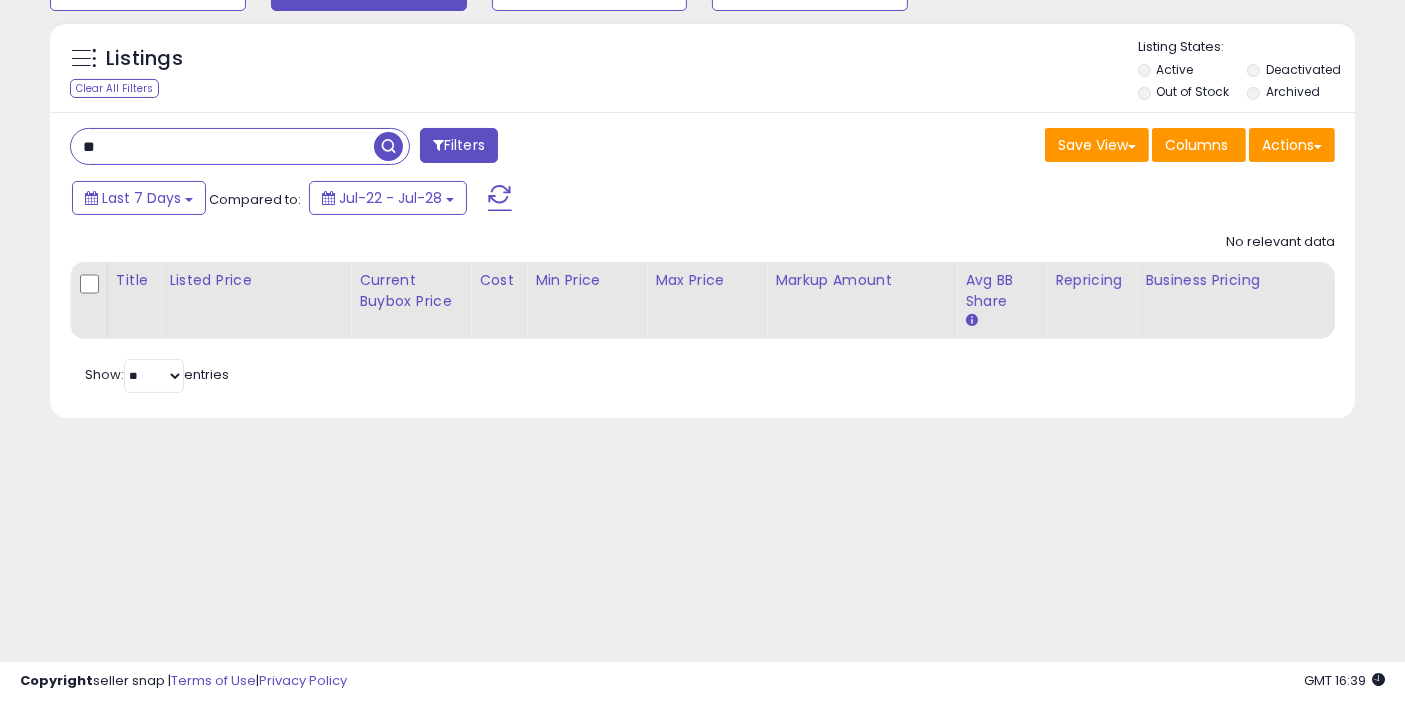 type on "*" 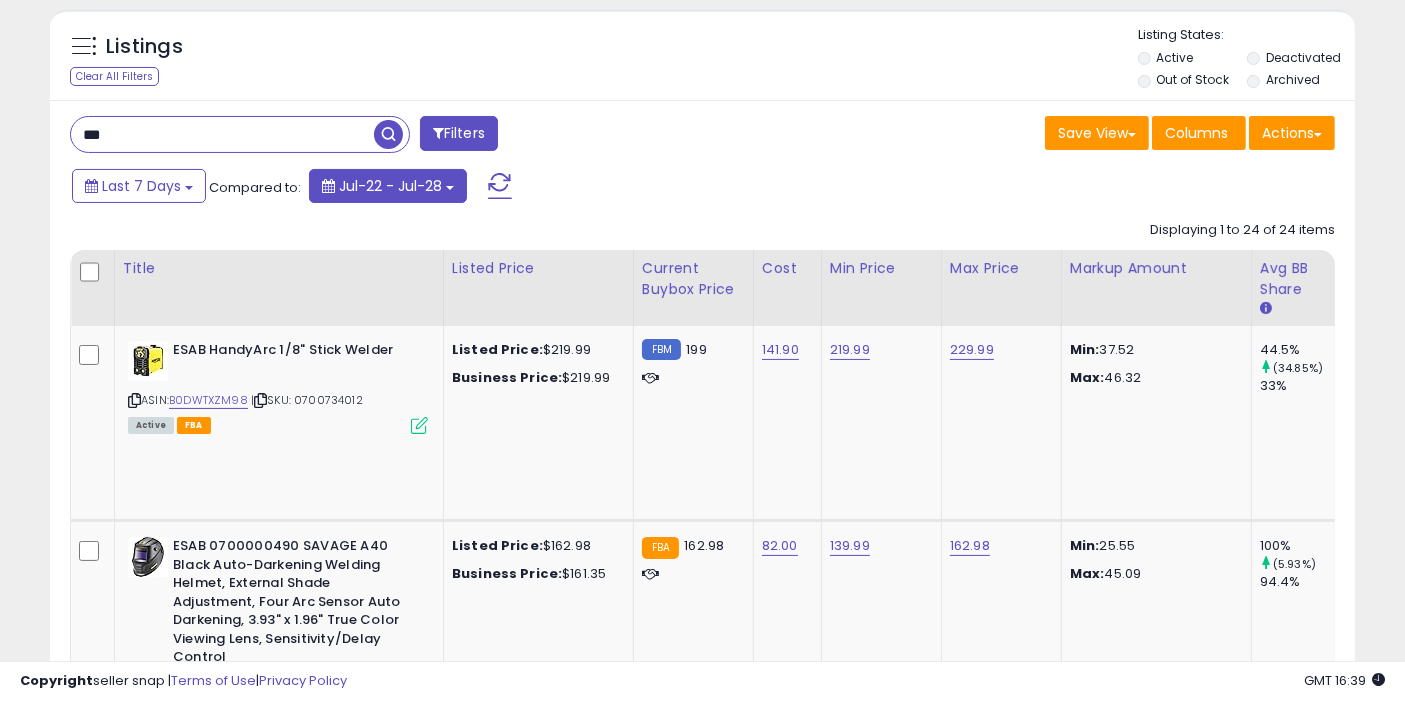 scroll, scrollTop: 0, scrollLeft: 0, axis: both 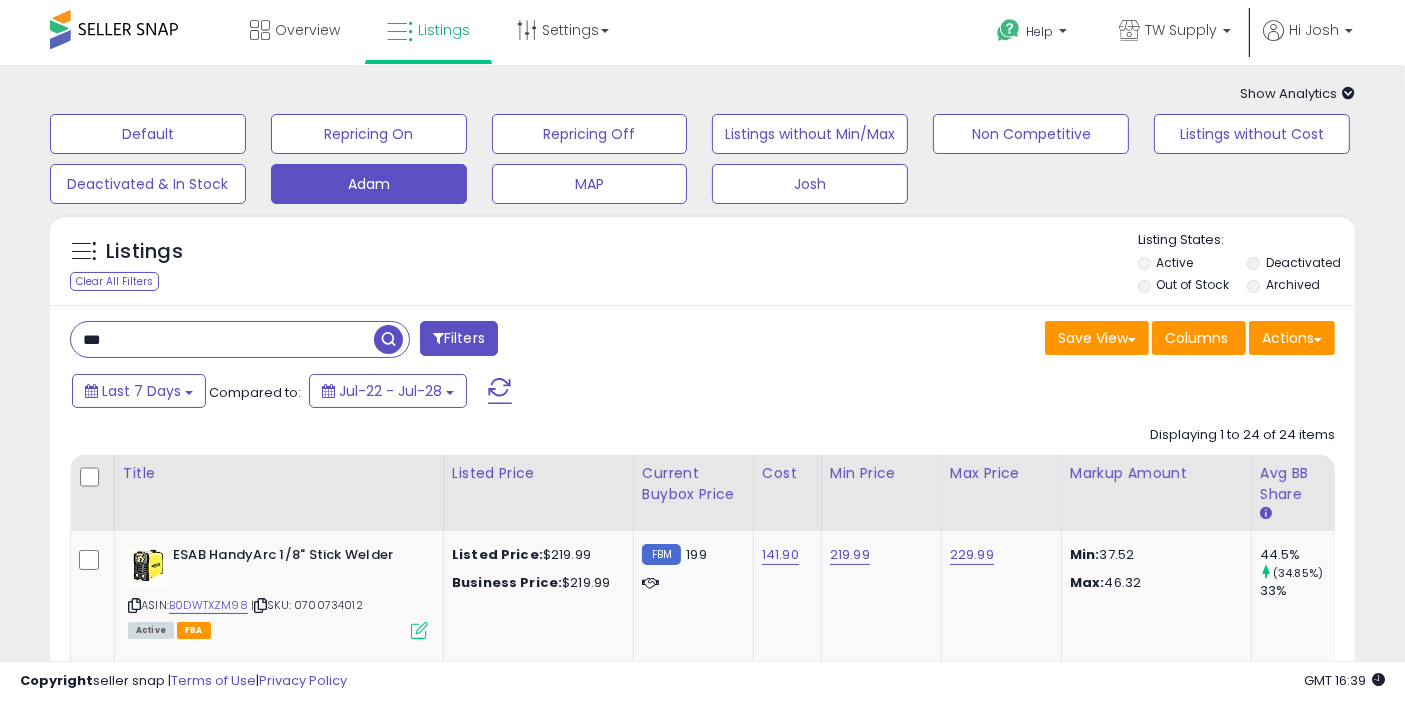 click on "***" at bounding box center [222, 339] 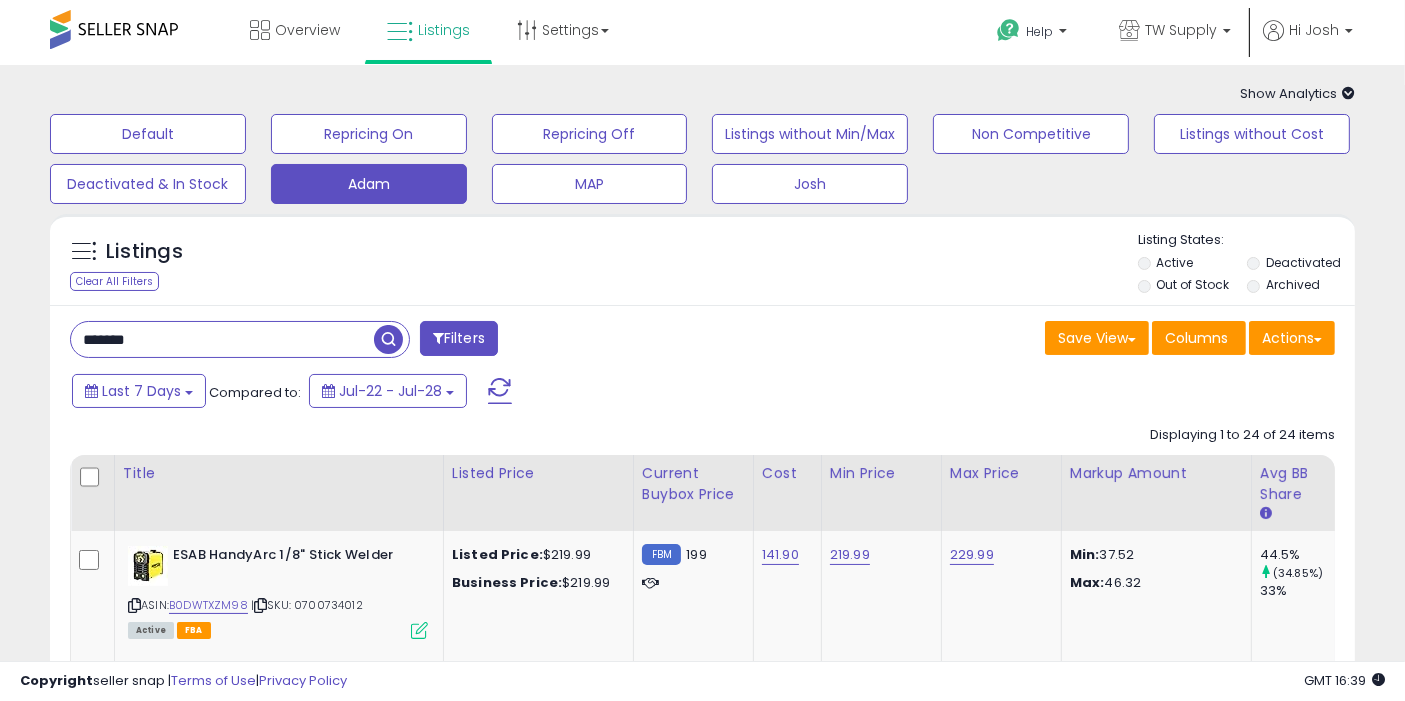 type on "*******" 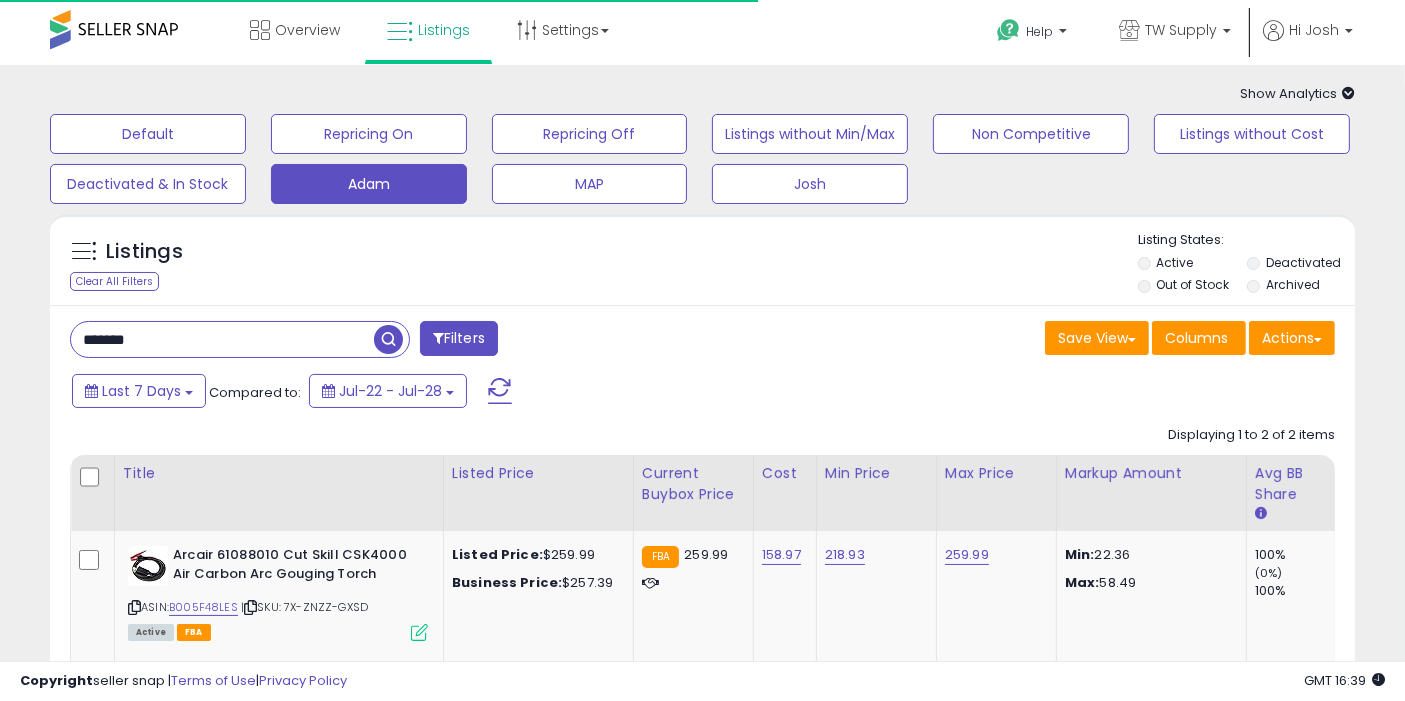 drag, startPoint x: 149, startPoint y: 353, endPoint x: 177, endPoint y: 306, distance: 54.708317 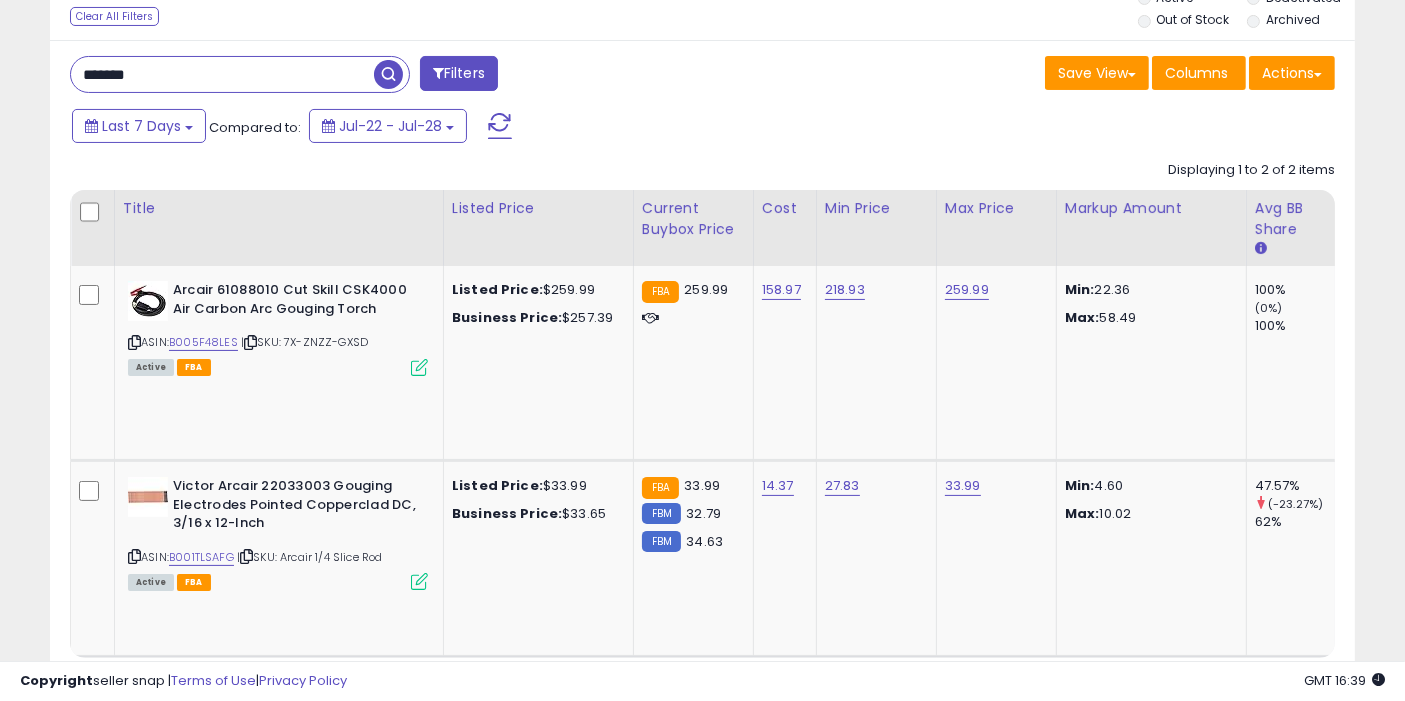 scroll, scrollTop: 266, scrollLeft: 0, axis: vertical 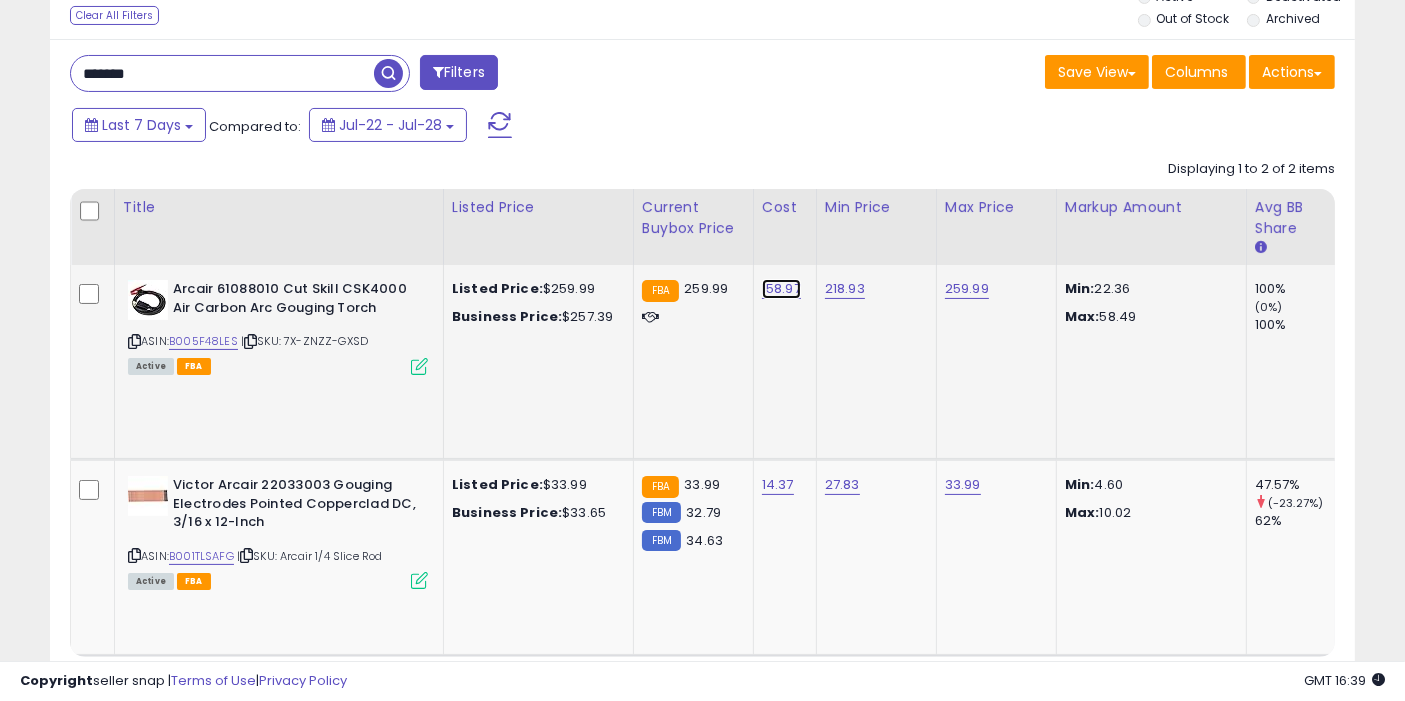click on "158.97" at bounding box center [781, 289] 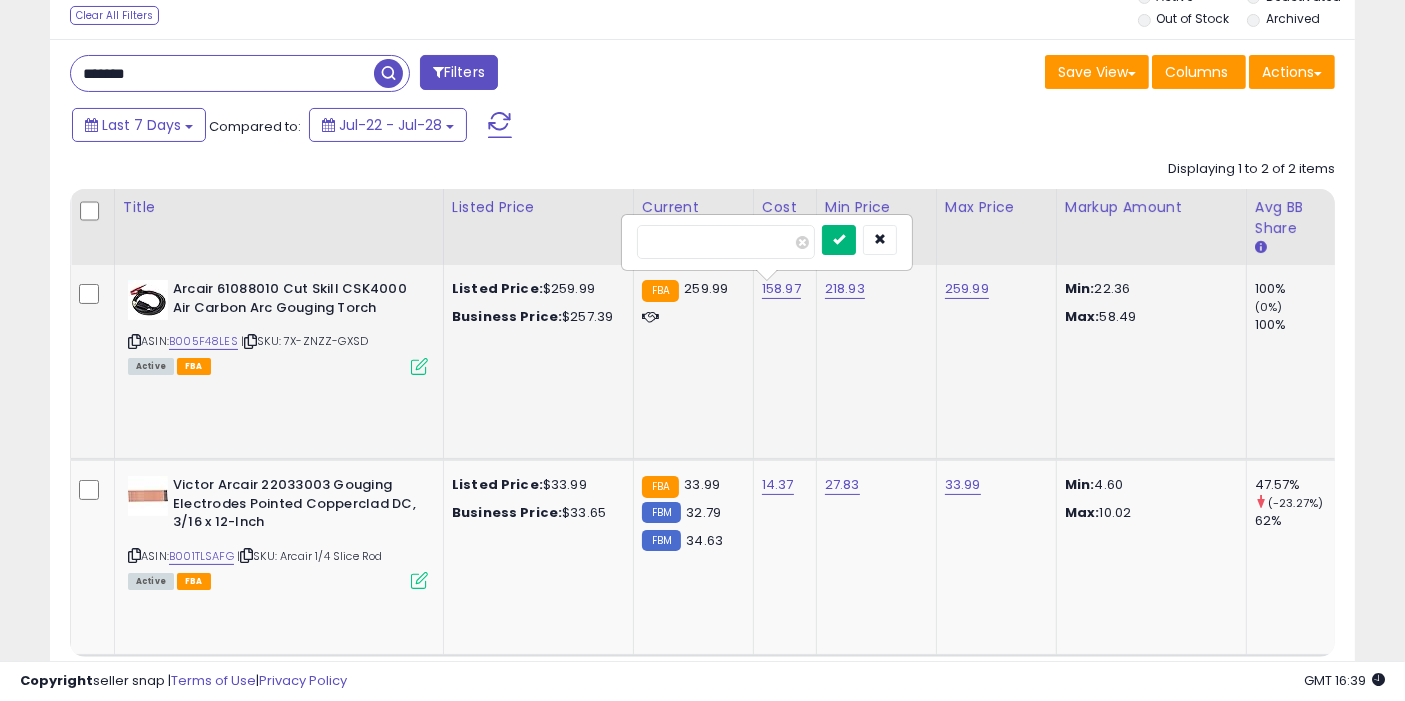 type on "******" 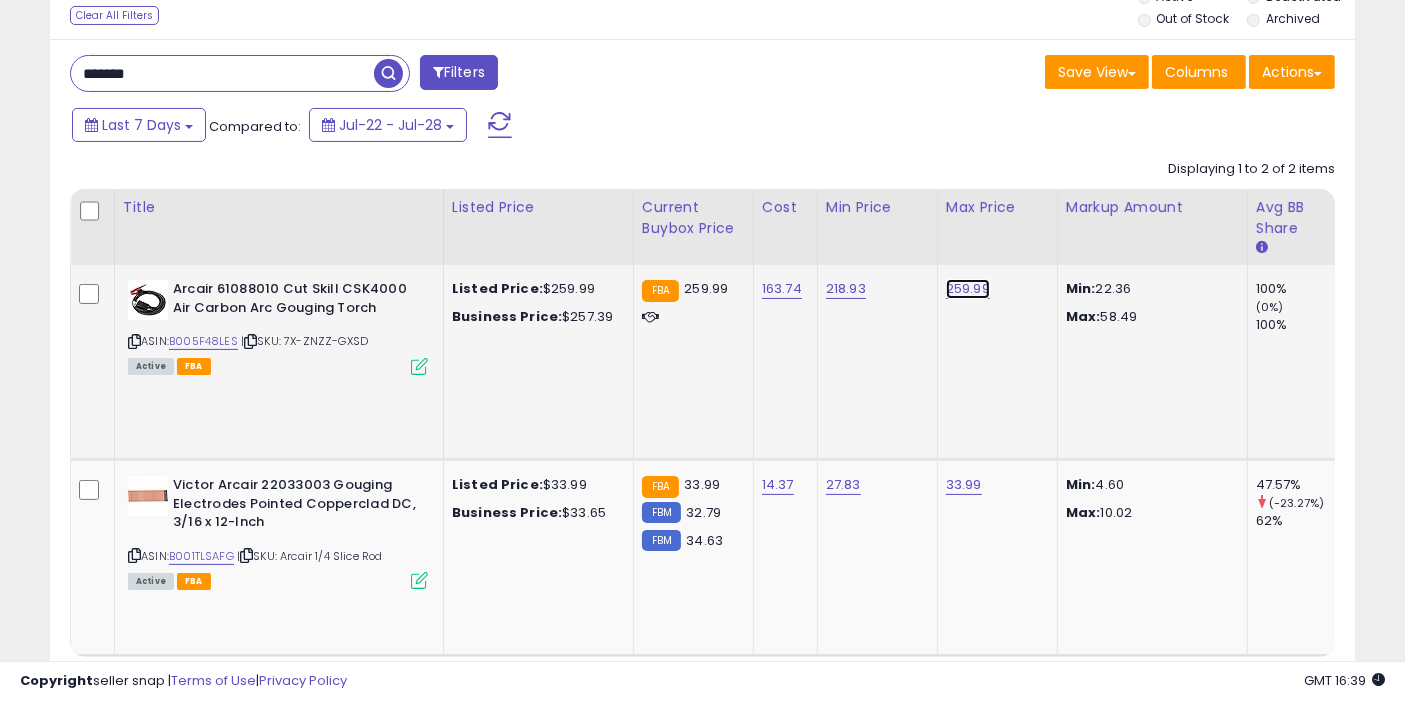 click on "259.99" at bounding box center [968, 289] 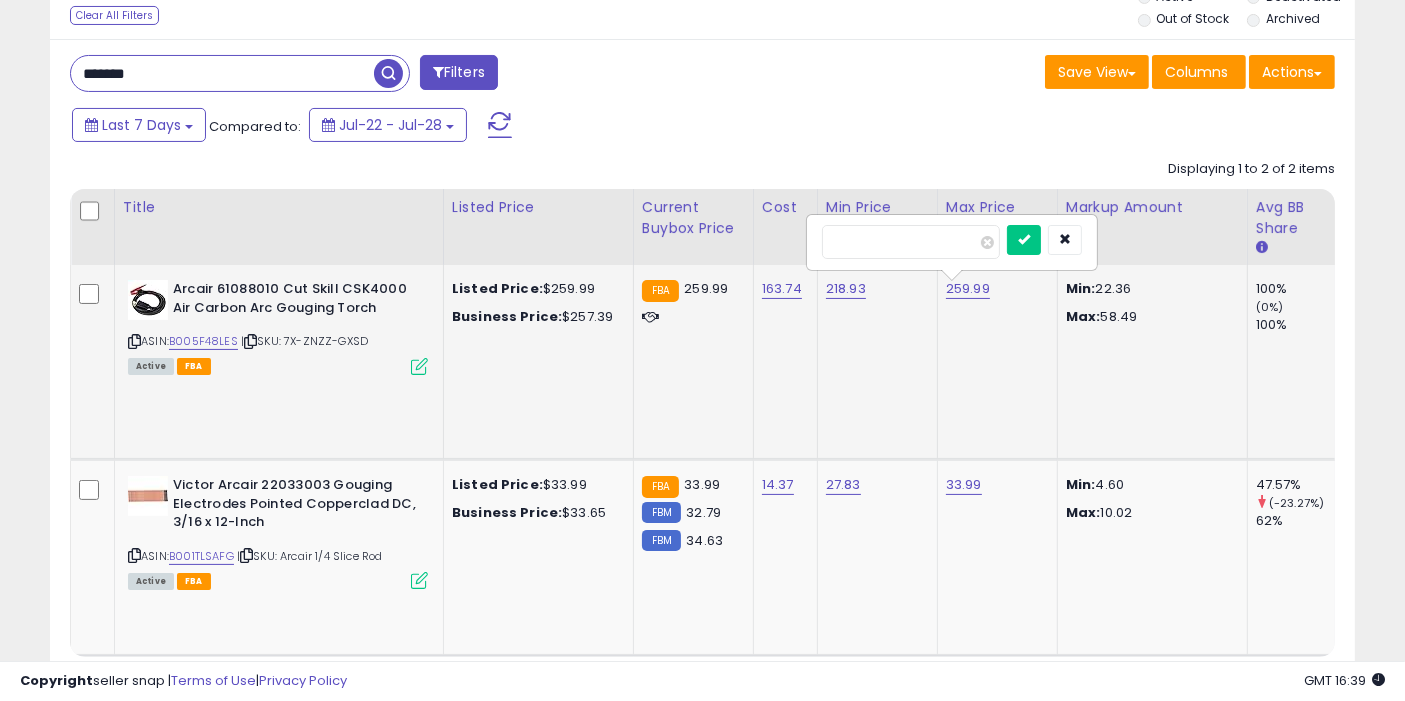 type on "******" 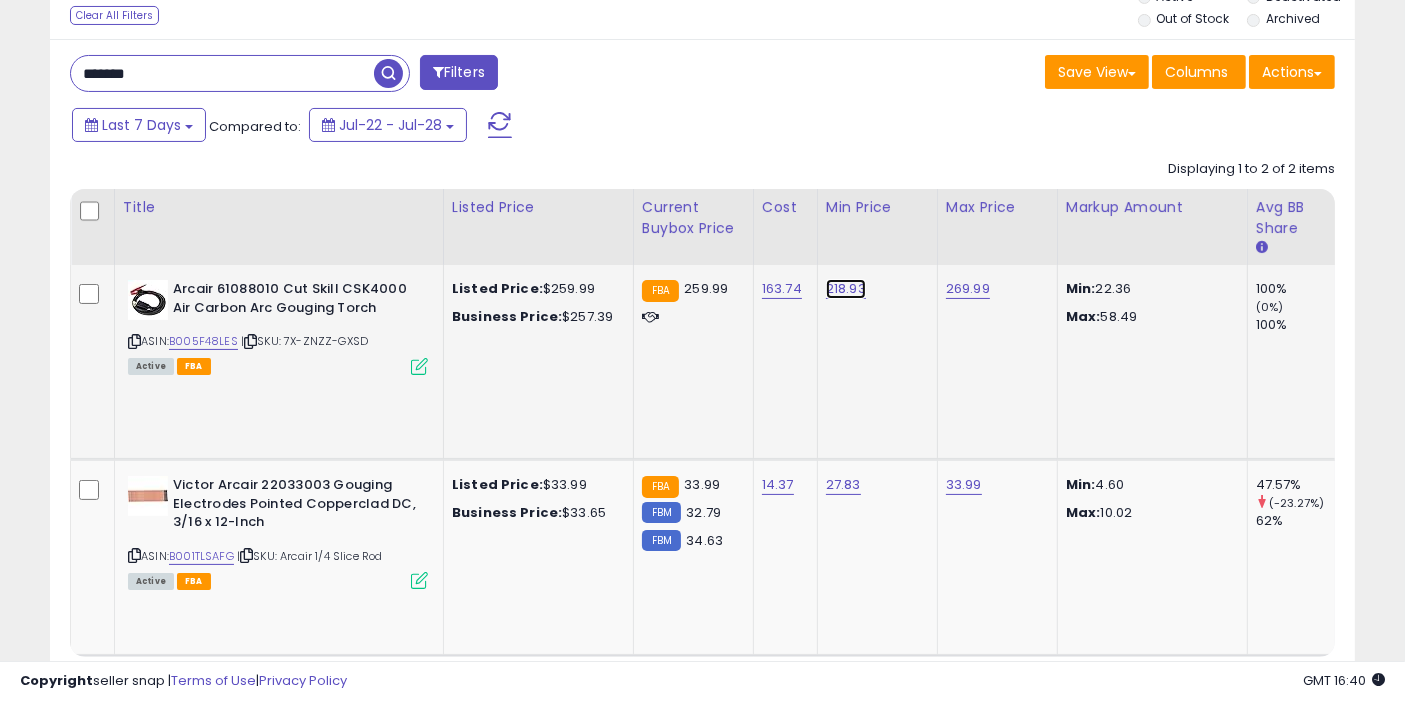 click on "218.93" at bounding box center (846, 289) 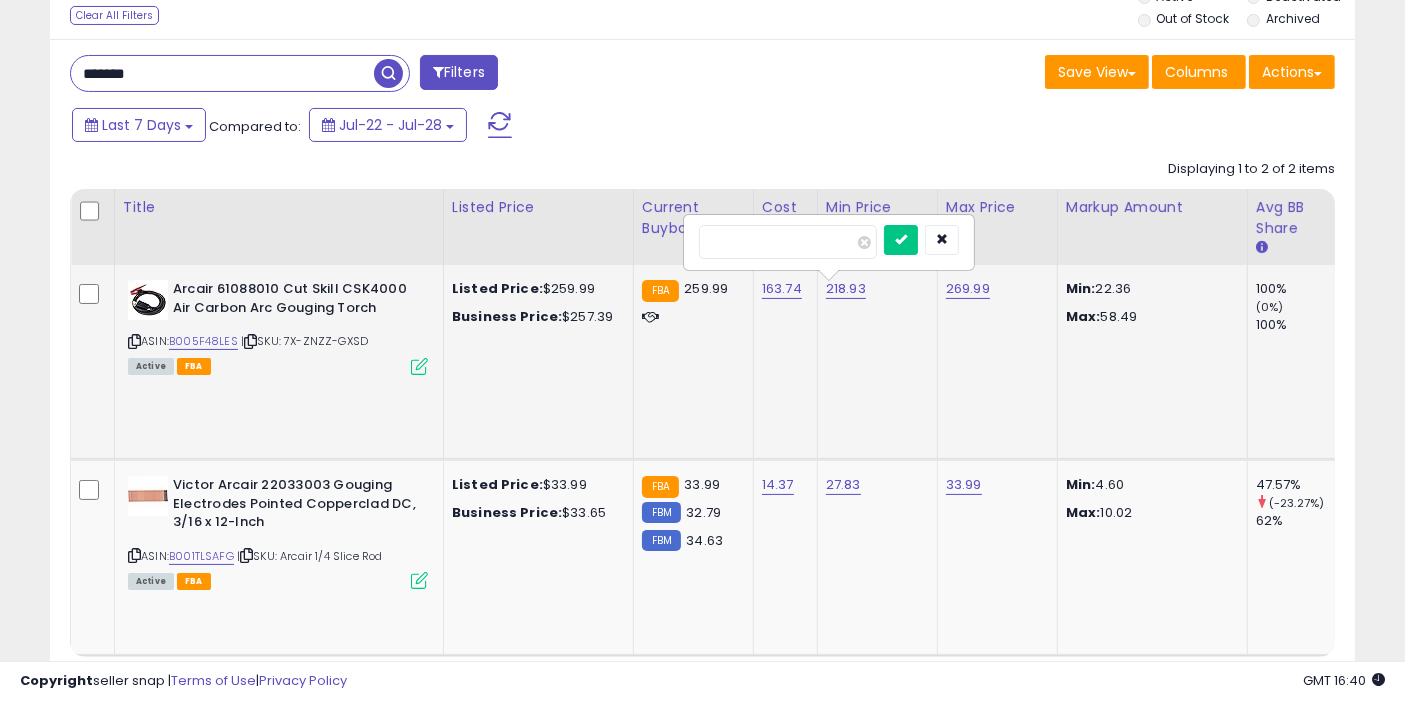 type on "******" 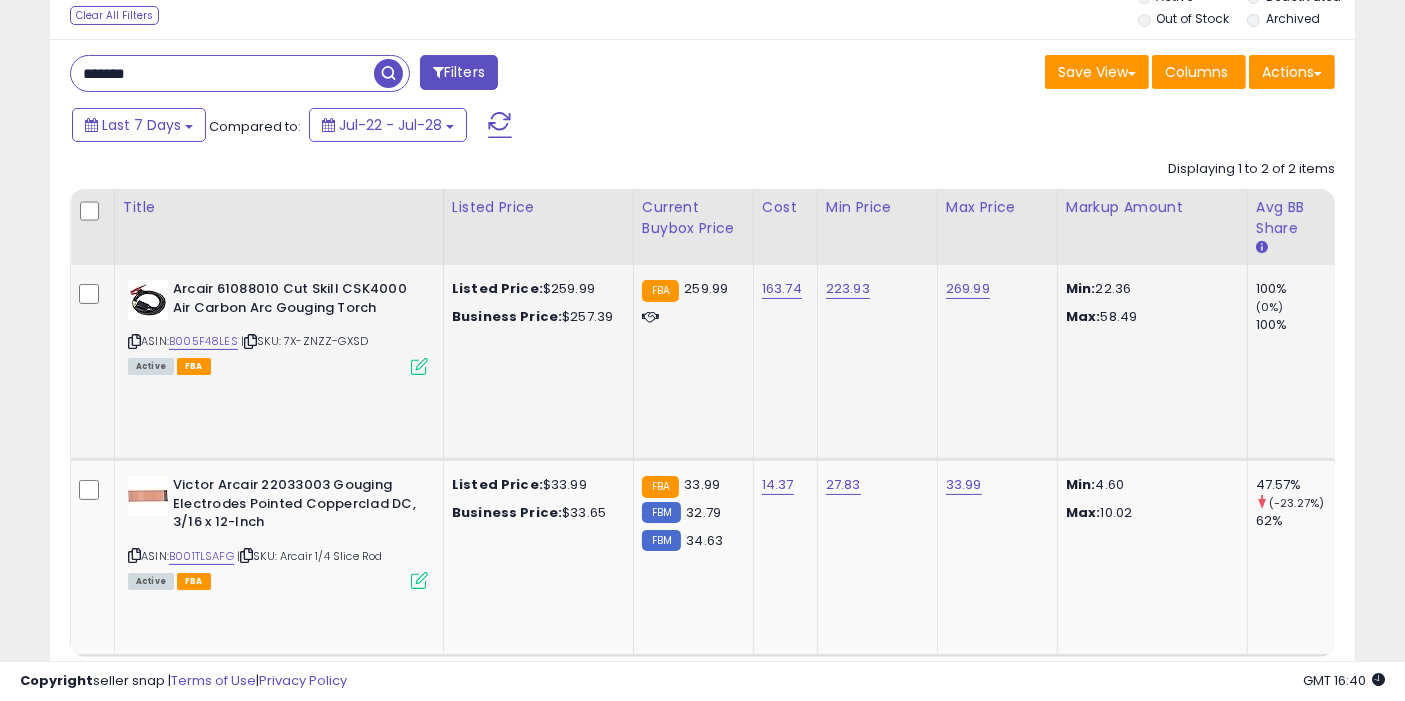 click at bounding box center (388, 73) 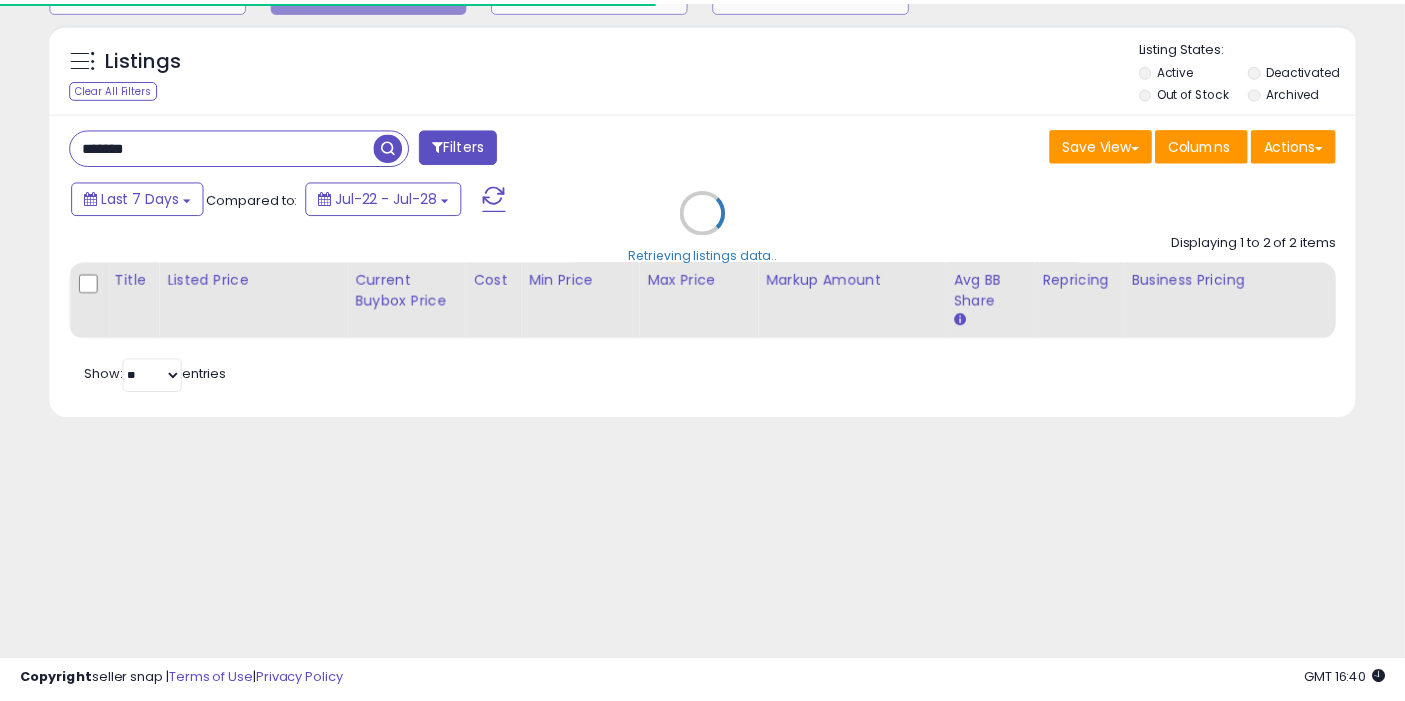 scroll, scrollTop: 266, scrollLeft: 0, axis: vertical 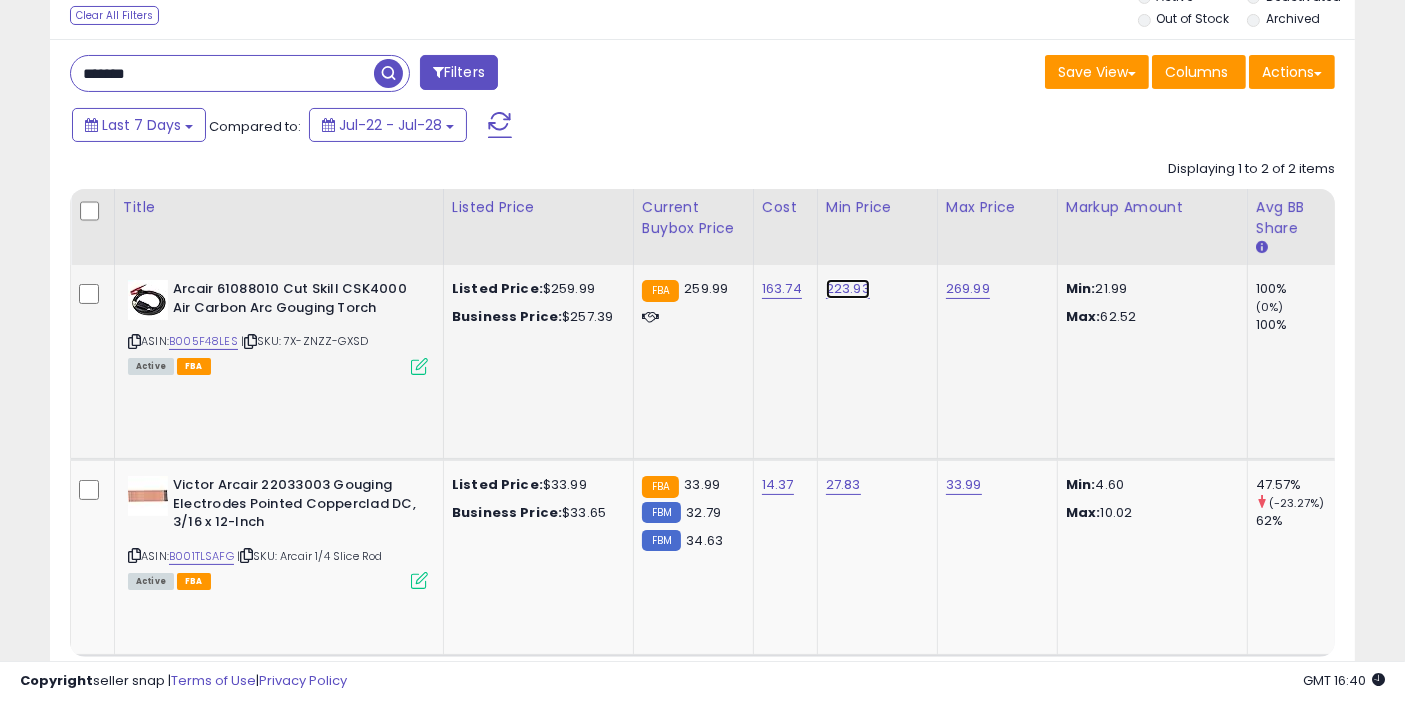 click on "223.93" at bounding box center [848, 289] 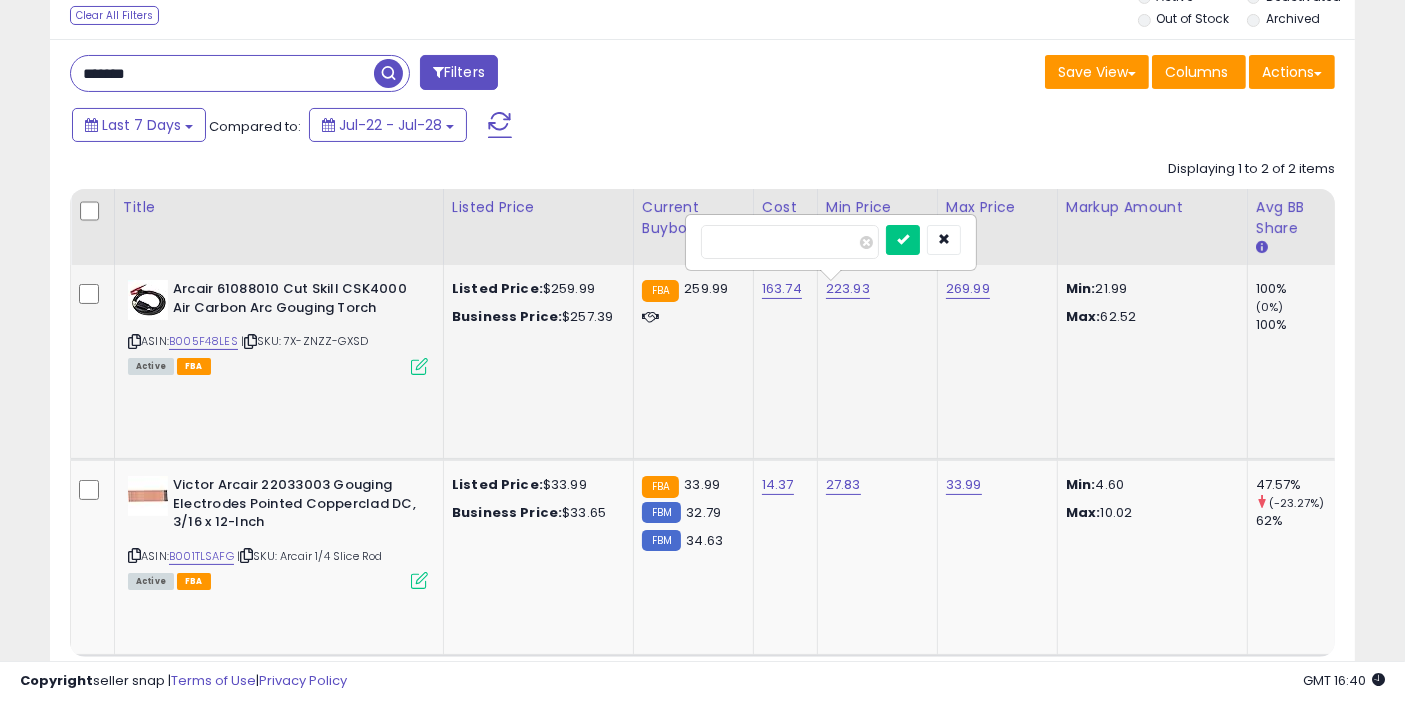 type on "******" 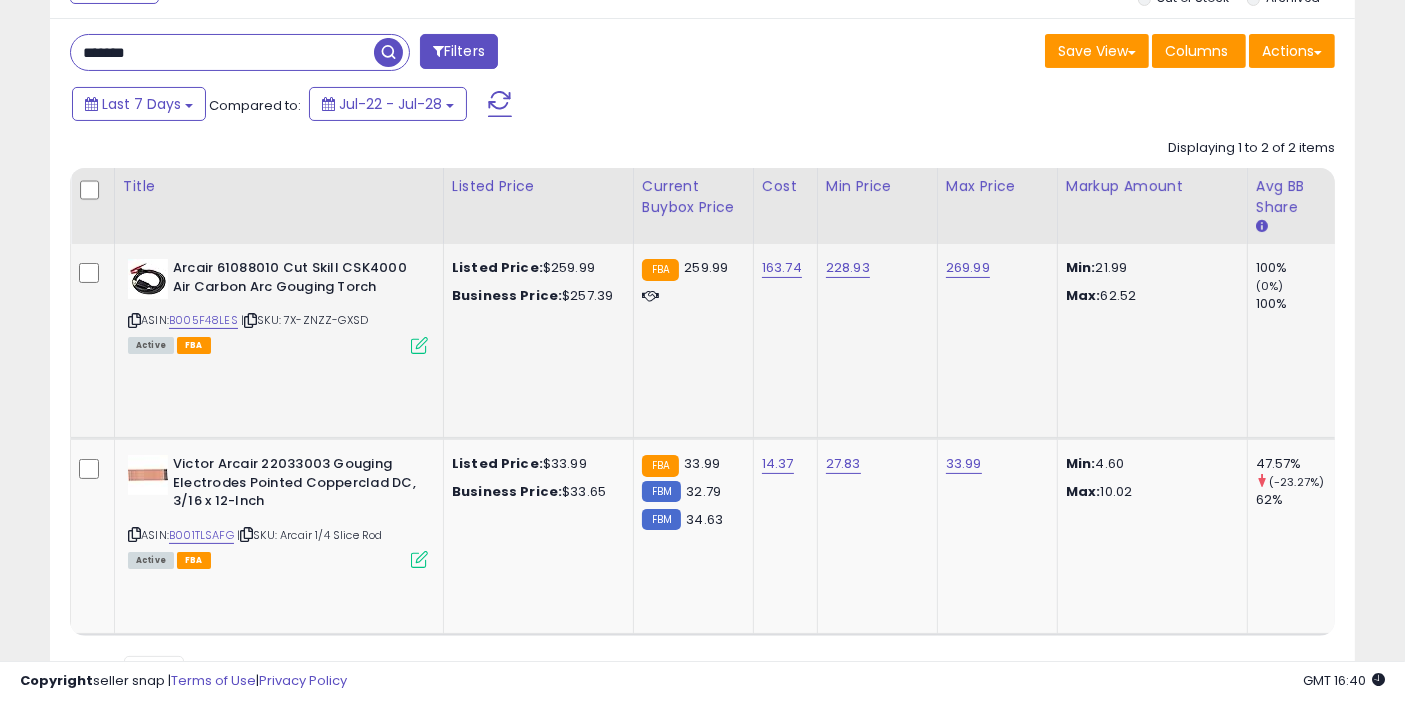 scroll, scrollTop: 288, scrollLeft: 0, axis: vertical 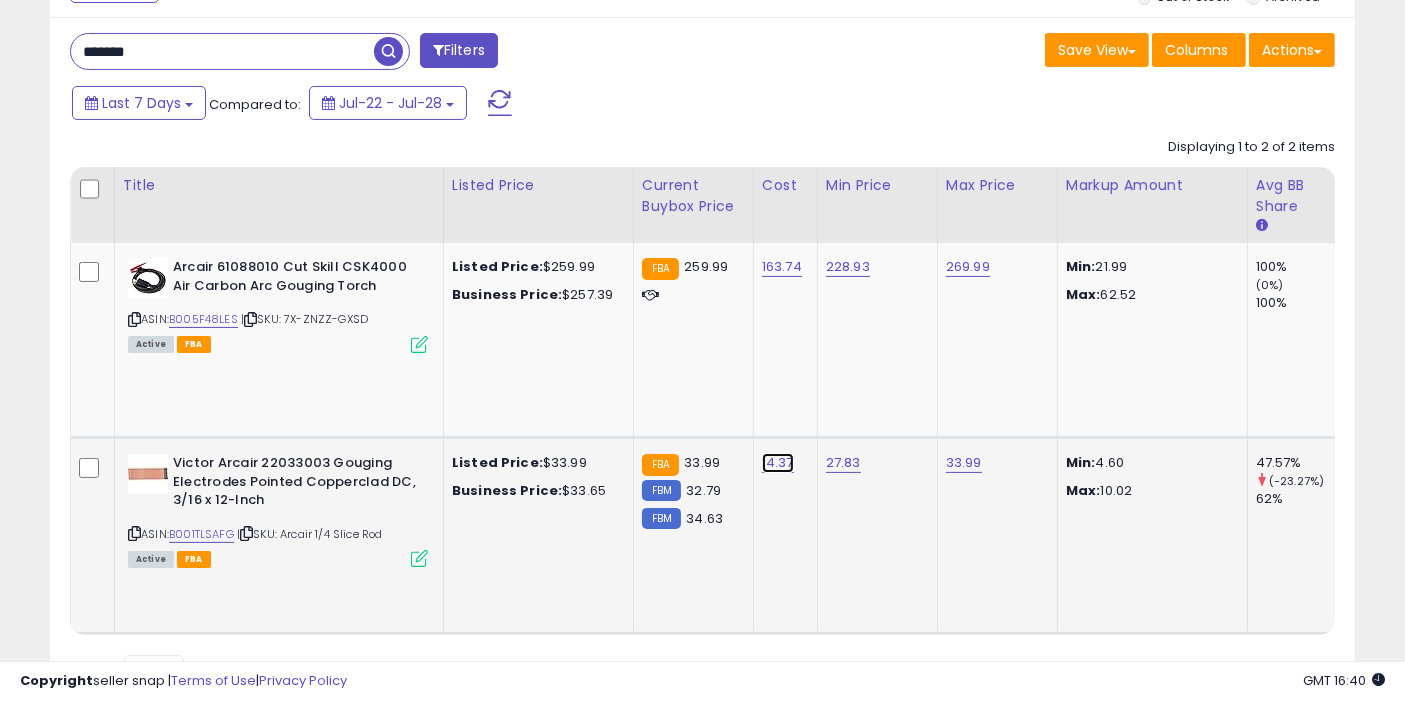 click on "14.37" at bounding box center (782, 267) 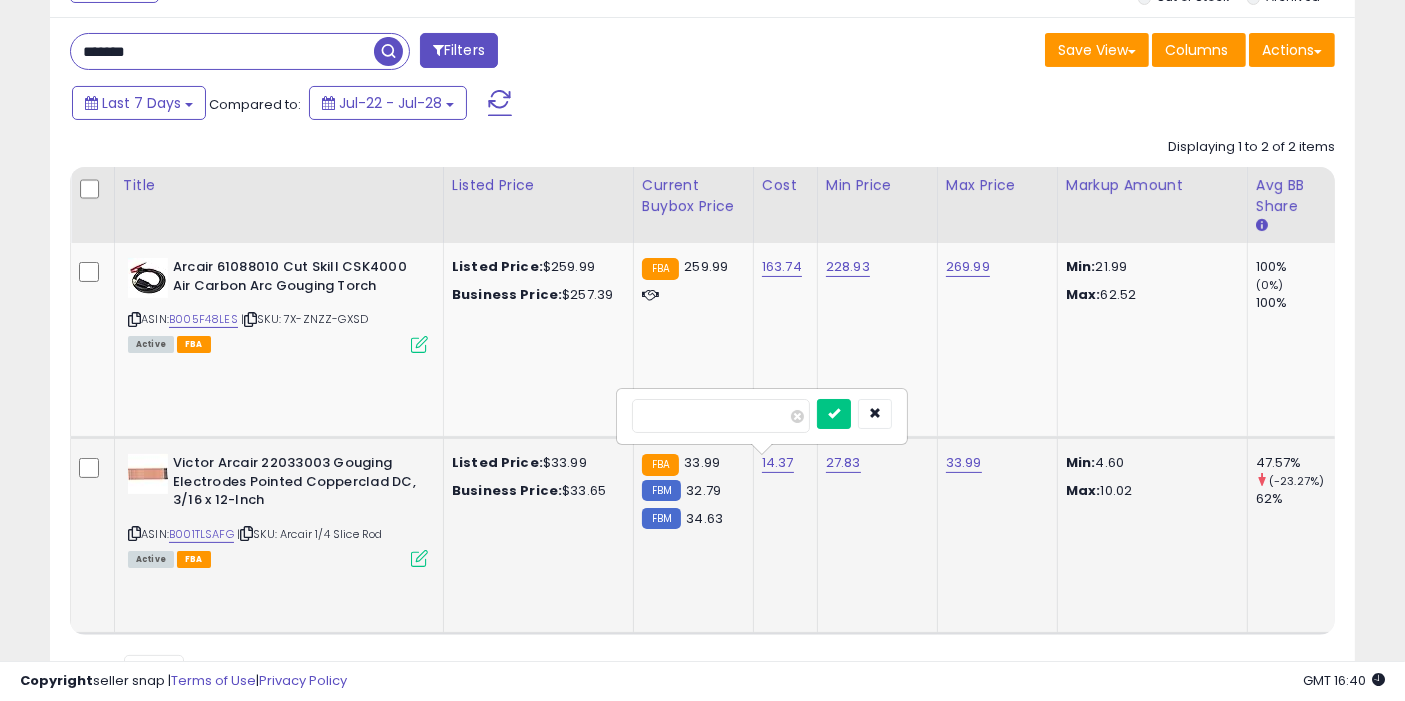type on "*****" 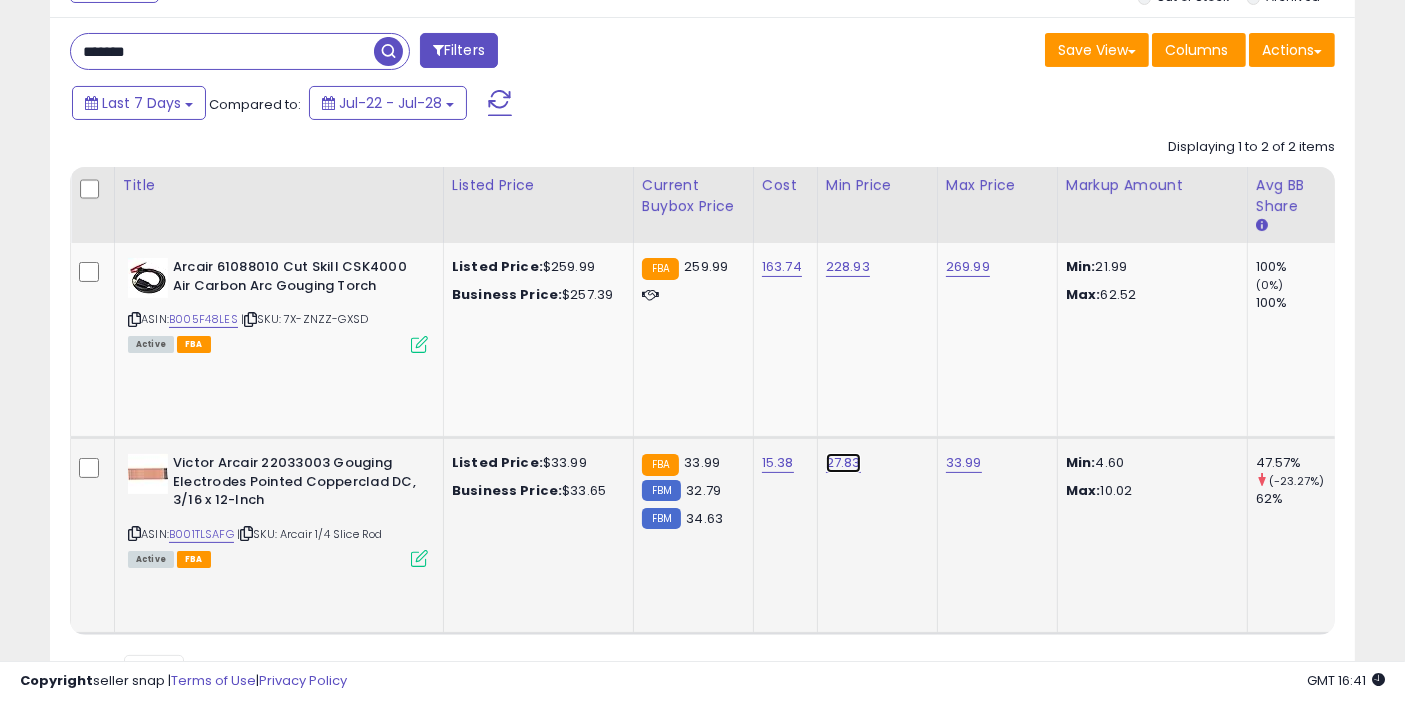 click on "27.83" at bounding box center [848, 267] 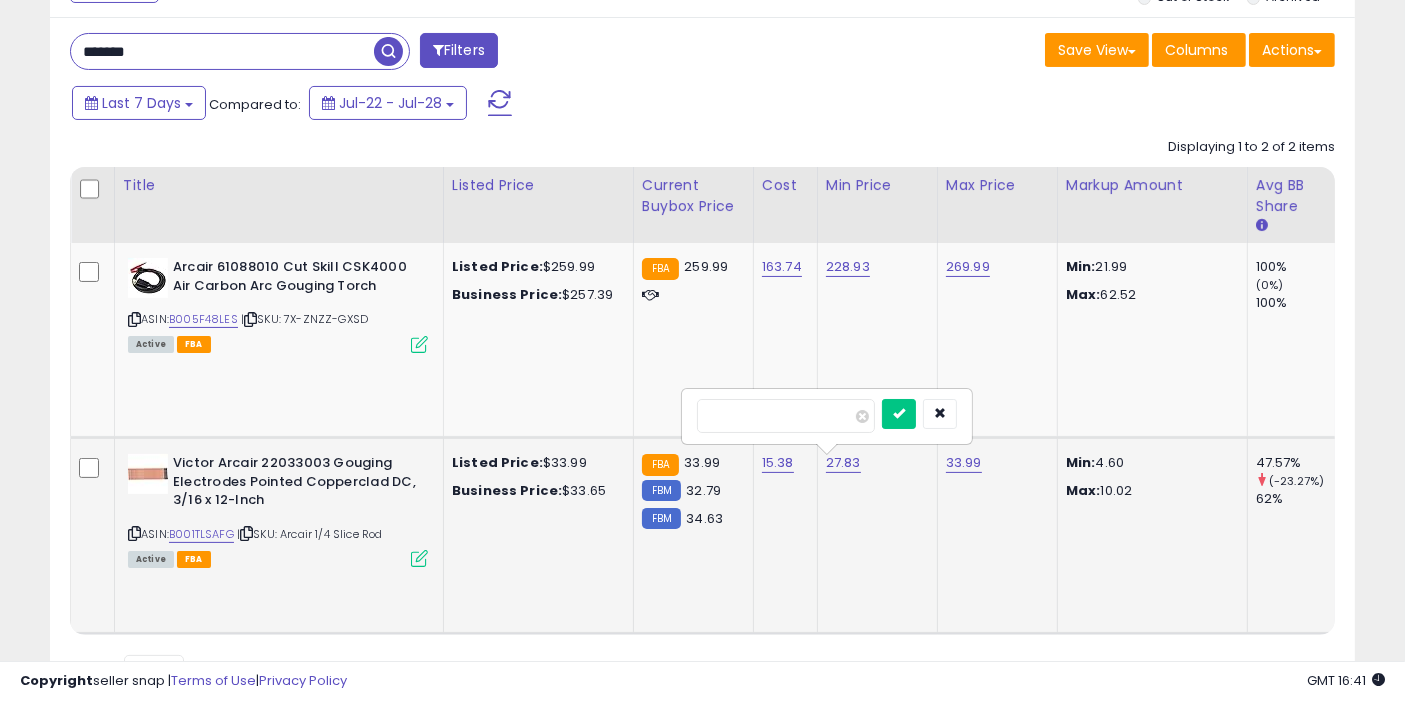 type on "*****" 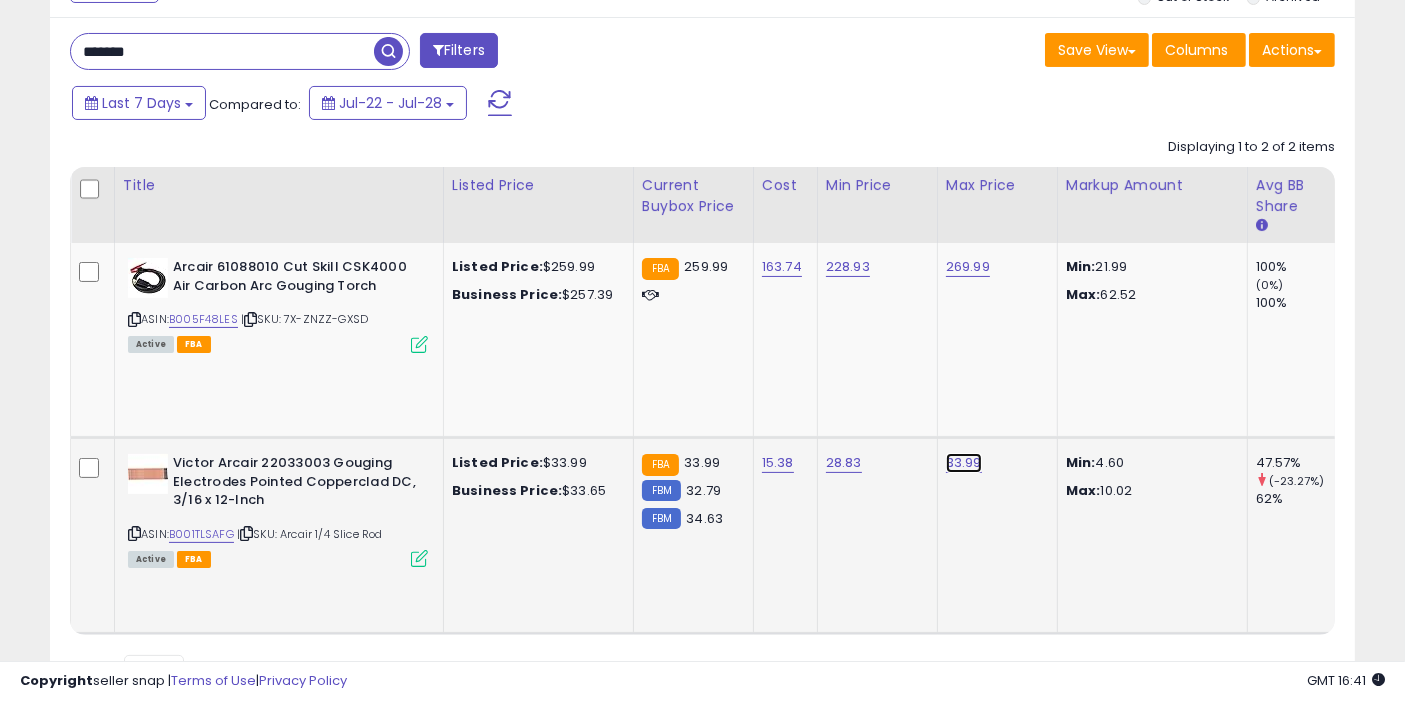 click on "33.99" at bounding box center [968, 267] 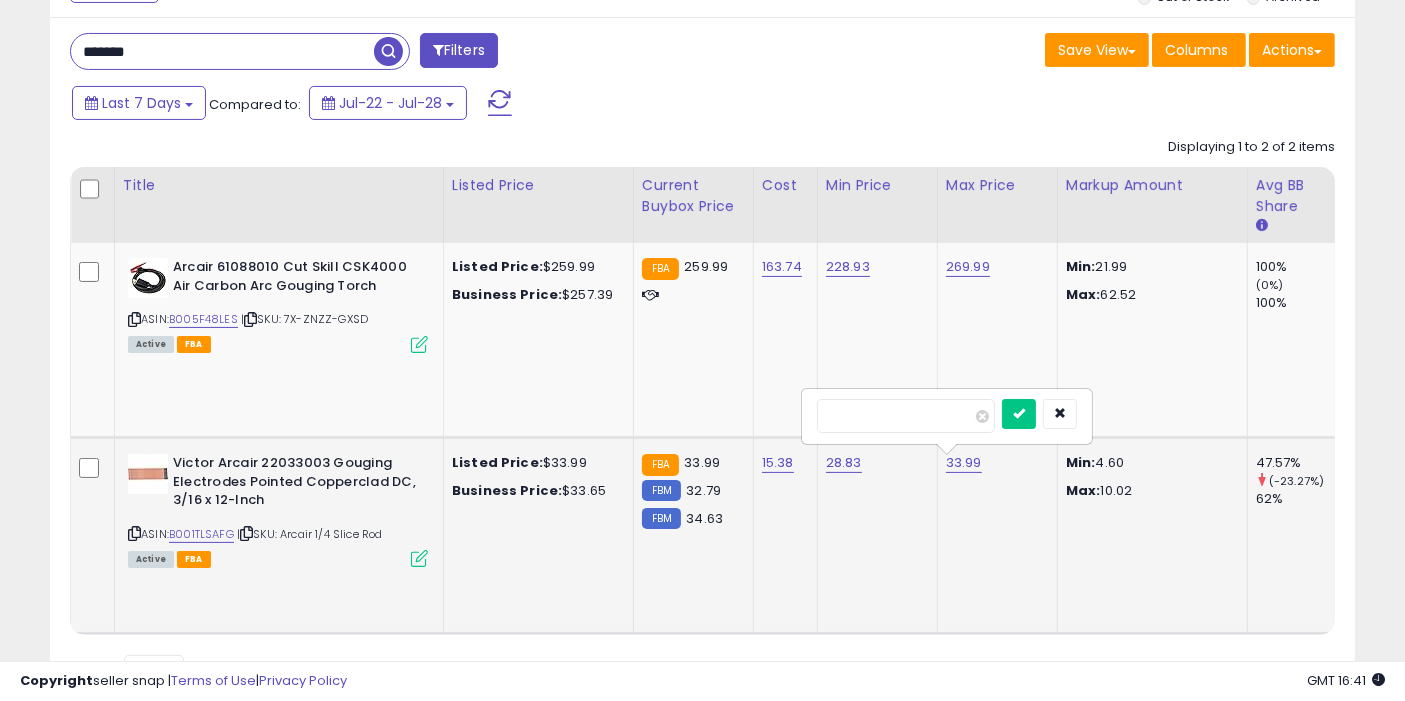 type on "*****" 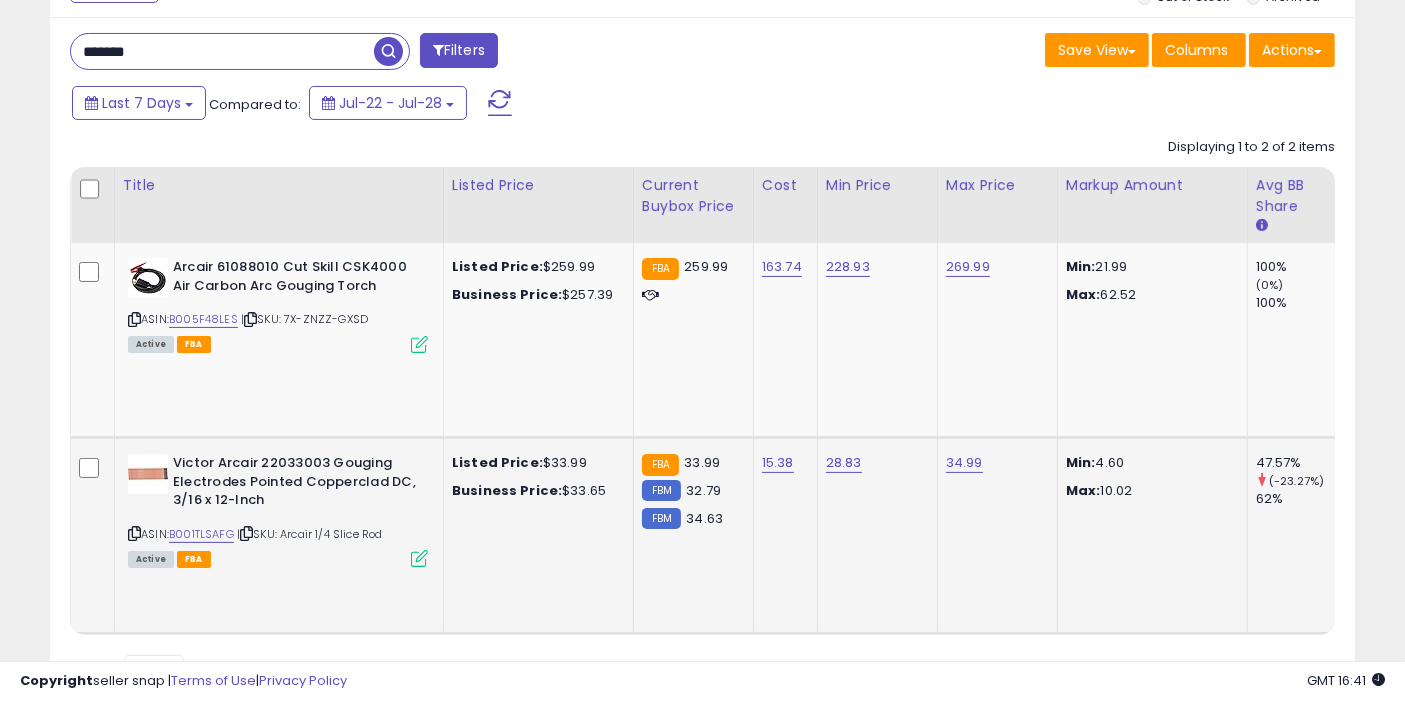 scroll, scrollTop: 0, scrollLeft: 4, axis: horizontal 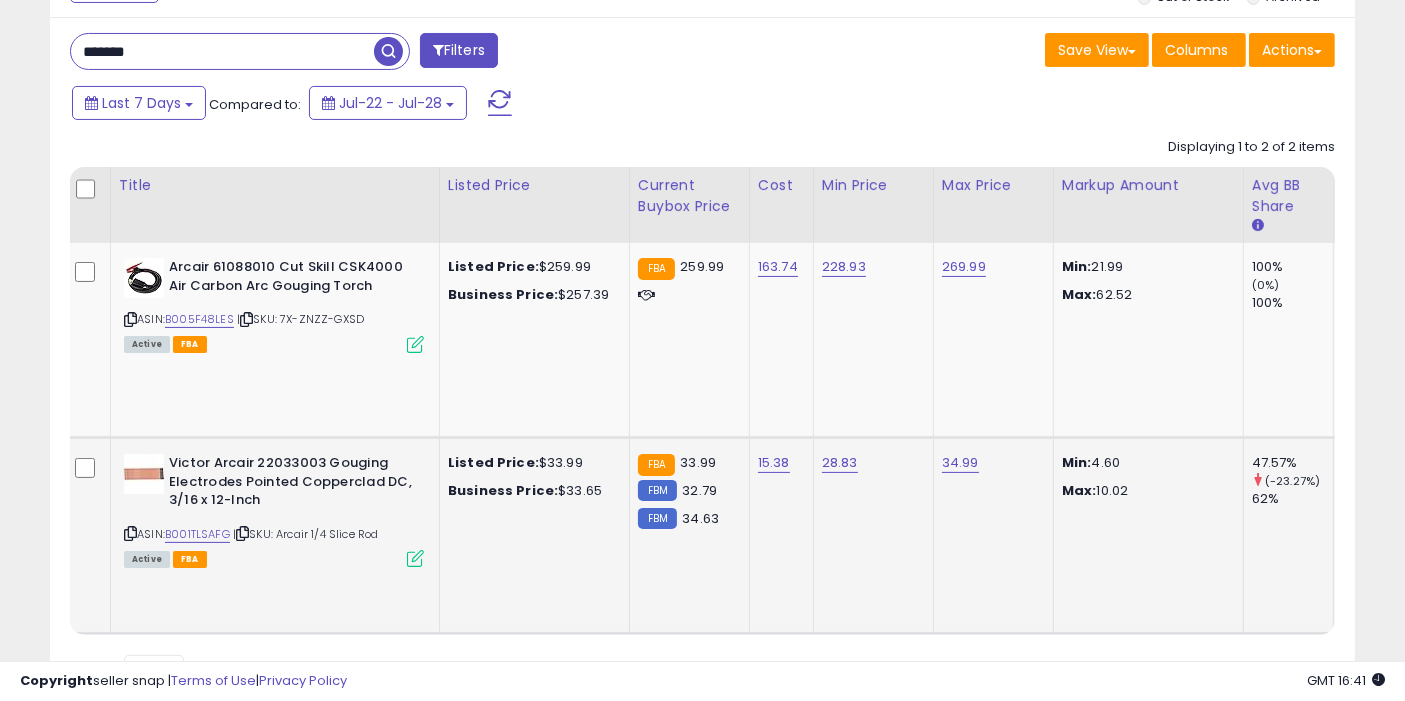 click at bounding box center (388, 51) 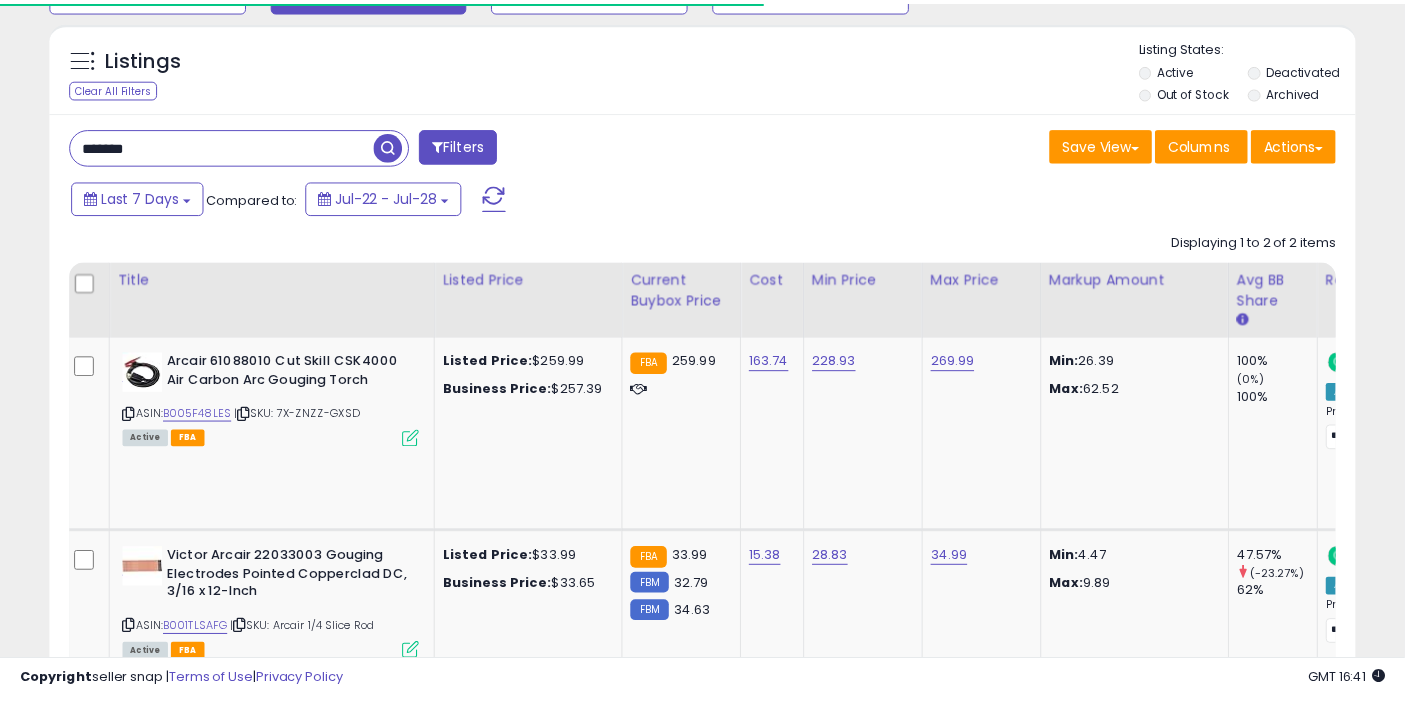 scroll, scrollTop: 288, scrollLeft: 0, axis: vertical 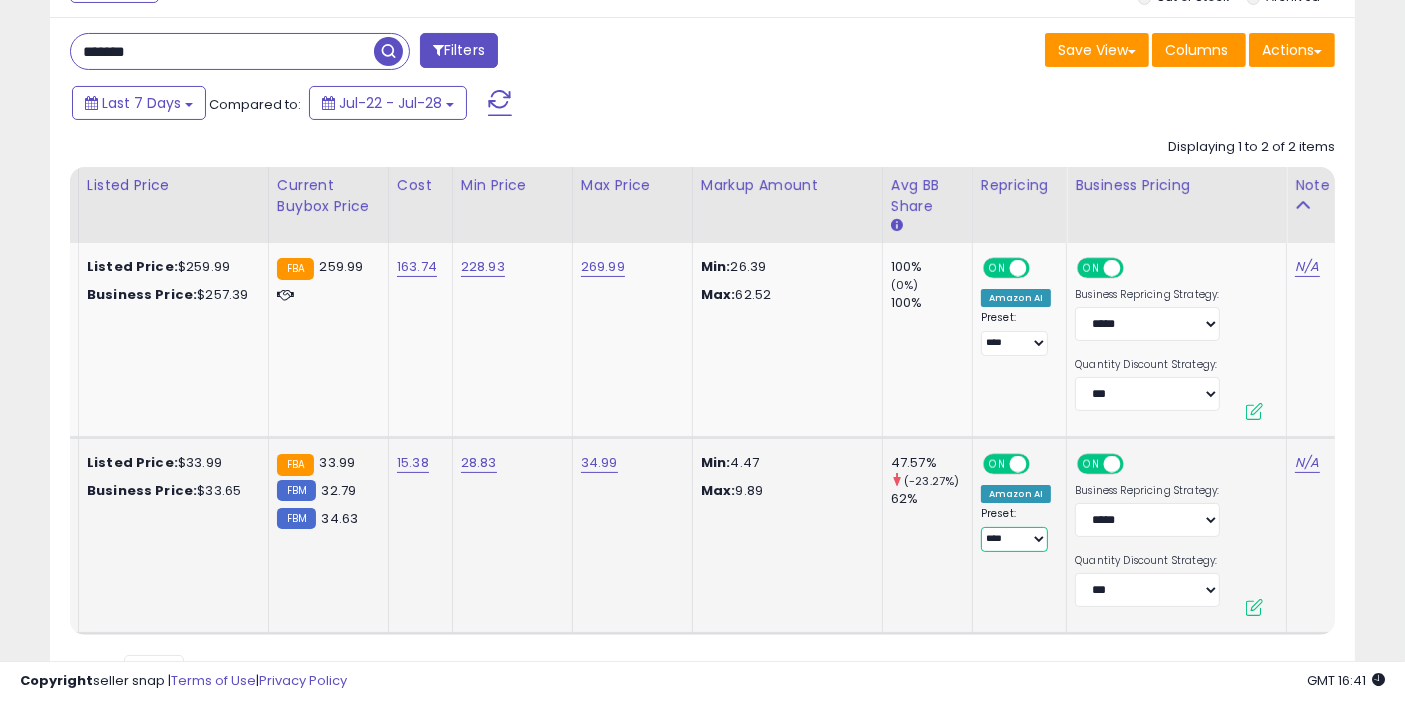 click on "**********" at bounding box center (1014, 539) 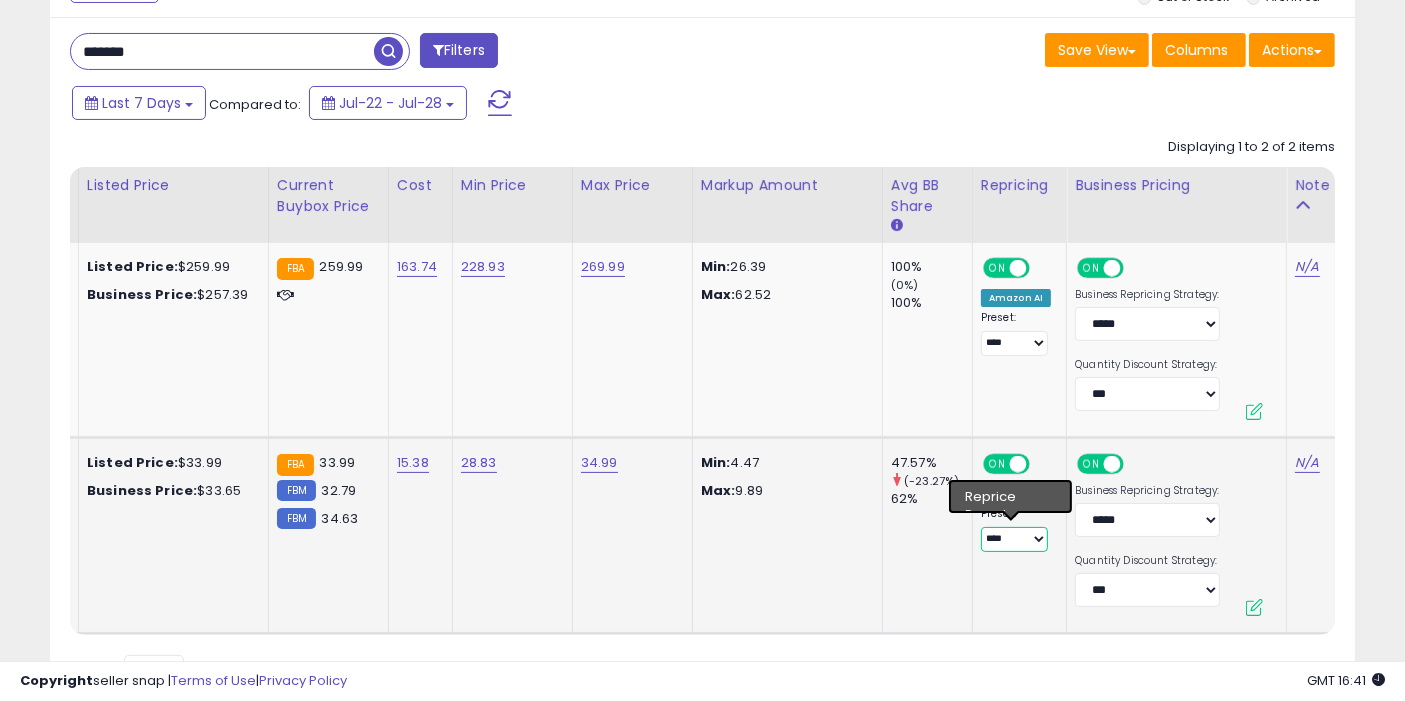 select on "**********" 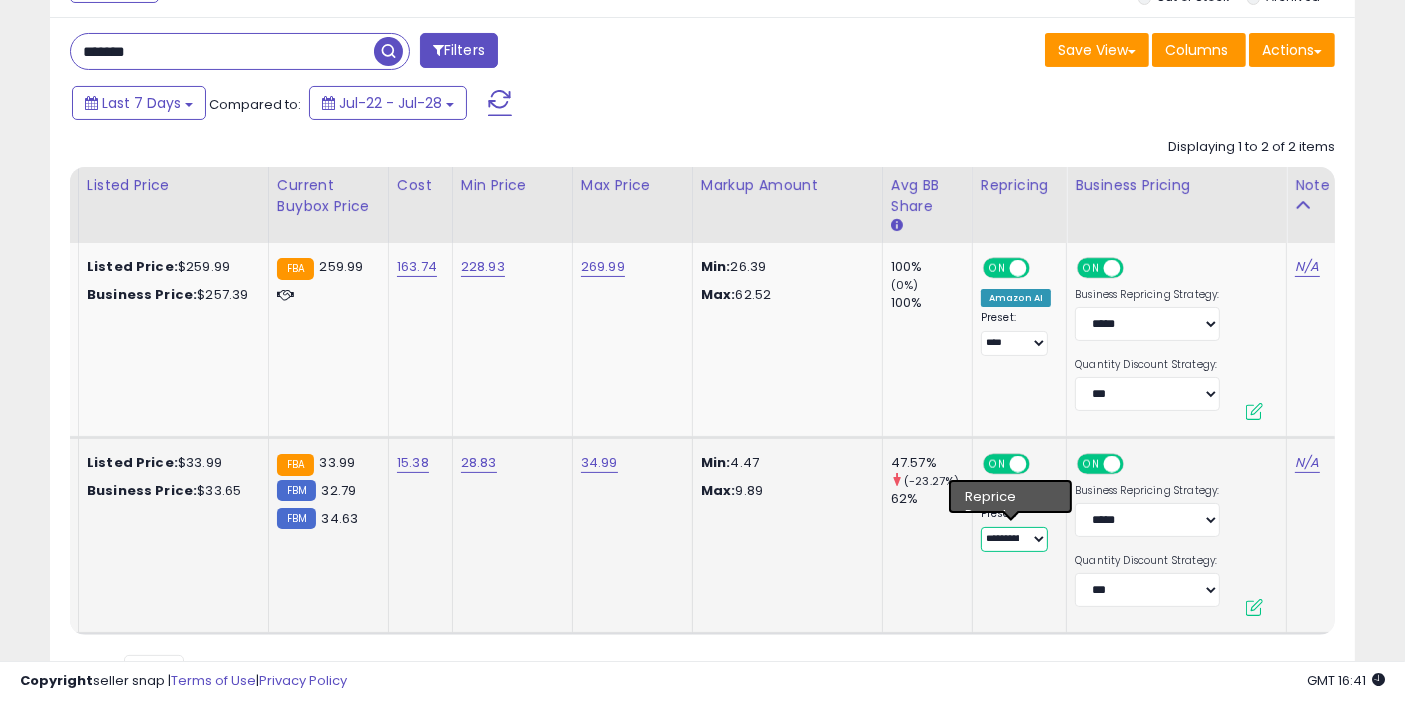 click on "**********" at bounding box center [1014, 539] 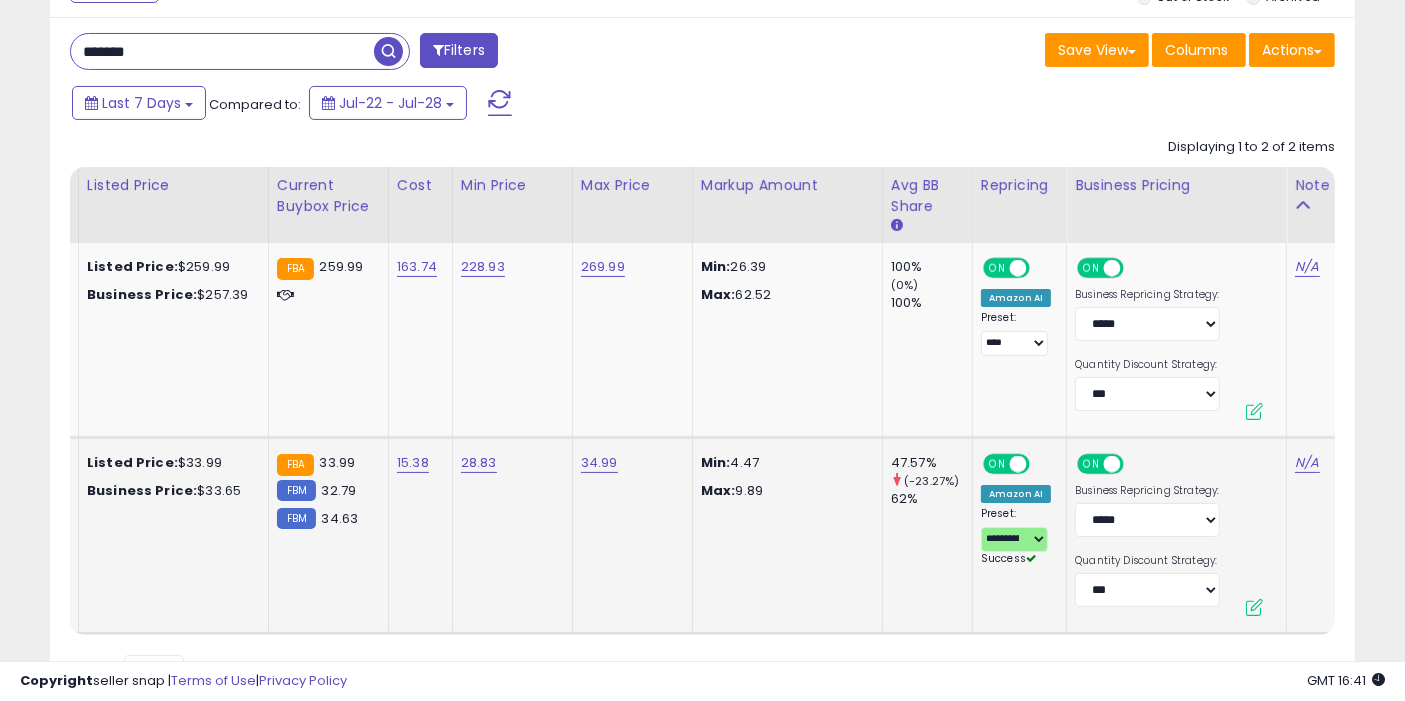 click at bounding box center (1254, 607) 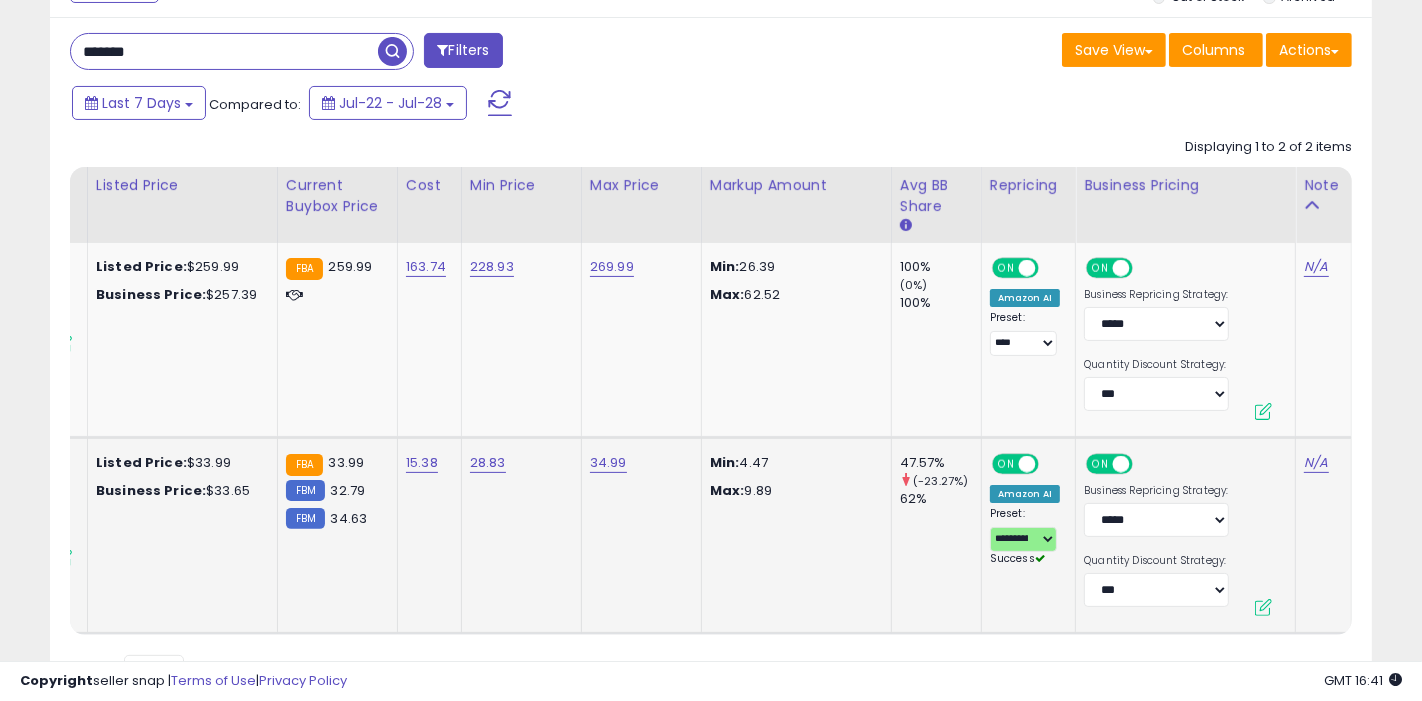 scroll, scrollTop: 0, scrollLeft: 348, axis: horizontal 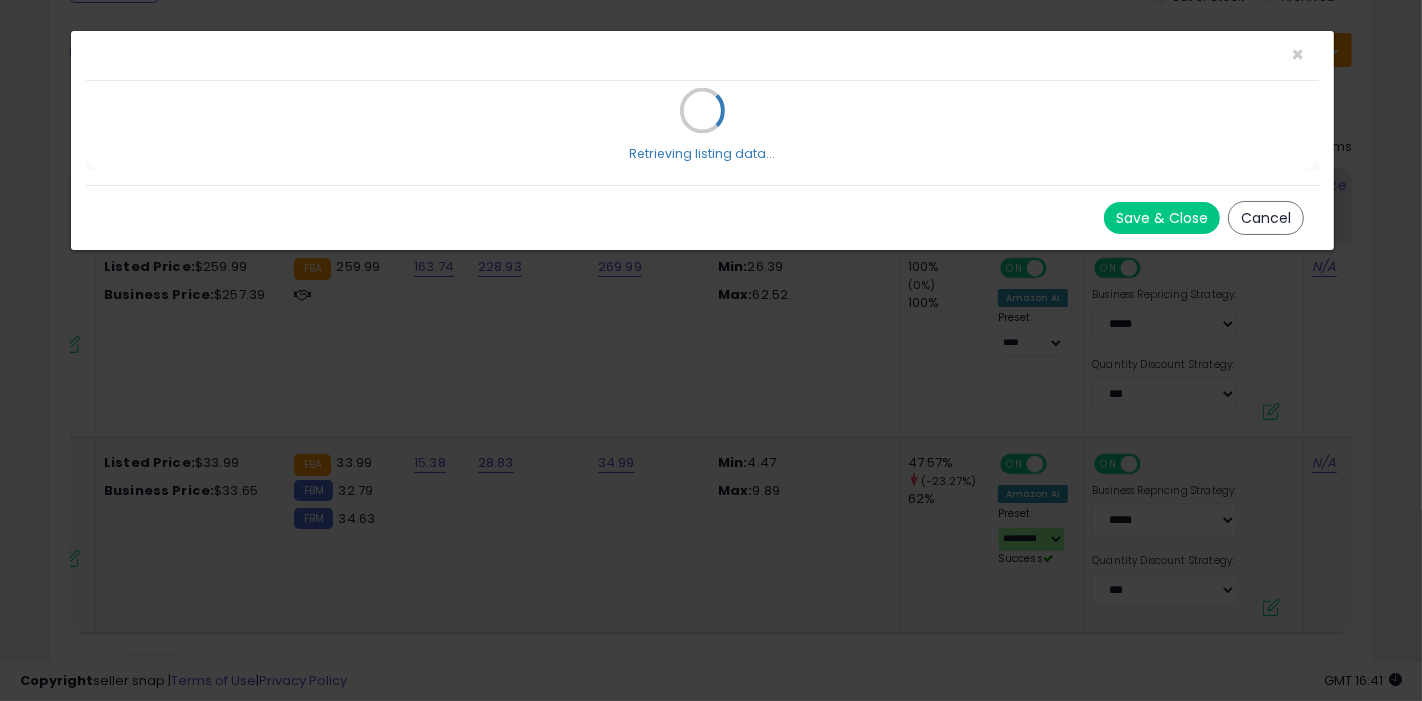 select on "*****" 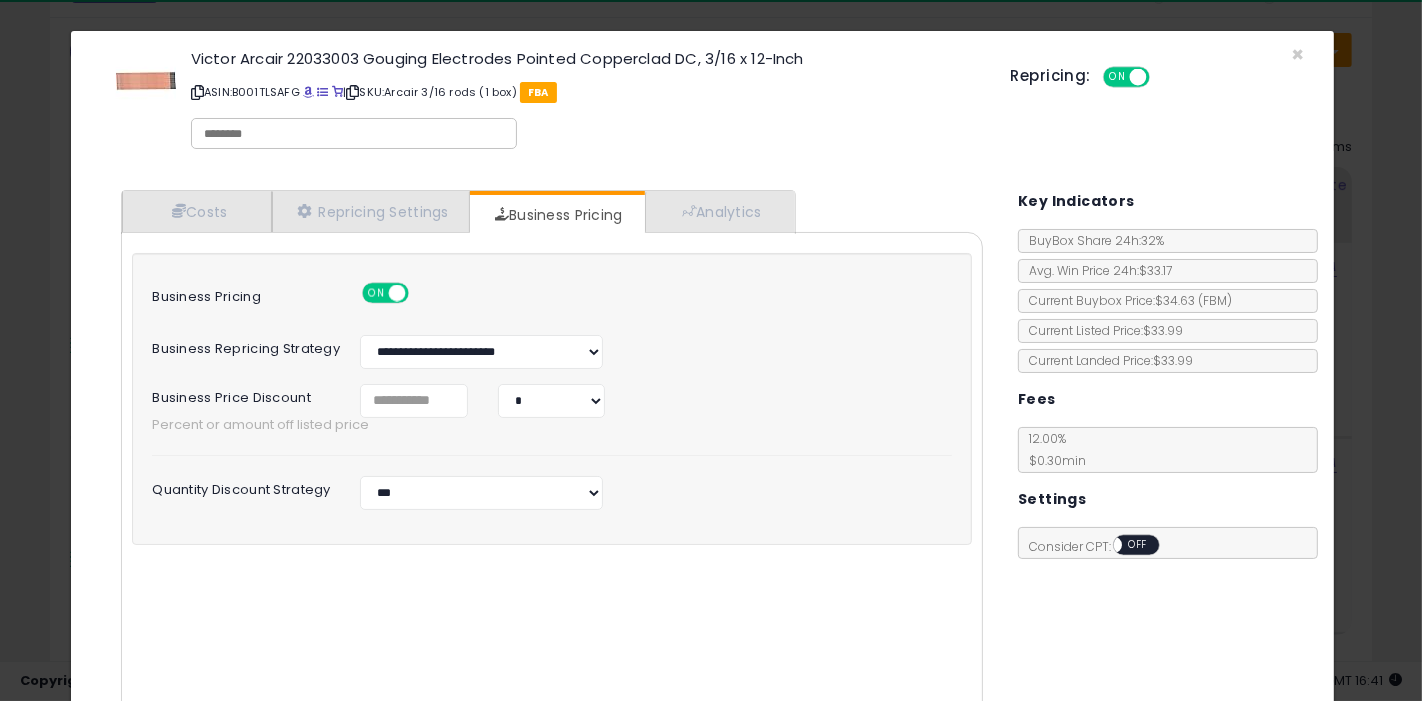 click on "Victor Arcair 22033003 Gouging Electrodes Pointed Copperclad DC, 3/16 x 12-Inch
ASIN:  B001TLSAFG
|
SKU:  Arcair 3/16 rods (1 box)
FBA
Repricing:
ON  OFF" 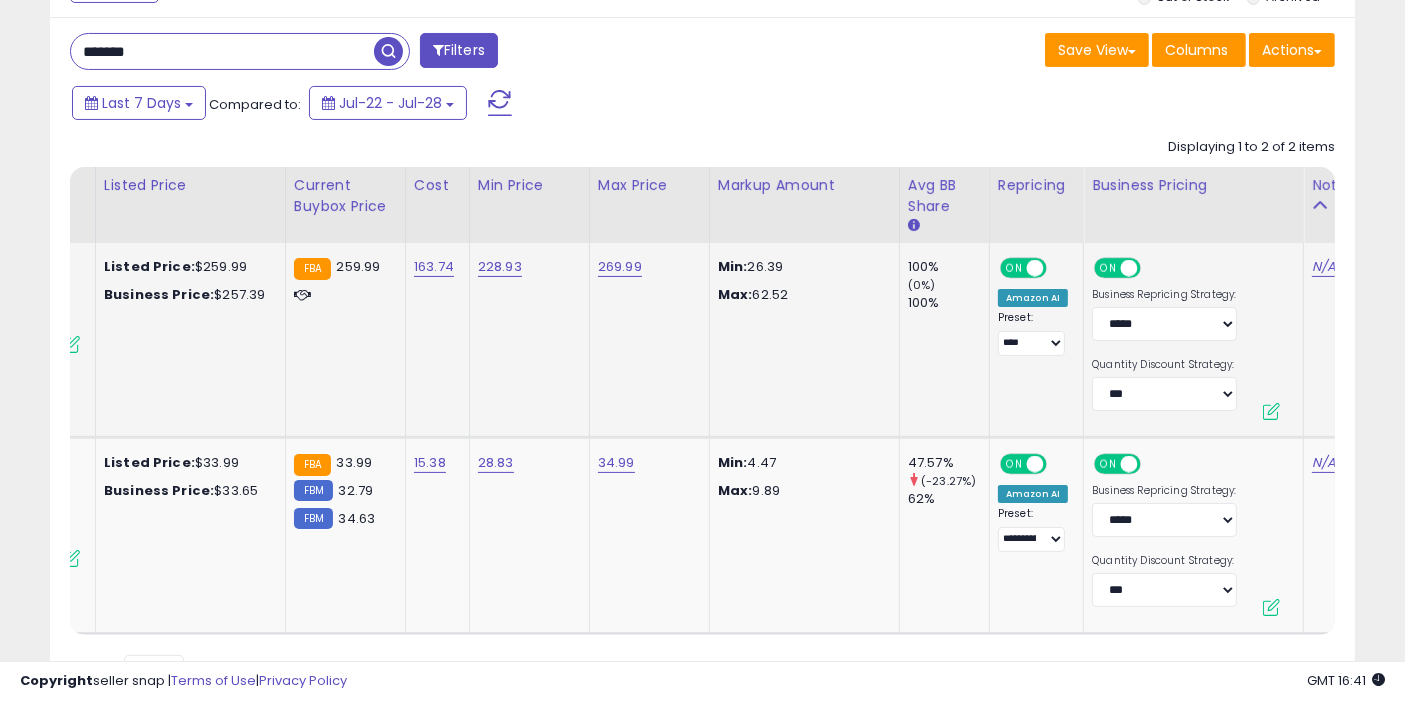 scroll, scrollTop: 0, scrollLeft: 0, axis: both 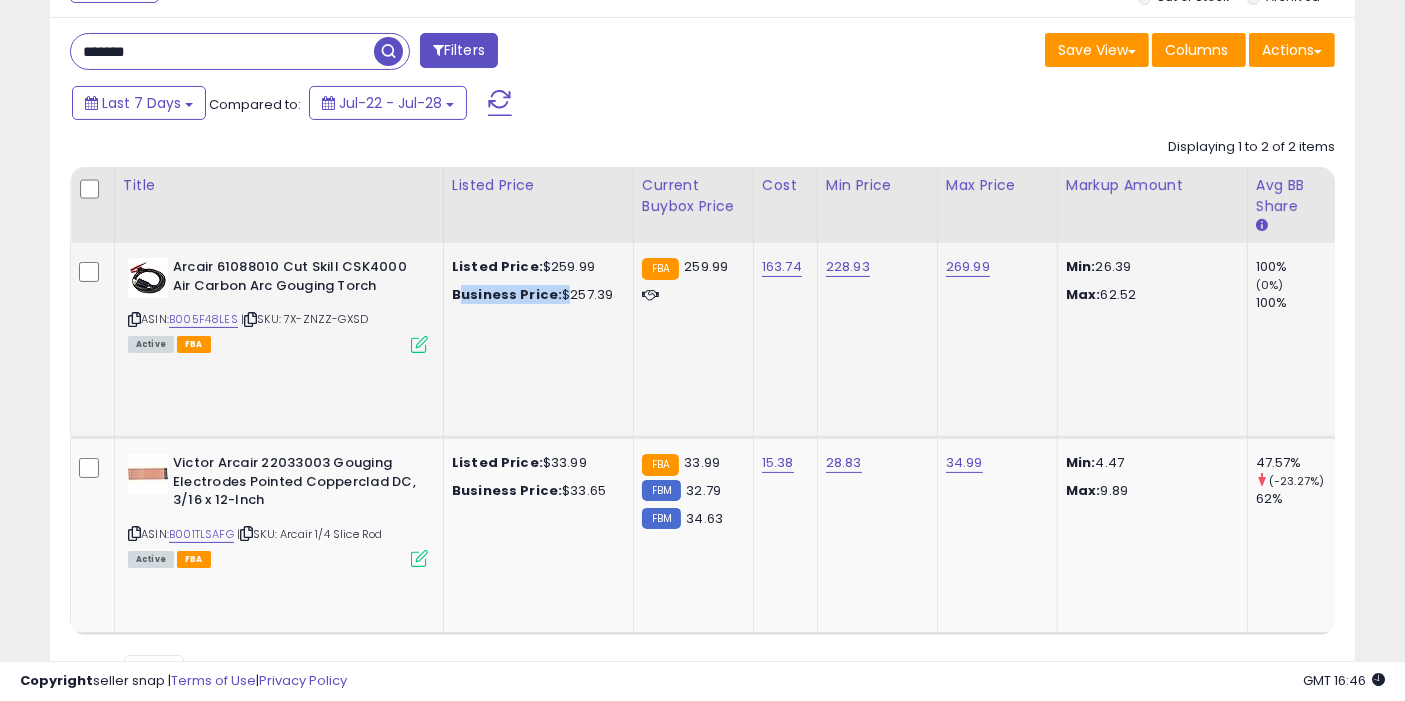 drag, startPoint x: 498, startPoint y: 407, endPoint x: 555, endPoint y: 392, distance: 58.940647 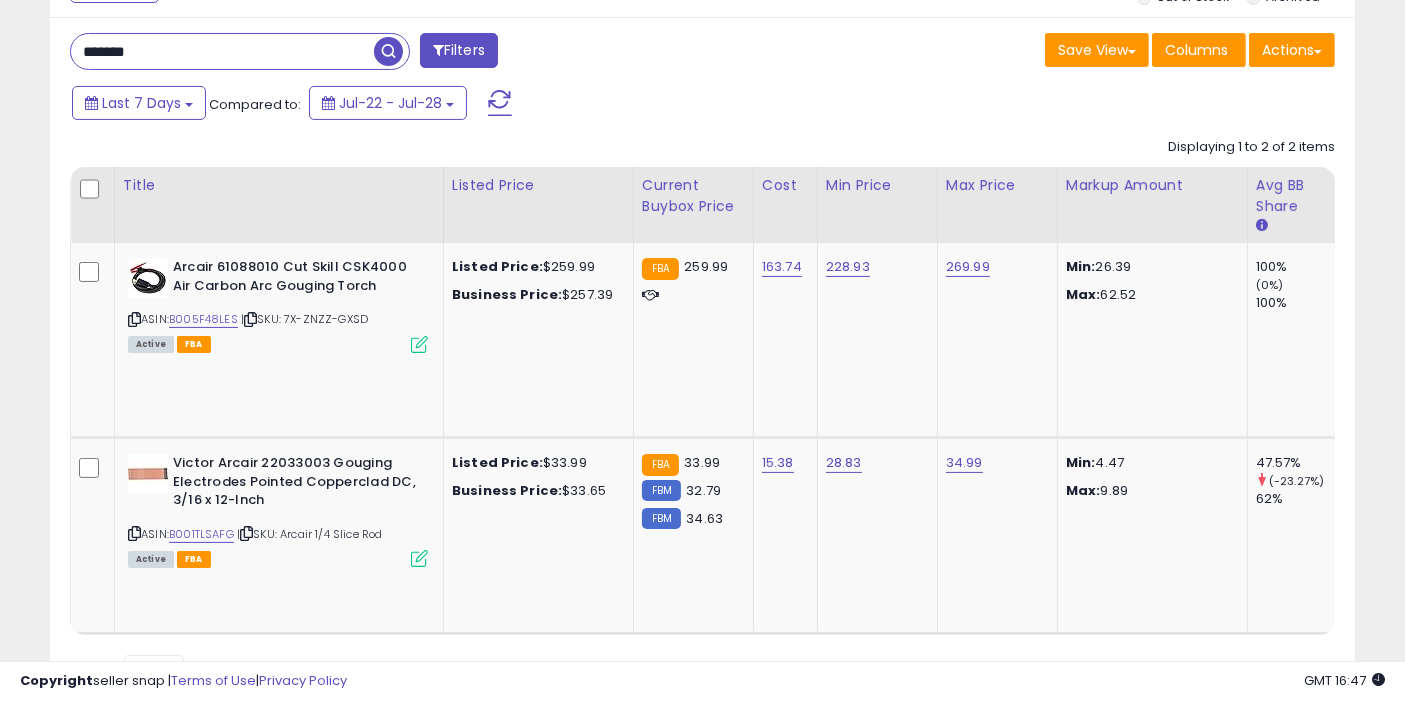 click on "*******" at bounding box center (222, 51) 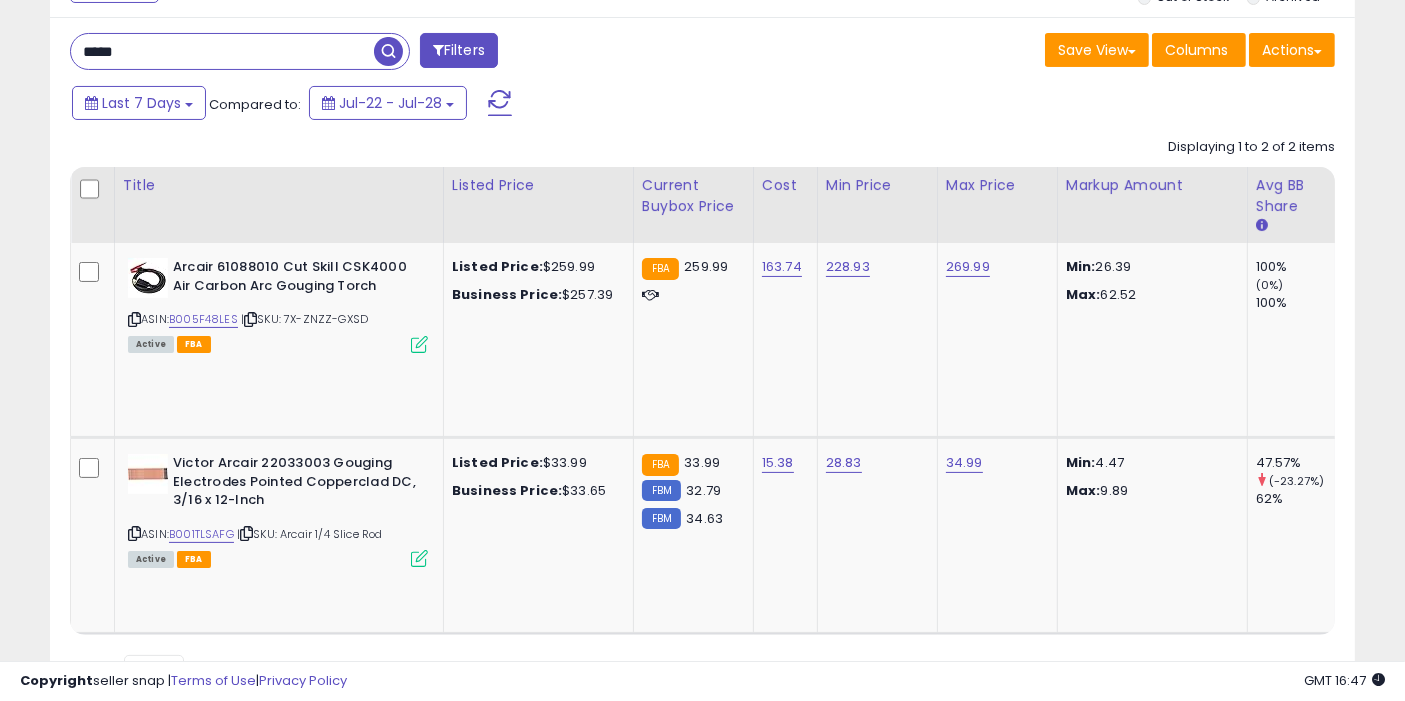 type on "*****" 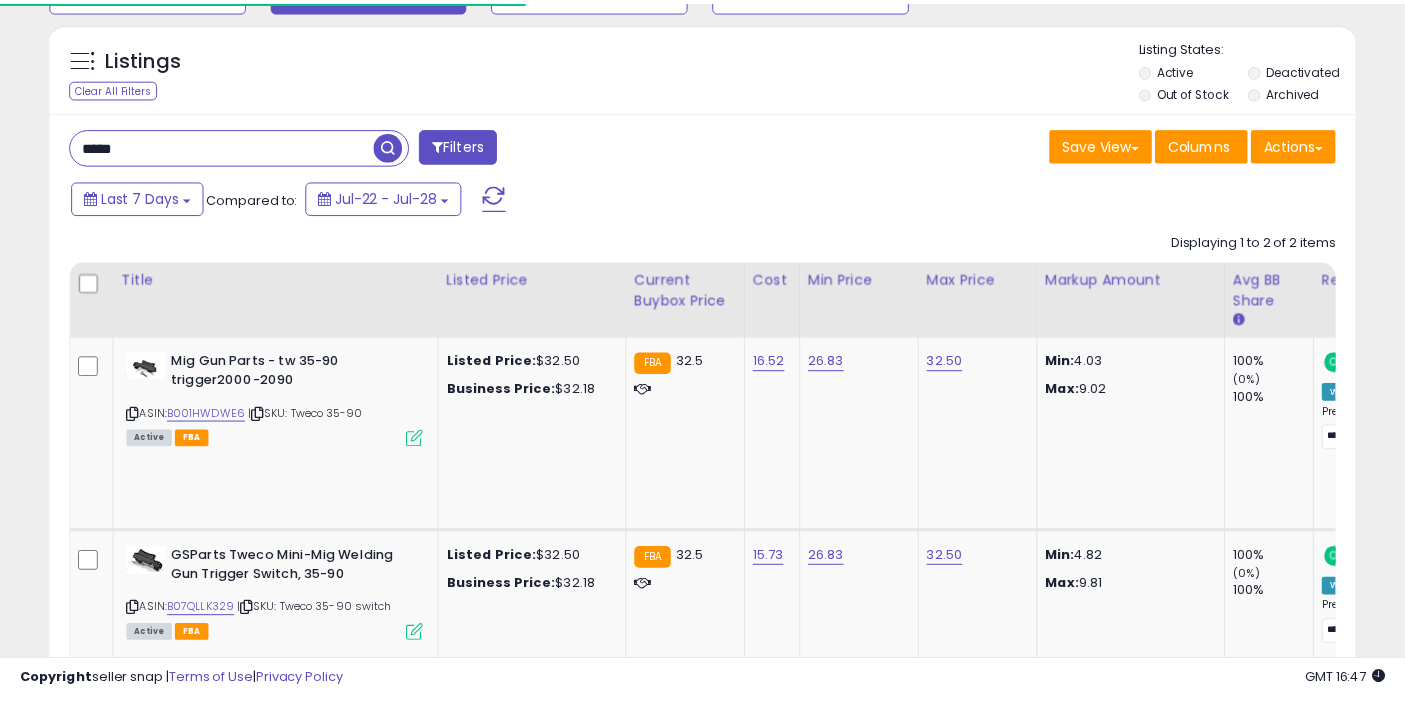 scroll, scrollTop: 288, scrollLeft: 0, axis: vertical 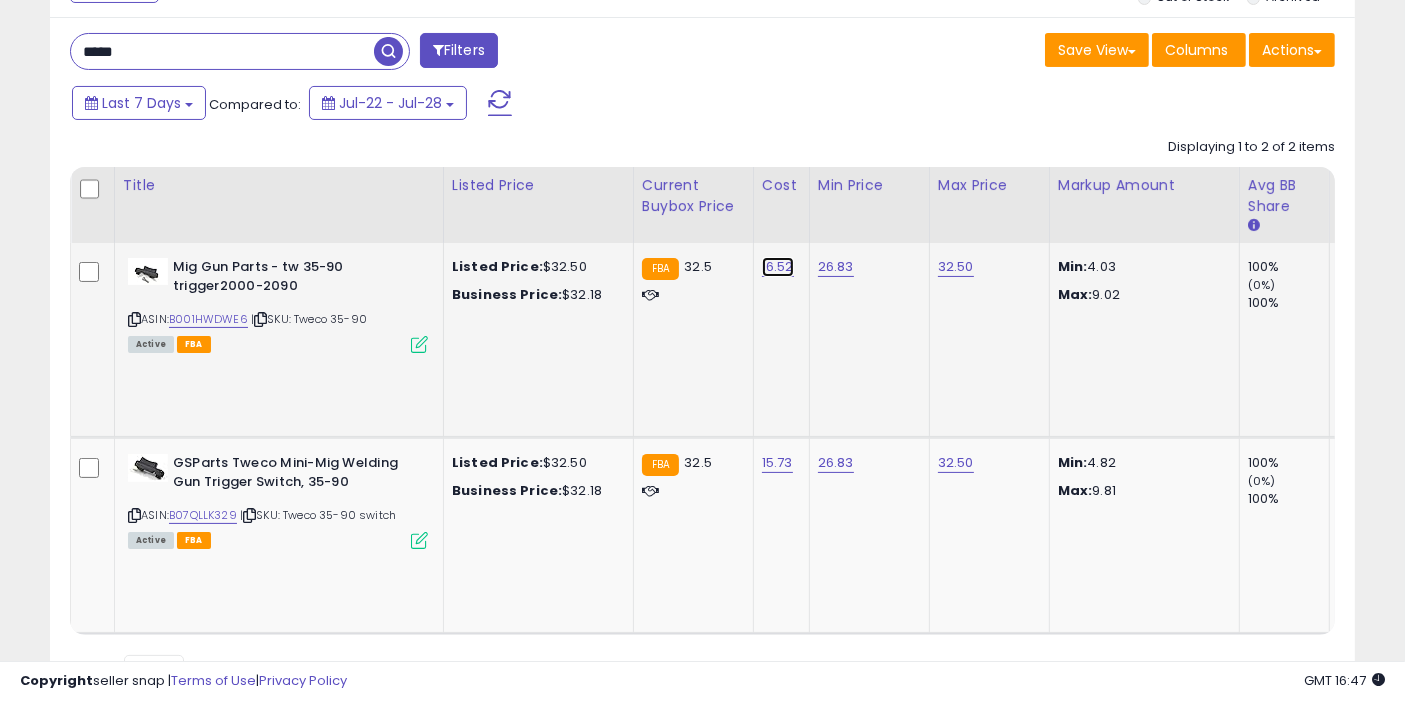 click on "16.52" at bounding box center (778, 267) 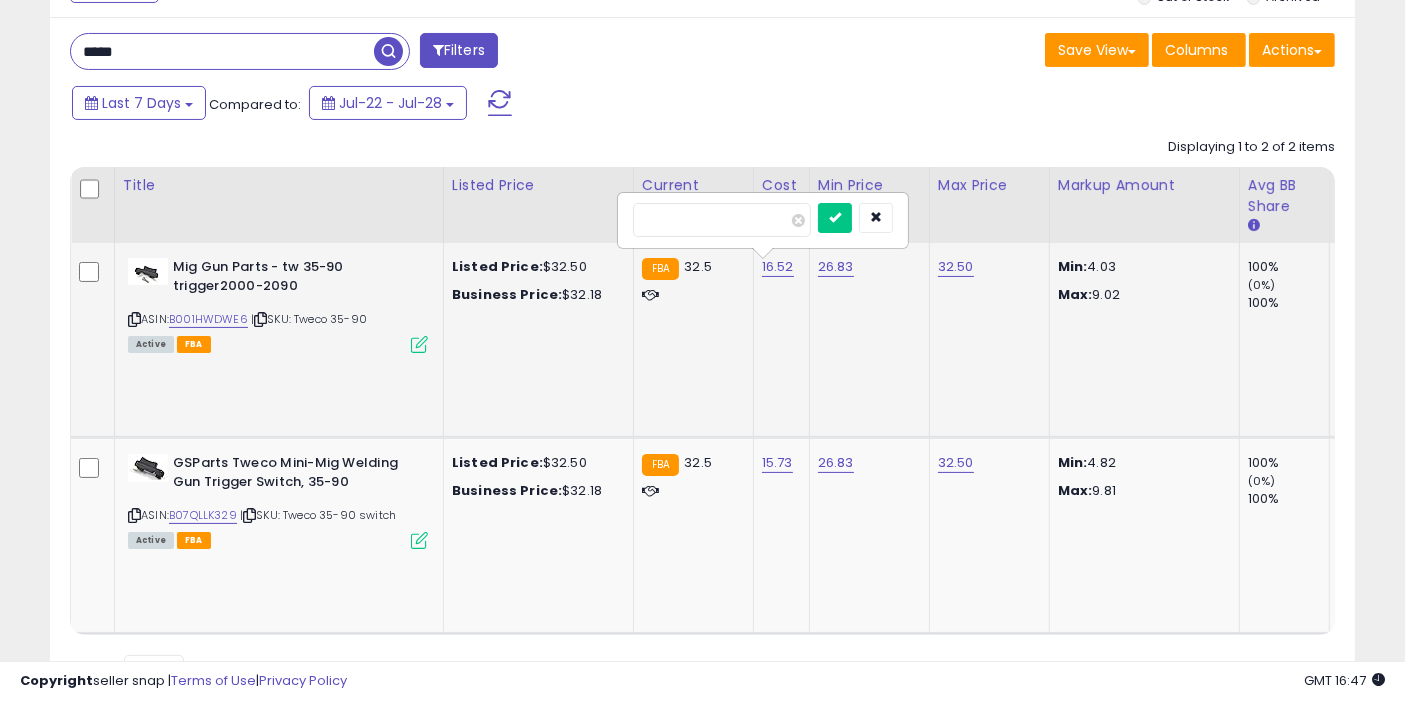 click on "*****" at bounding box center (722, 220) 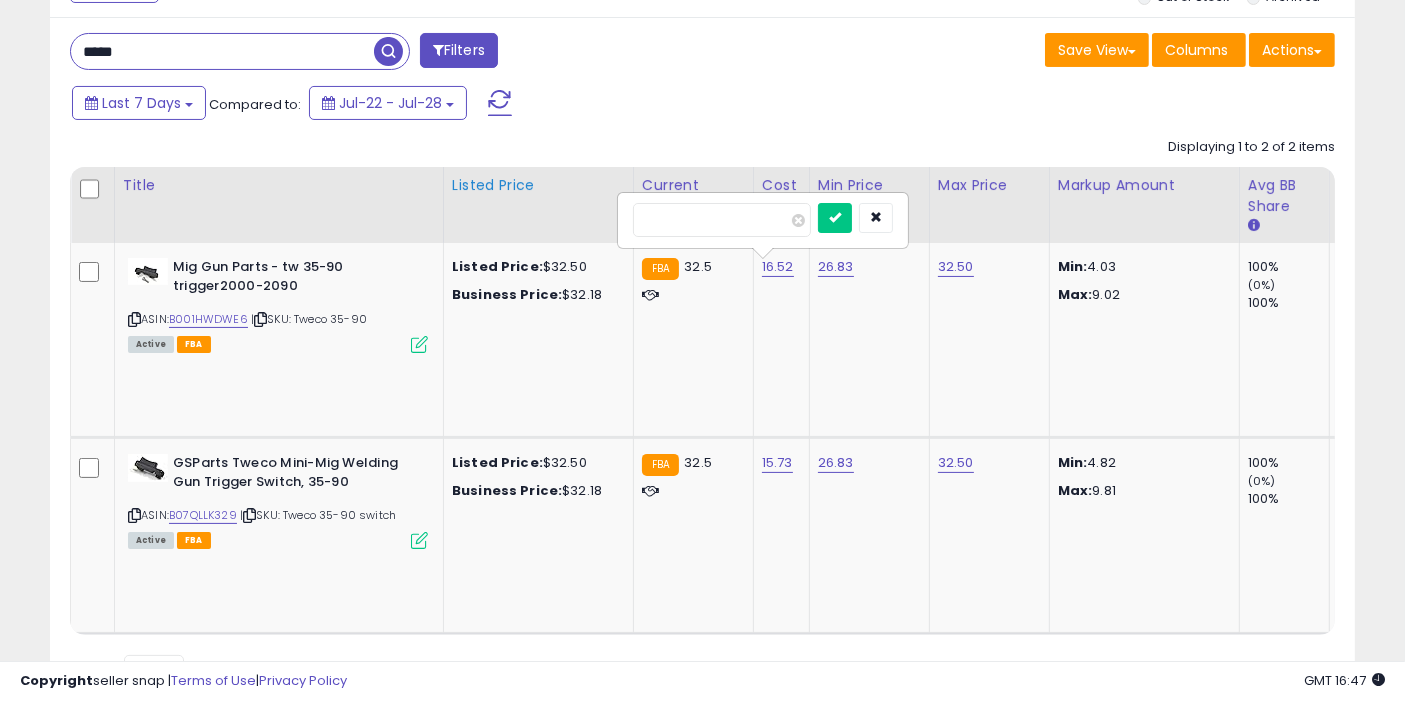 drag, startPoint x: 718, startPoint y: 221, endPoint x: 491, endPoint y: 221, distance: 227 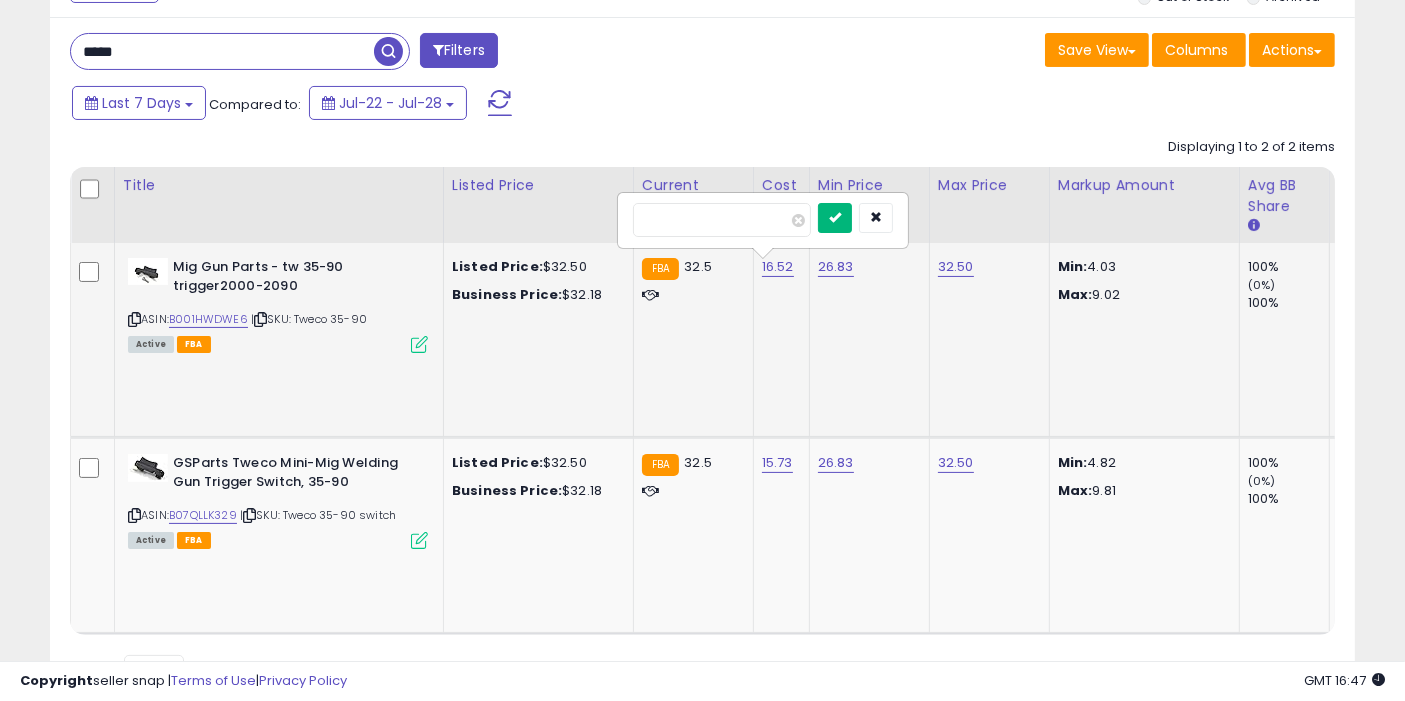 type on "*****" 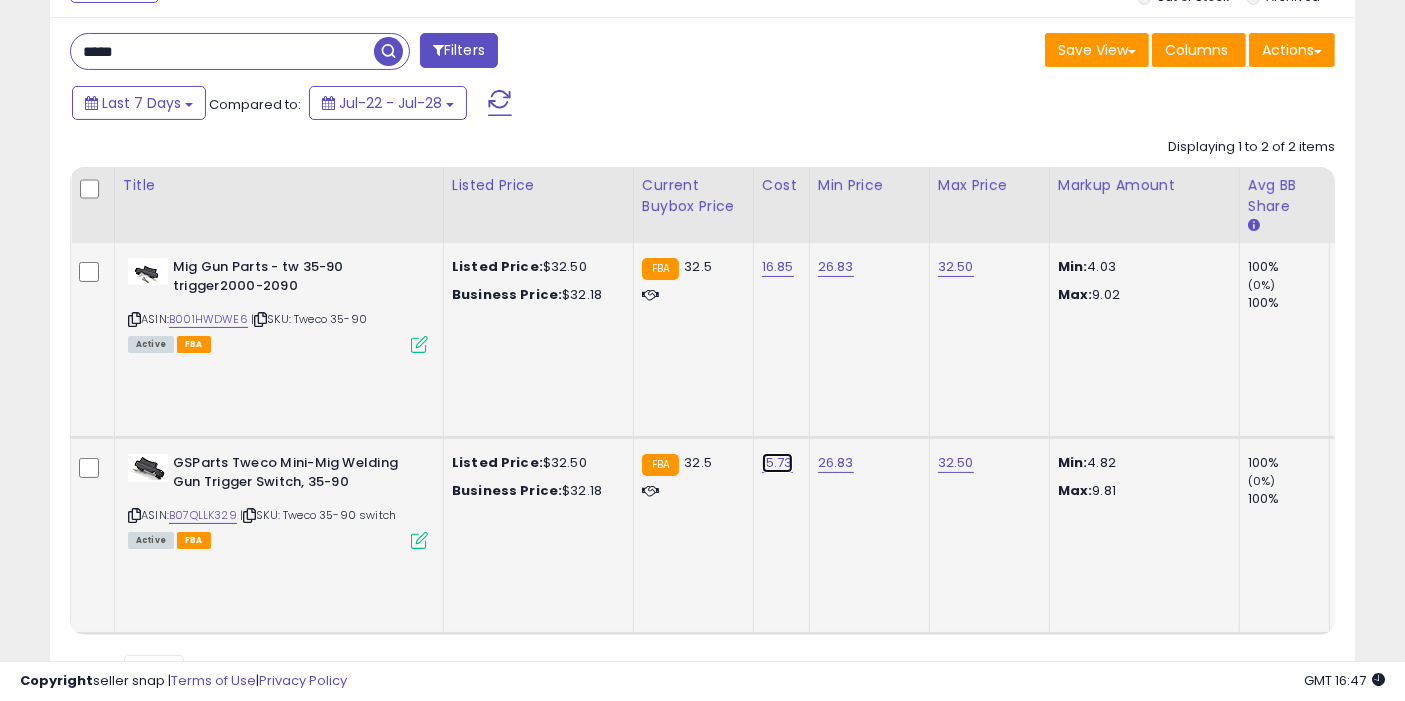 click on "15.73" at bounding box center [778, 267] 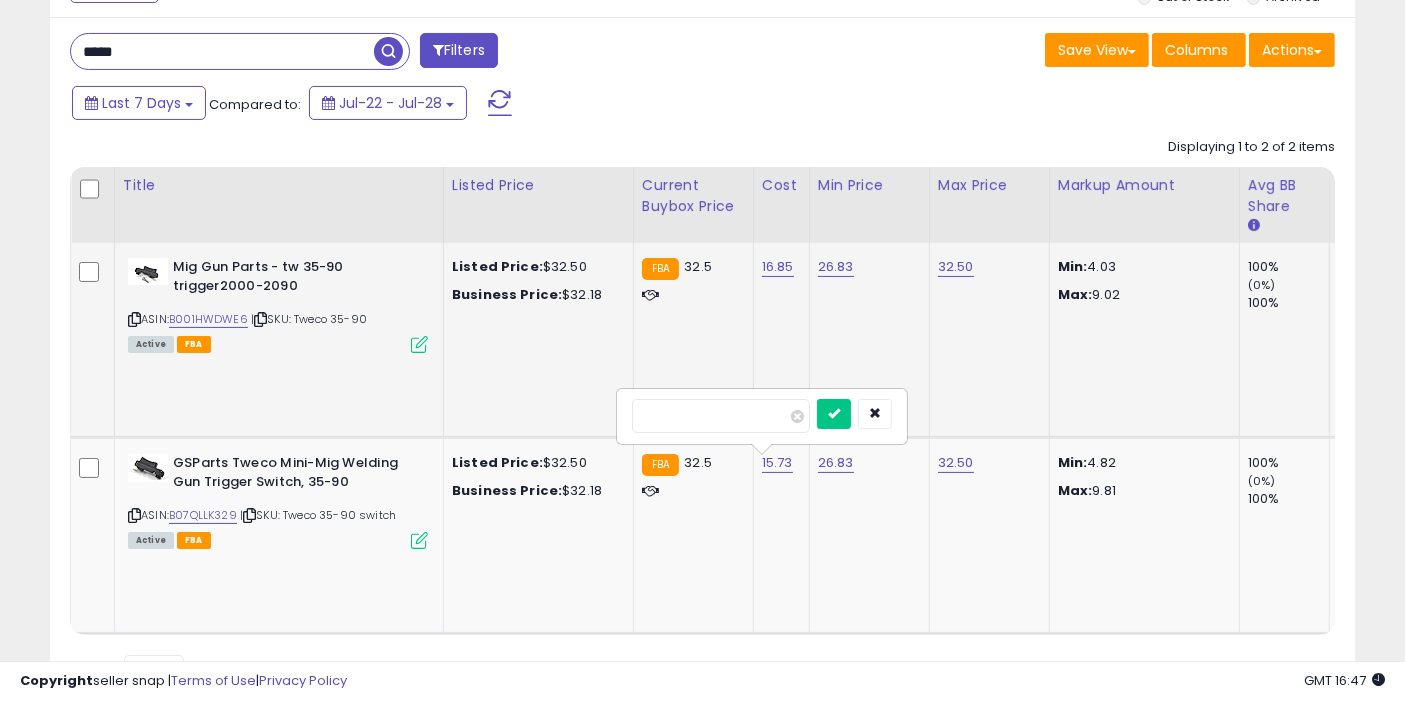 drag, startPoint x: 727, startPoint y: 412, endPoint x: 548, endPoint y: 392, distance: 180.11385 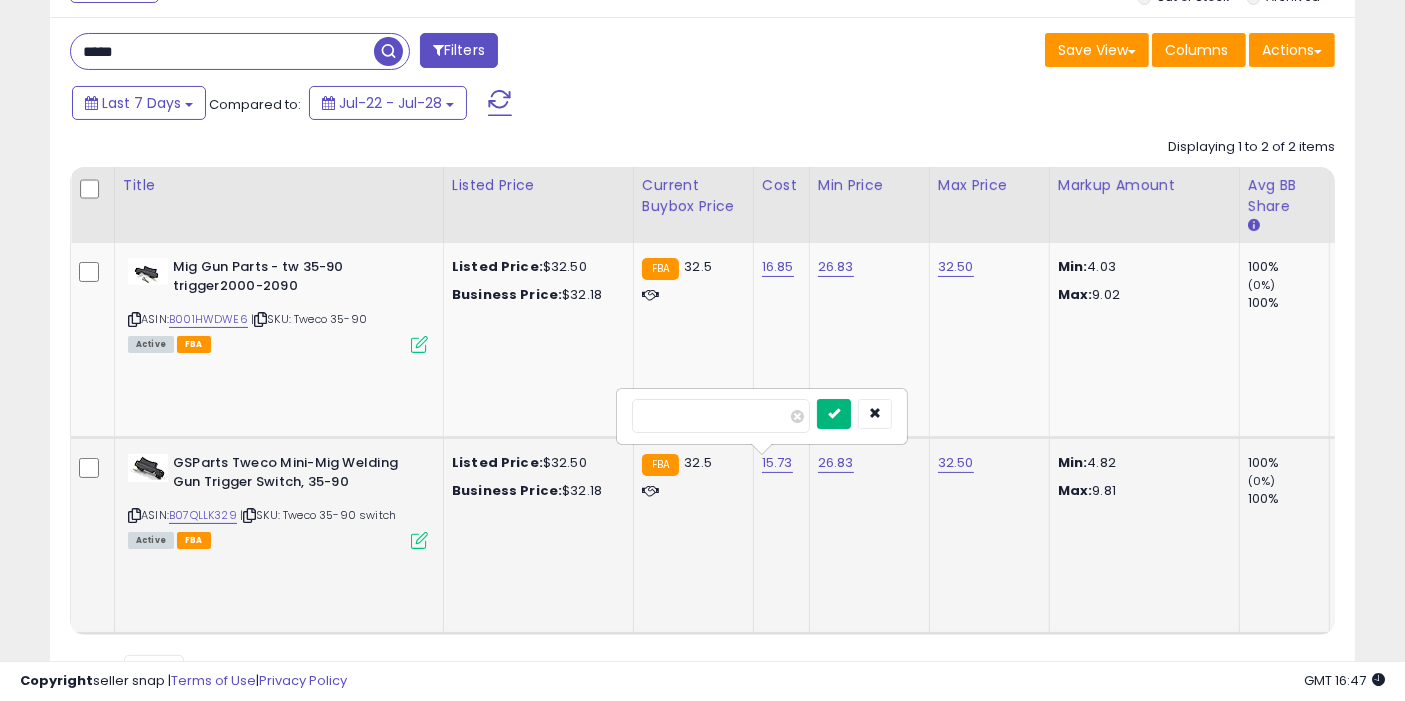 type on "*****" 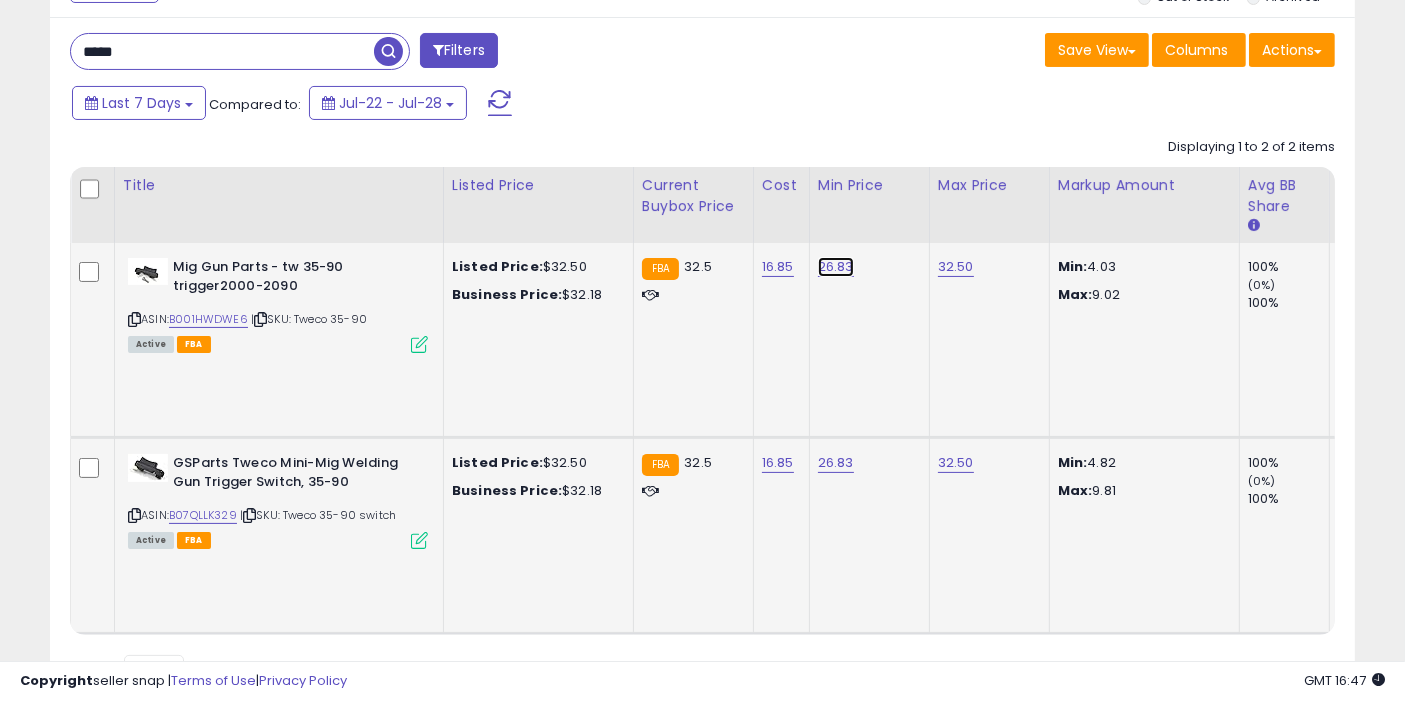 click on "26.83" at bounding box center (836, 267) 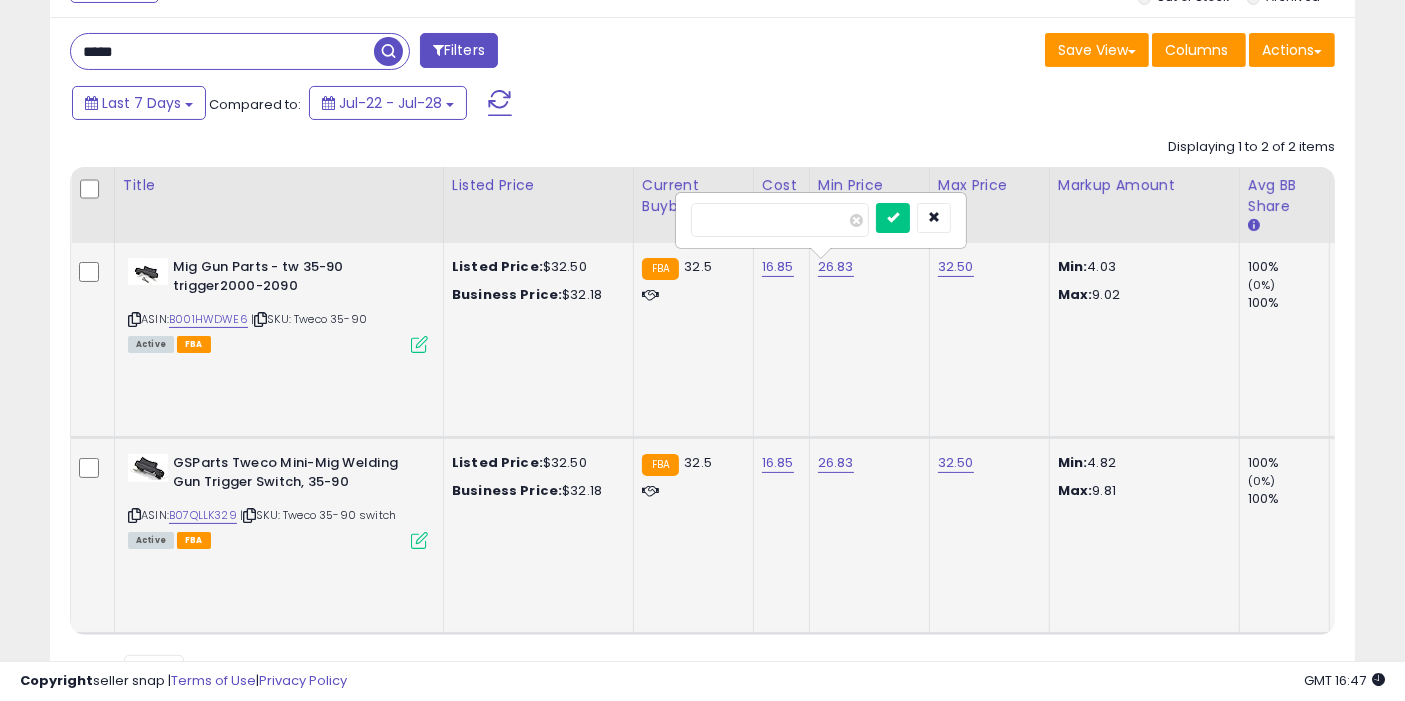 type on "*****" 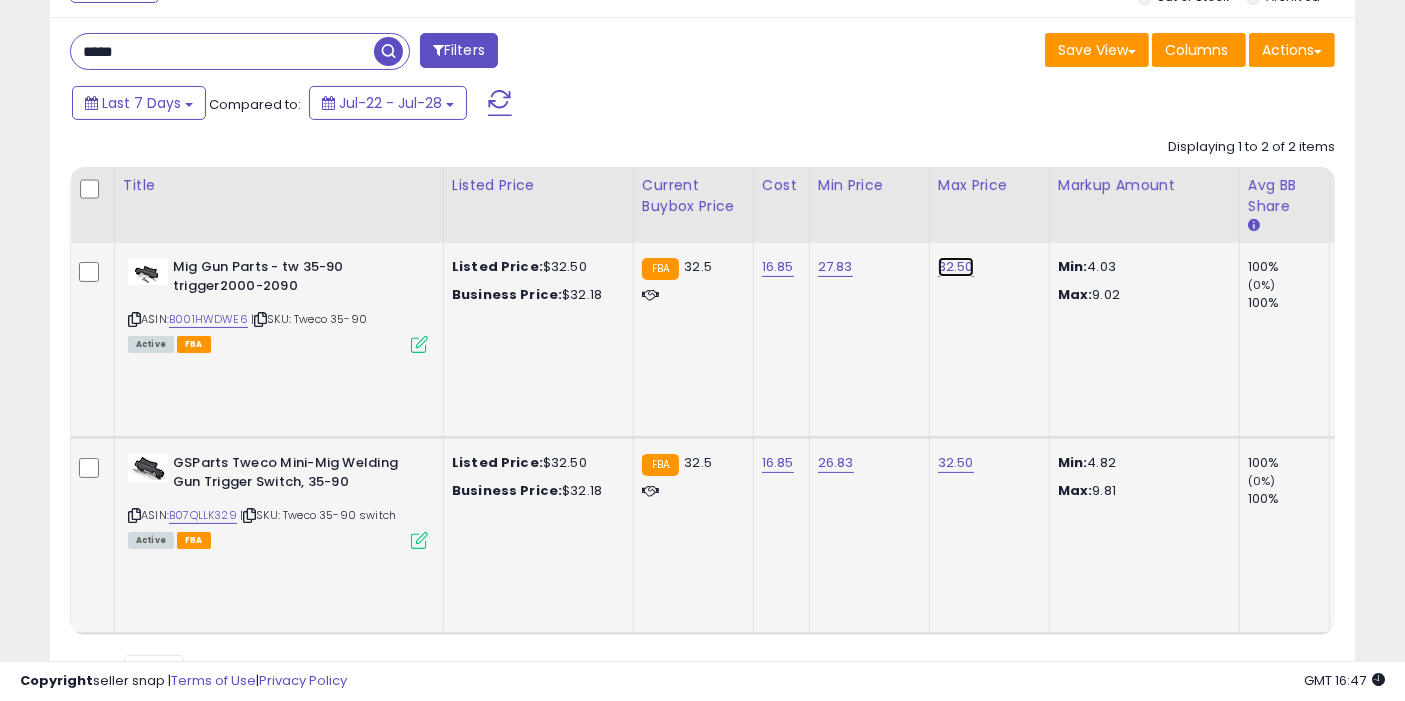 click on "32.50" at bounding box center [956, 267] 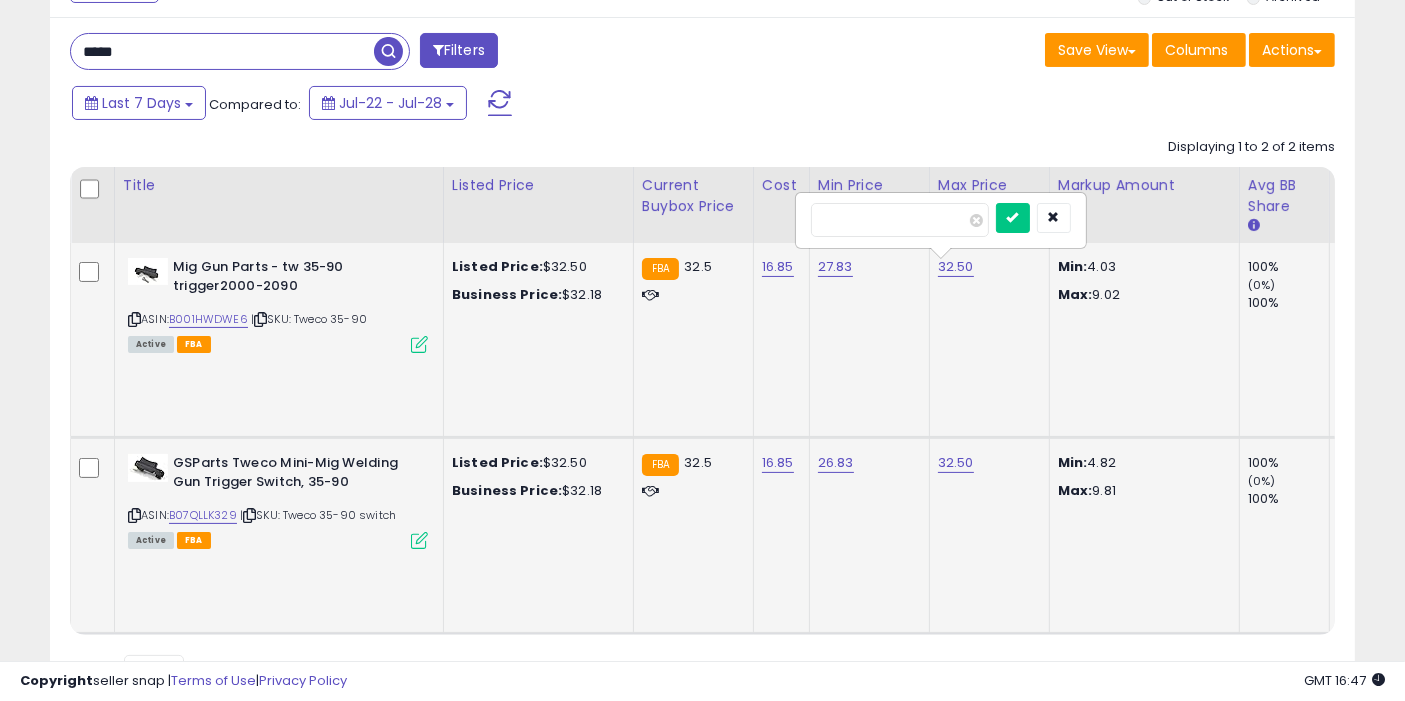 type on "*****" 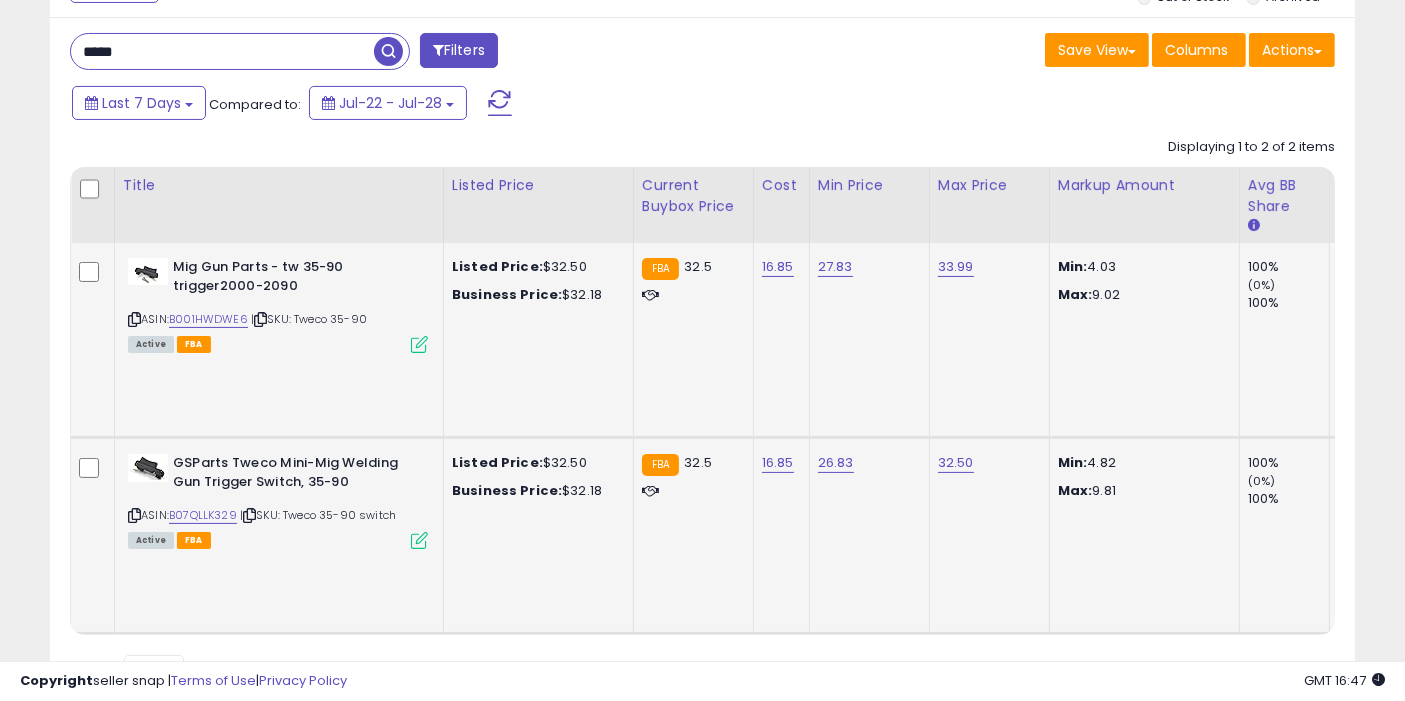click at bounding box center [388, 51] 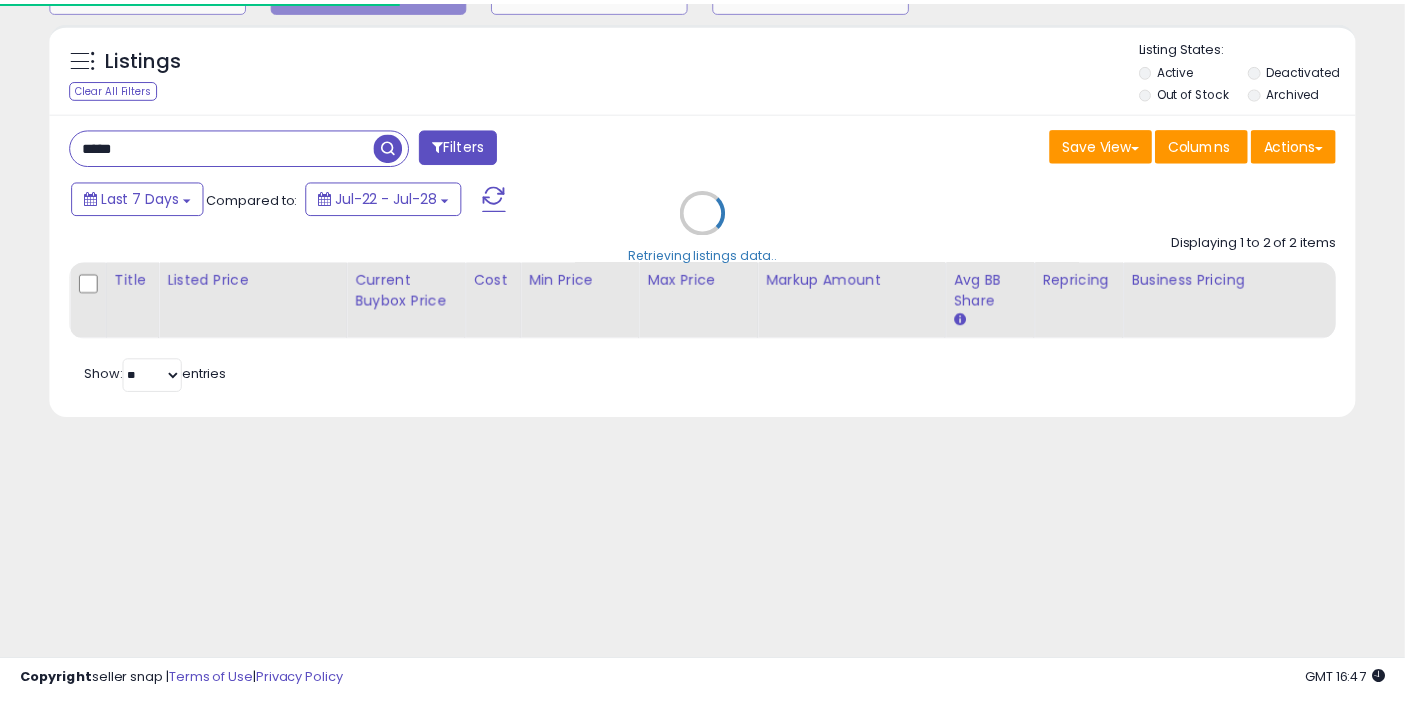 scroll, scrollTop: 288, scrollLeft: 0, axis: vertical 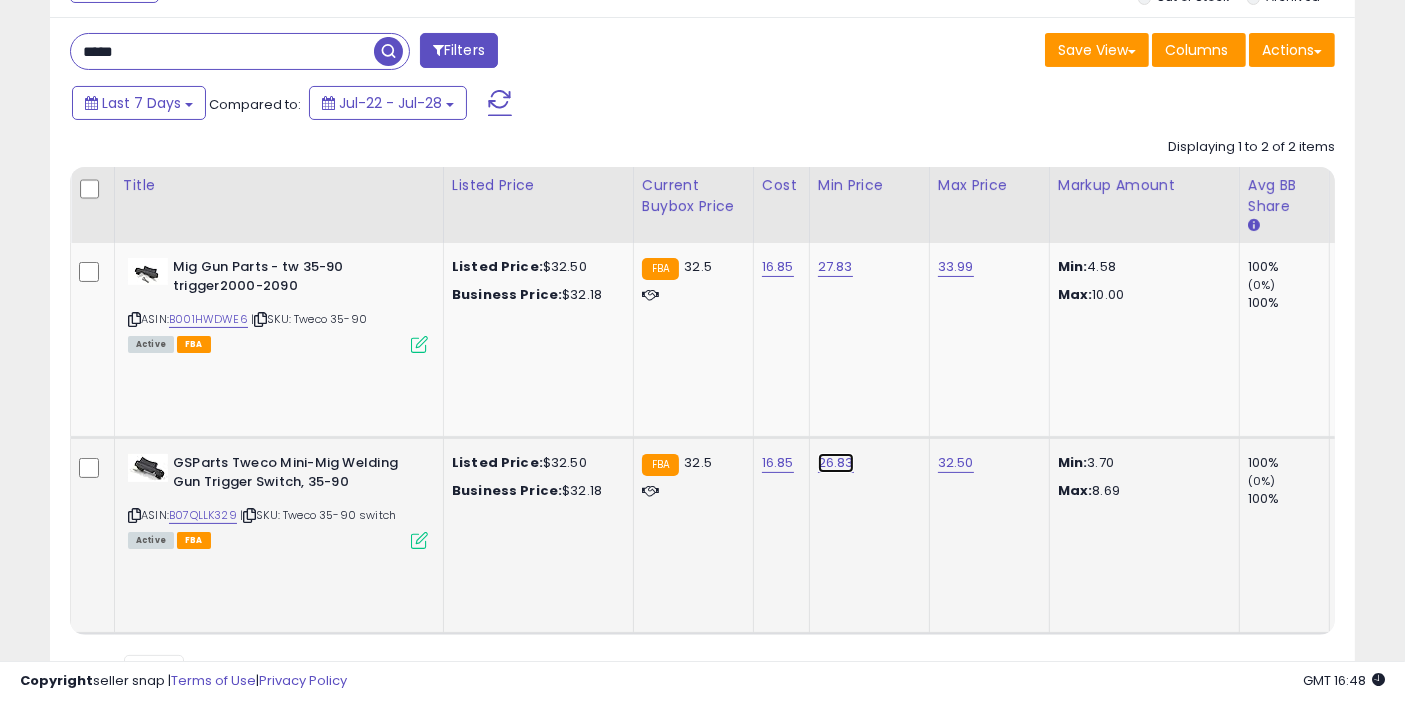 click on "26.83" at bounding box center [835, 267] 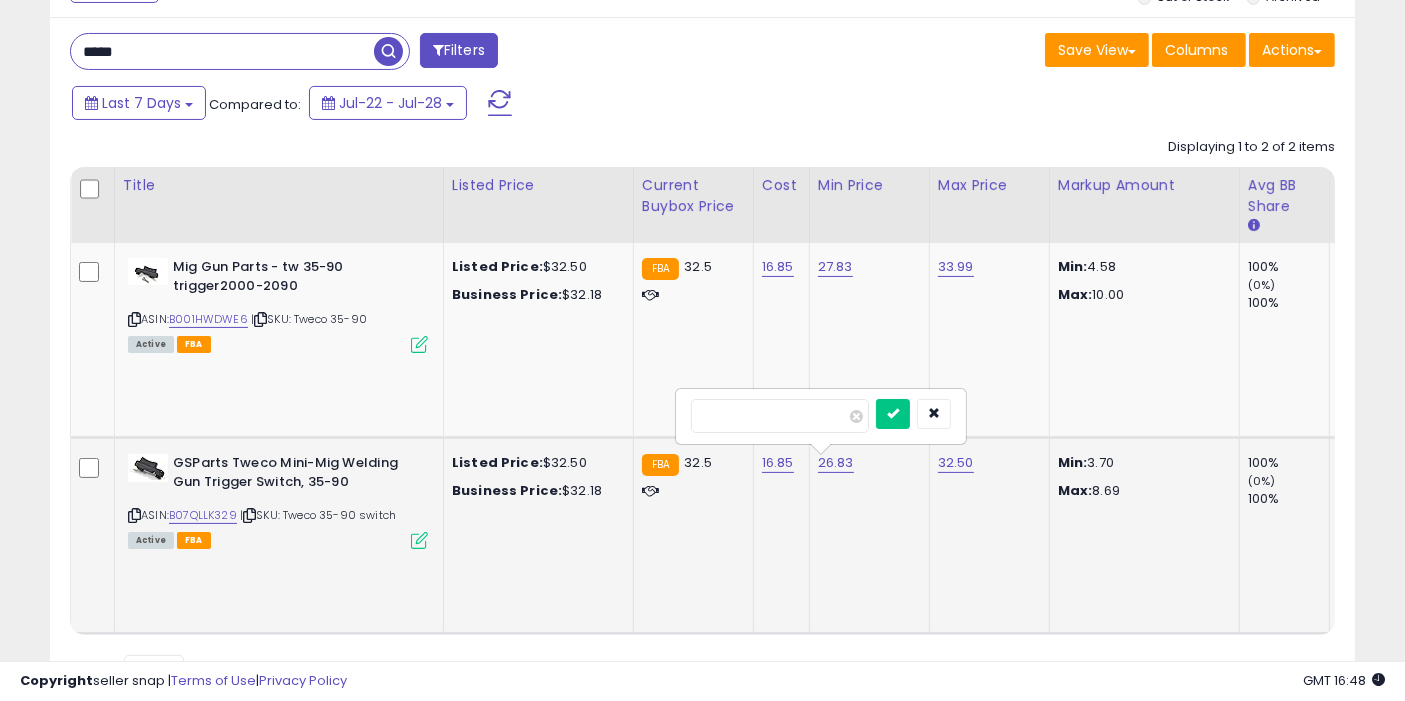 type on "*****" 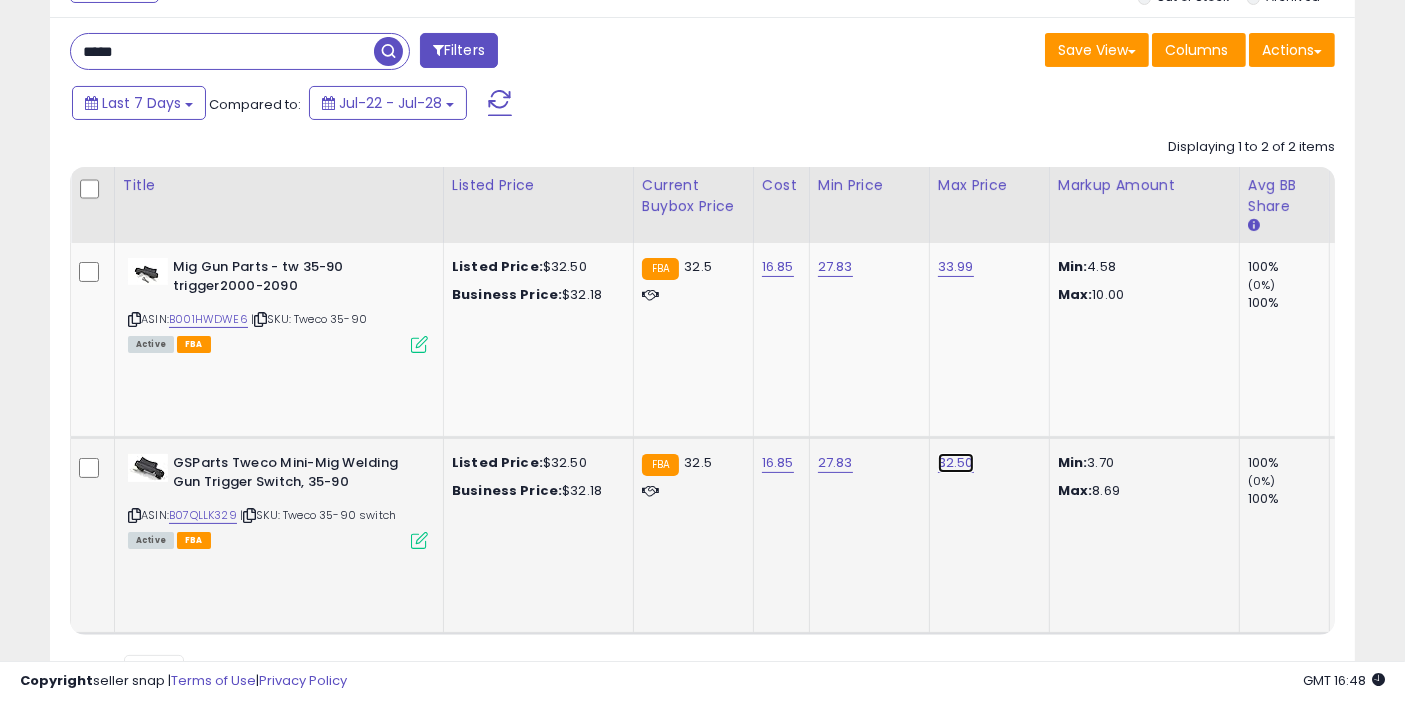 click on "32.50" at bounding box center (956, 267) 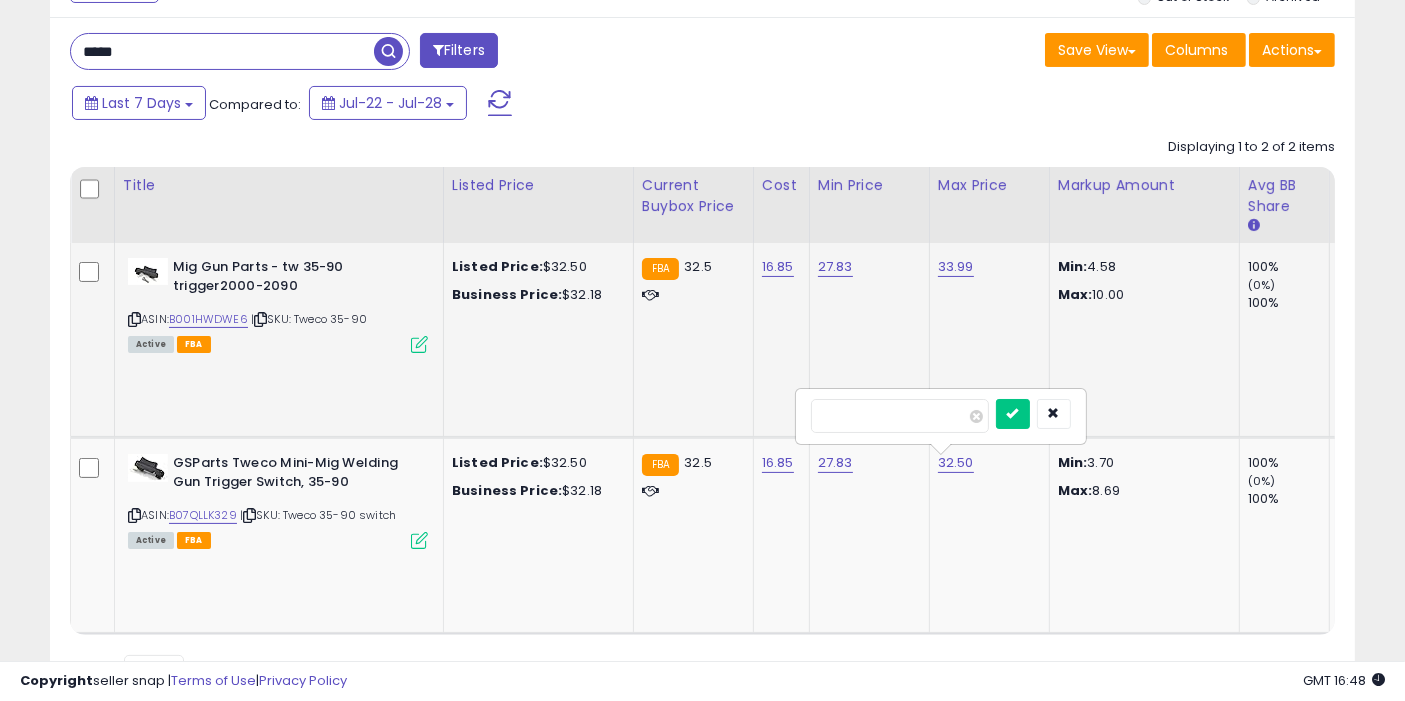 drag, startPoint x: 705, startPoint y: 407, endPoint x: 614, endPoint y: 404, distance: 91.04944 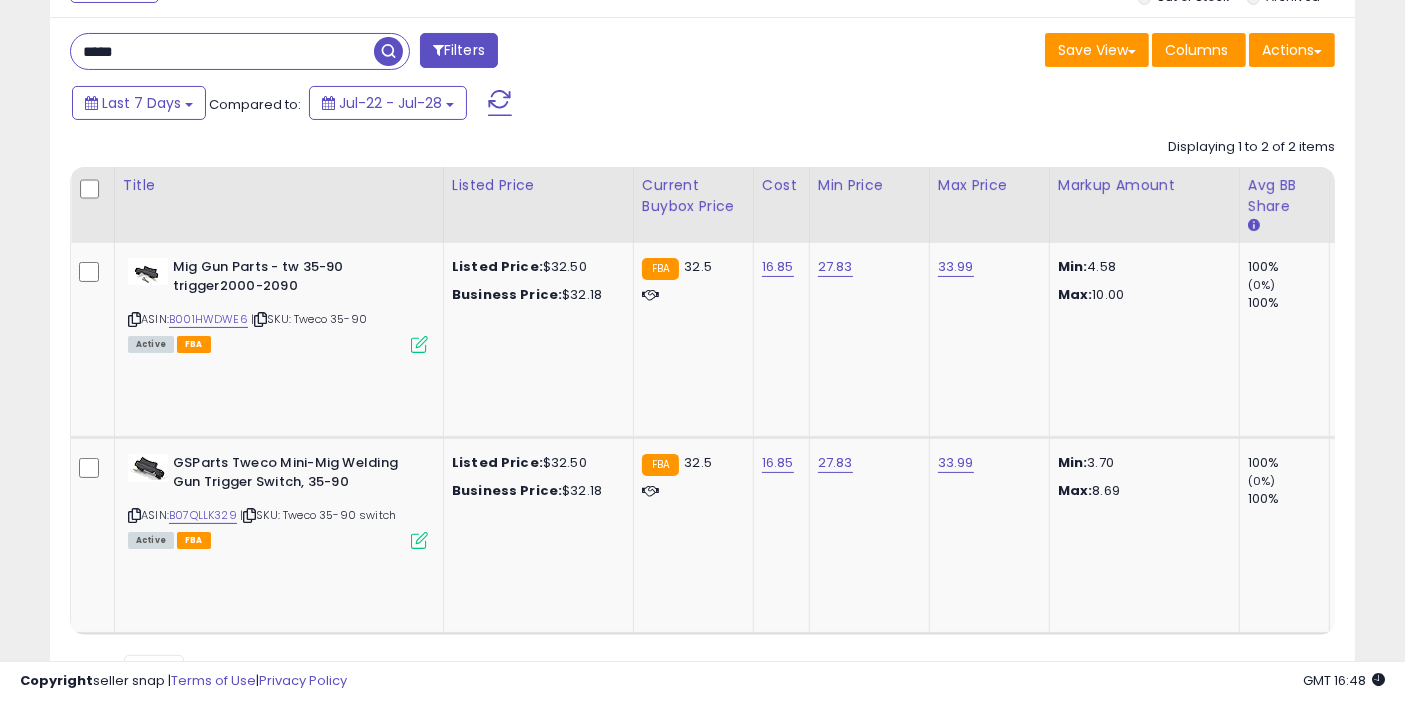 click at bounding box center [388, 51] 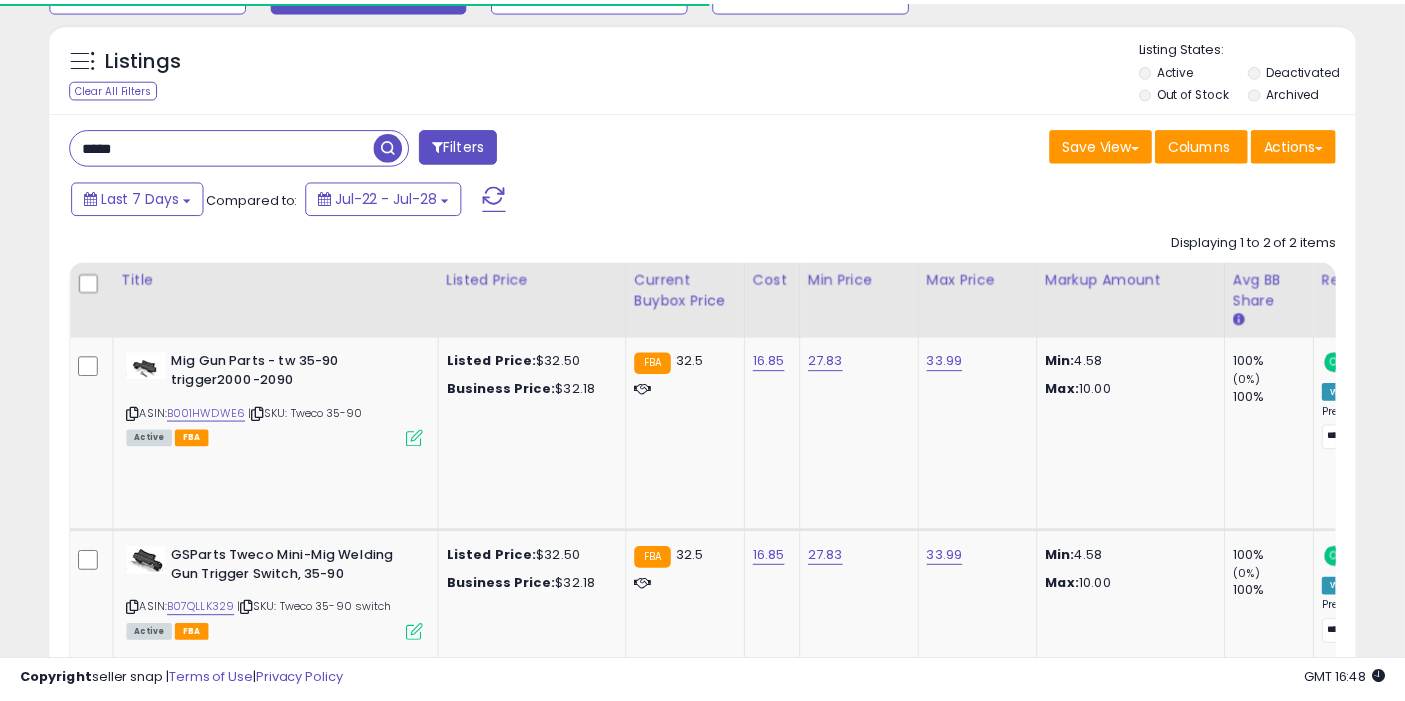 scroll, scrollTop: 288, scrollLeft: 0, axis: vertical 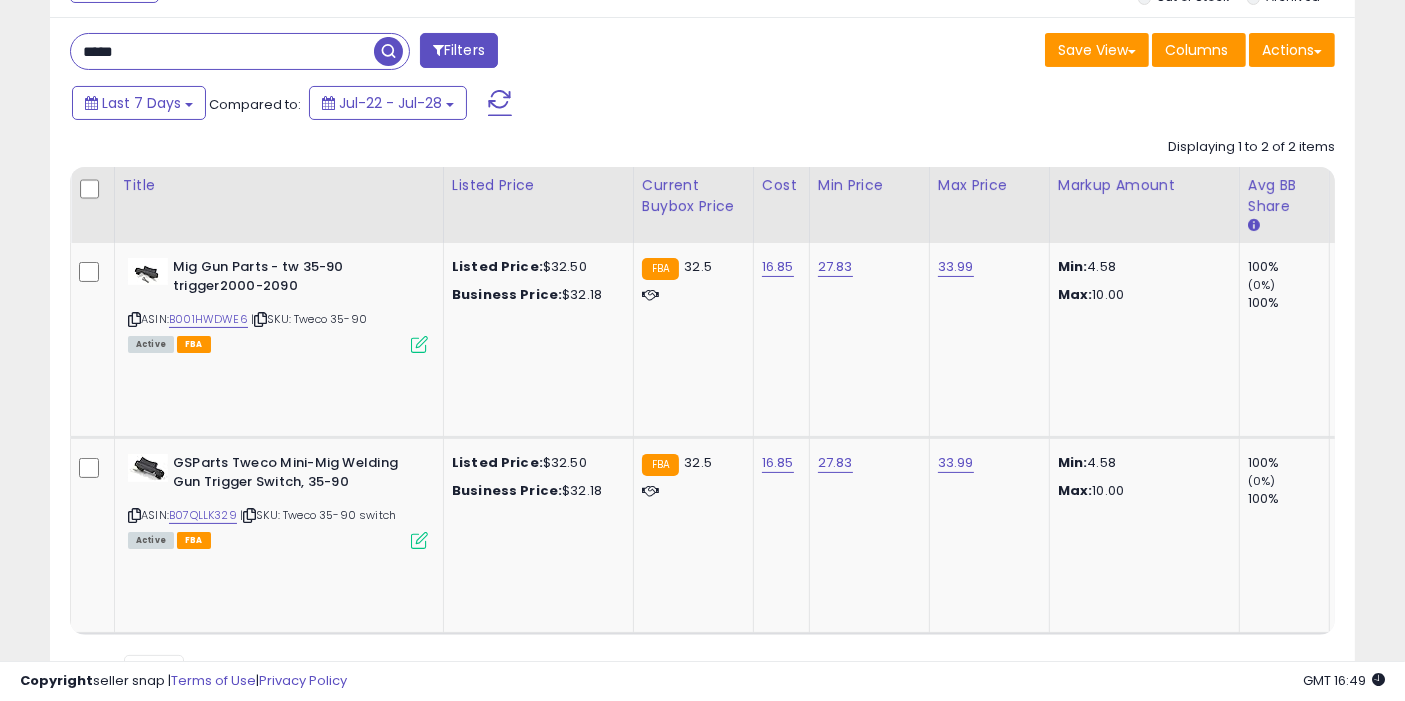 click on "*****
Filters
Save View
Save As New View
Update Current View" at bounding box center (702, 365) 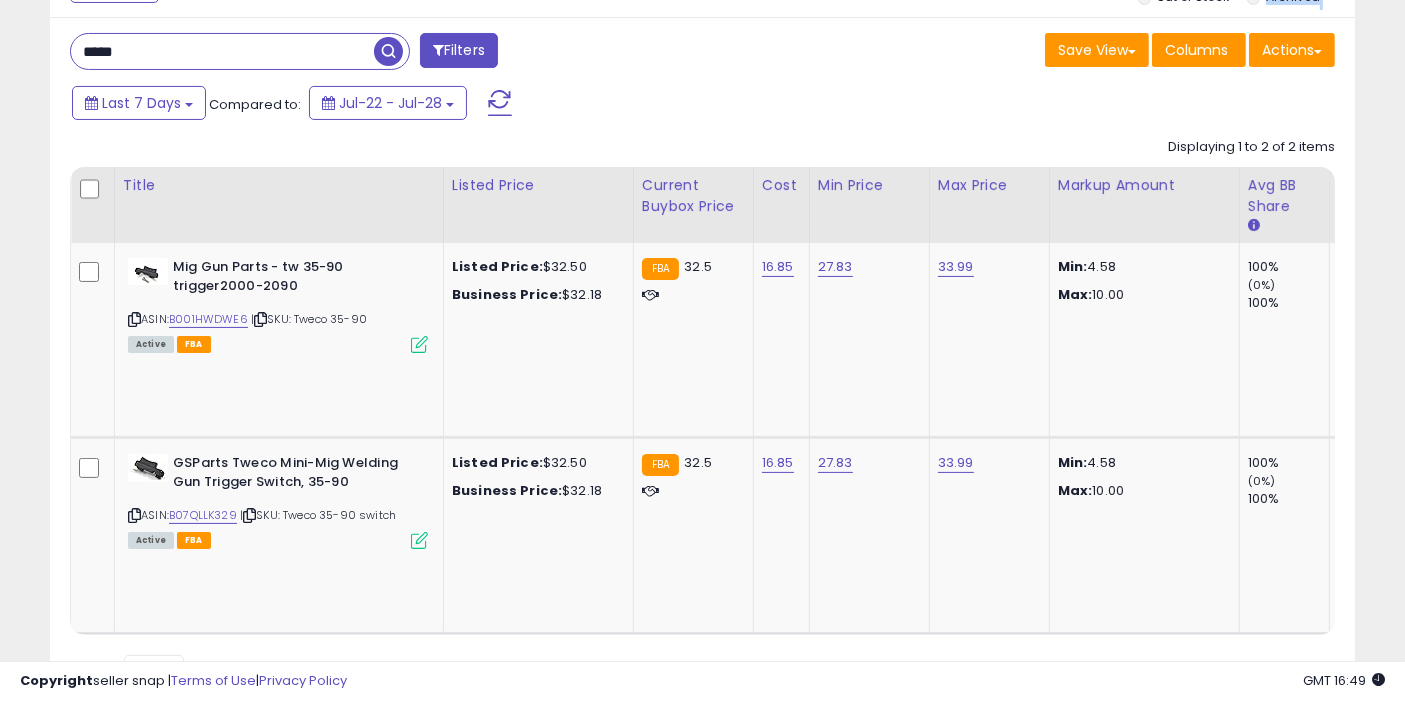 click on "*****
Filters
Save View
Save As New View
Update Current View" at bounding box center [702, 365] 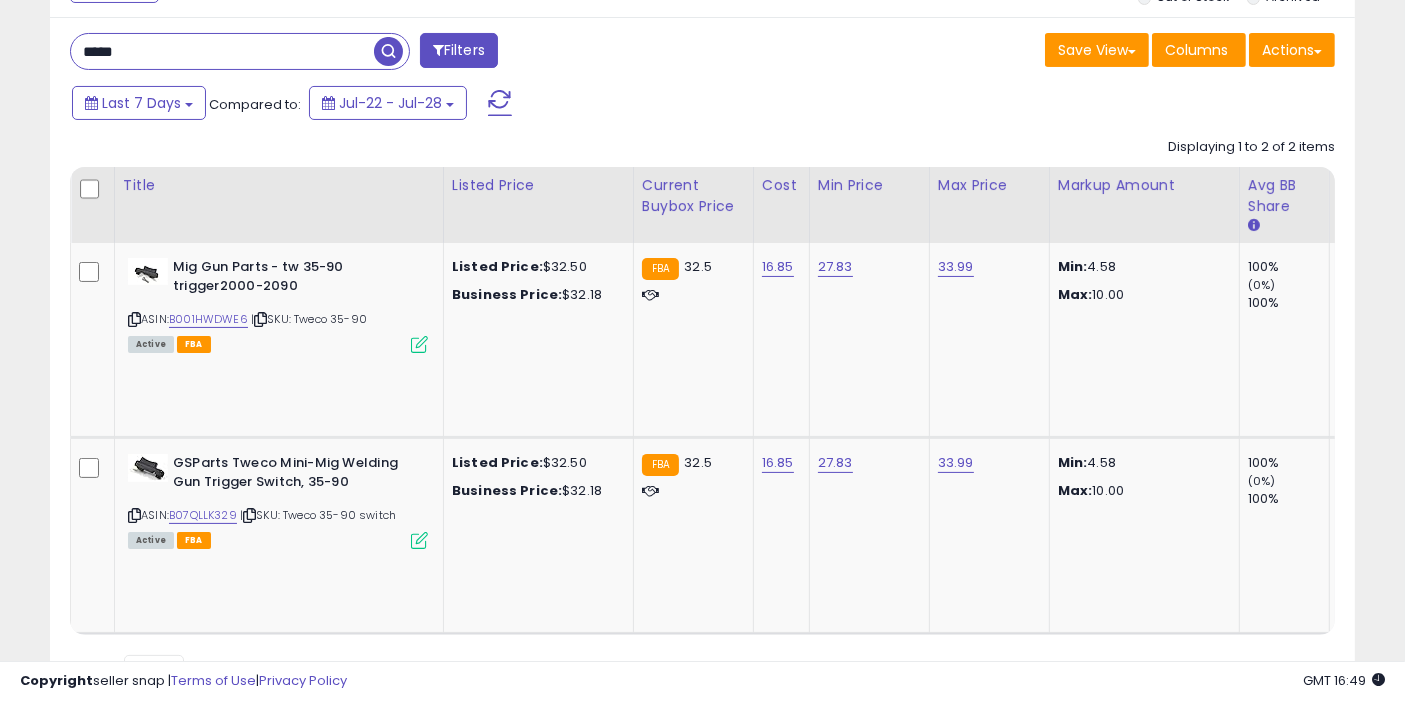 click on "*****" at bounding box center (222, 51) 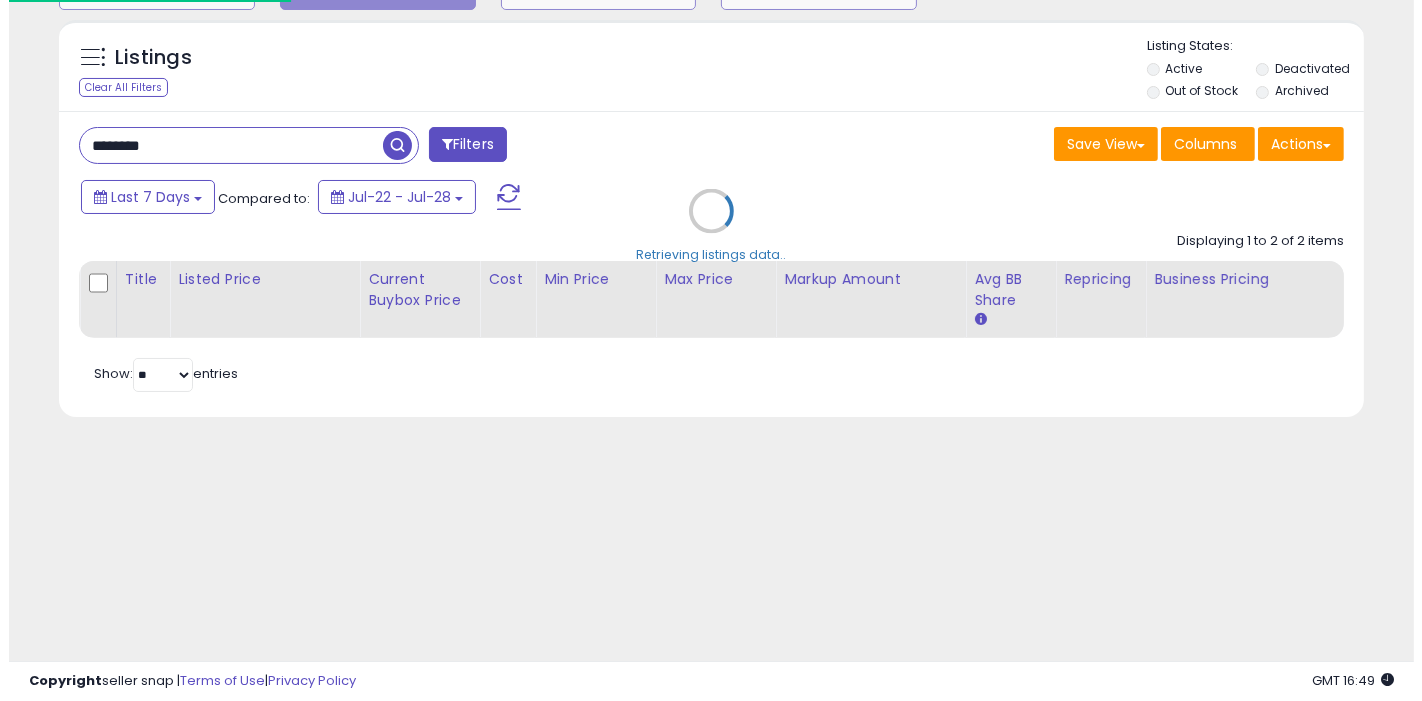 scroll, scrollTop: 193, scrollLeft: 0, axis: vertical 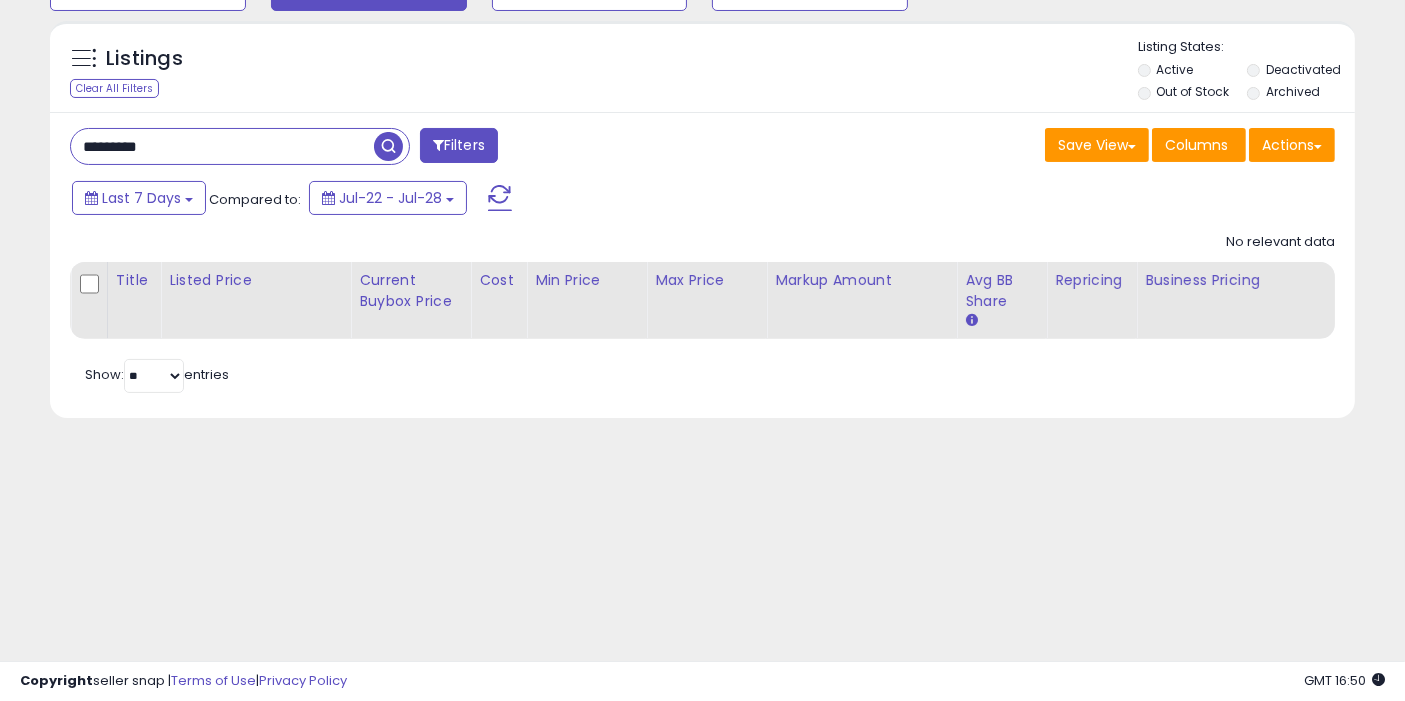 click on "*********" at bounding box center (222, 146) 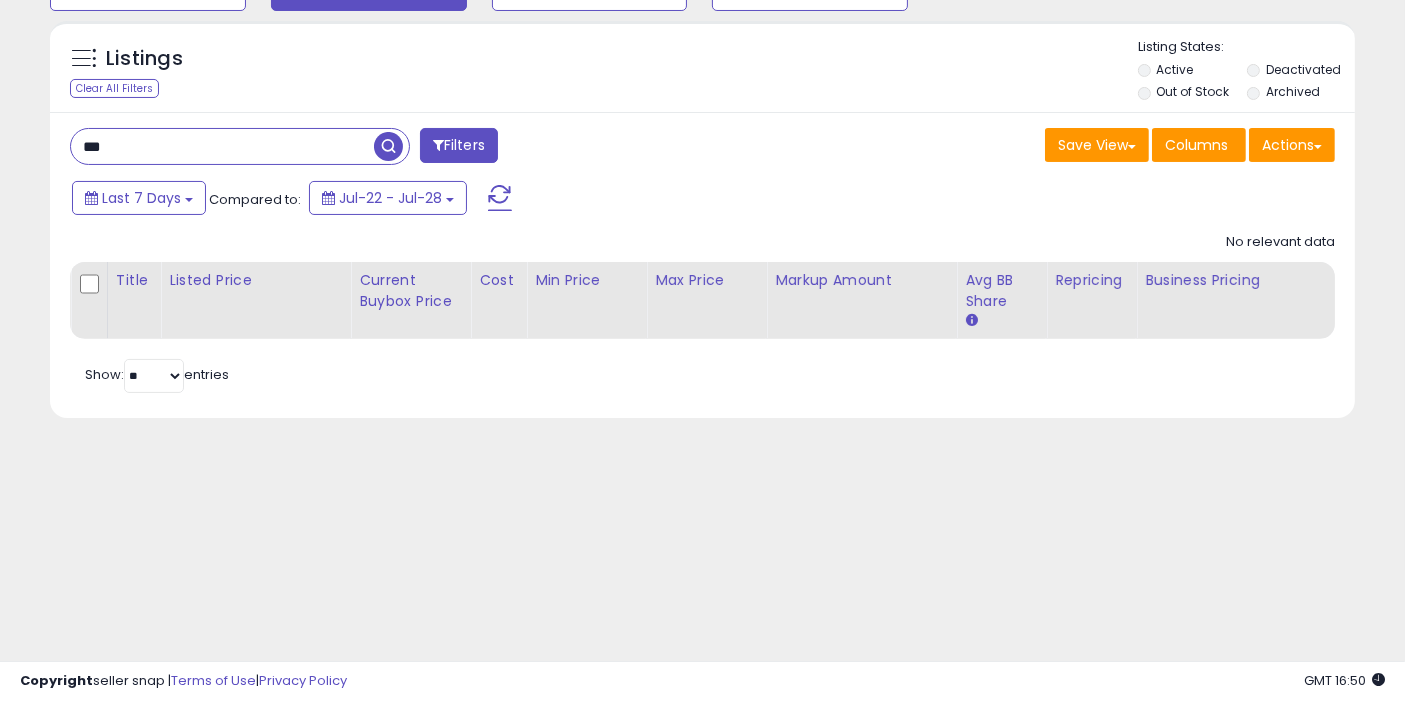 type on "***" 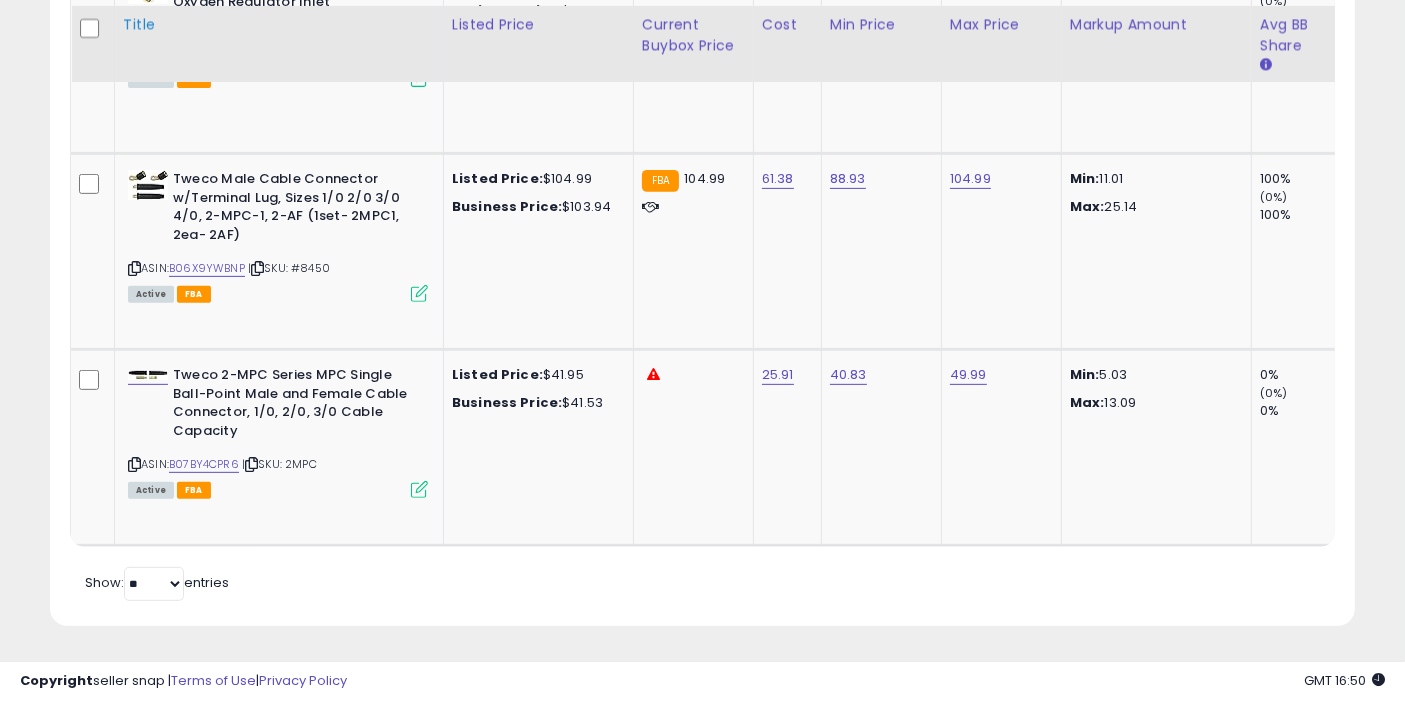 scroll, scrollTop: 637, scrollLeft: 0, axis: vertical 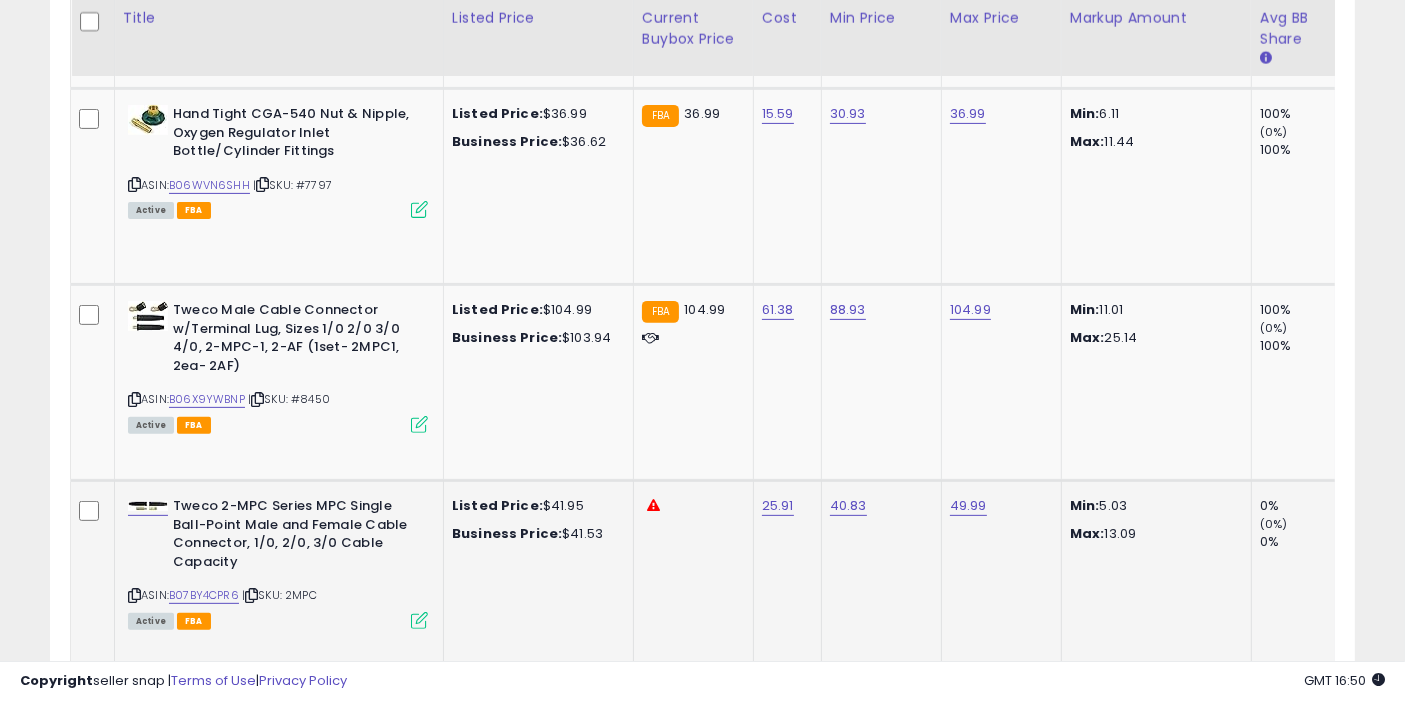 click at bounding box center [251, 595] 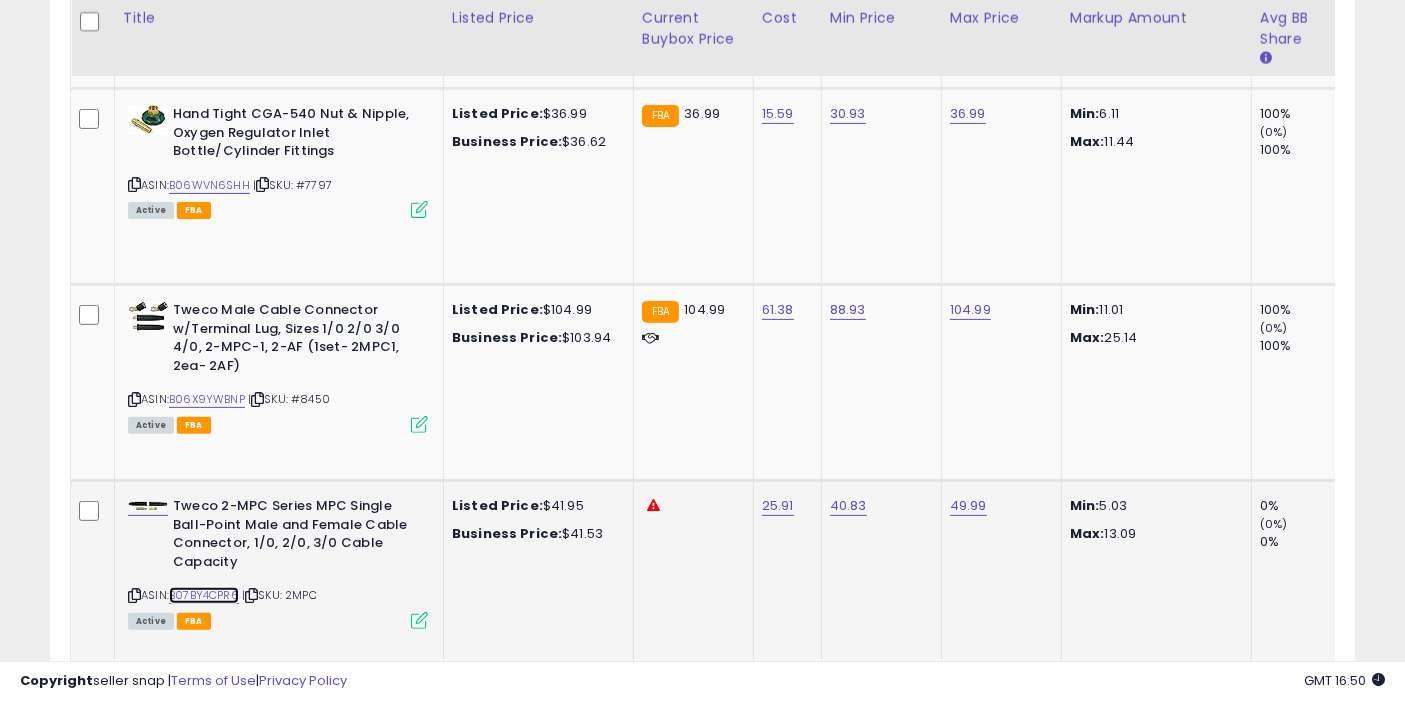 click on "B07BY4CPR6" at bounding box center [204, 595] 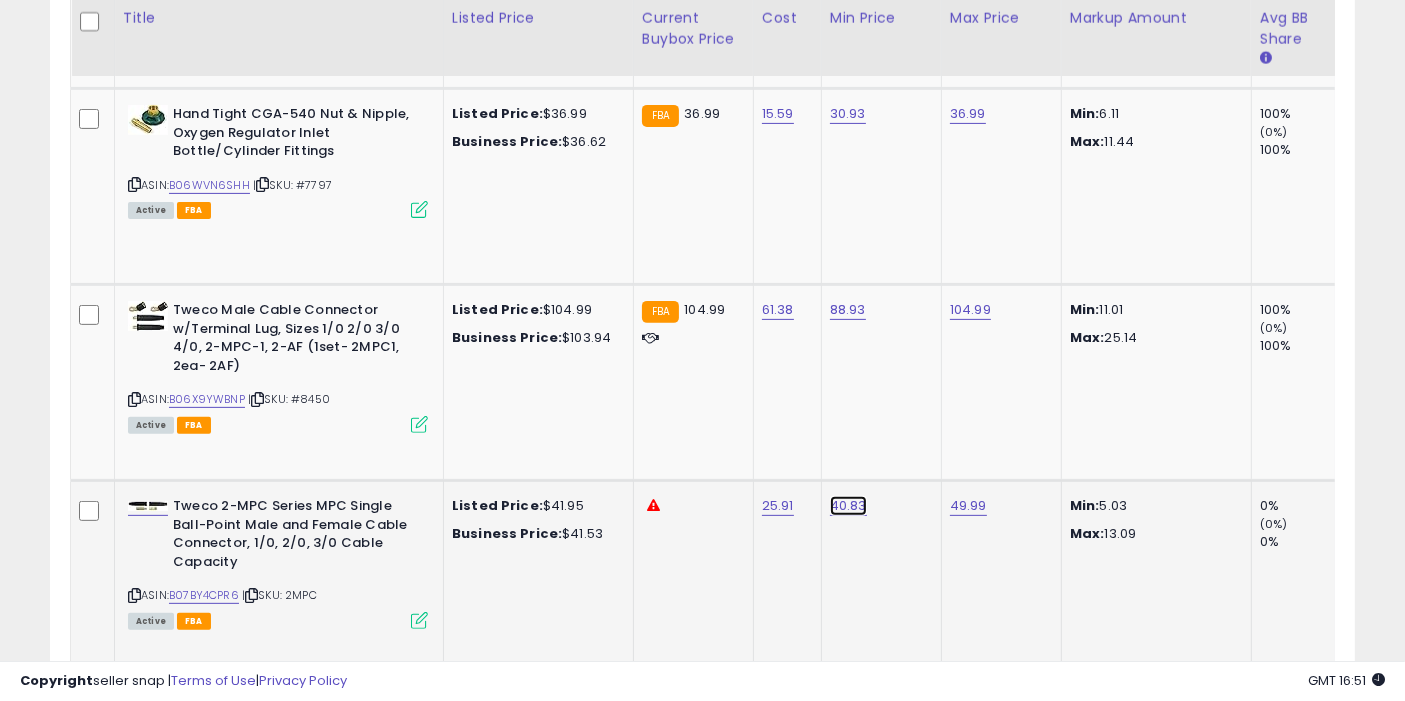 click on "40.83" at bounding box center (852, -82) 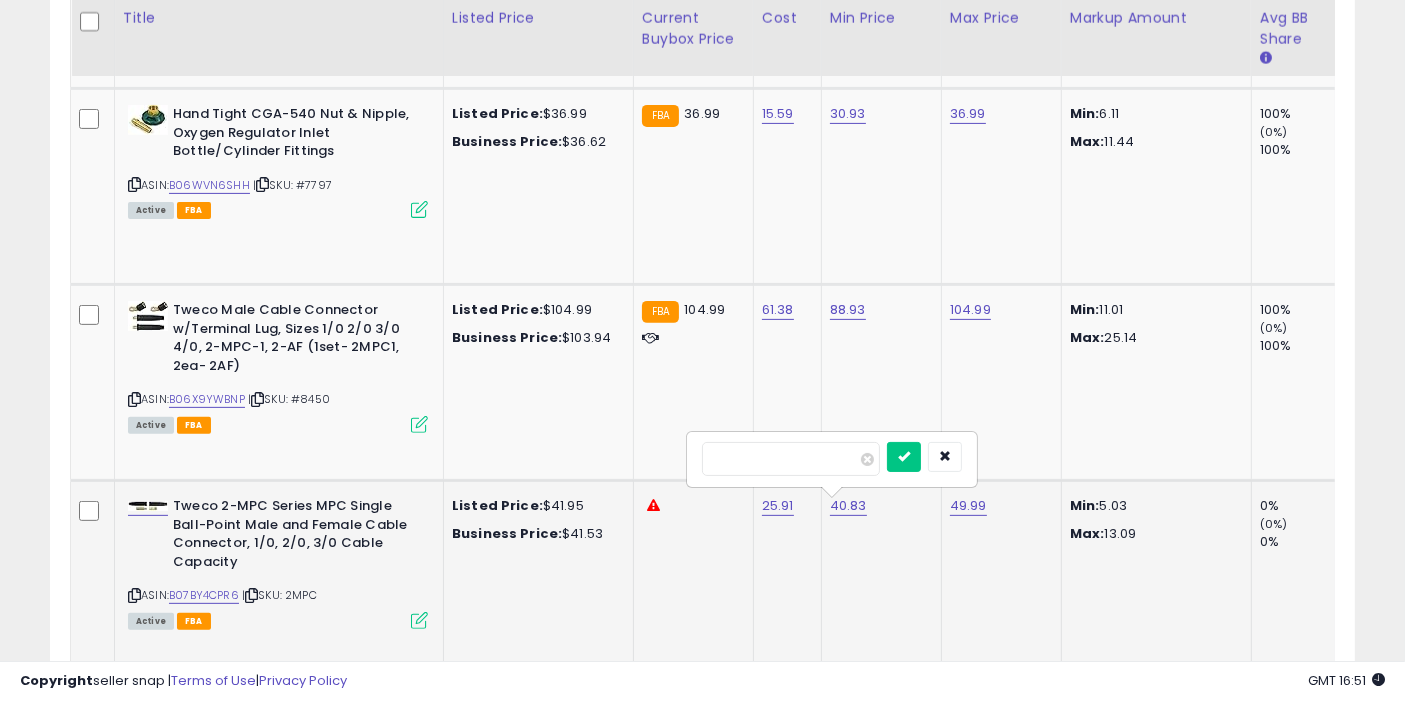 type on "*" 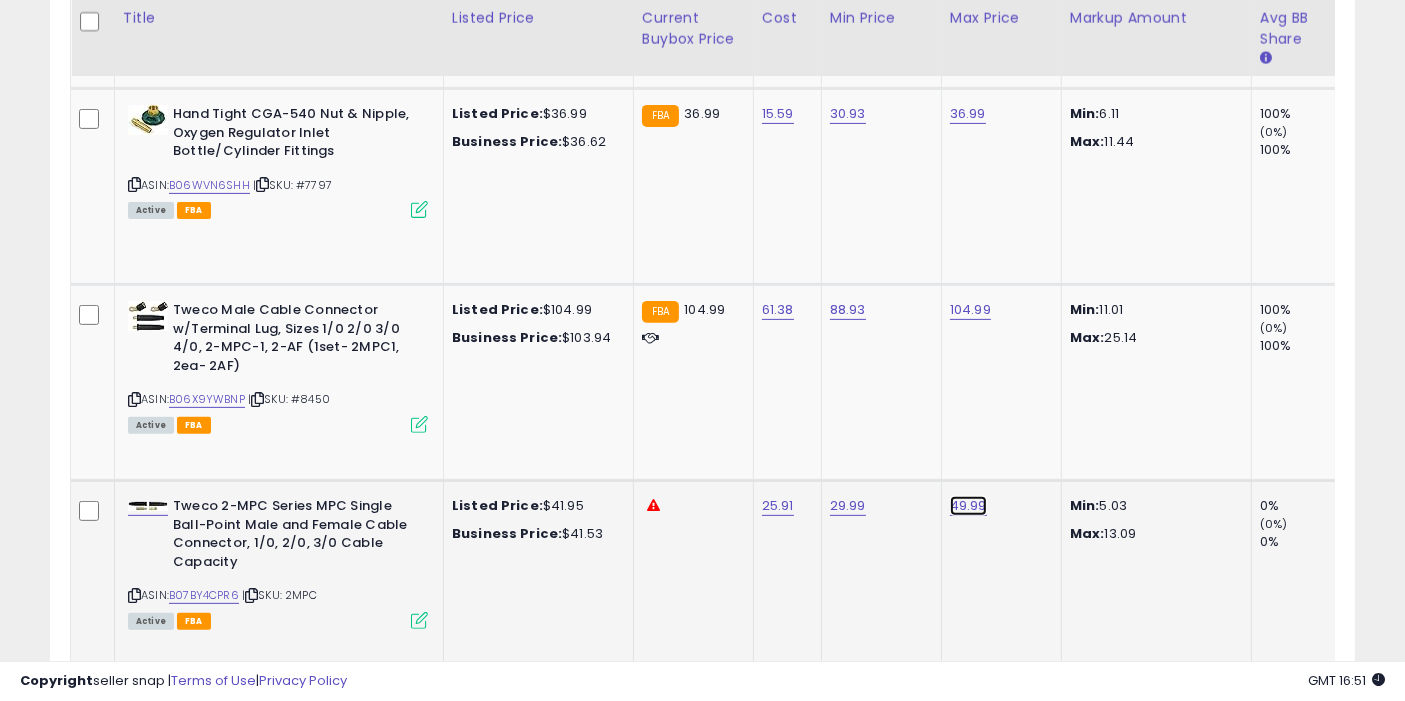 click on "49.99" at bounding box center (972, -82) 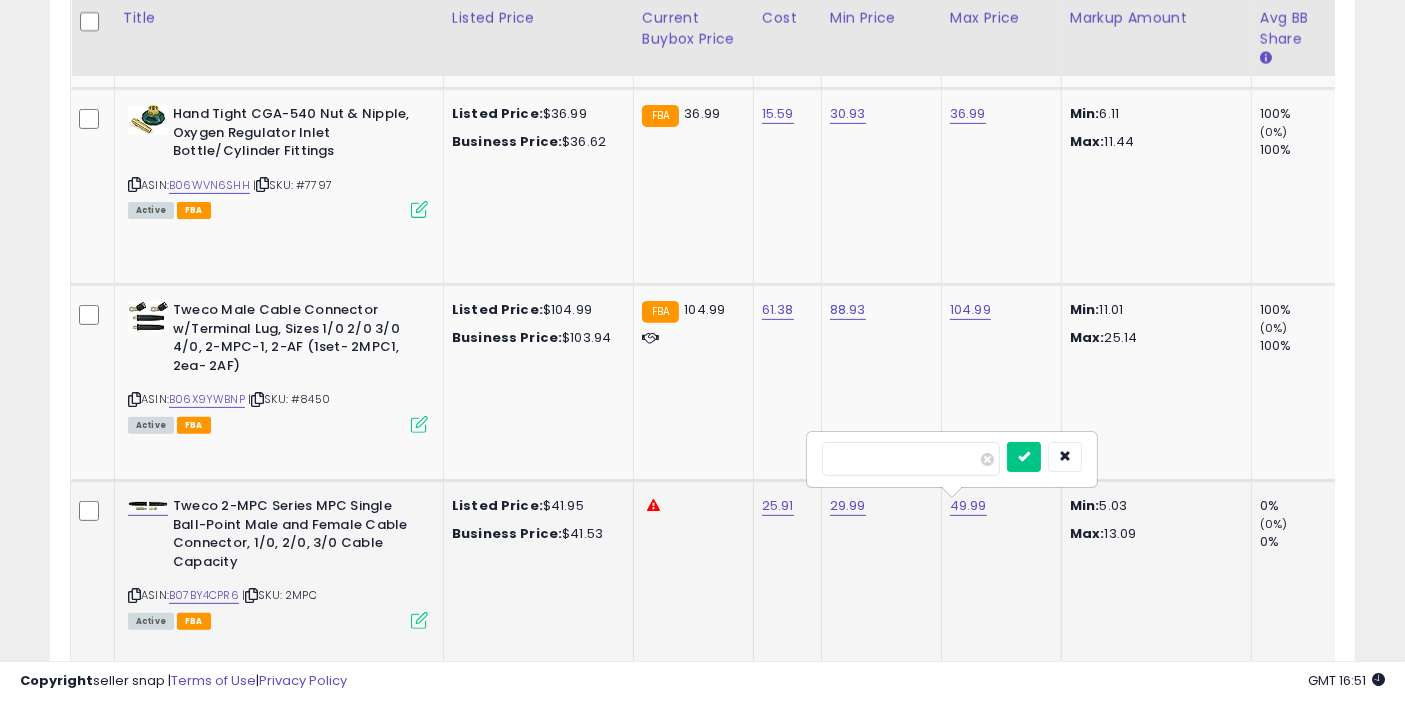 type on "****" 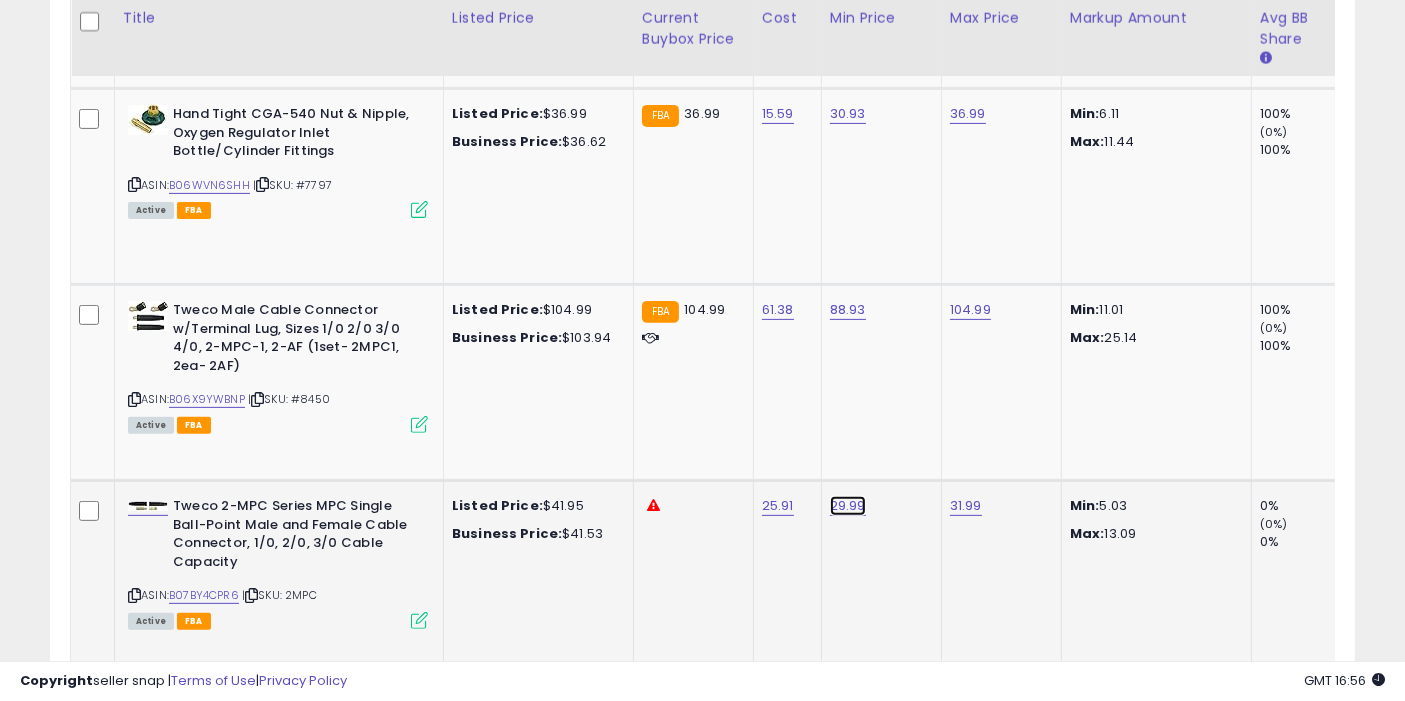 click on "29.99" at bounding box center (852, -82) 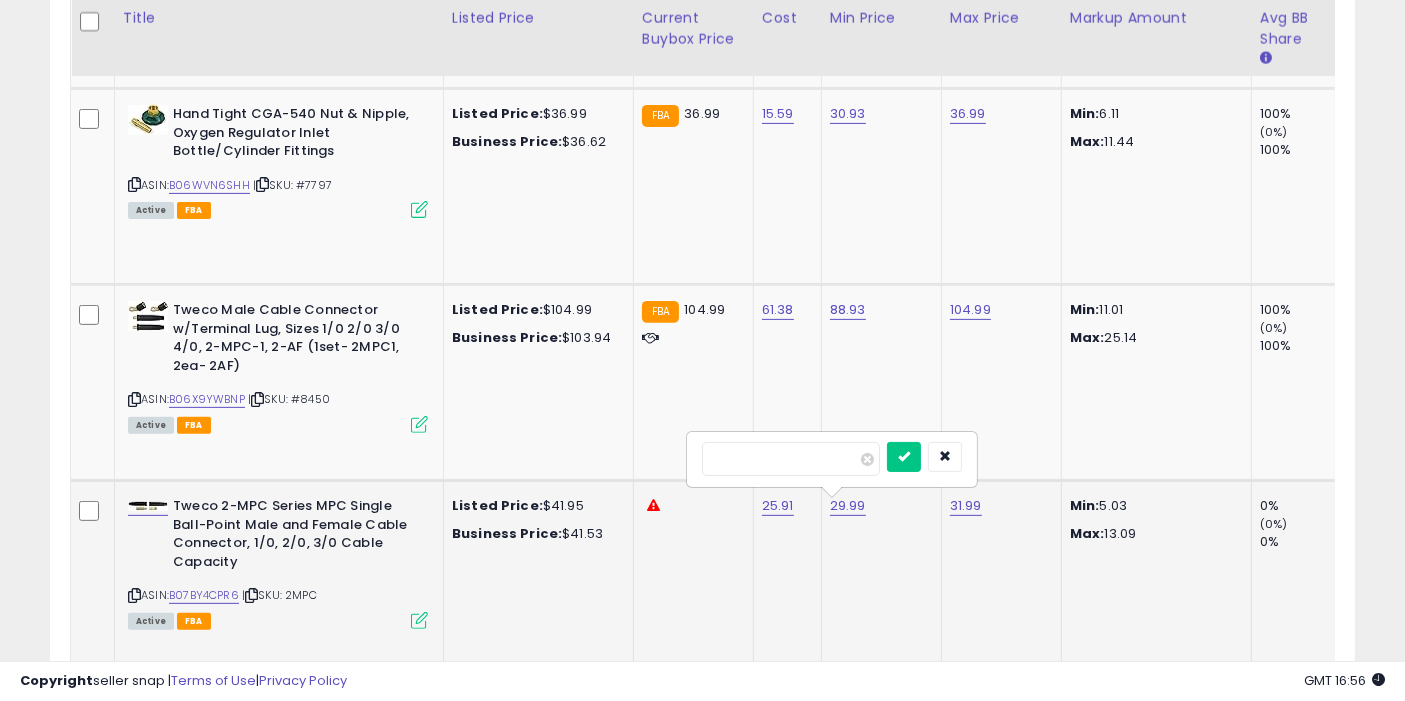 type on "*****" 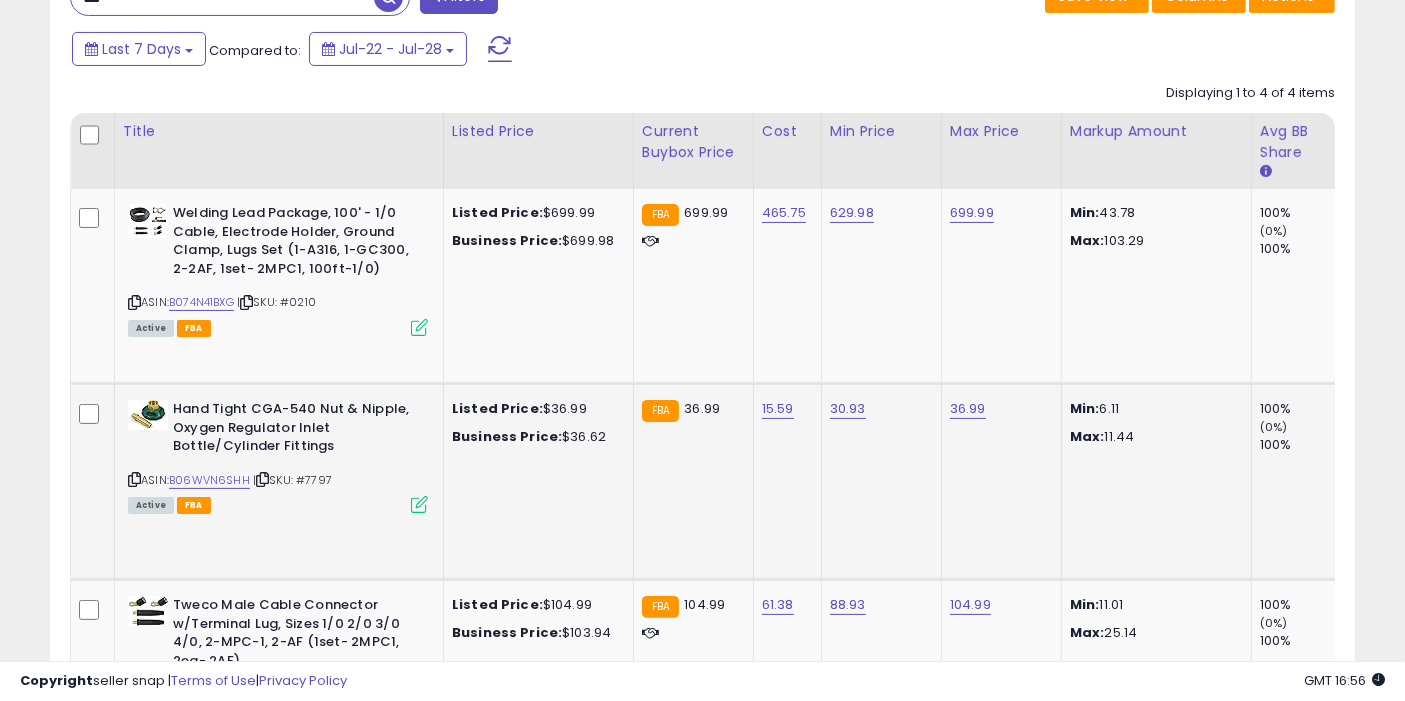 scroll, scrollTop: 341, scrollLeft: 0, axis: vertical 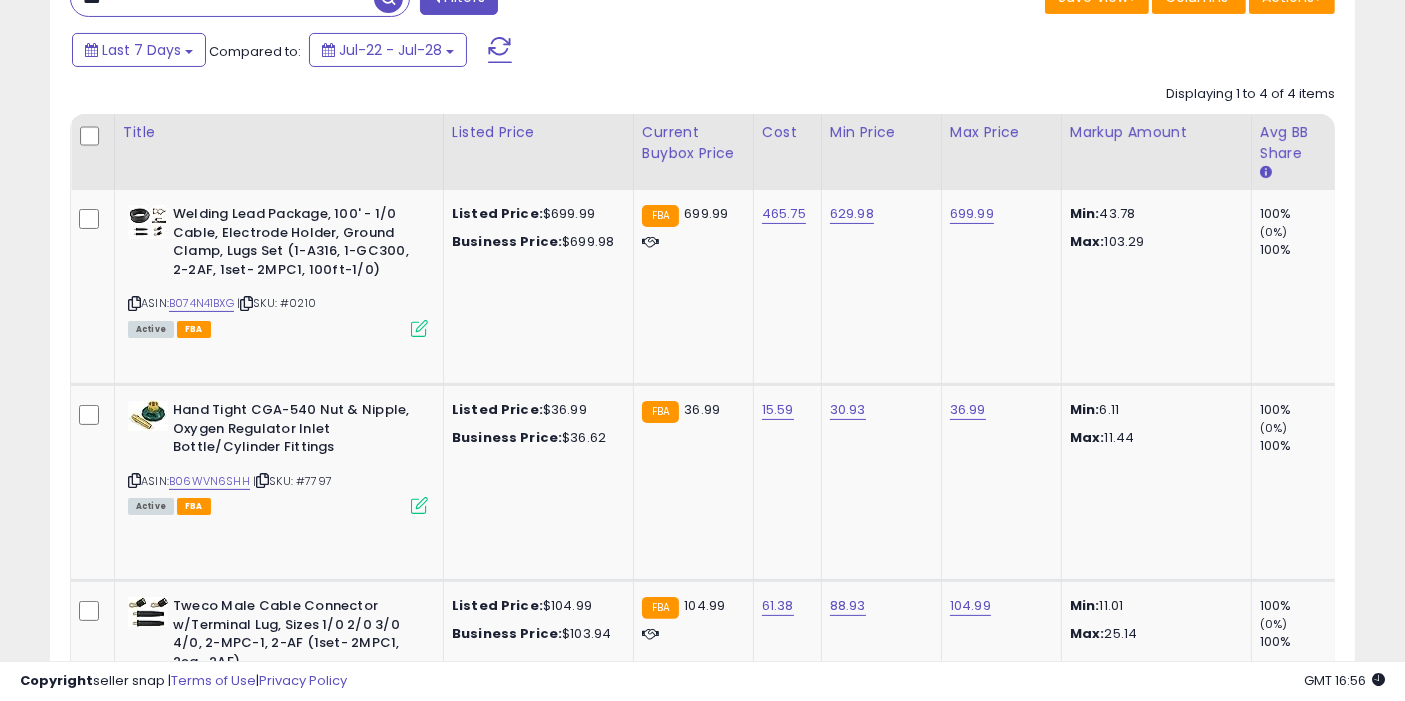 click at bounding box center (391, -2) 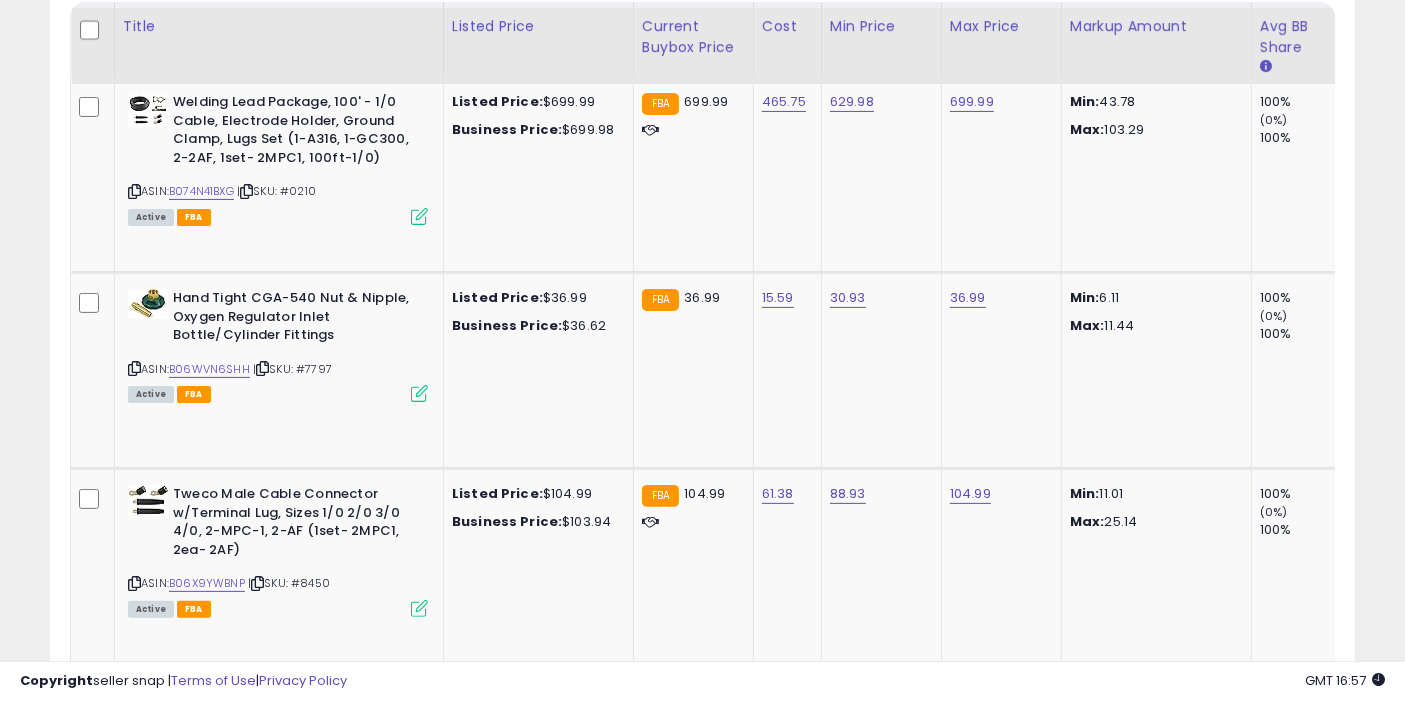scroll, scrollTop: 599, scrollLeft: 0, axis: vertical 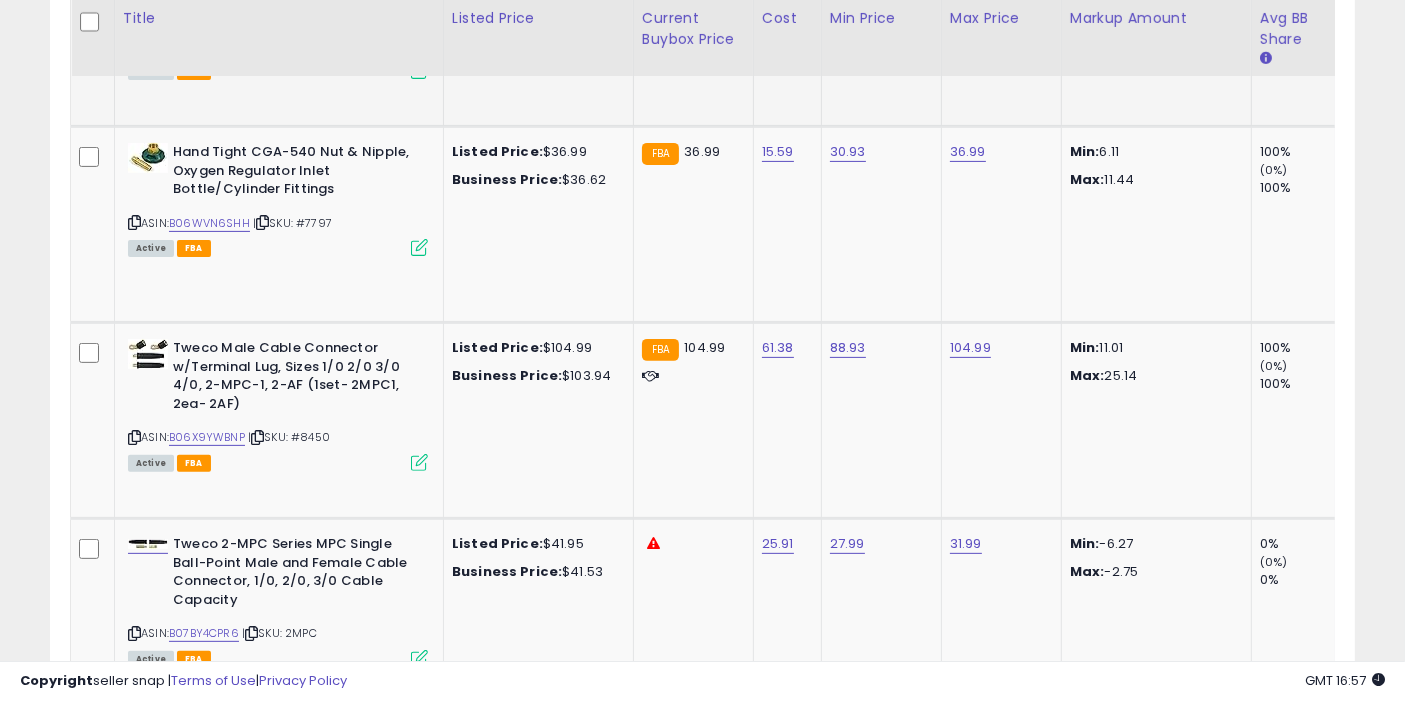 drag, startPoint x: 637, startPoint y: 91, endPoint x: 568, endPoint y: 105, distance: 70.40597 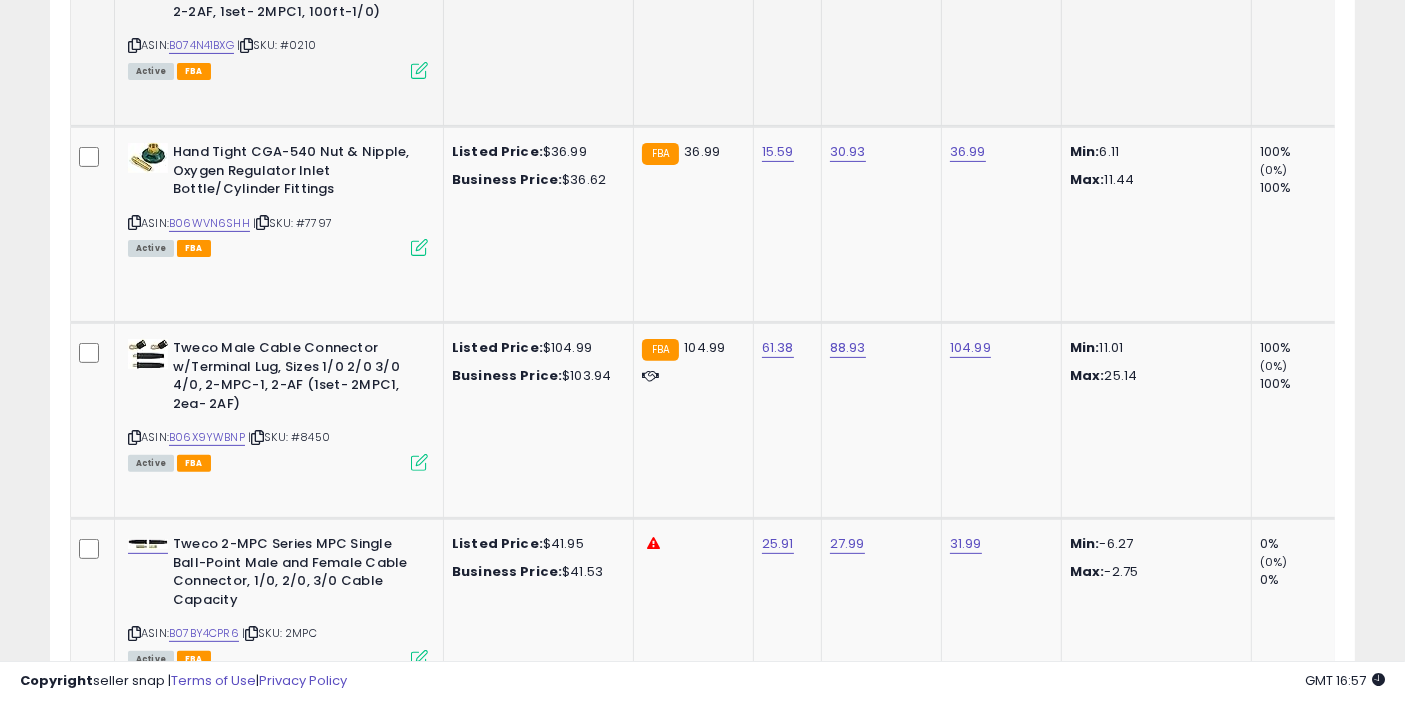 scroll, scrollTop: 0, scrollLeft: 0, axis: both 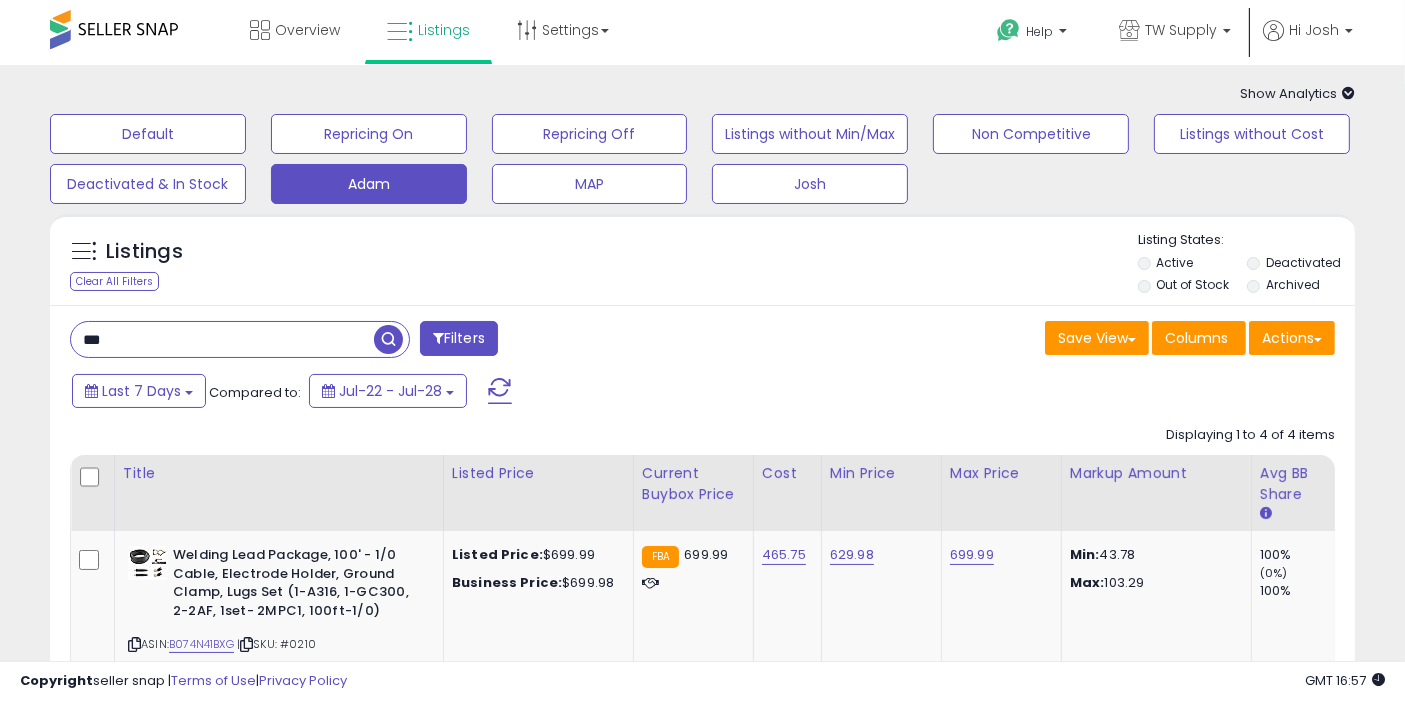 click on "***" at bounding box center [222, 339] 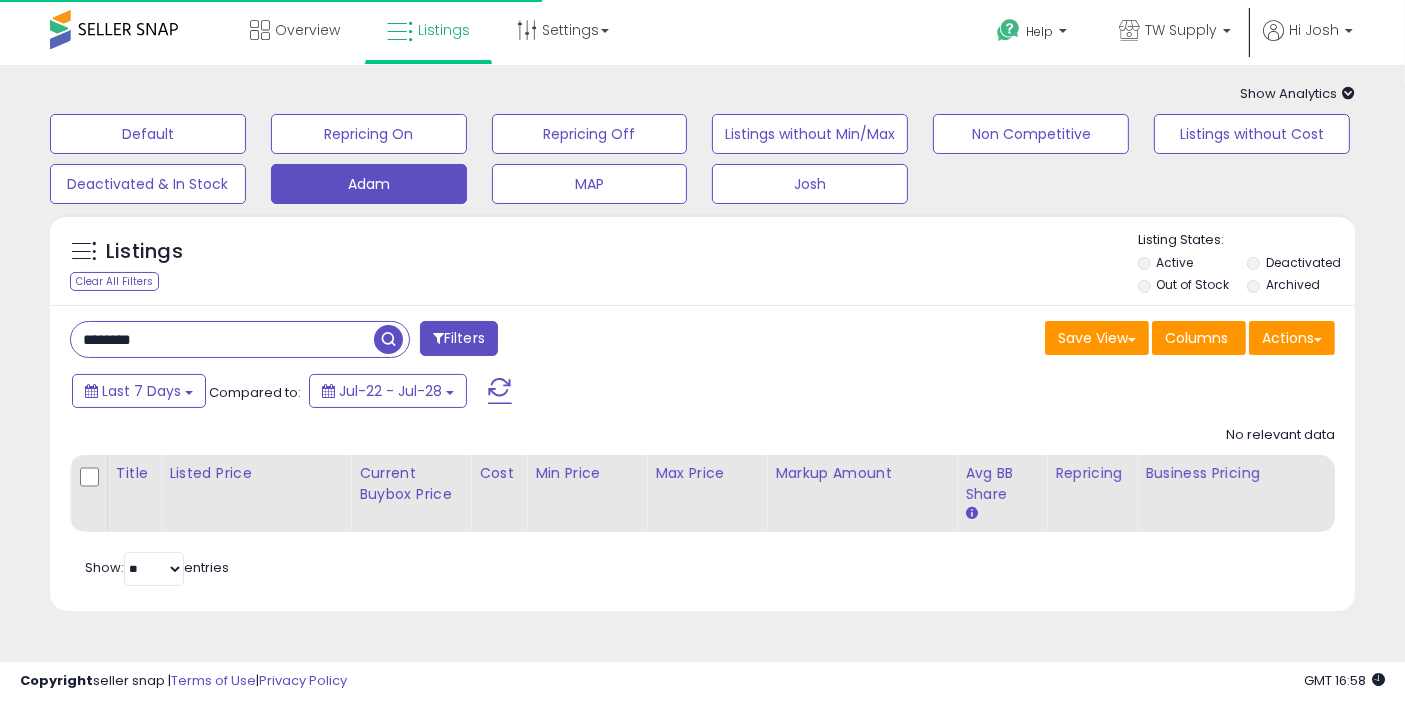 click on "********" at bounding box center [222, 339] 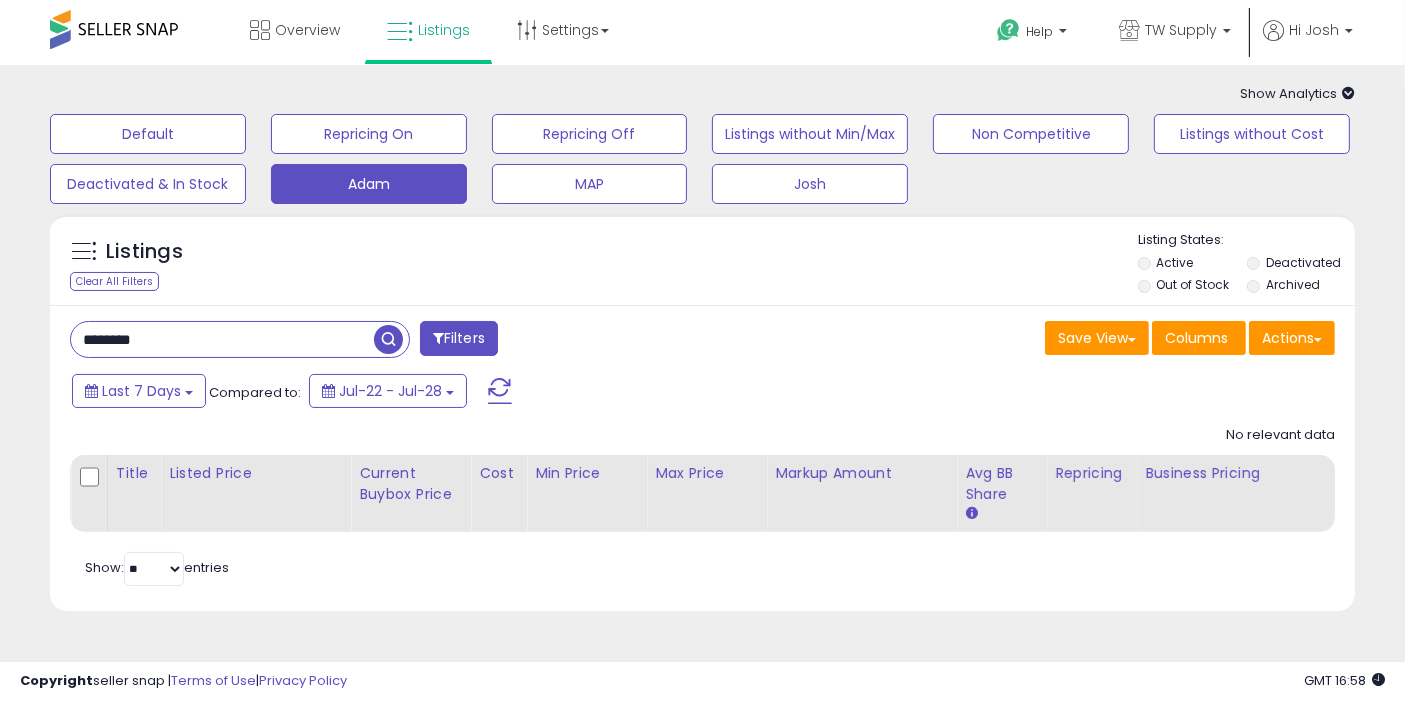 click on "********" at bounding box center [222, 339] 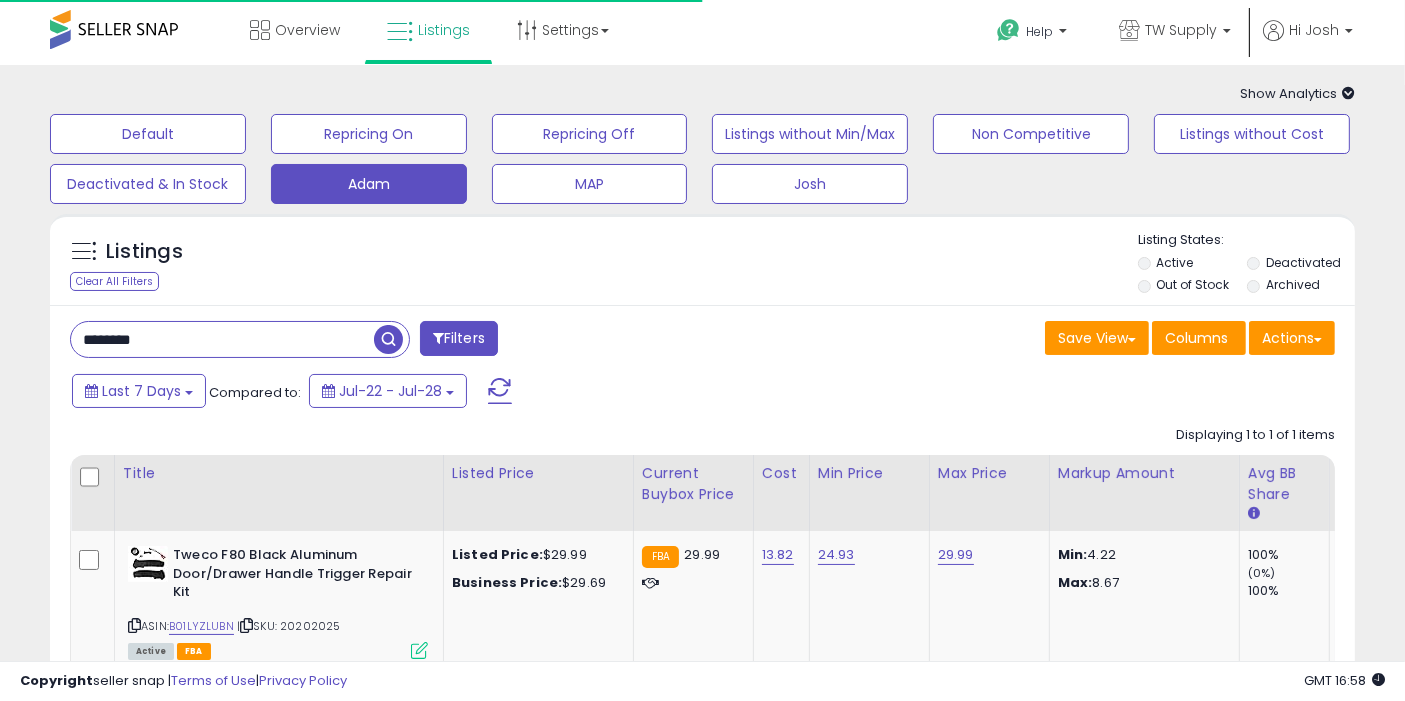 click on "********" at bounding box center (222, 339) 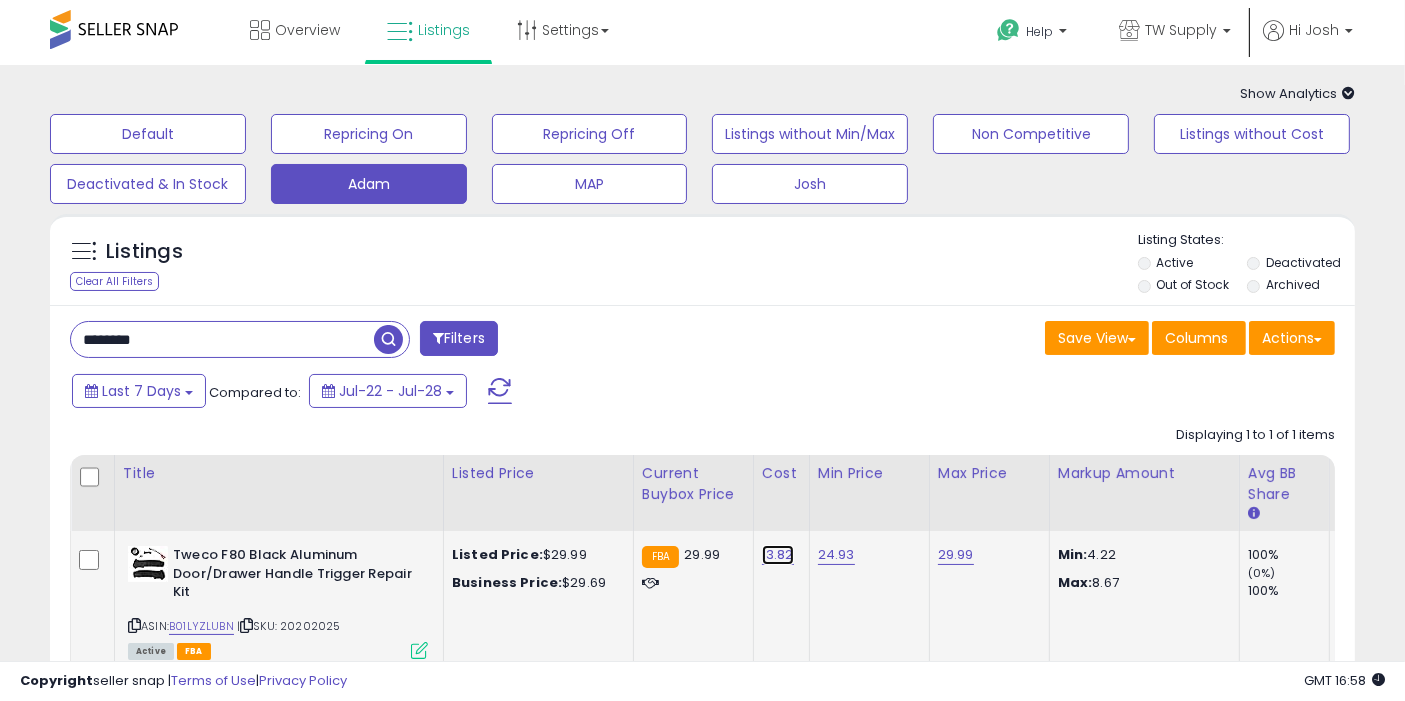 click on "13.82" at bounding box center (778, 555) 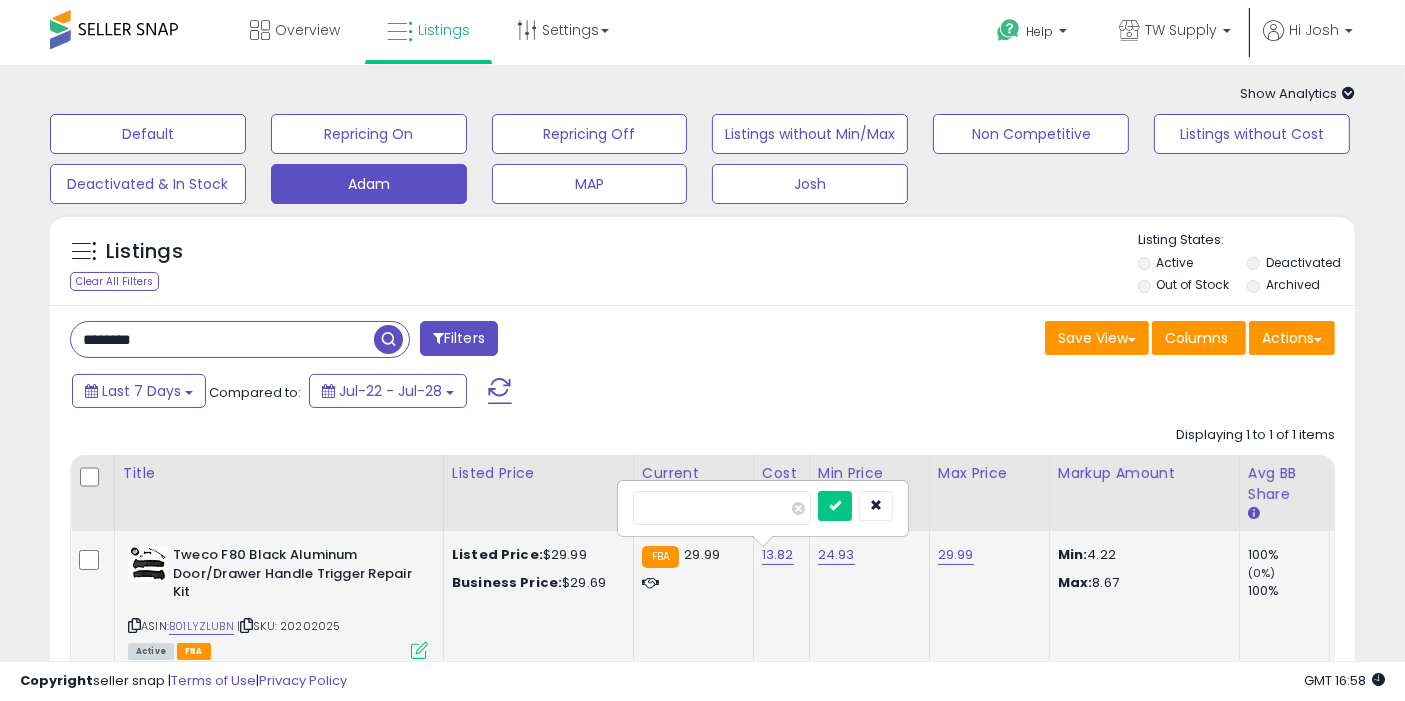 type on "*****" 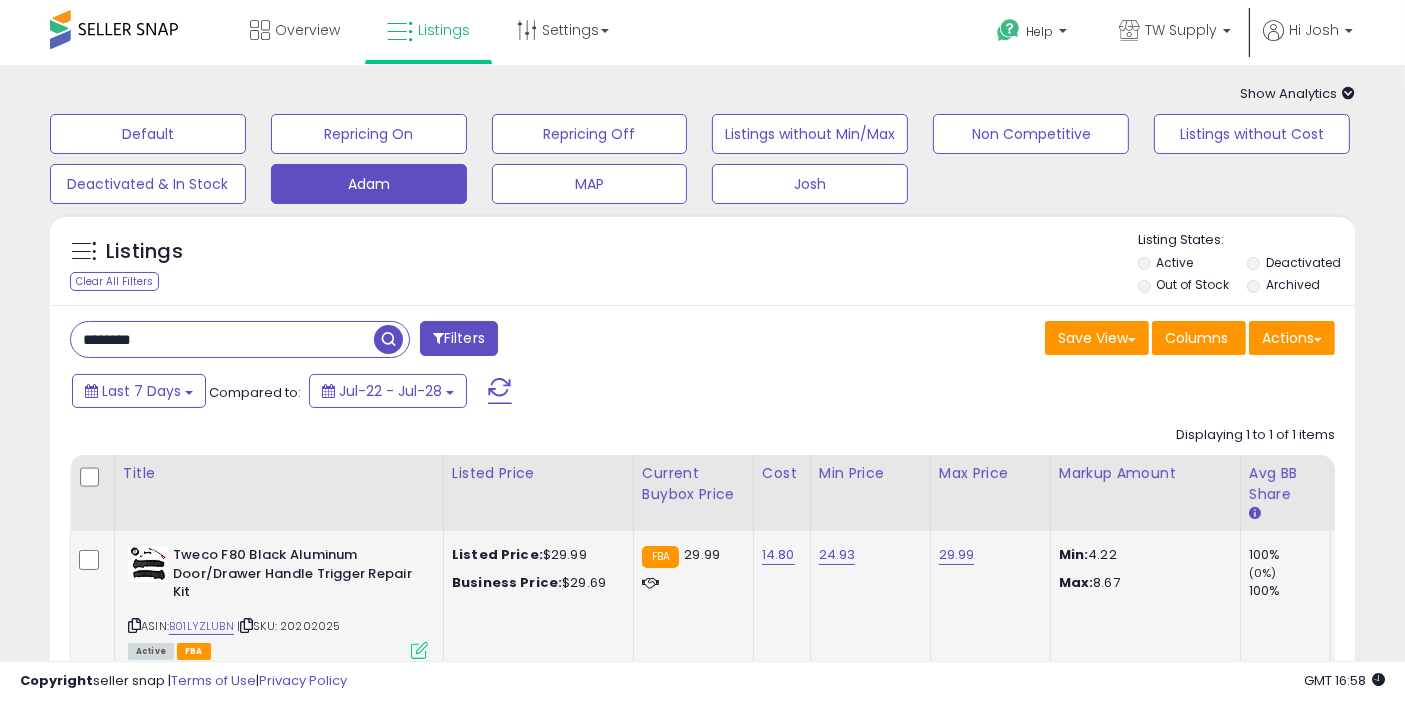 click on "24.93" 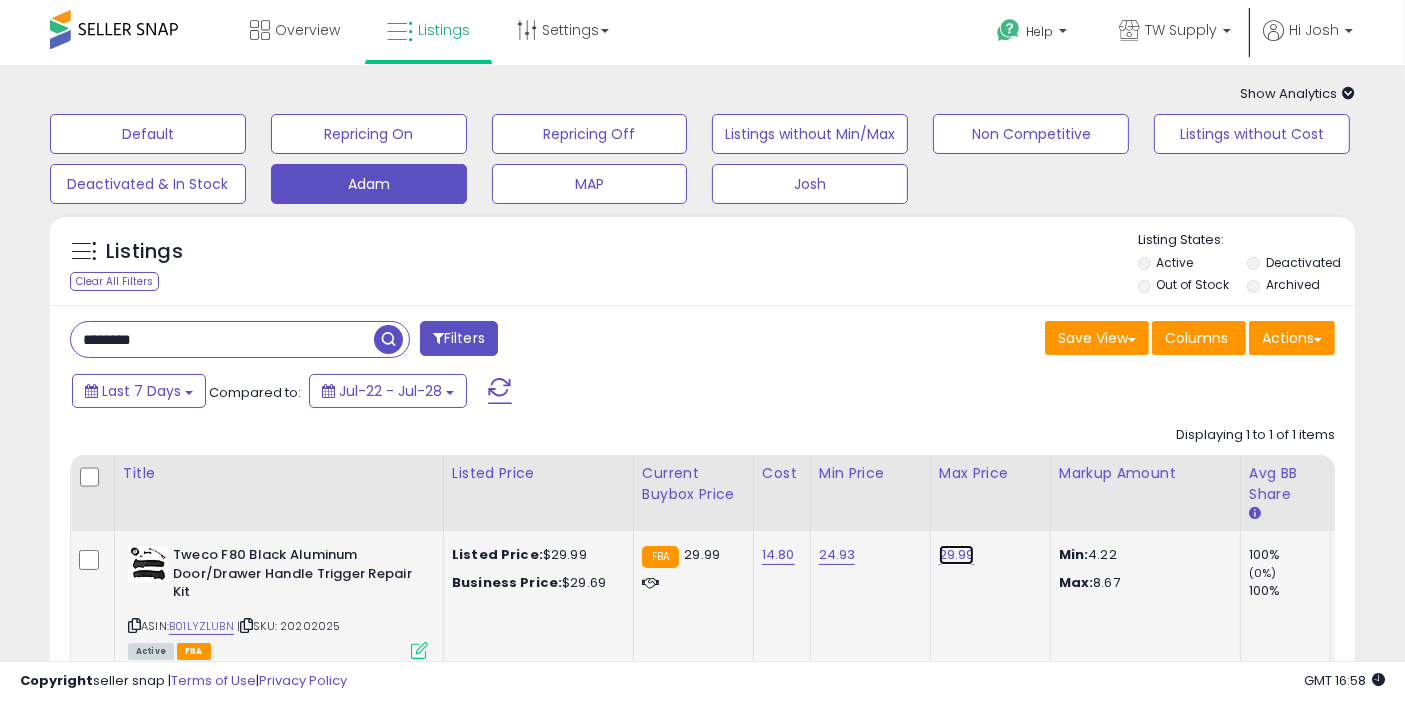 click on "29.99" at bounding box center (957, 555) 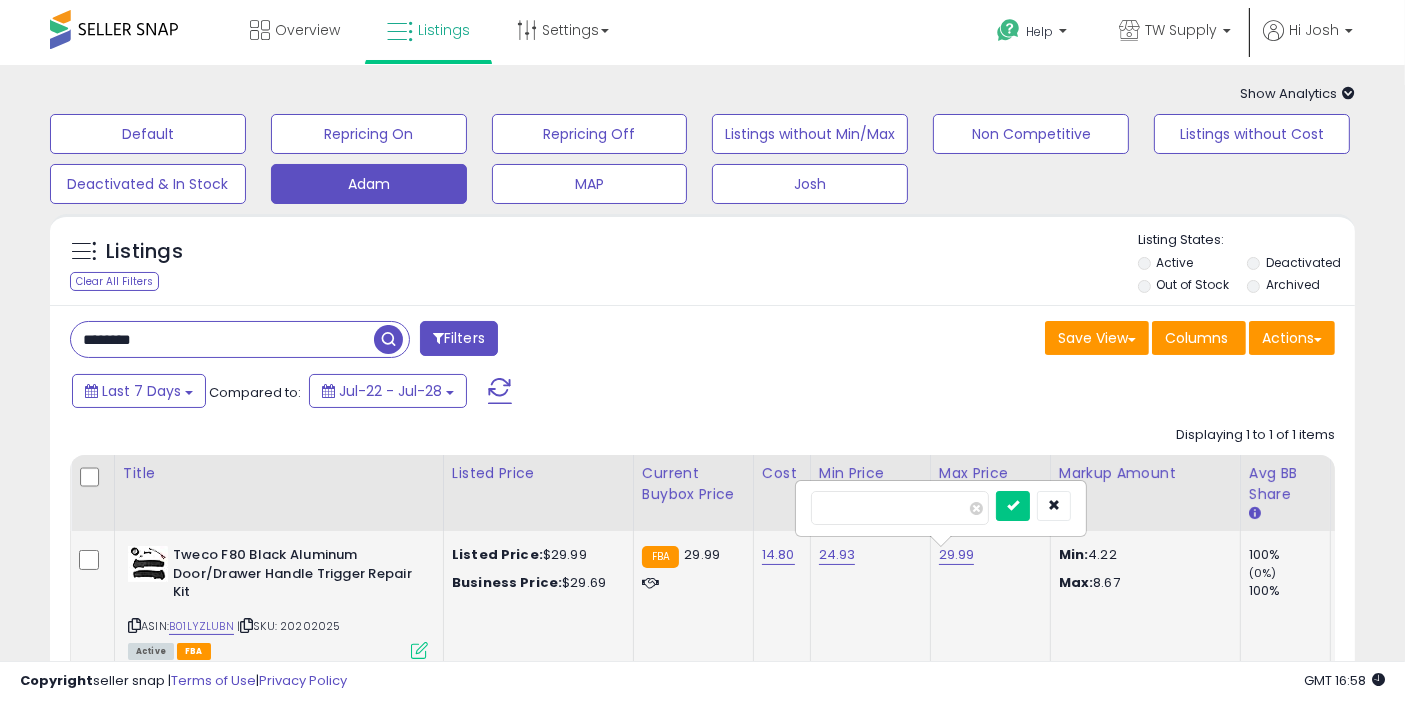 type on "*****" 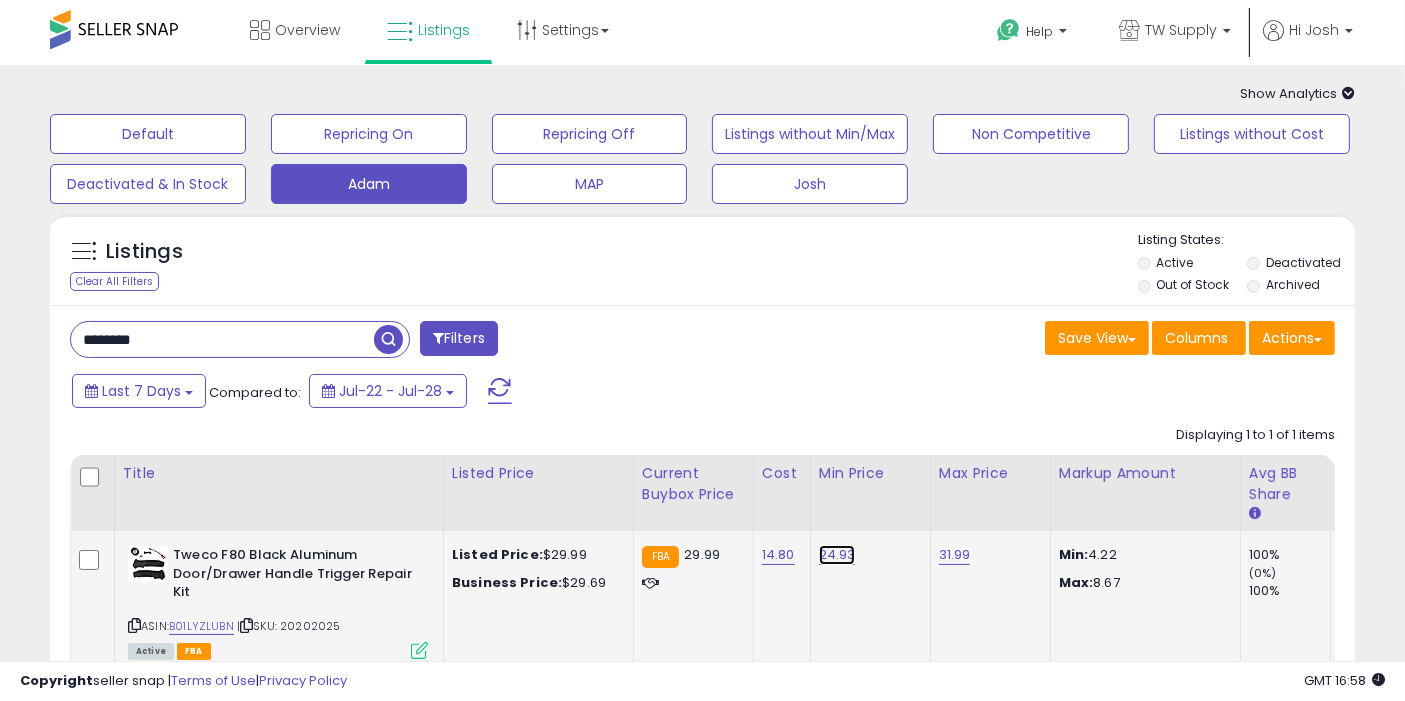 click on "24.93" at bounding box center [837, 555] 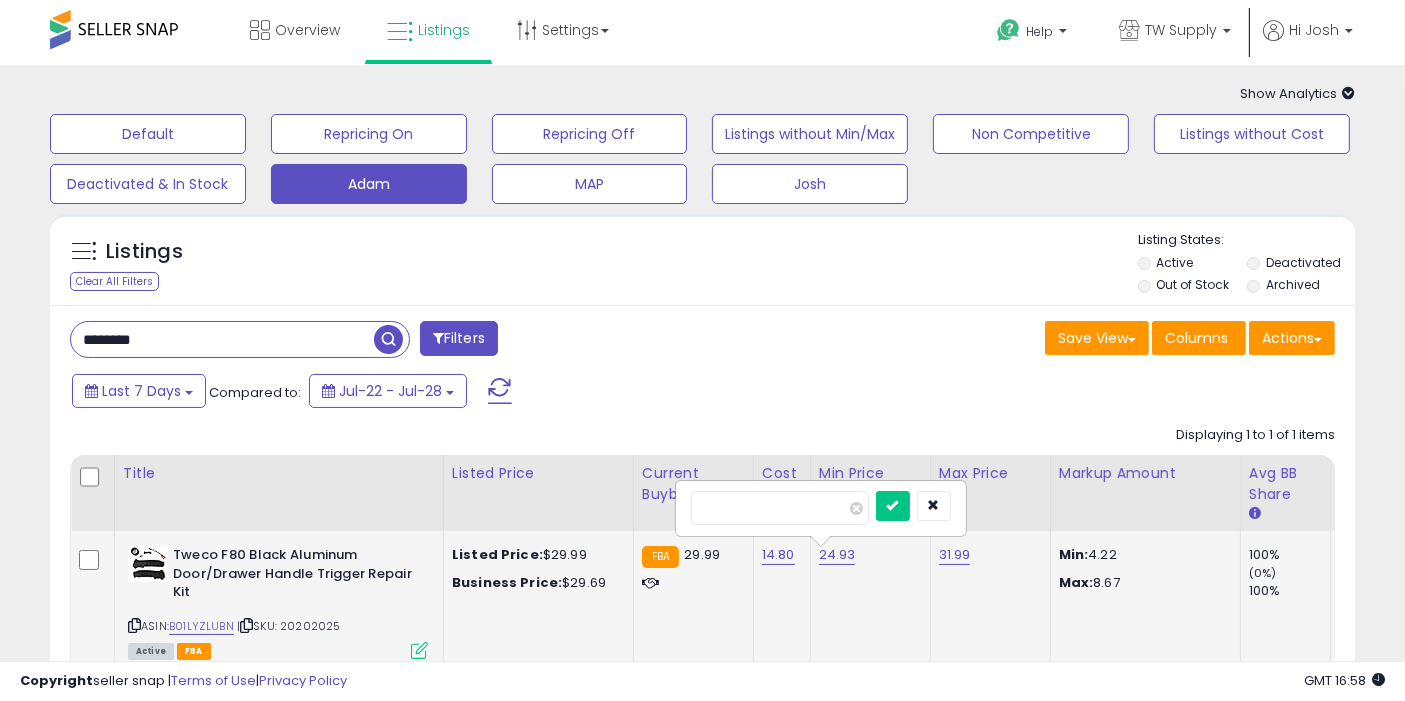 type on "*****" 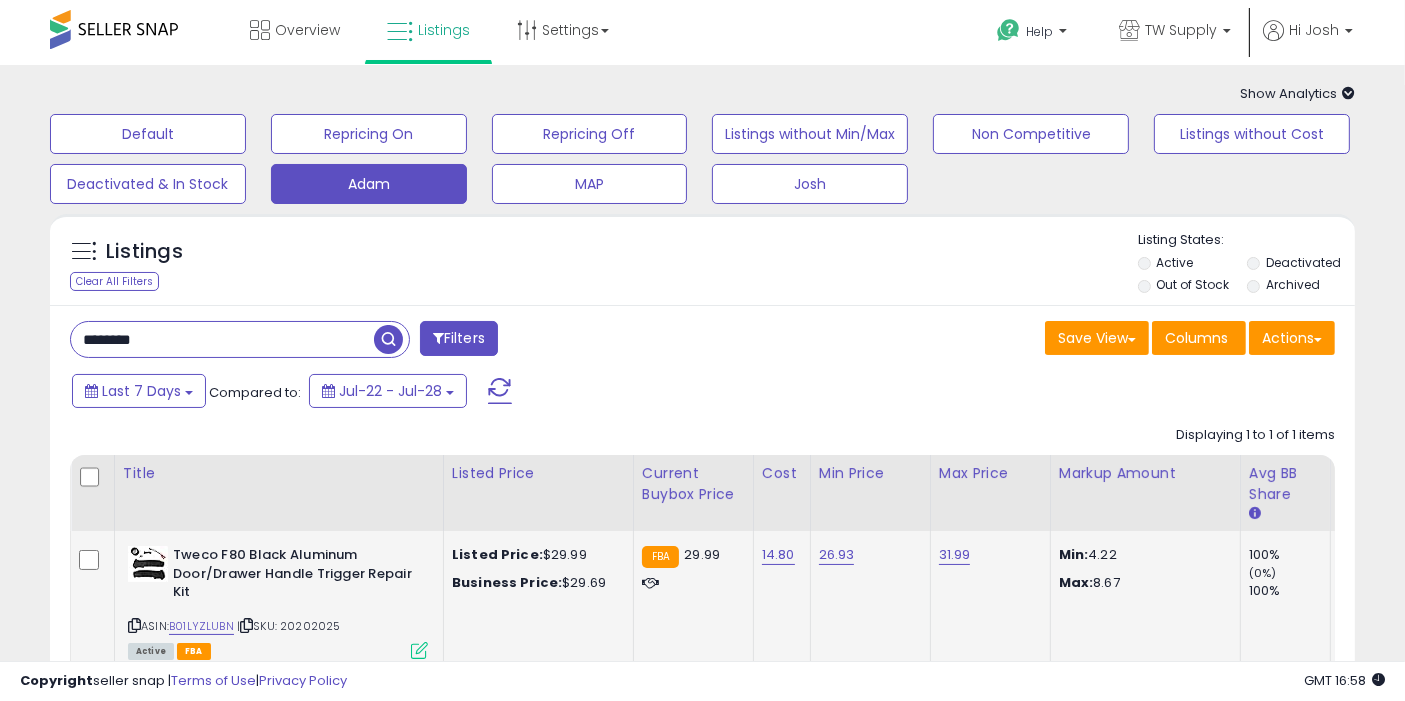 click at bounding box center [388, 339] 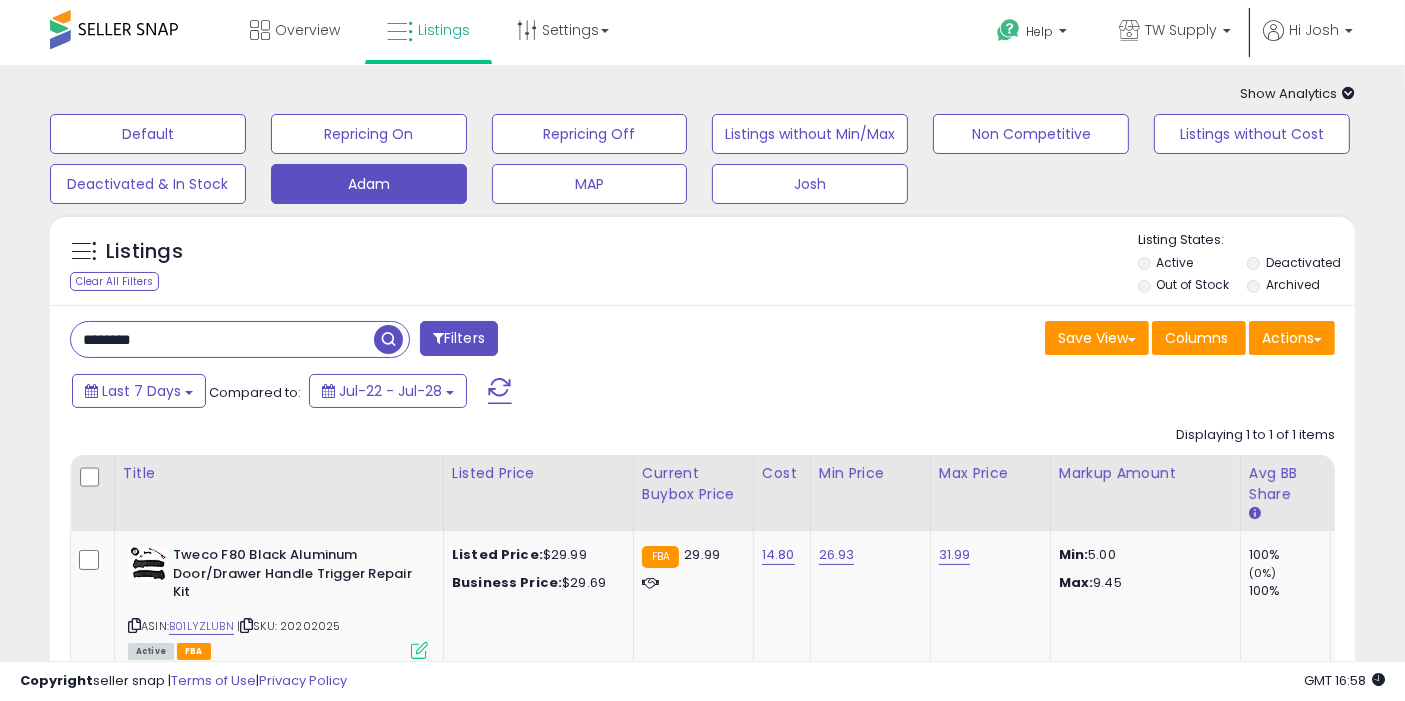 click on "**********" at bounding box center (702, 480) 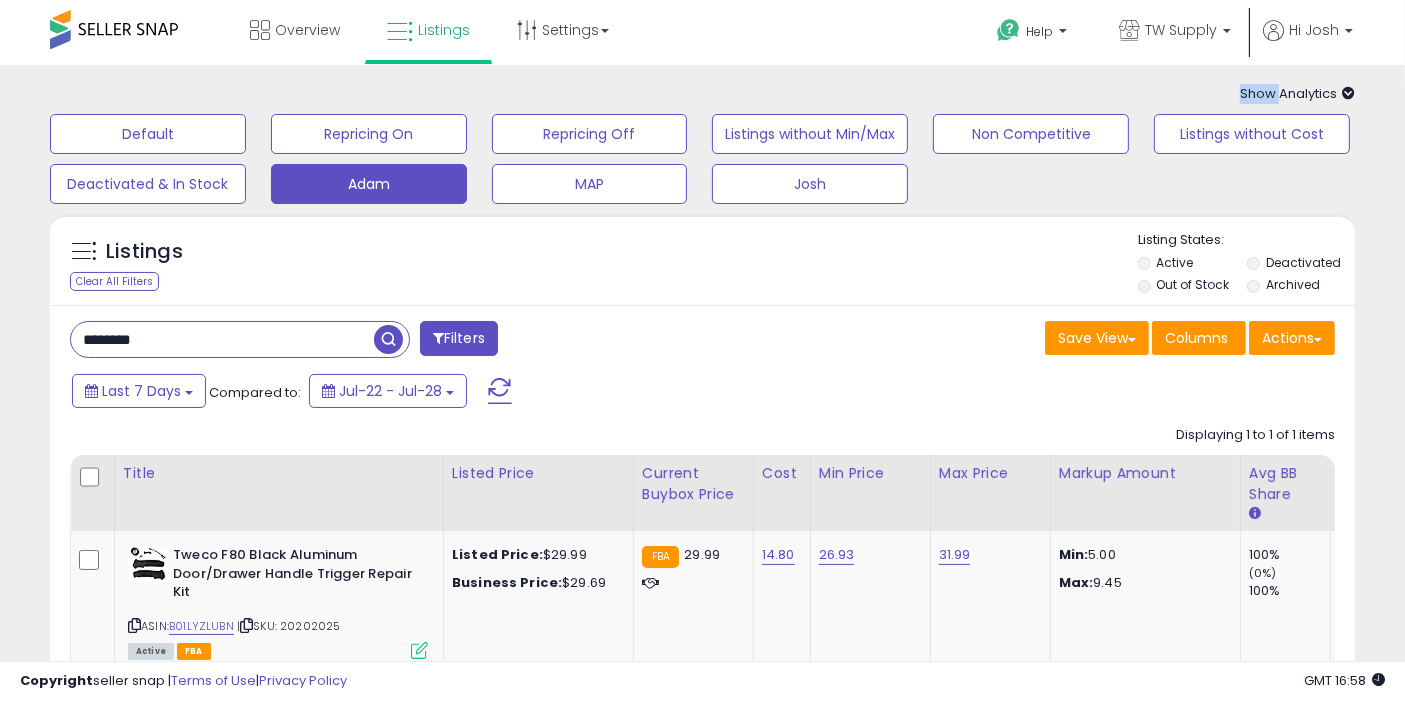 click on "**********" at bounding box center (702, 480) 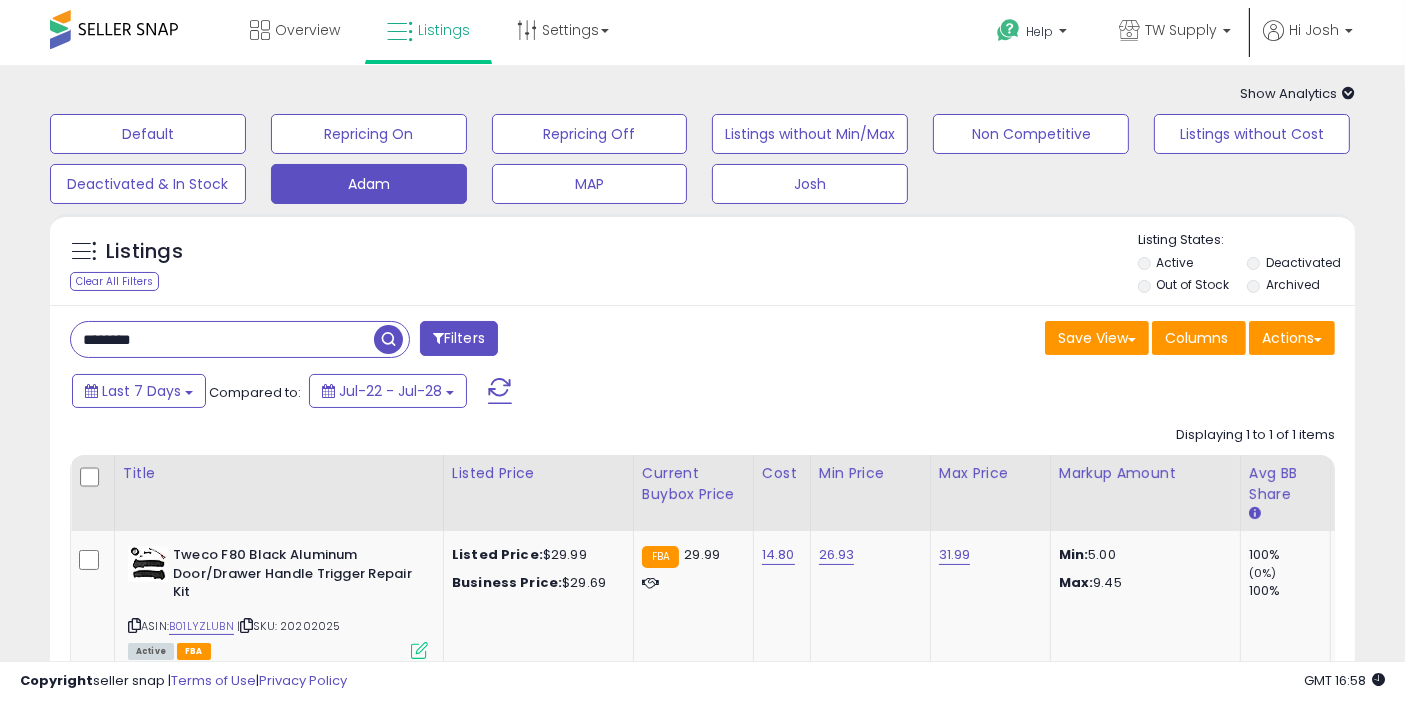 click on "**********" at bounding box center (702, 480) 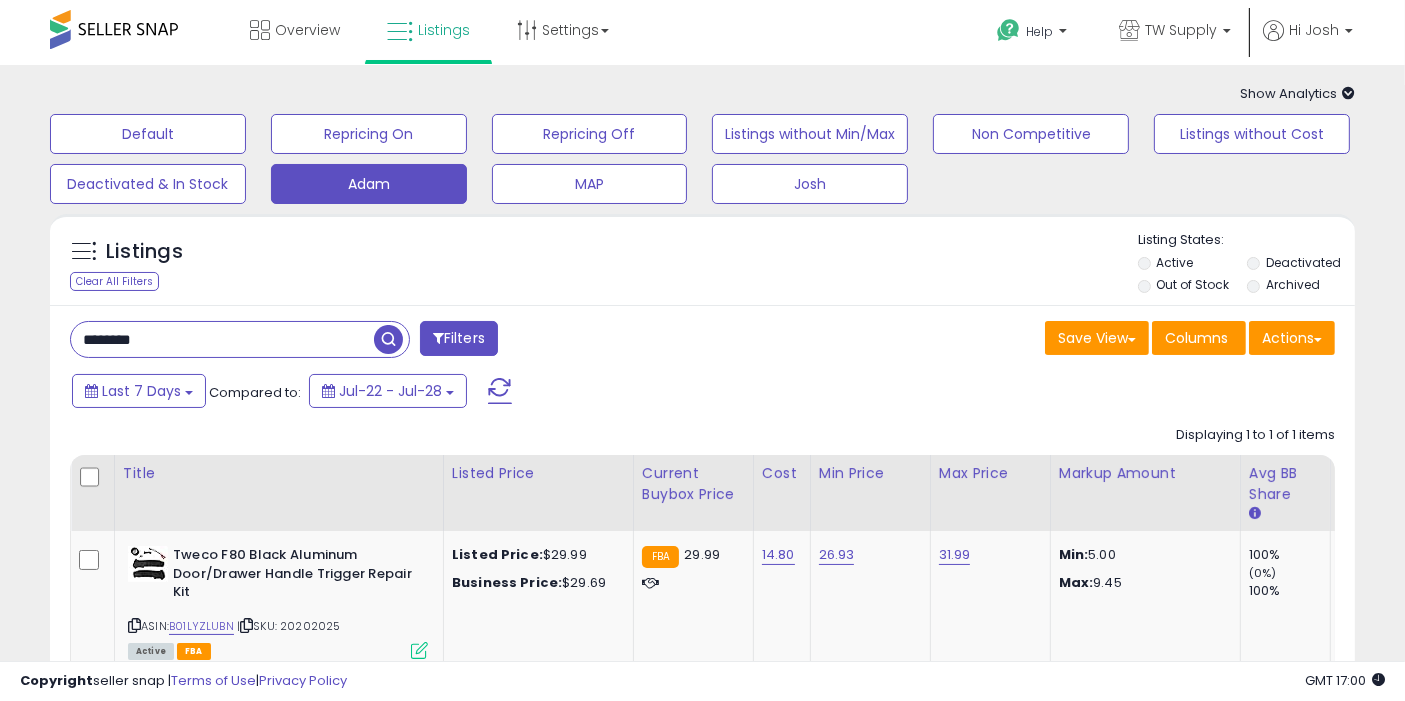 click on "********" at bounding box center (222, 339) 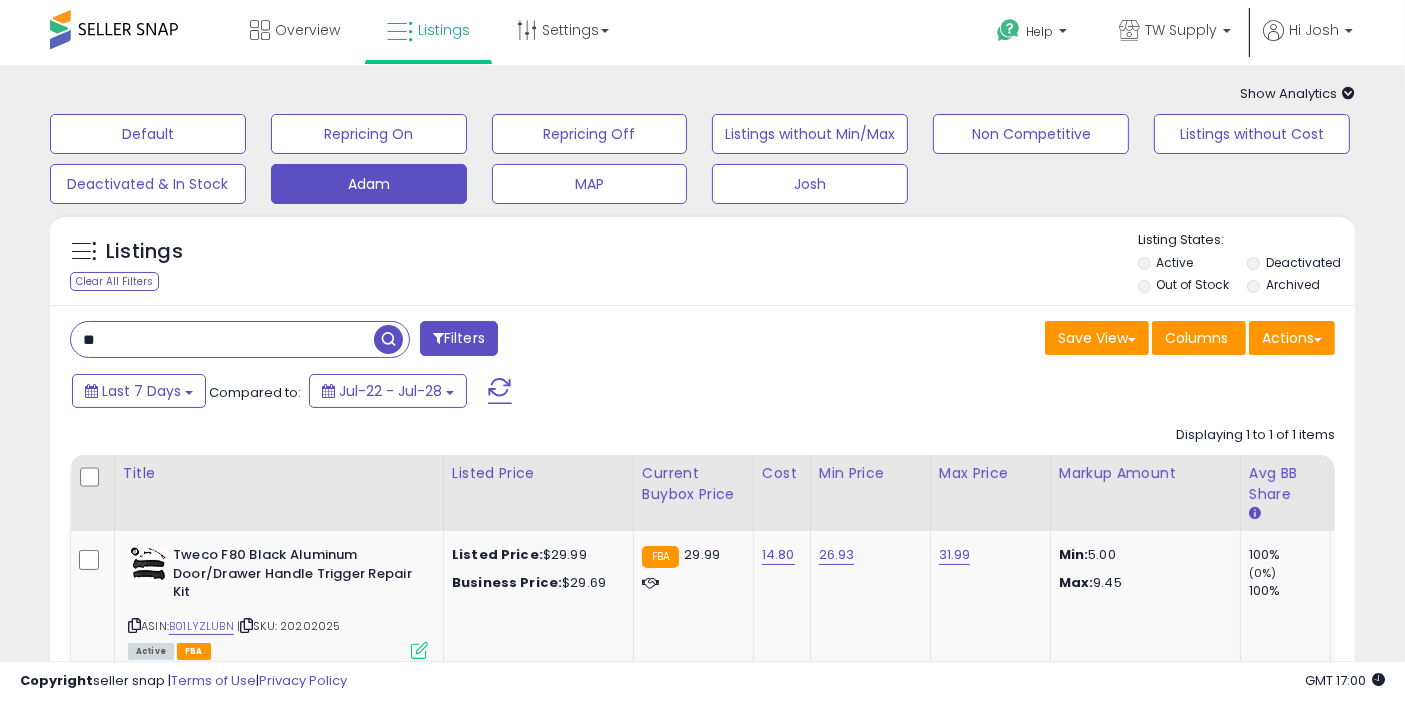 type on "*" 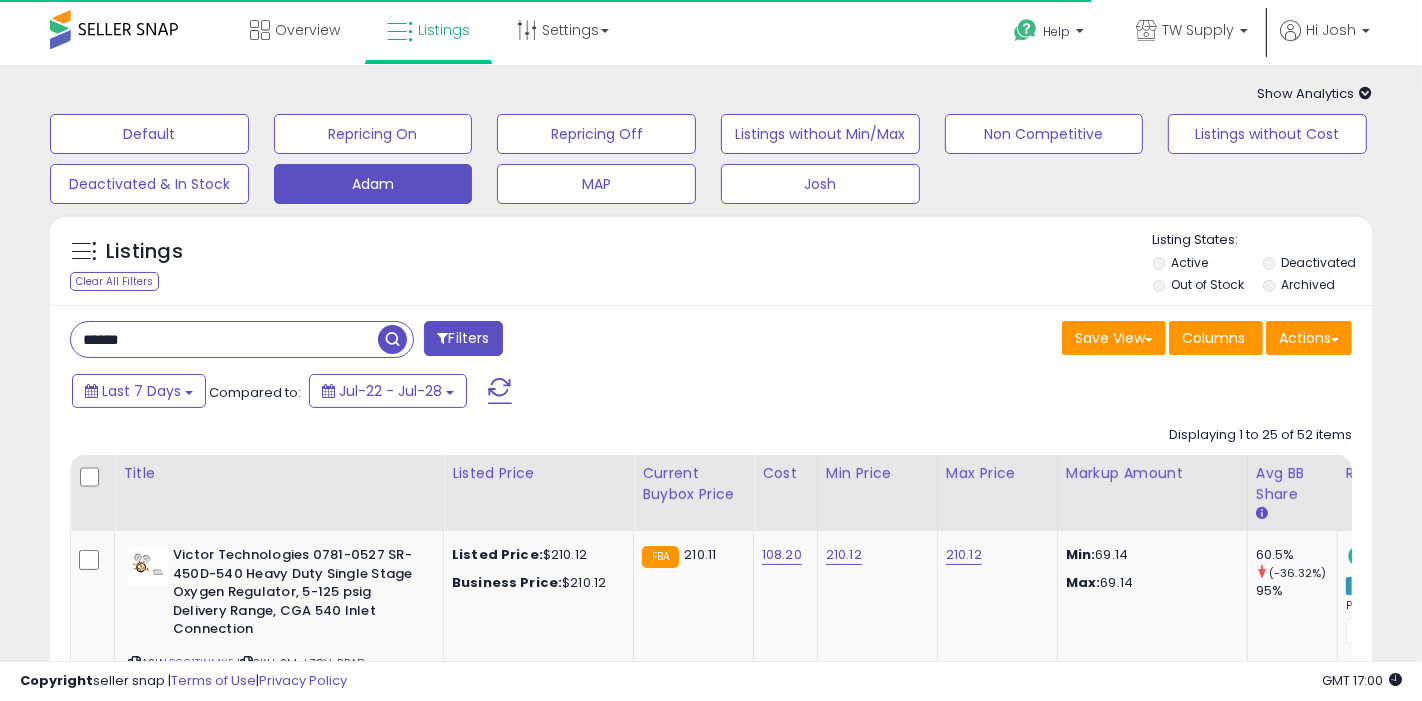 click on "******" at bounding box center (224, 339) 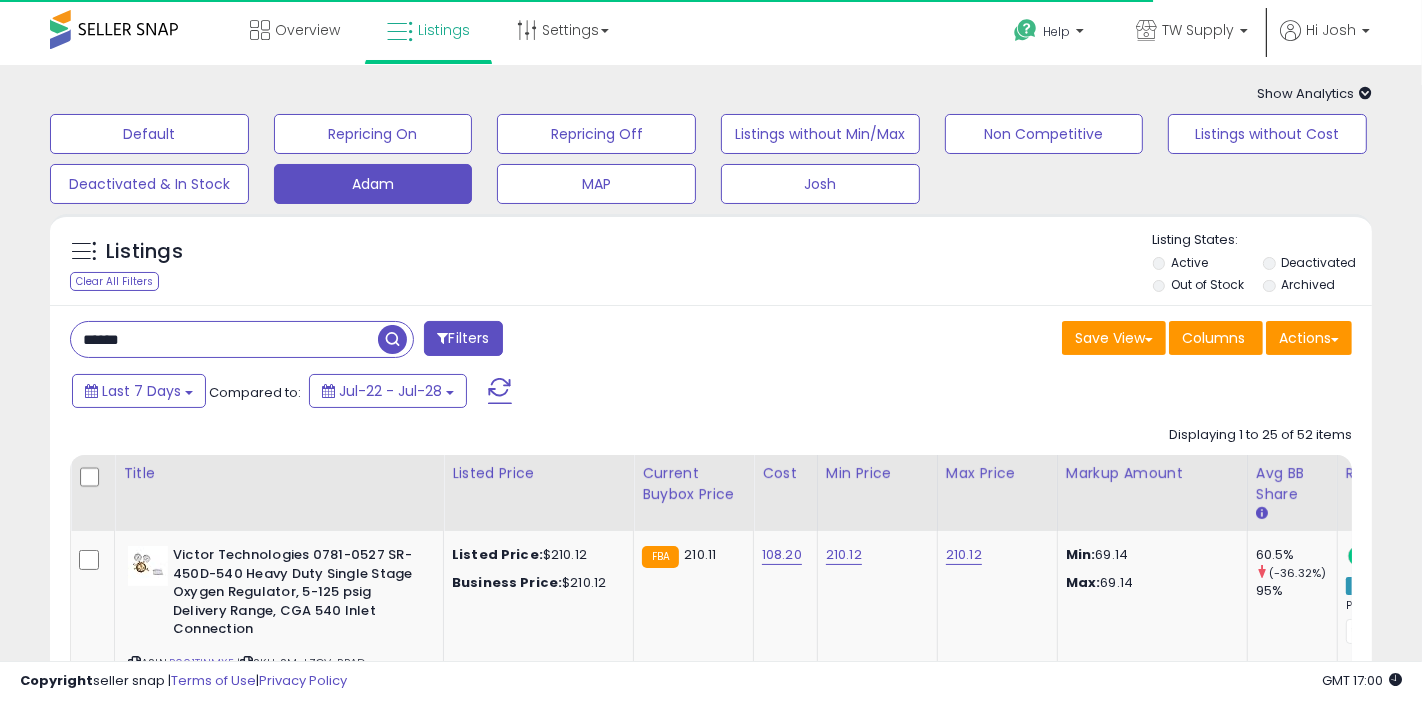 click on "******" at bounding box center [224, 339] 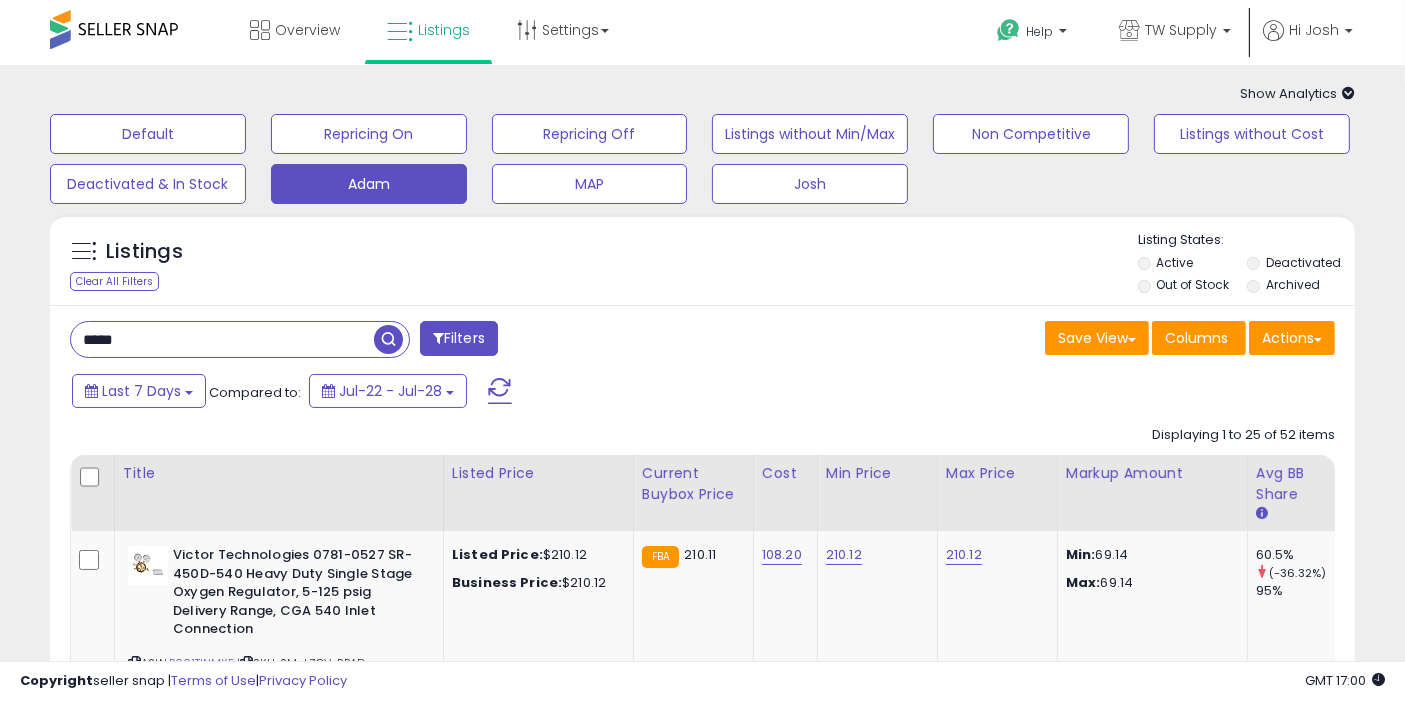 type on "*****" 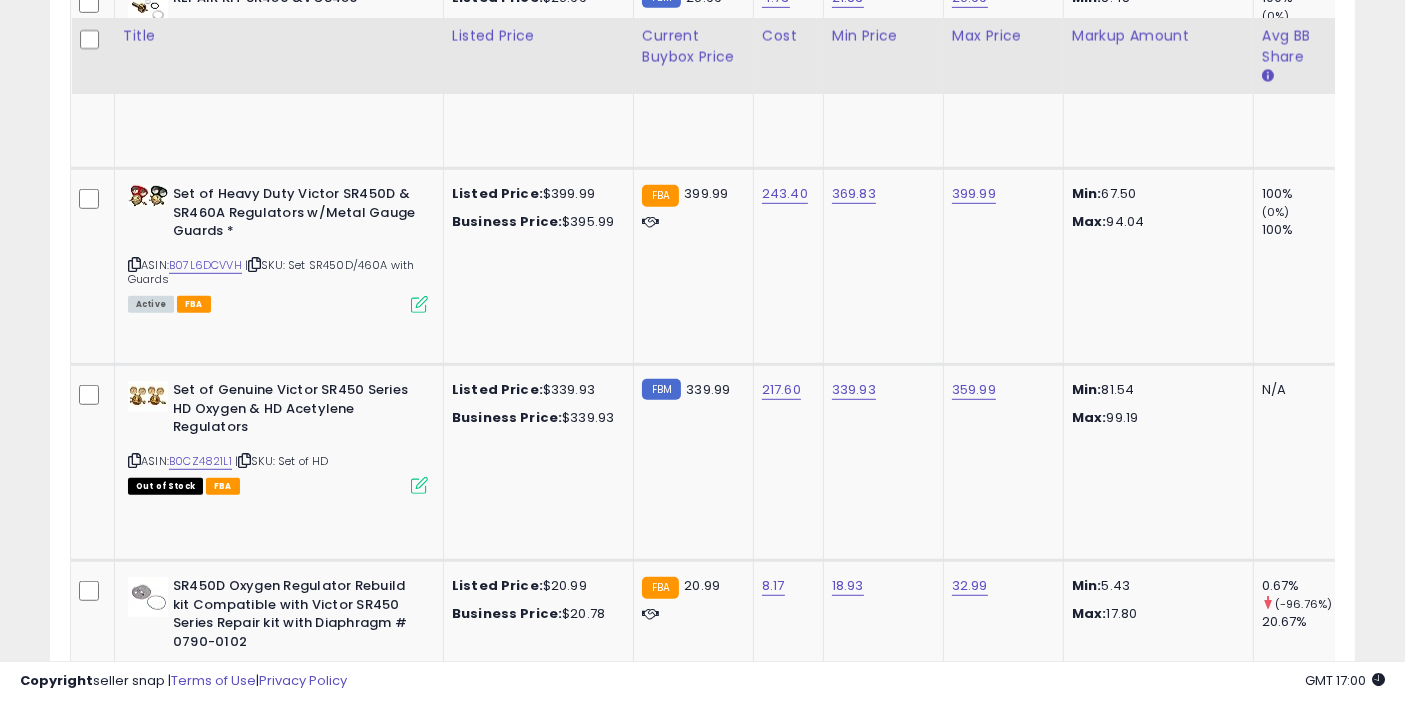 scroll, scrollTop: 1127, scrollLeft: 0, axis: vertical 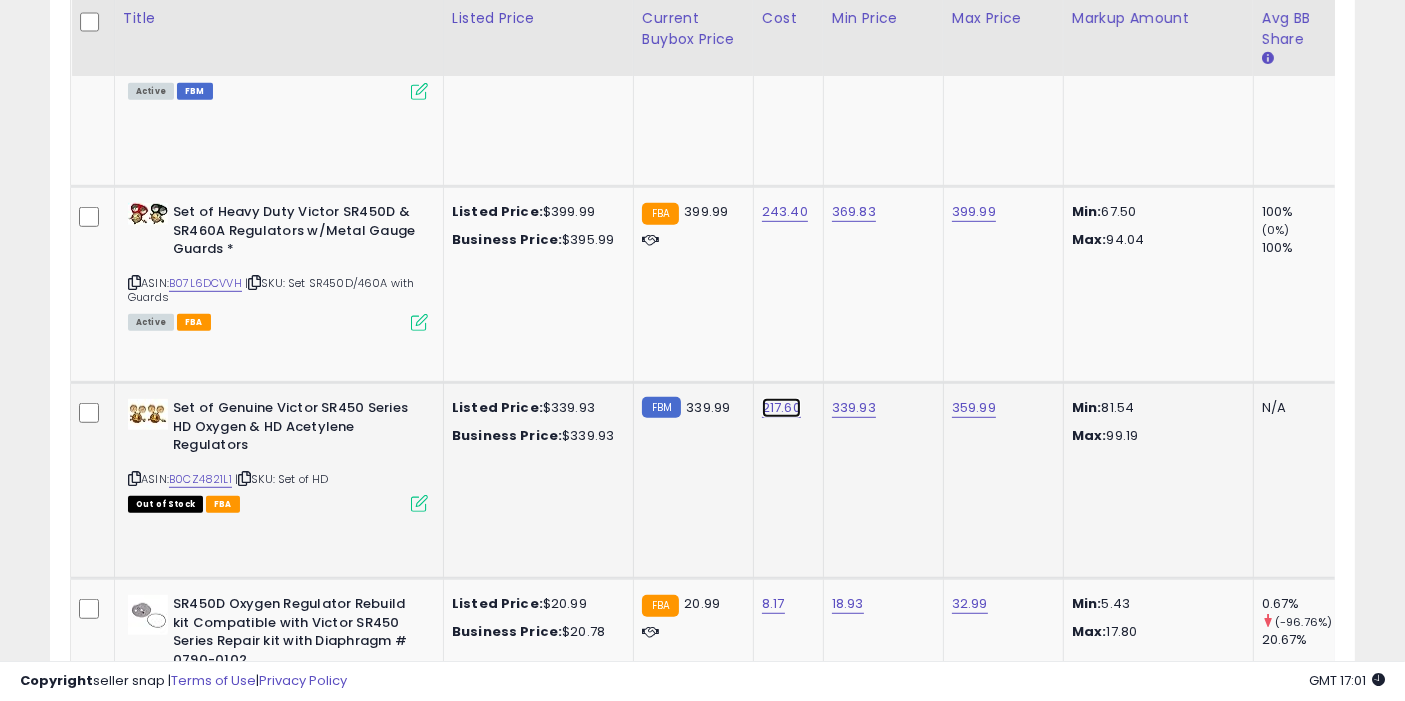 click on "217.60" at bounding box center (776, -572) 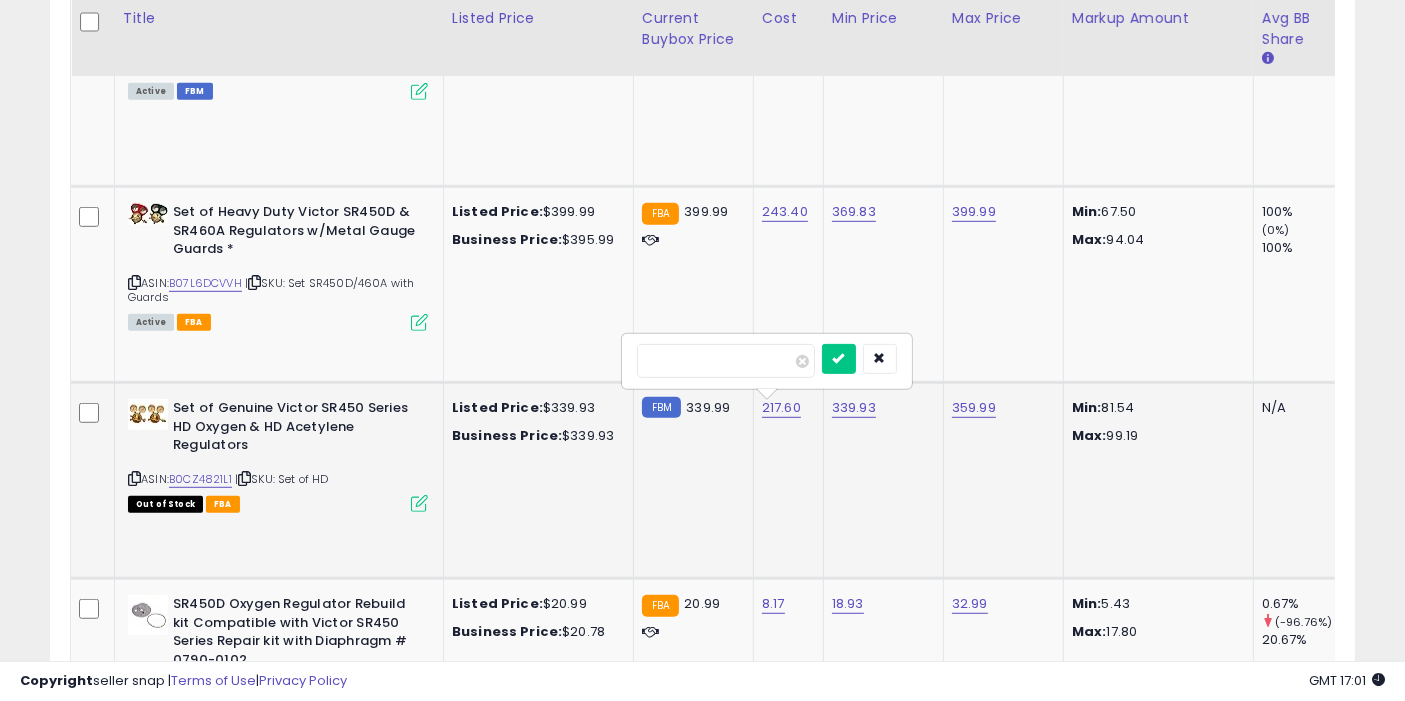 type on "******" 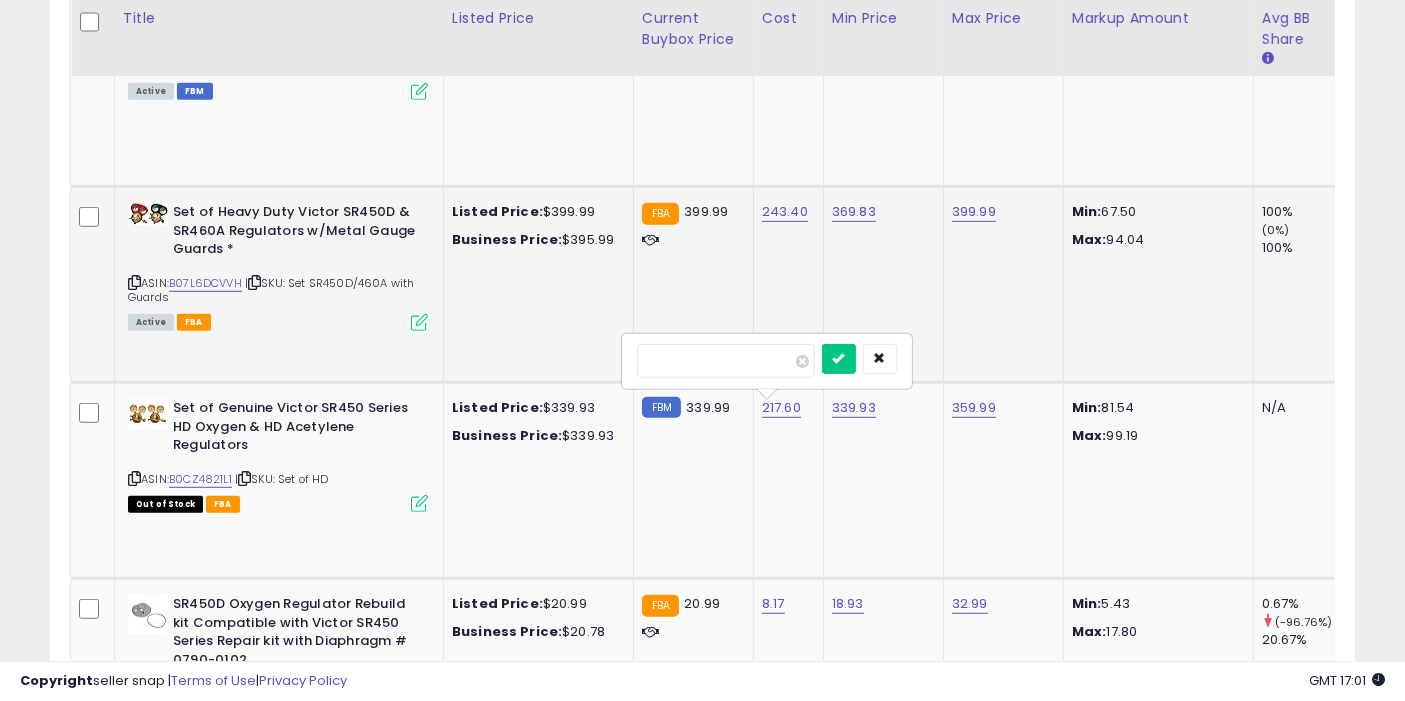 click at bounding box center [839, 359] 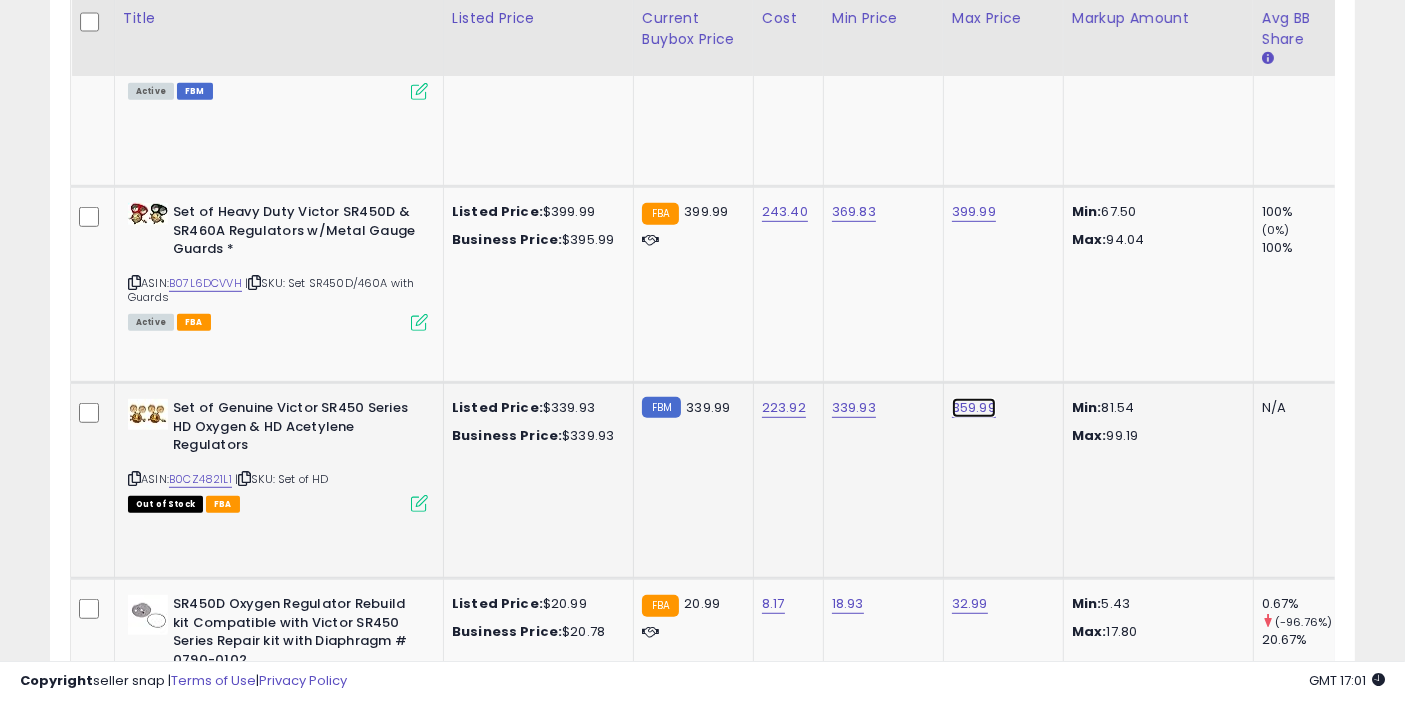 click on "359.99" at bounding box center (970, -572) 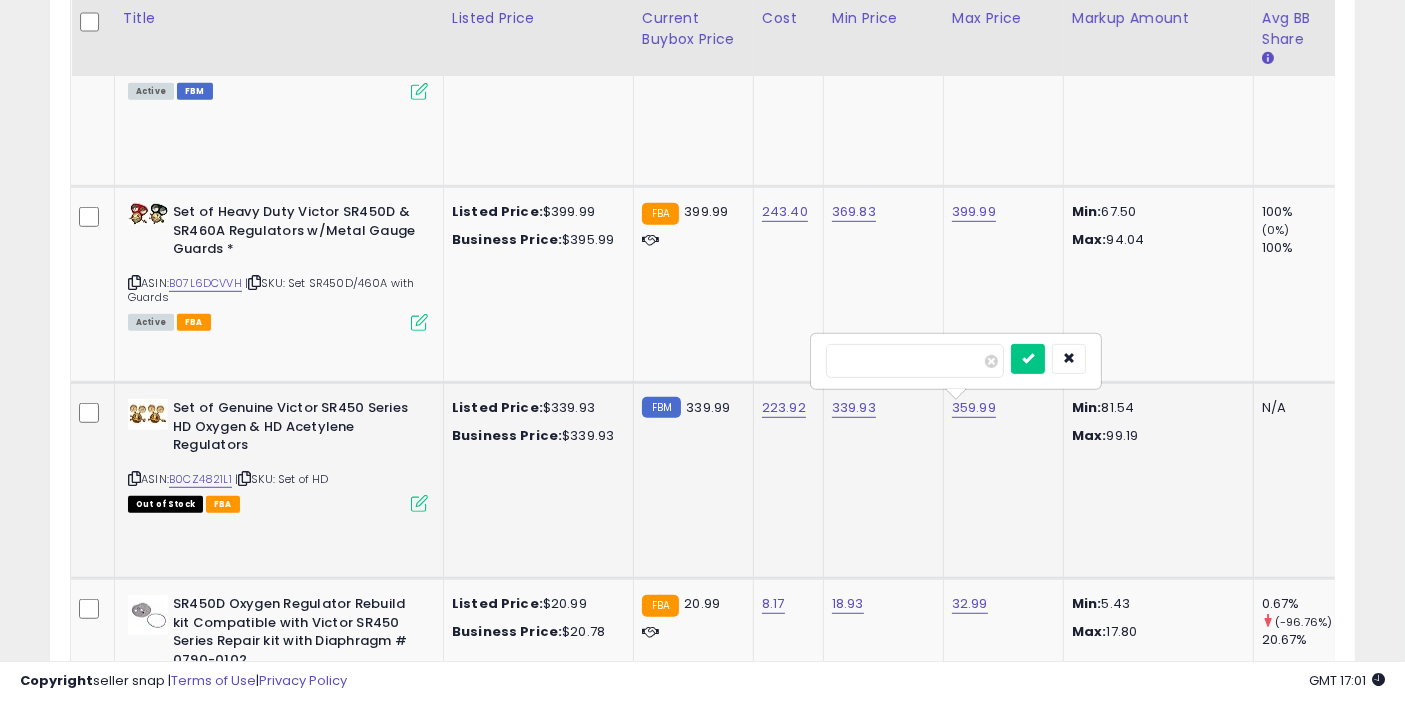 type on "******" 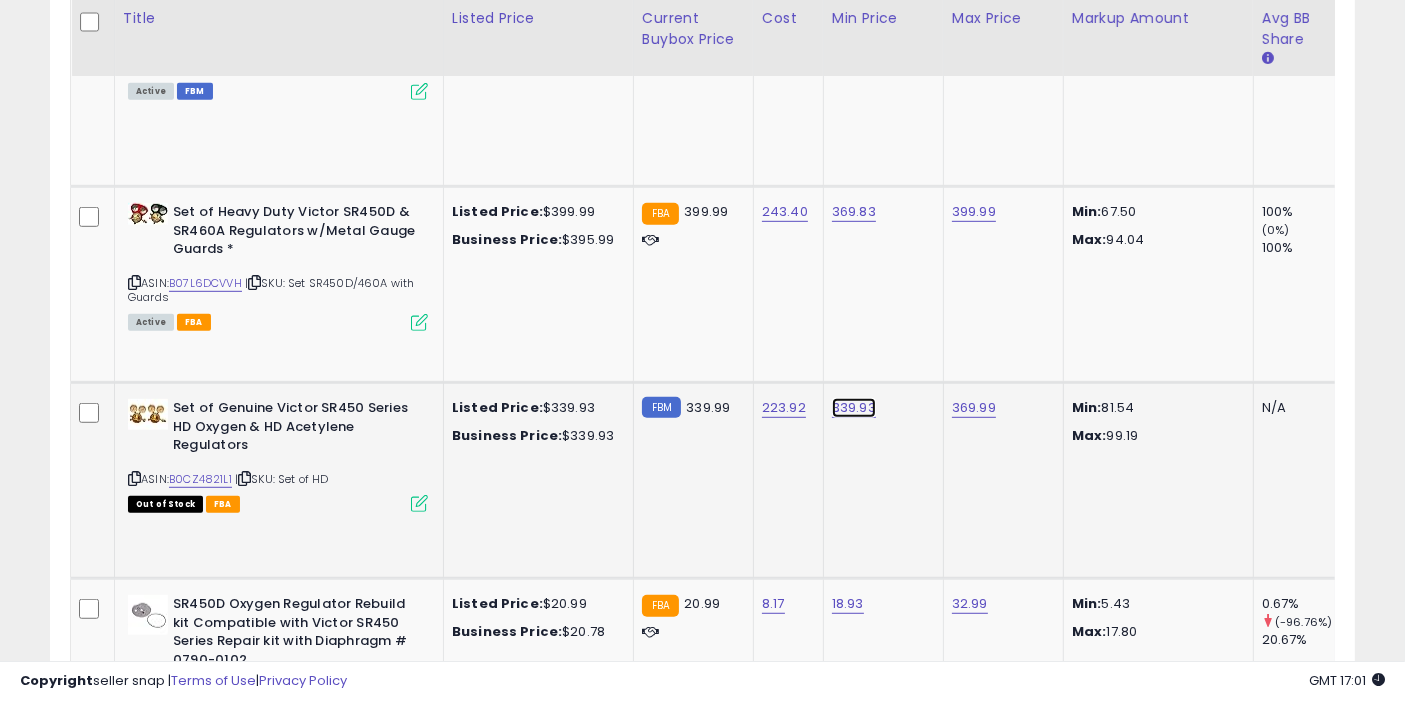 click on "339.93" at bounding box center (848, -572) 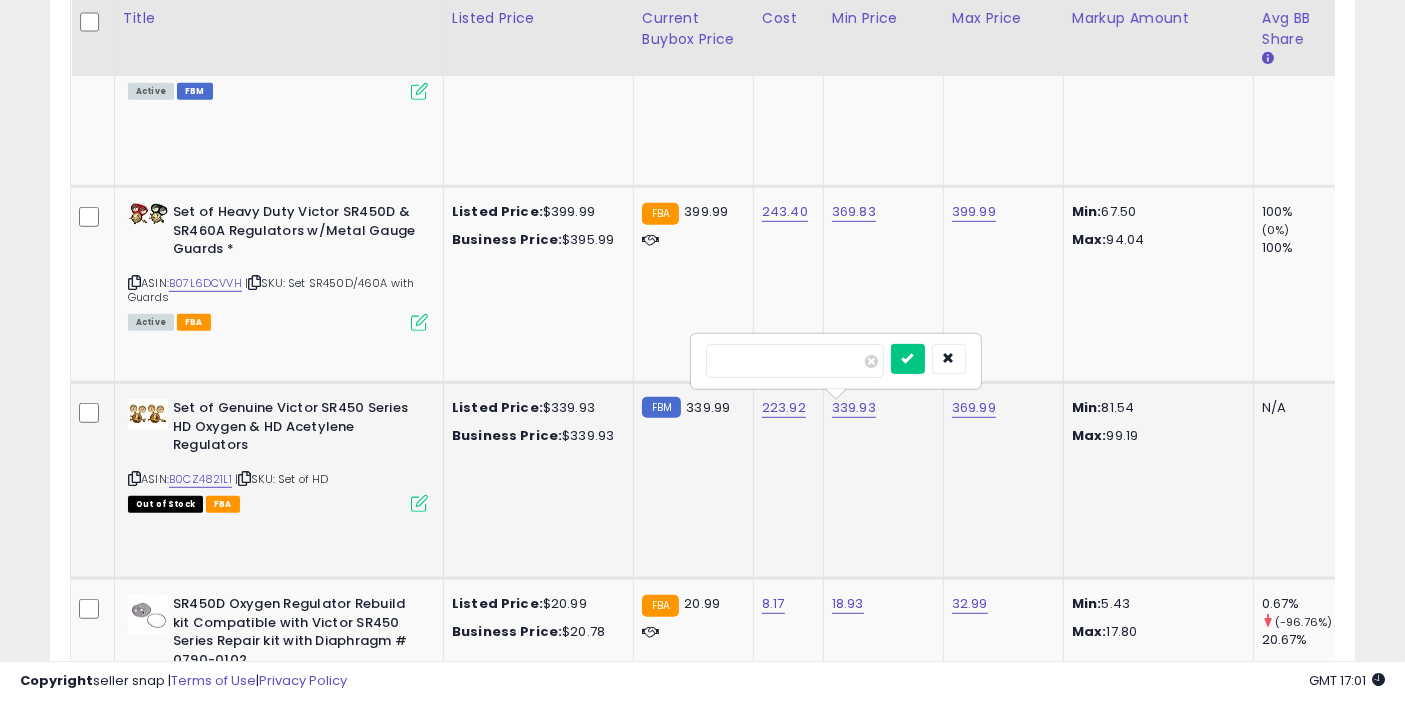 type on "******" 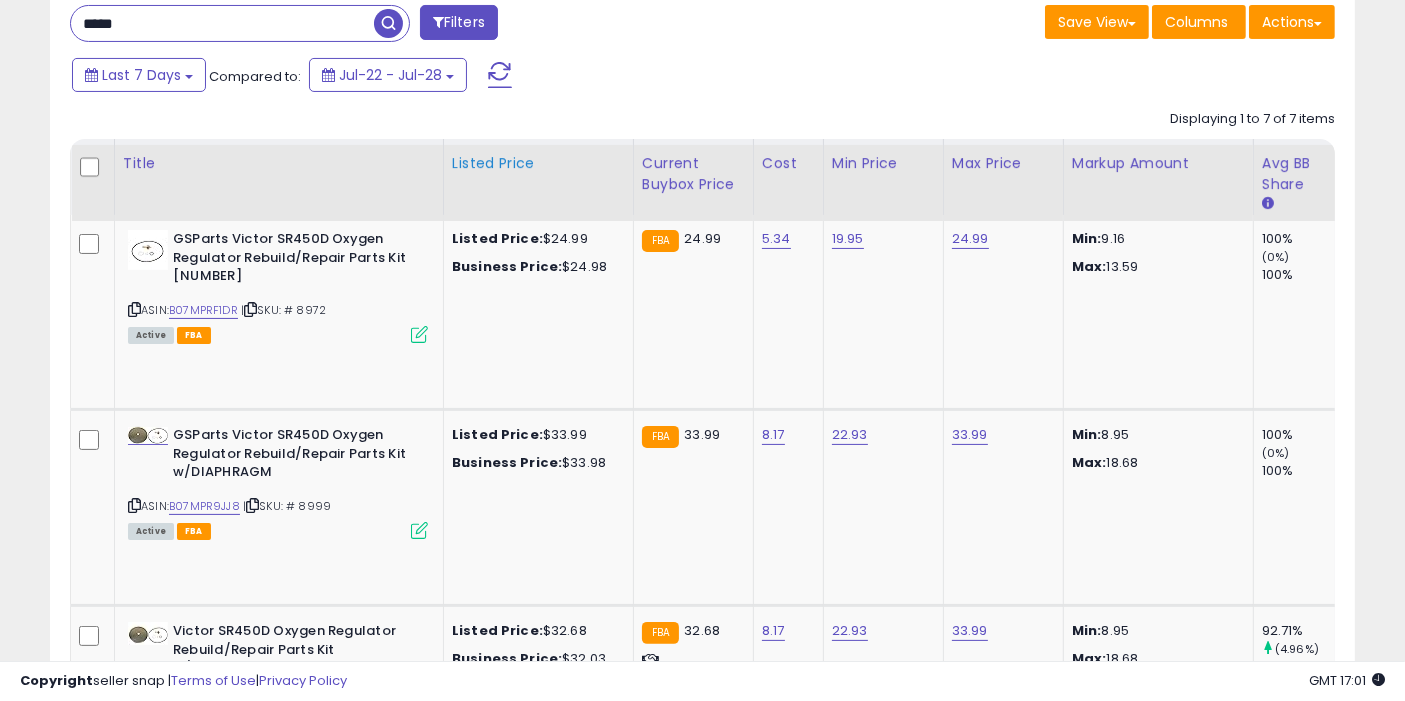 scroll, scrollTop: 229, scrollLeft: 0, axis: vertical 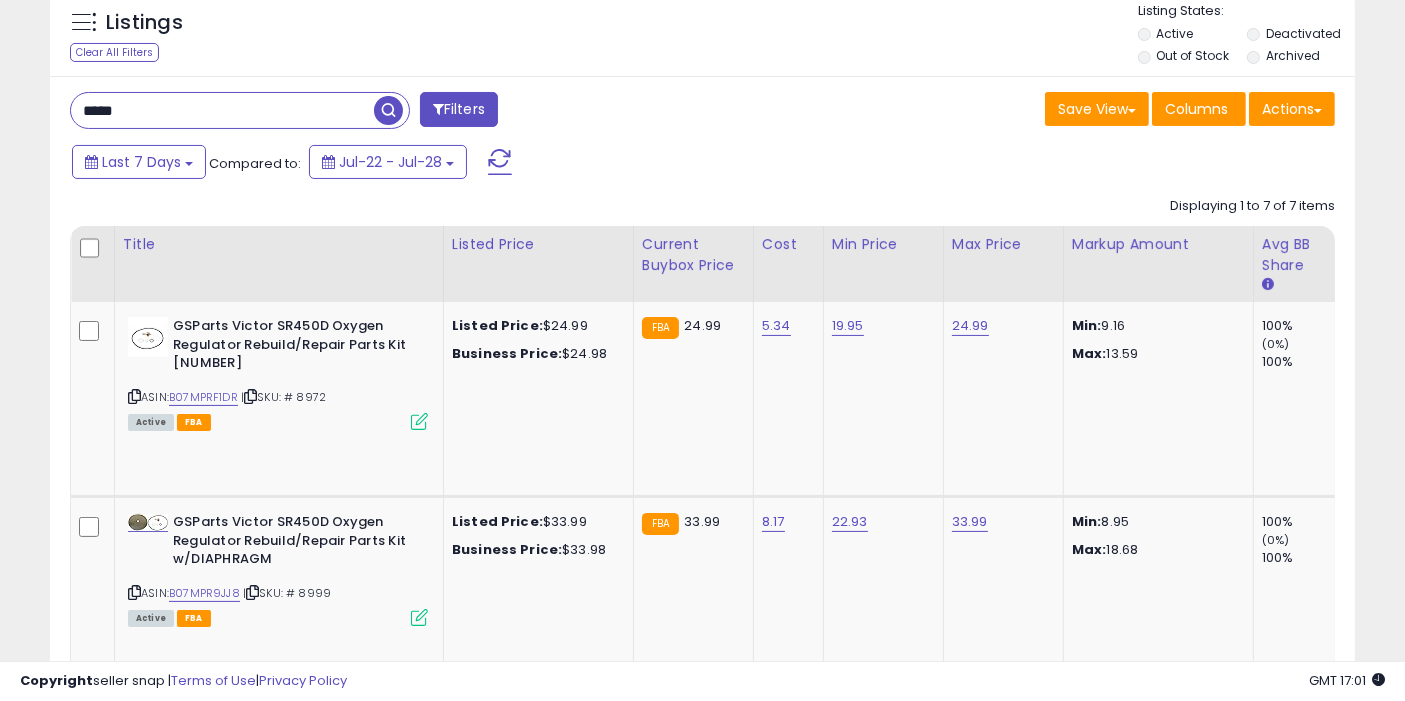 click at bounding box center [388, 110] 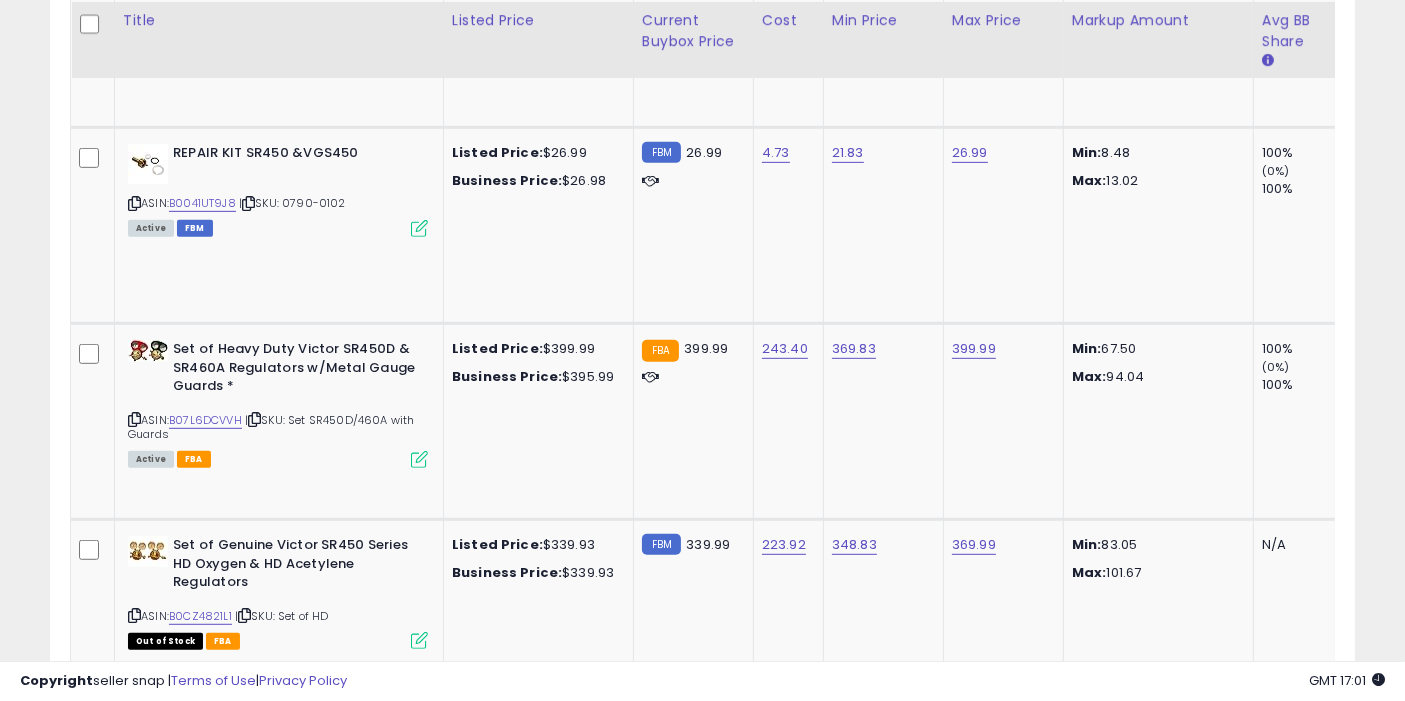 scroll, scrollTop: 992, scrollLeft: 0, axis: vertical 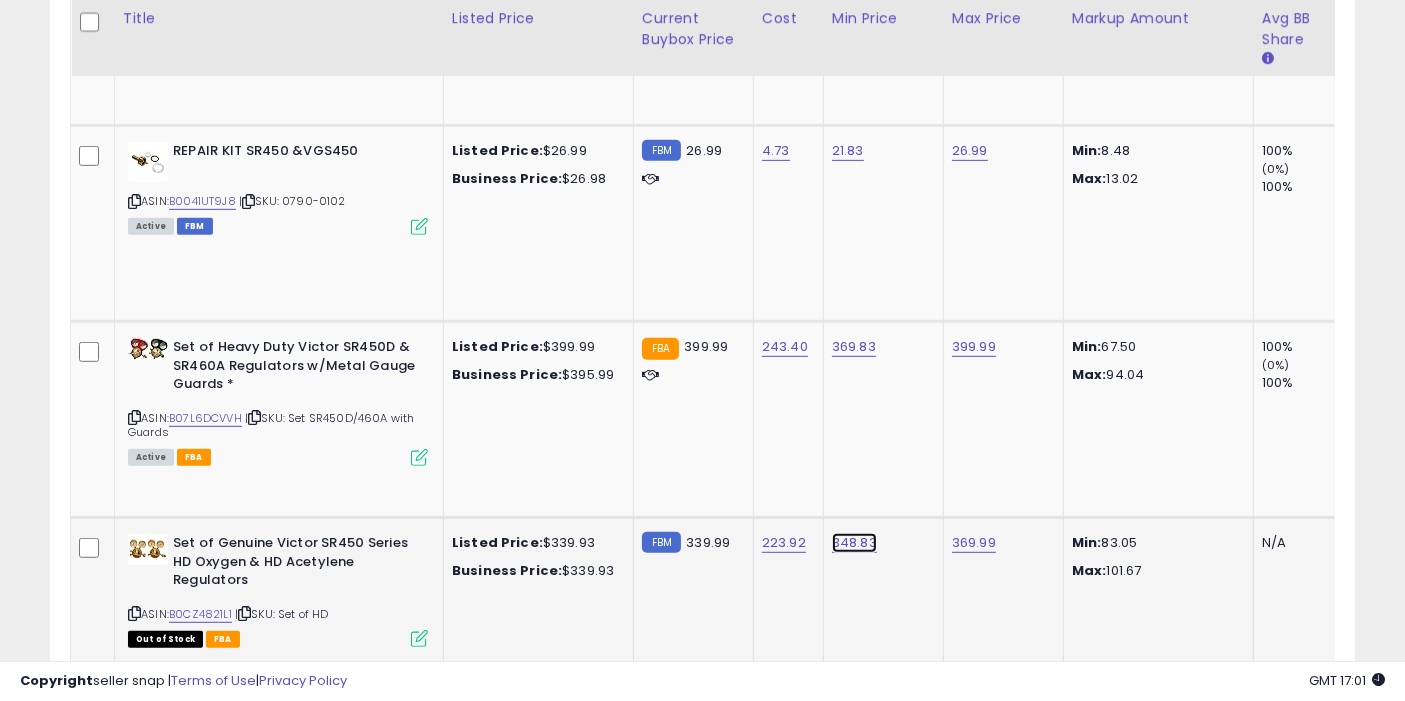 click on "348.83" at bounding box center [848, -437] 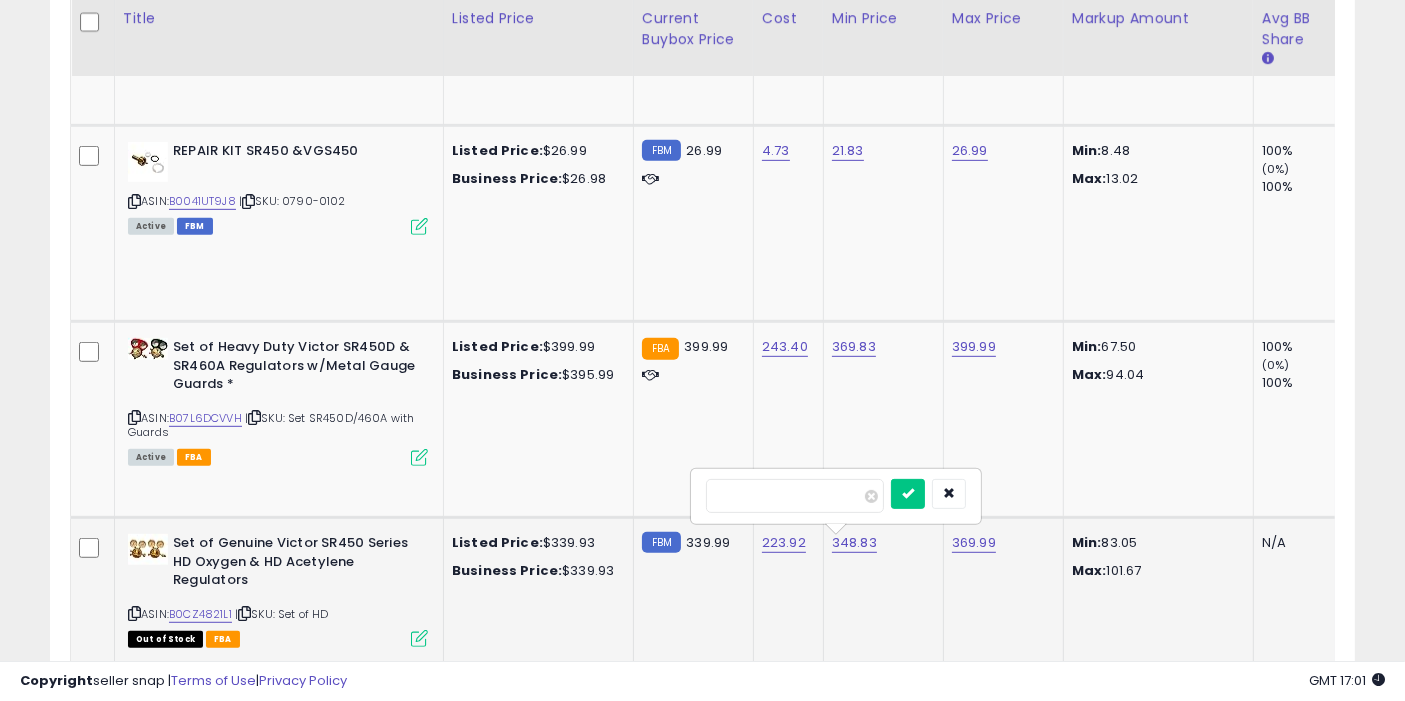 type on "******" 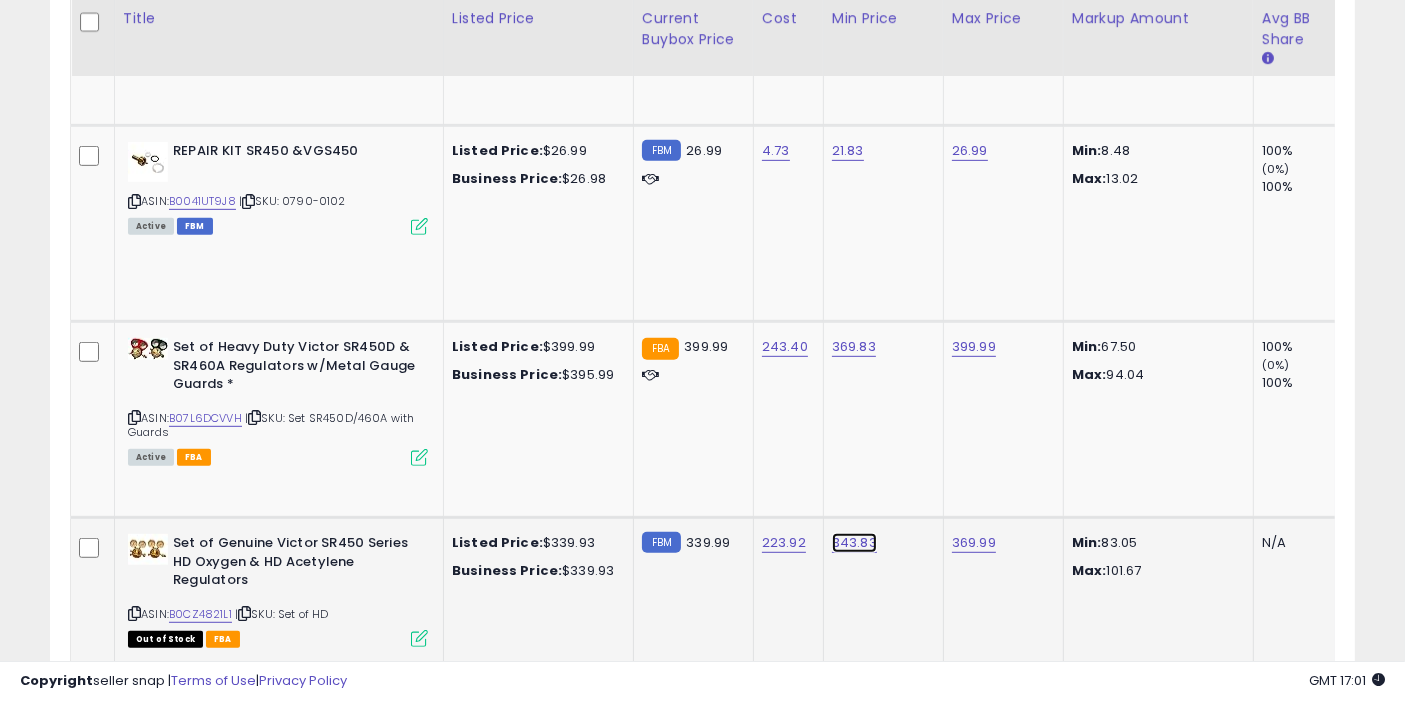 scroll, scrollTop: 0, scrollLeft: 1, axis: horizontal 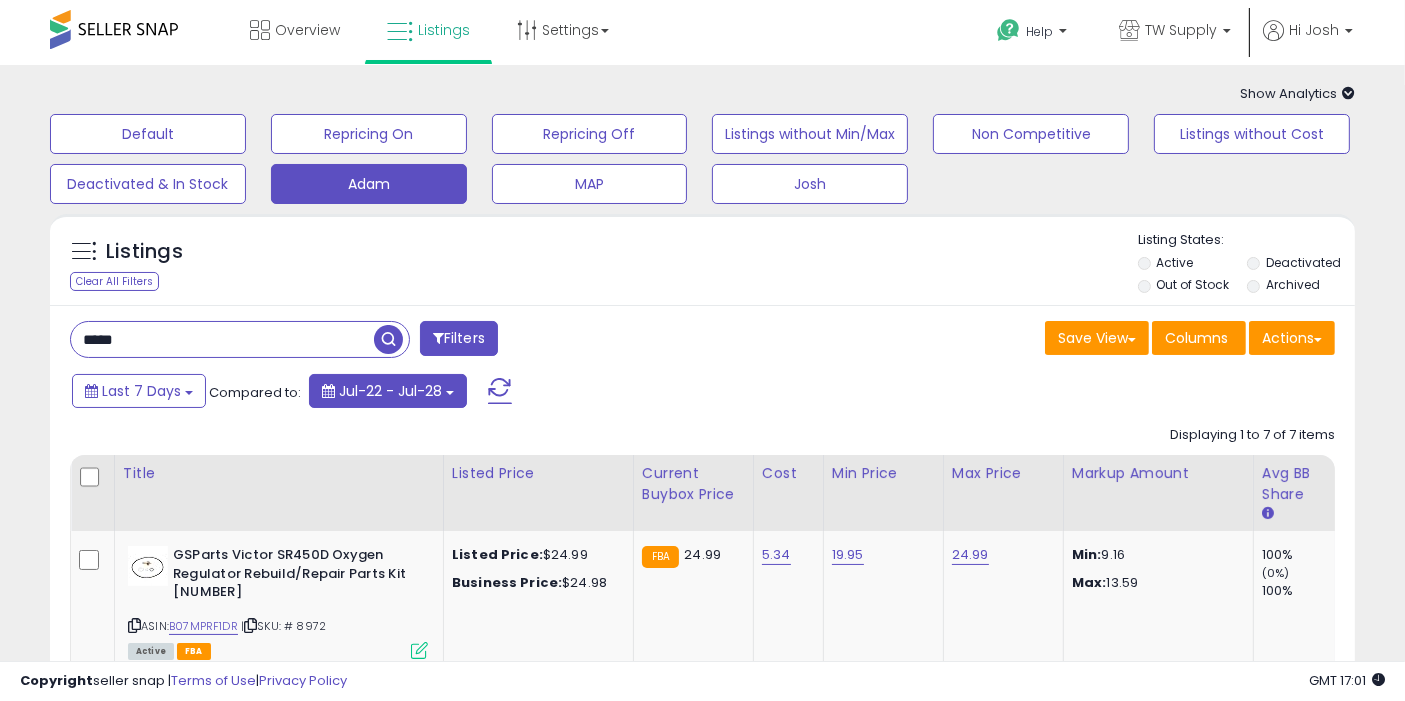 drag, startPoint x: 840, startPoint y: 541, endPoint x: 390, endPoint y: 375, distance: 479.64154 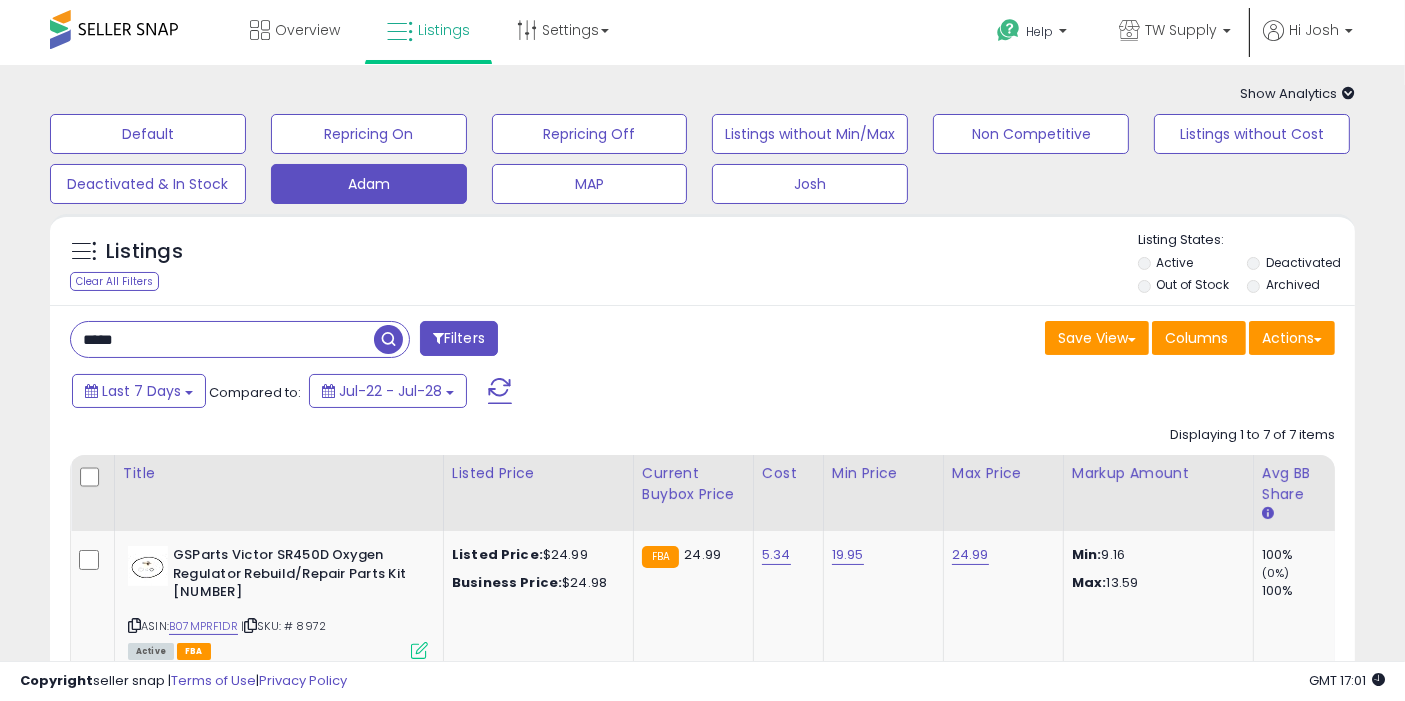 click at bounding box center (388, 339) 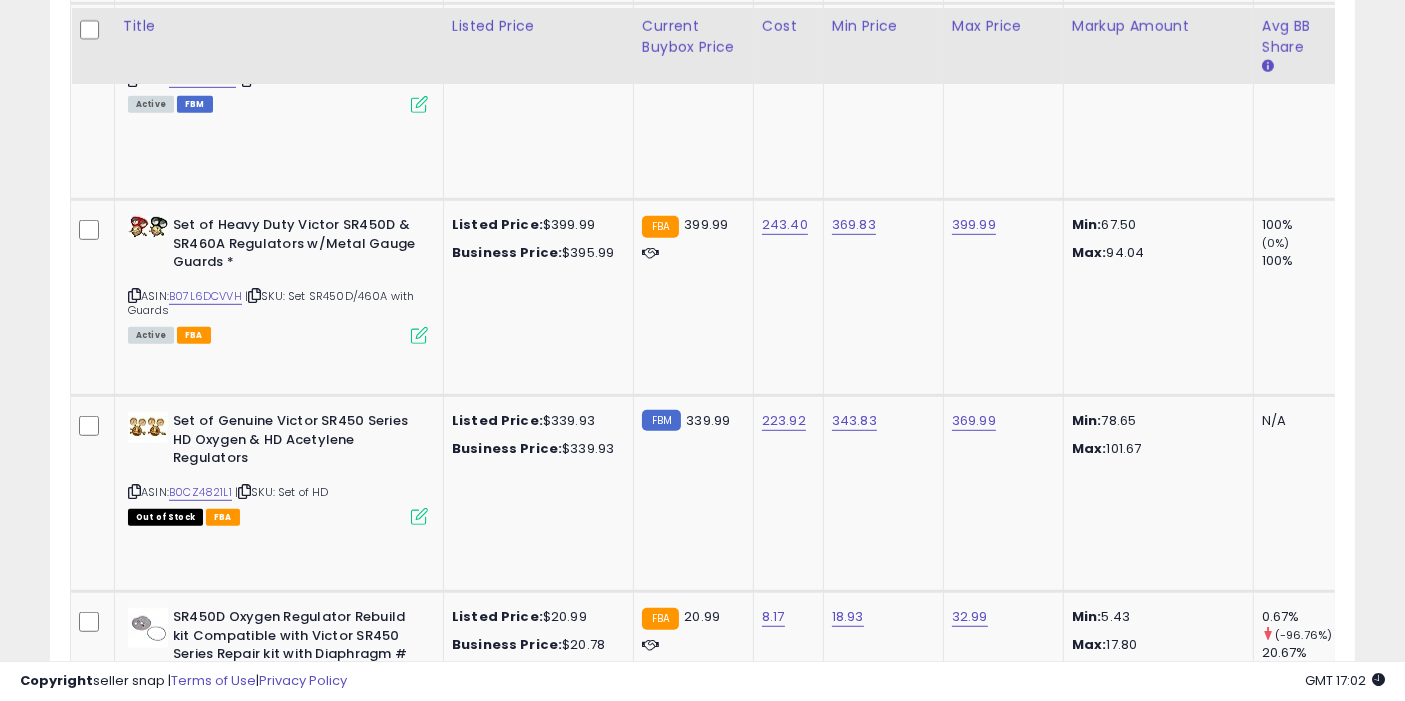 scroll, scrollTop: 1122, scrollLeft: 0, axis: vertical 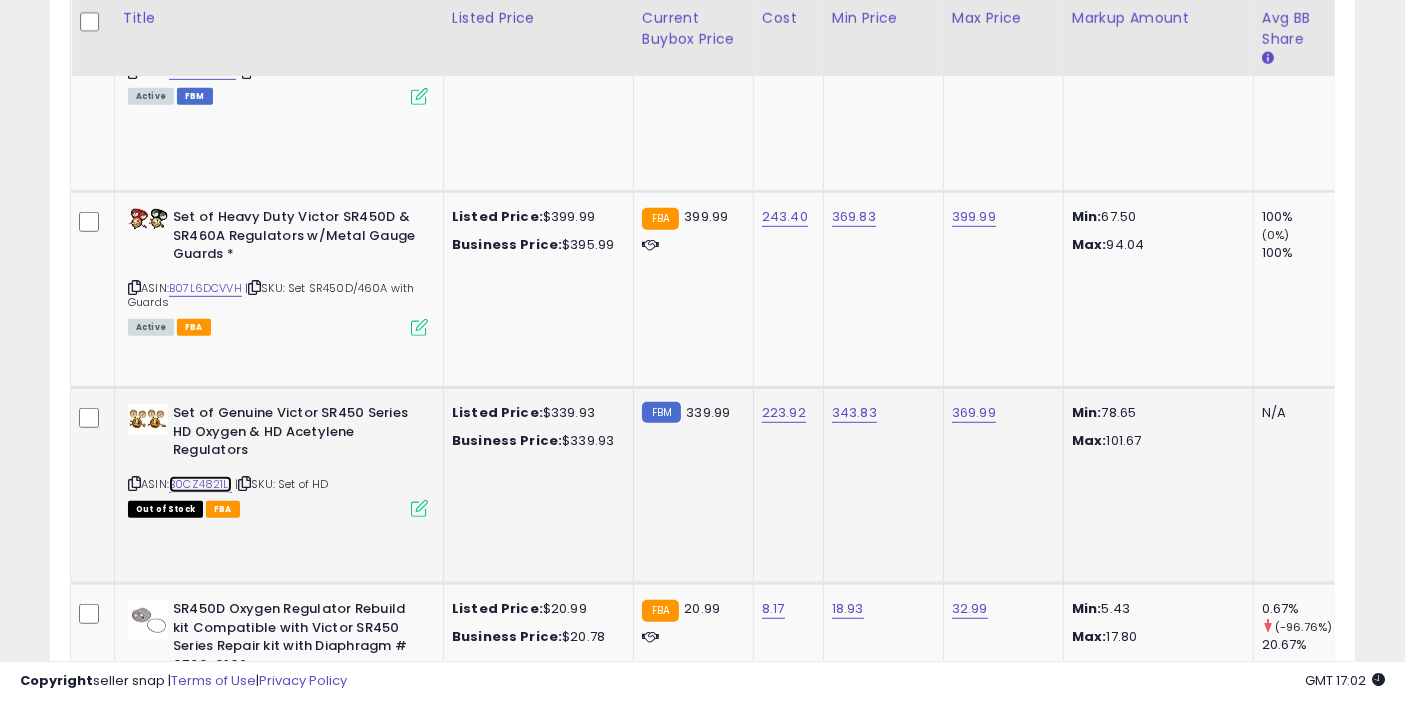 click on "B0CZ4821L1" at bounding box center [200, 484] 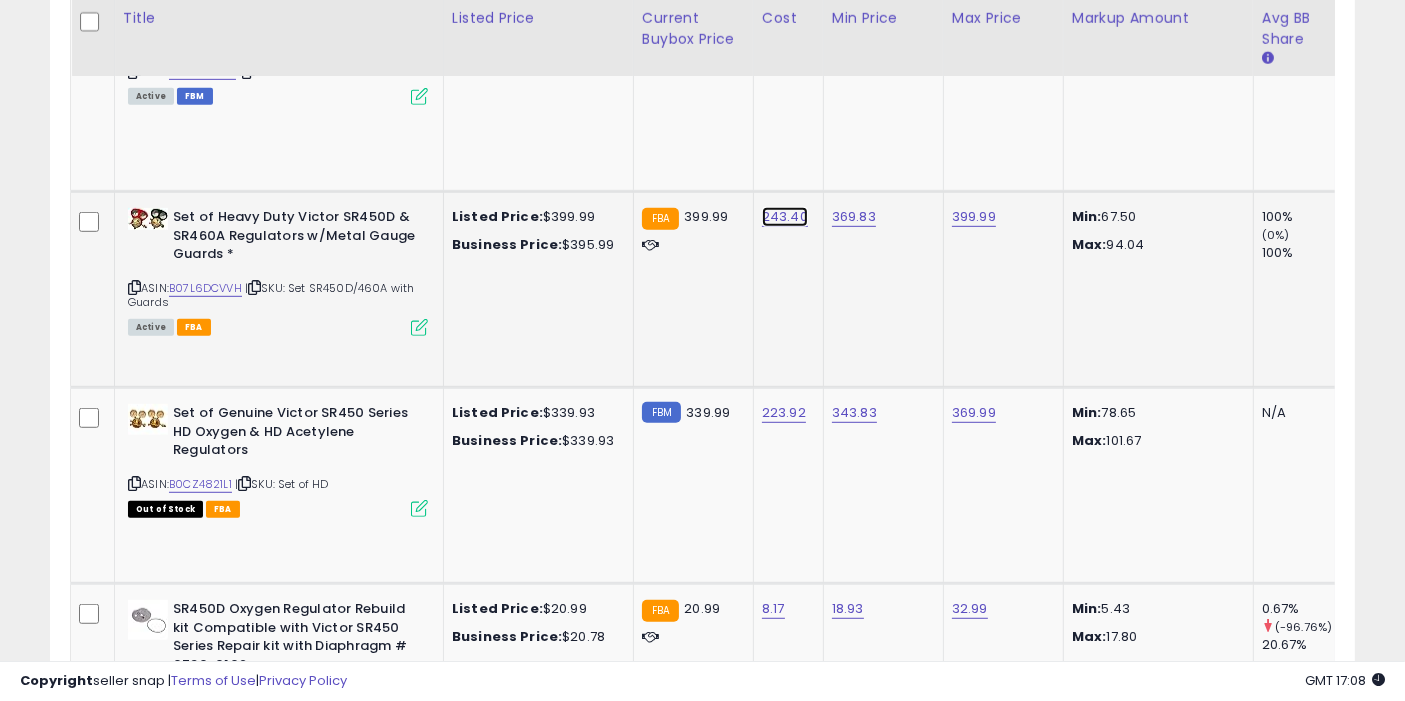 click on "243.40" at bounding box center (776, -567) 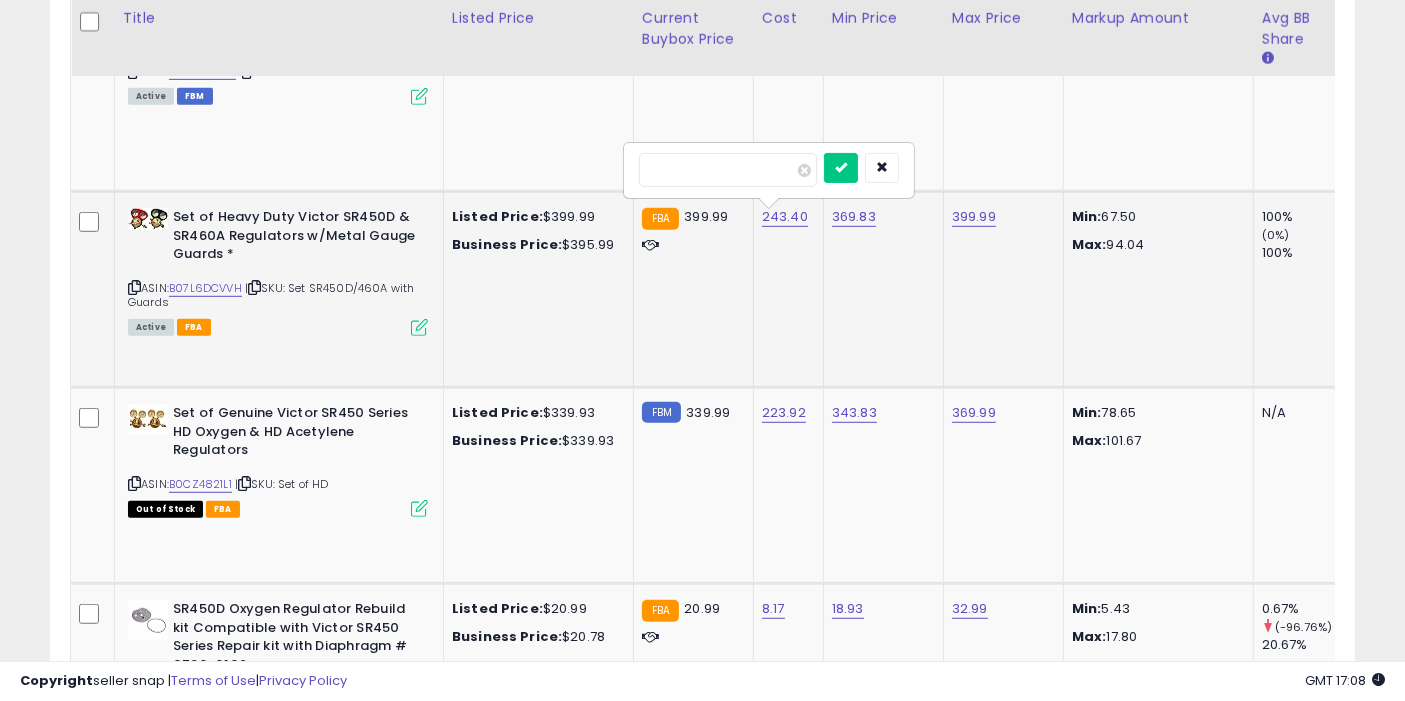 type on "******" 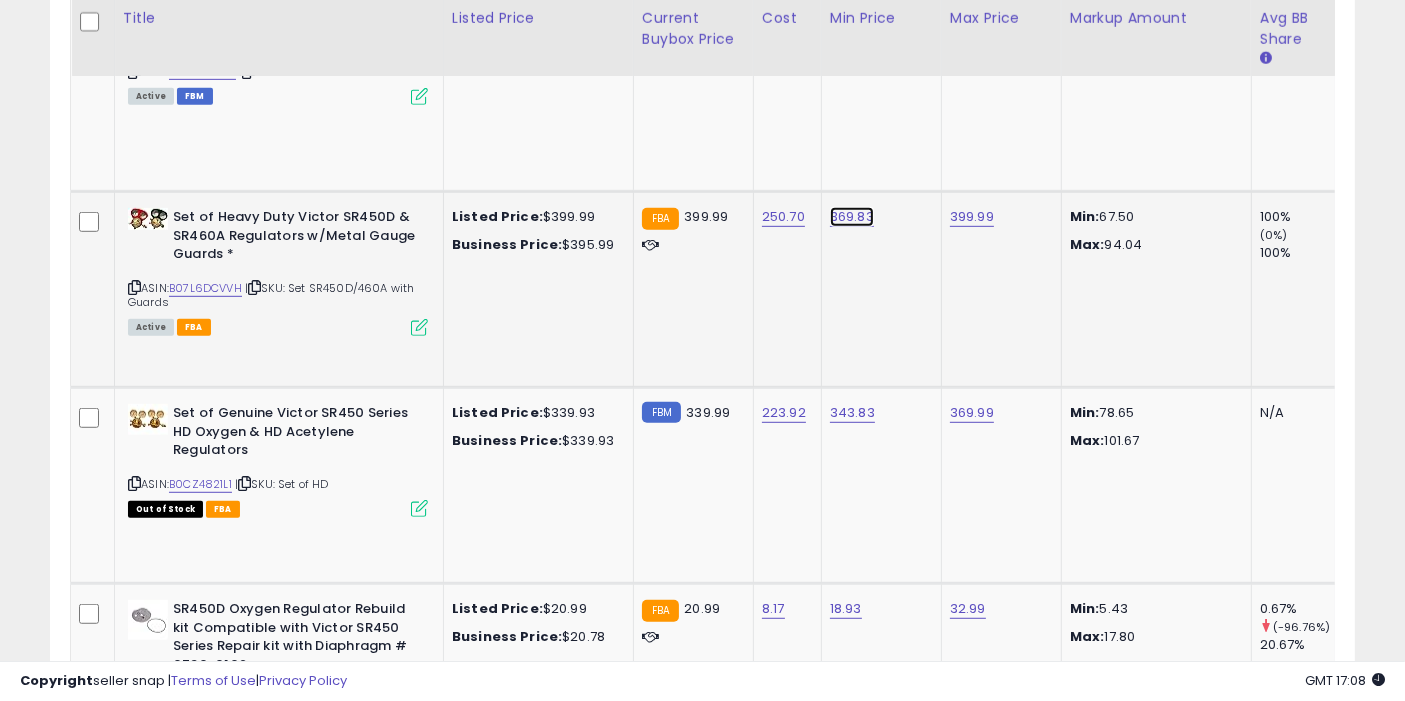 click on "369.83" at bounding box center (846, -567) 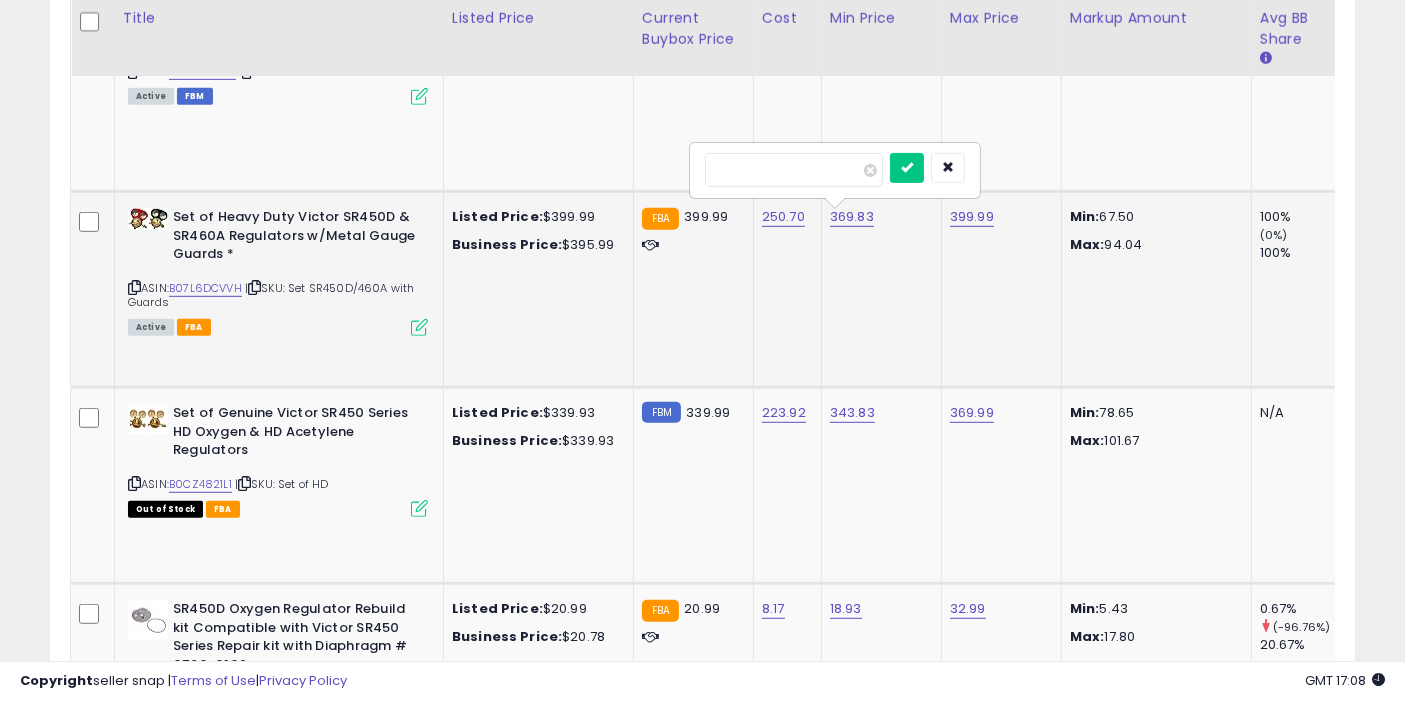 type on "******" 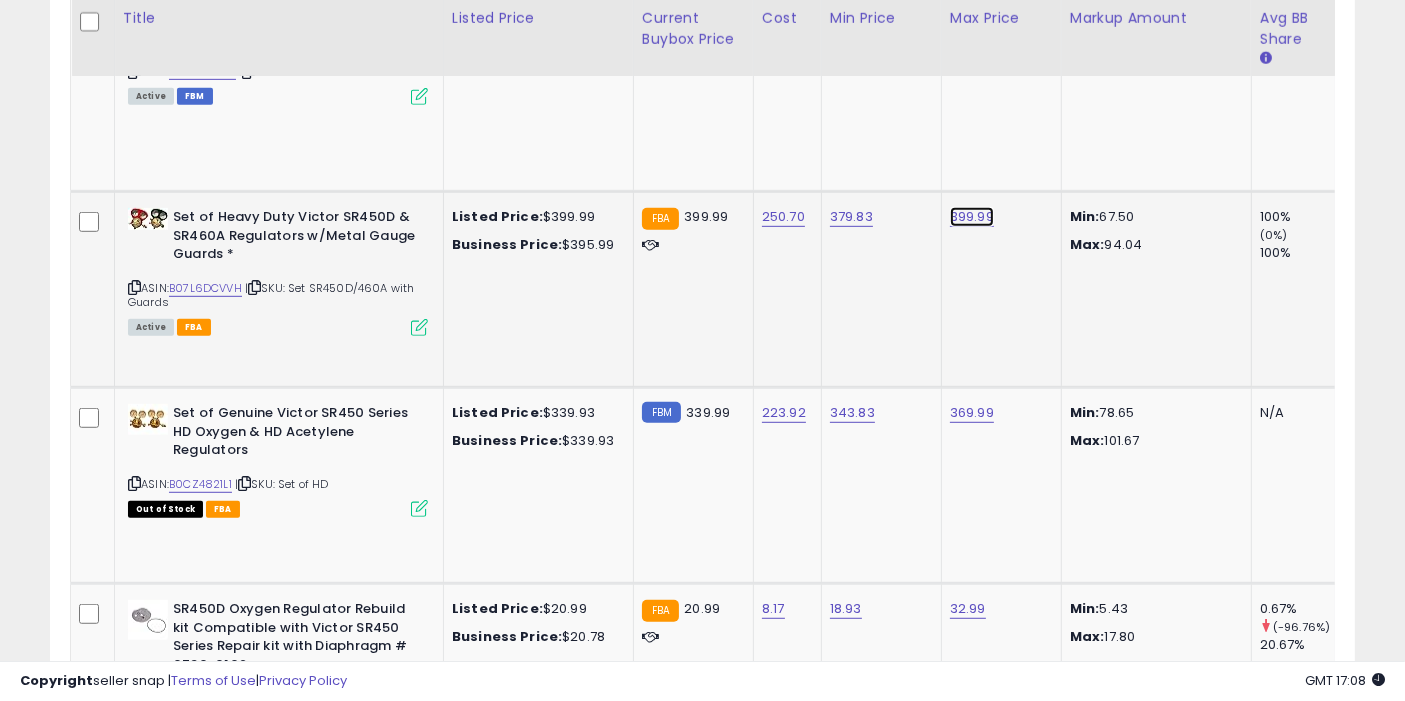 click on "399.99" at bounding box center (968, -567) 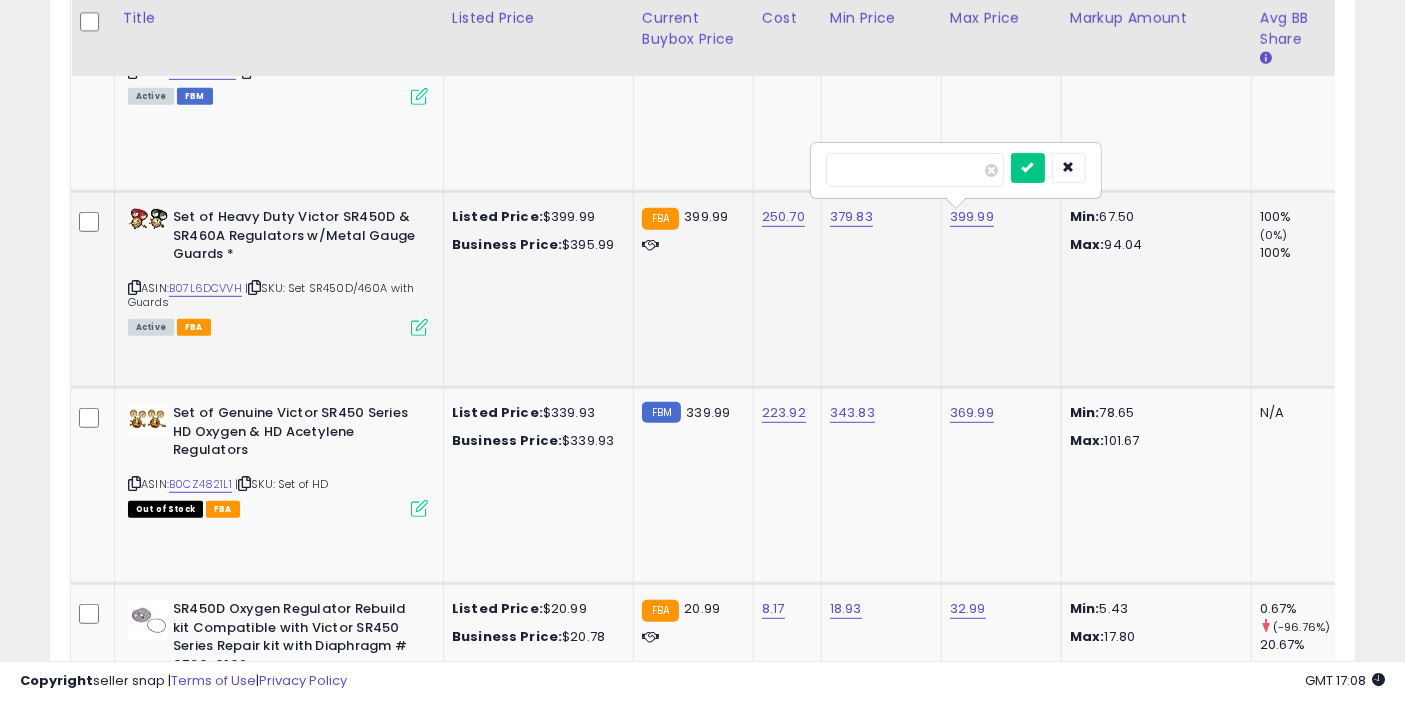 type on "******" 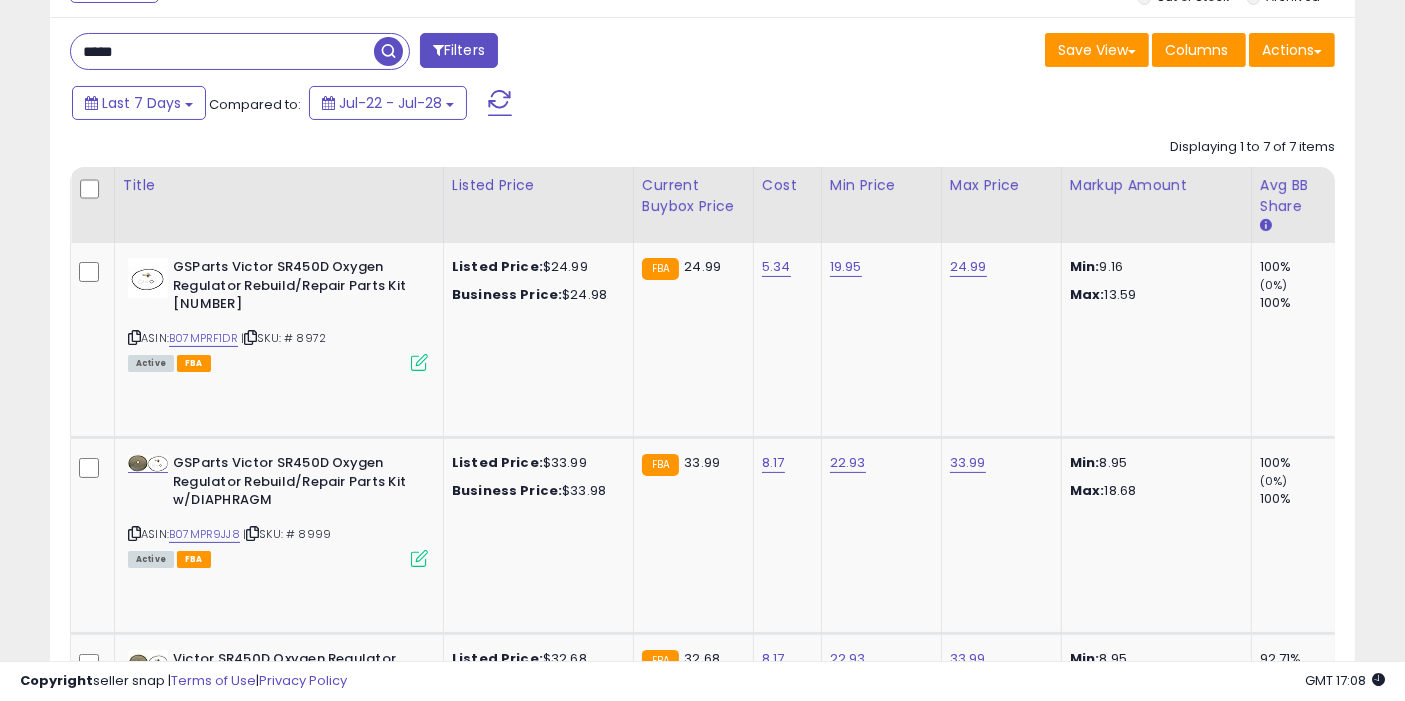 click at bounding box center (388, 51) 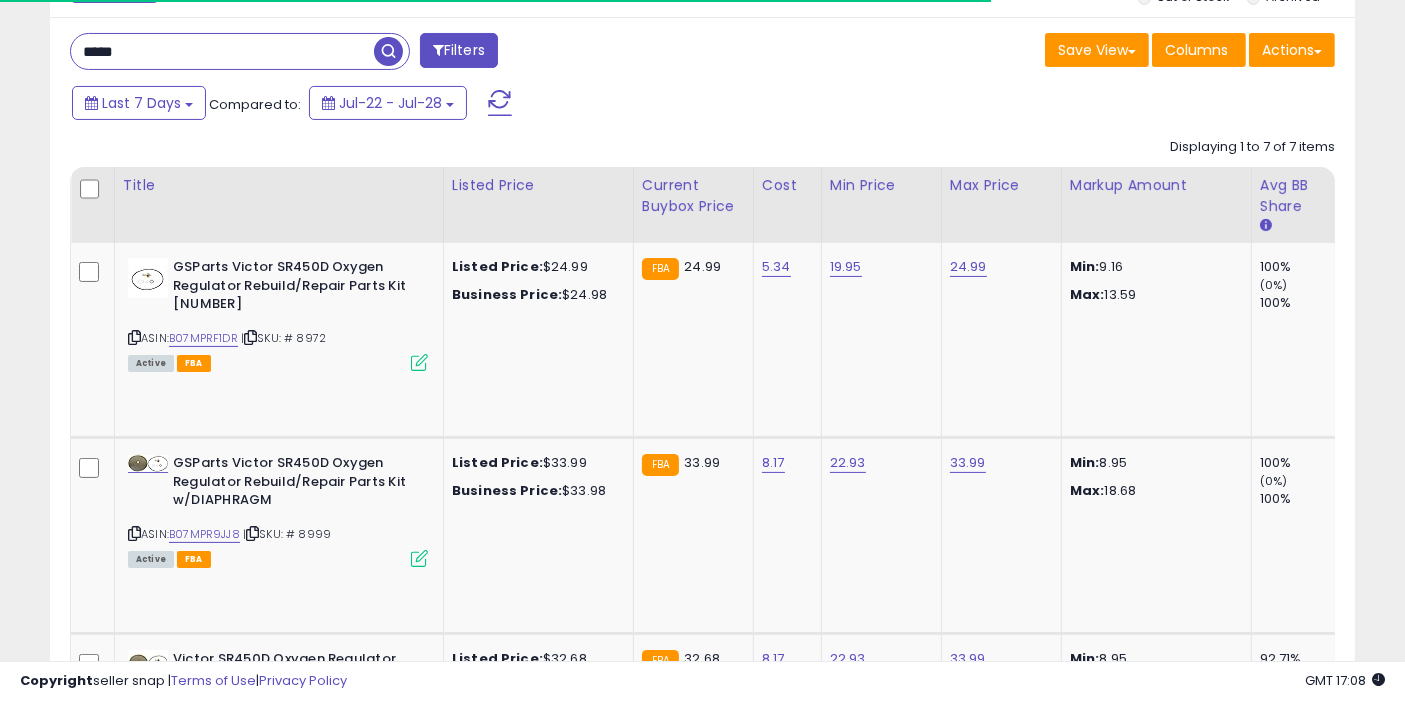 scroll, scrollTop: 1022, scrollLeft: 0, axis: vertical 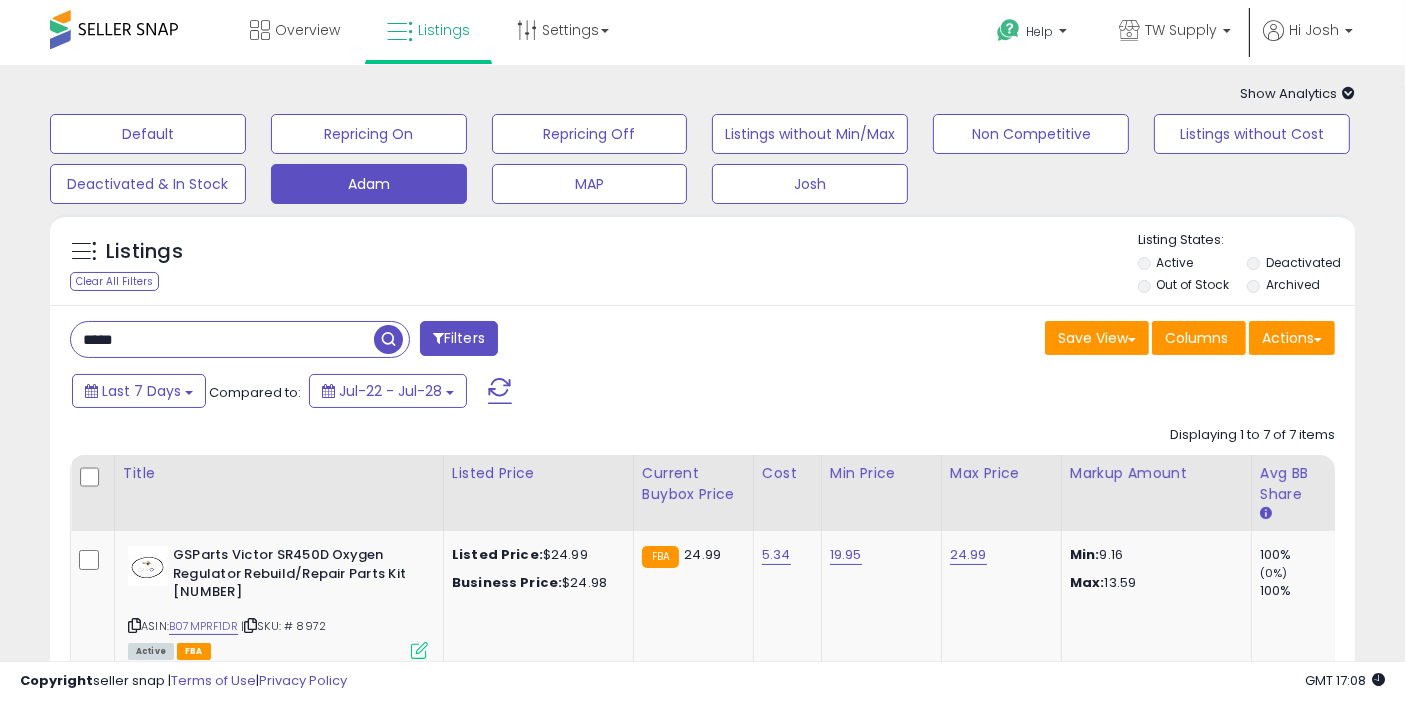 click on "*****" at bounding box center (222, 339) 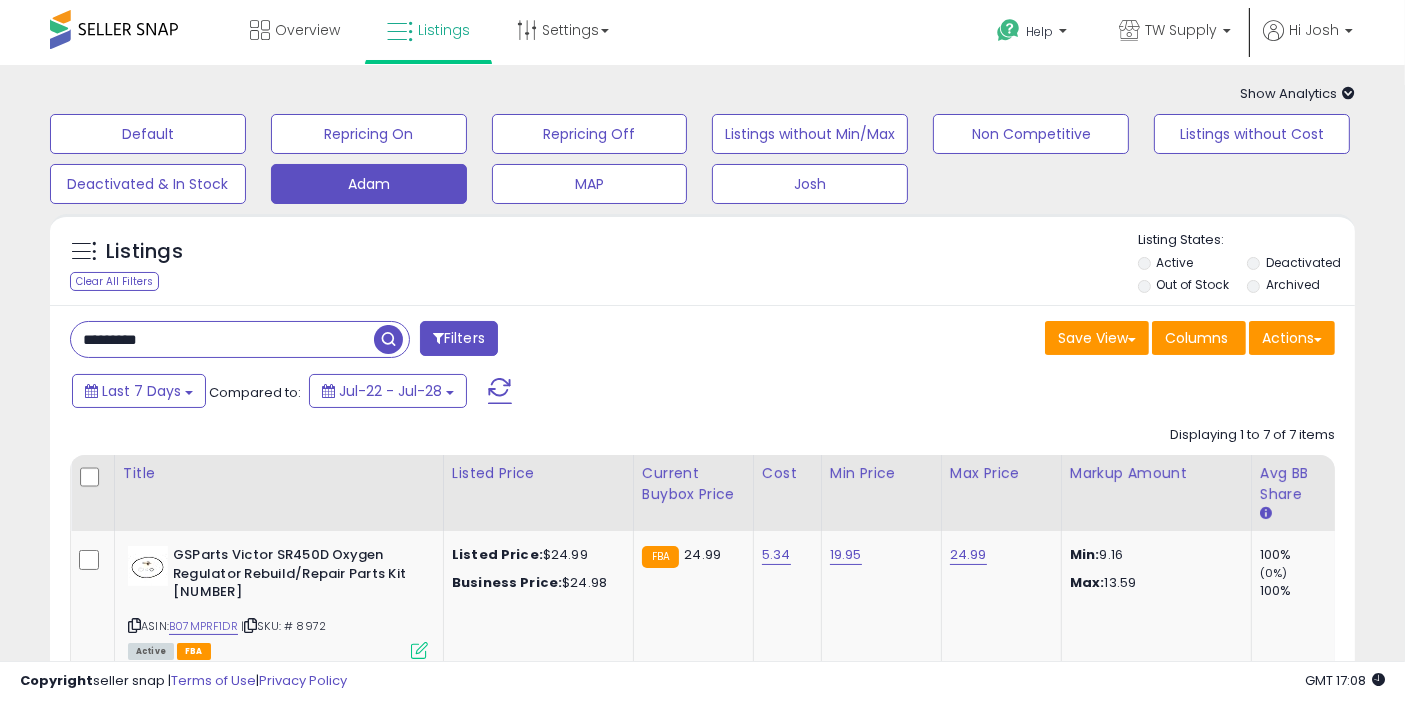 type on "*********" 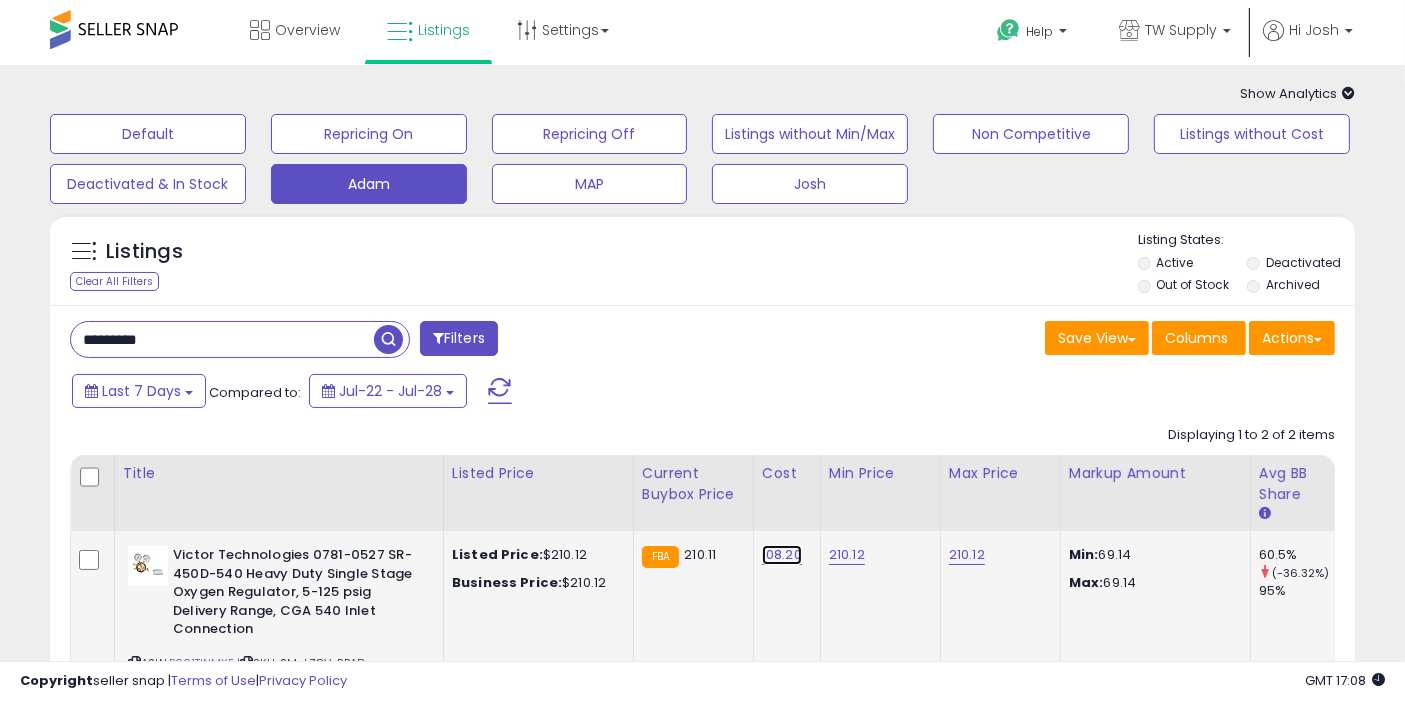 click on "108.20" at bounding box center (782, 555) 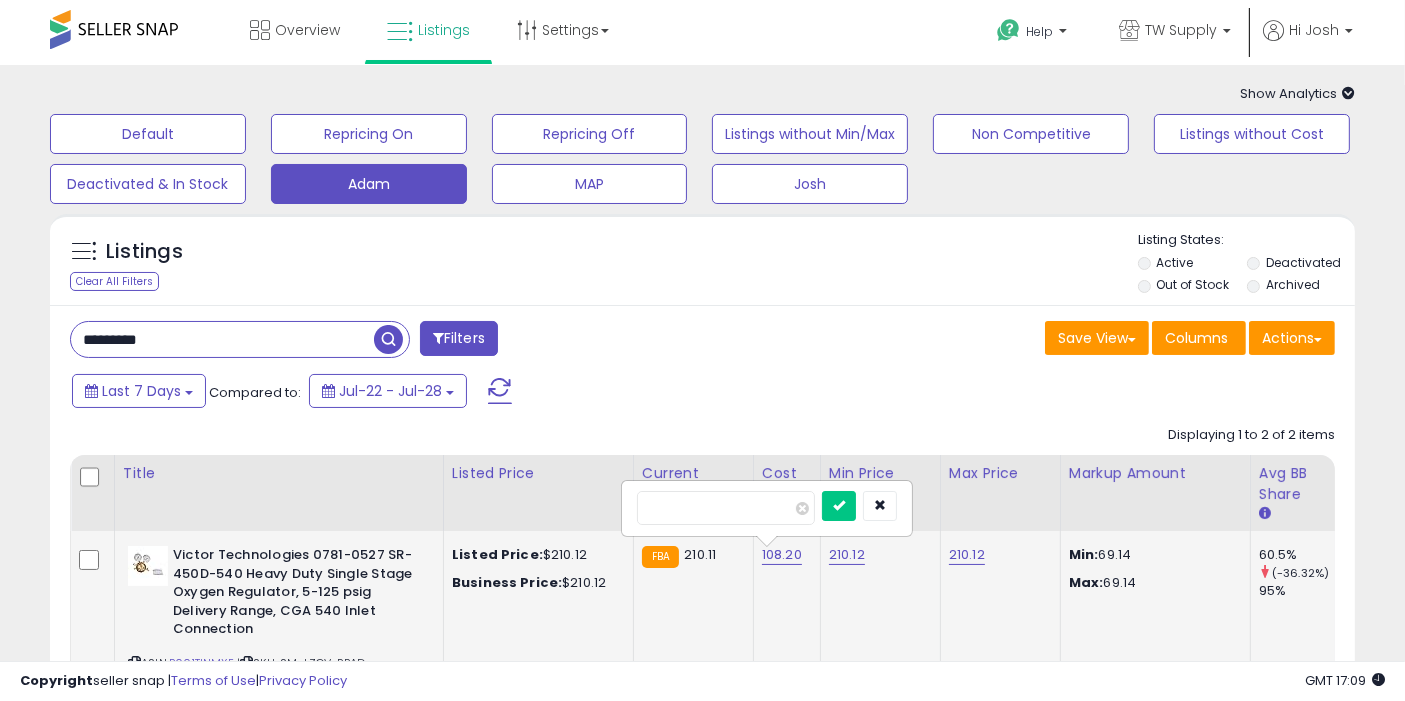 type on "******" 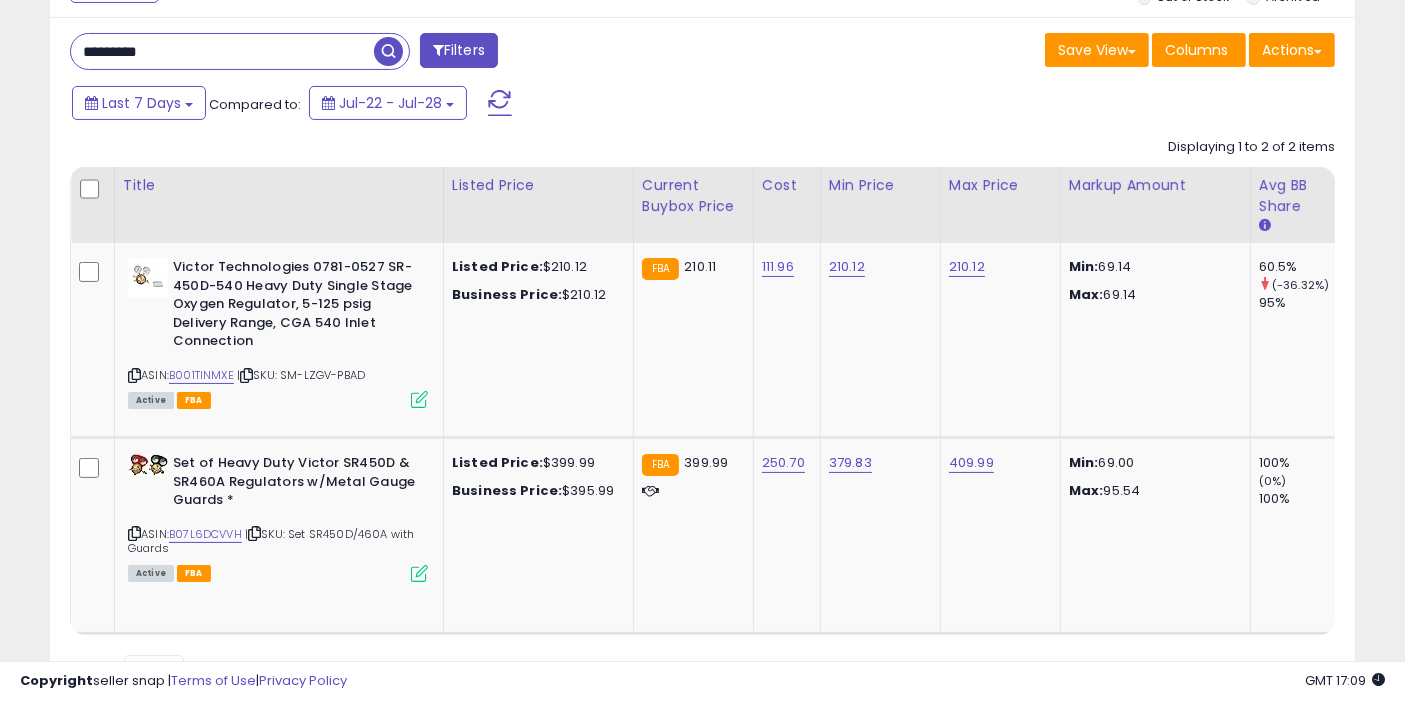 scroll, scrollTop: 289, scrollLeft: 0, axis: vertical 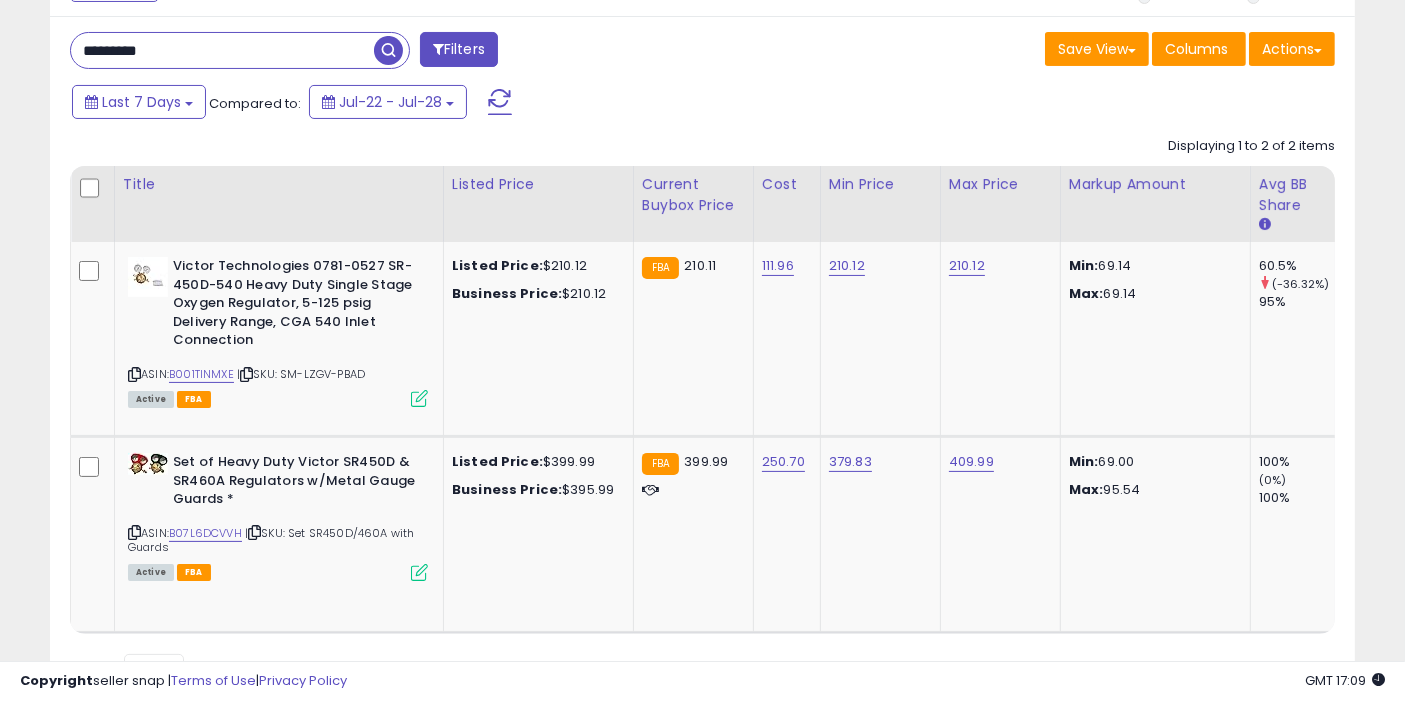 click on "*********" at bounding box center (222, 50) 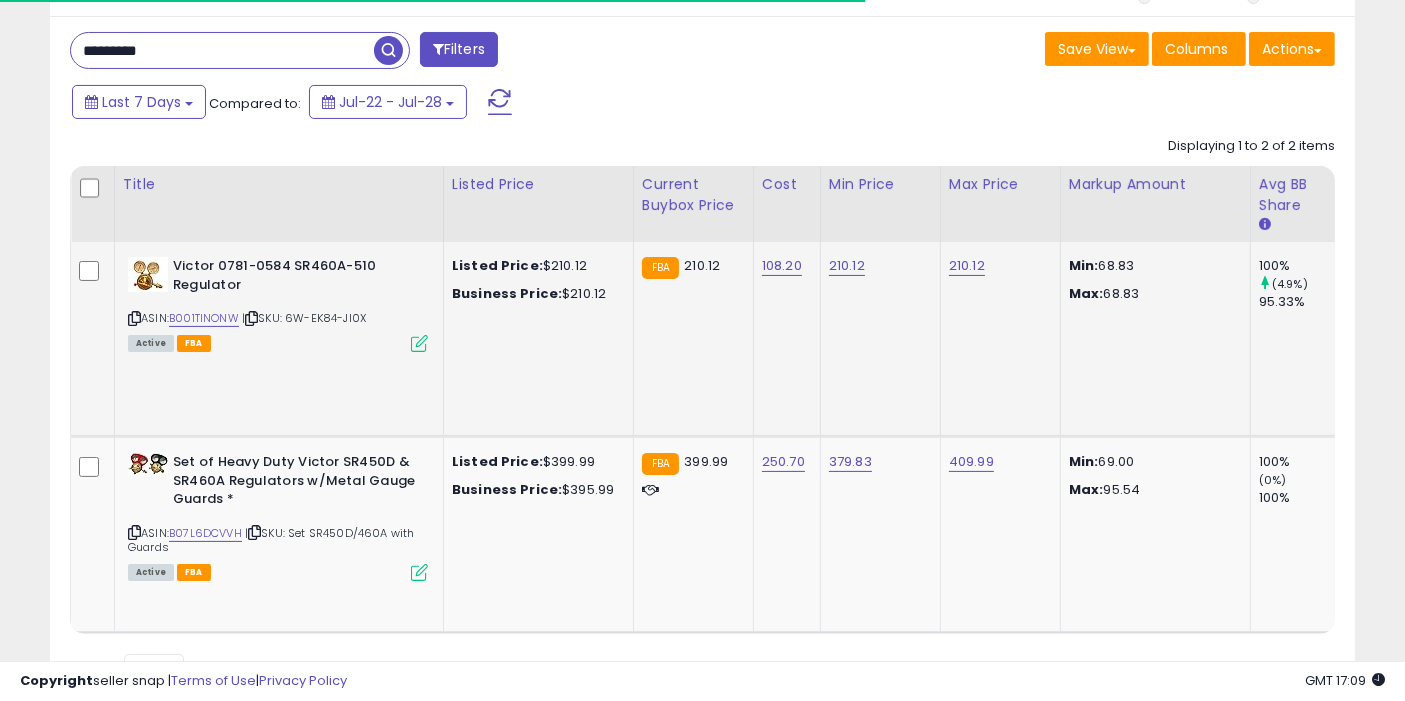 scroll, scrollTop: 316, scrollLeft: 0, axis: vertical 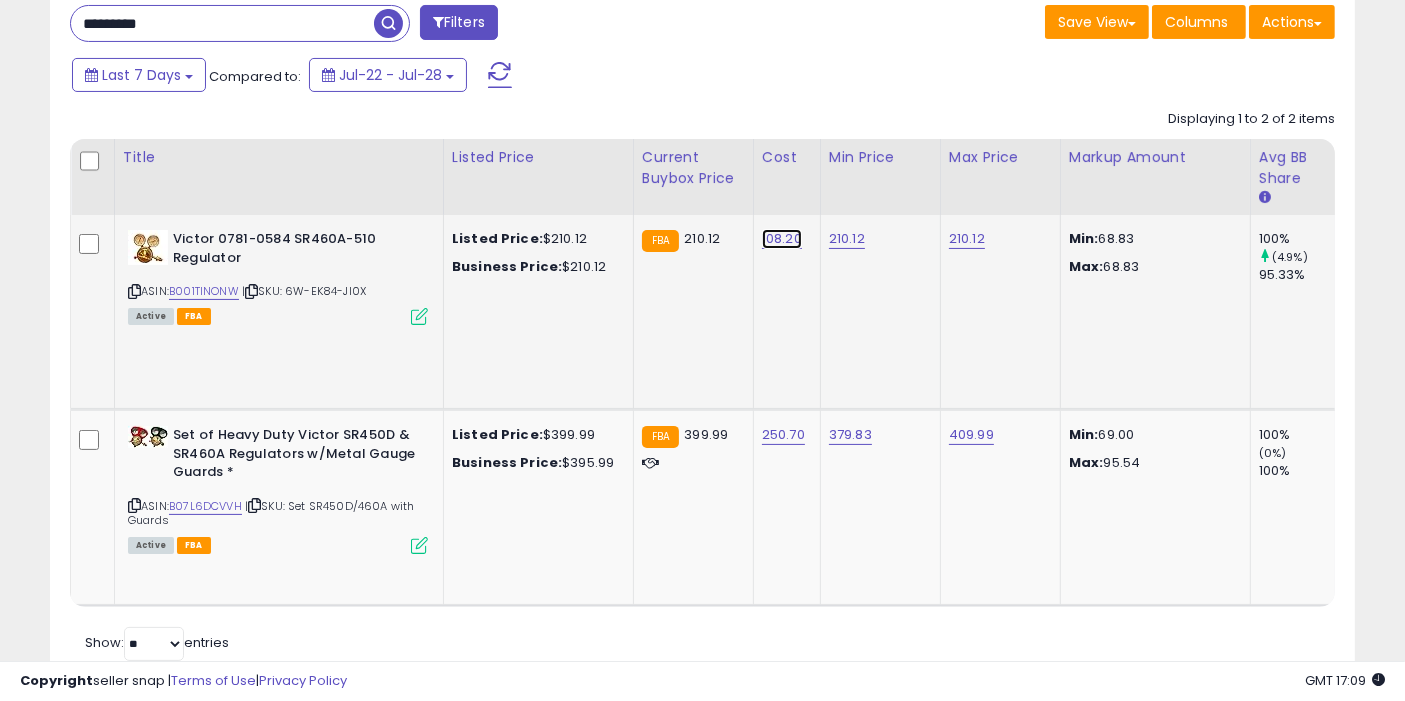 click on "108.20" at bounding box center [782, 239] 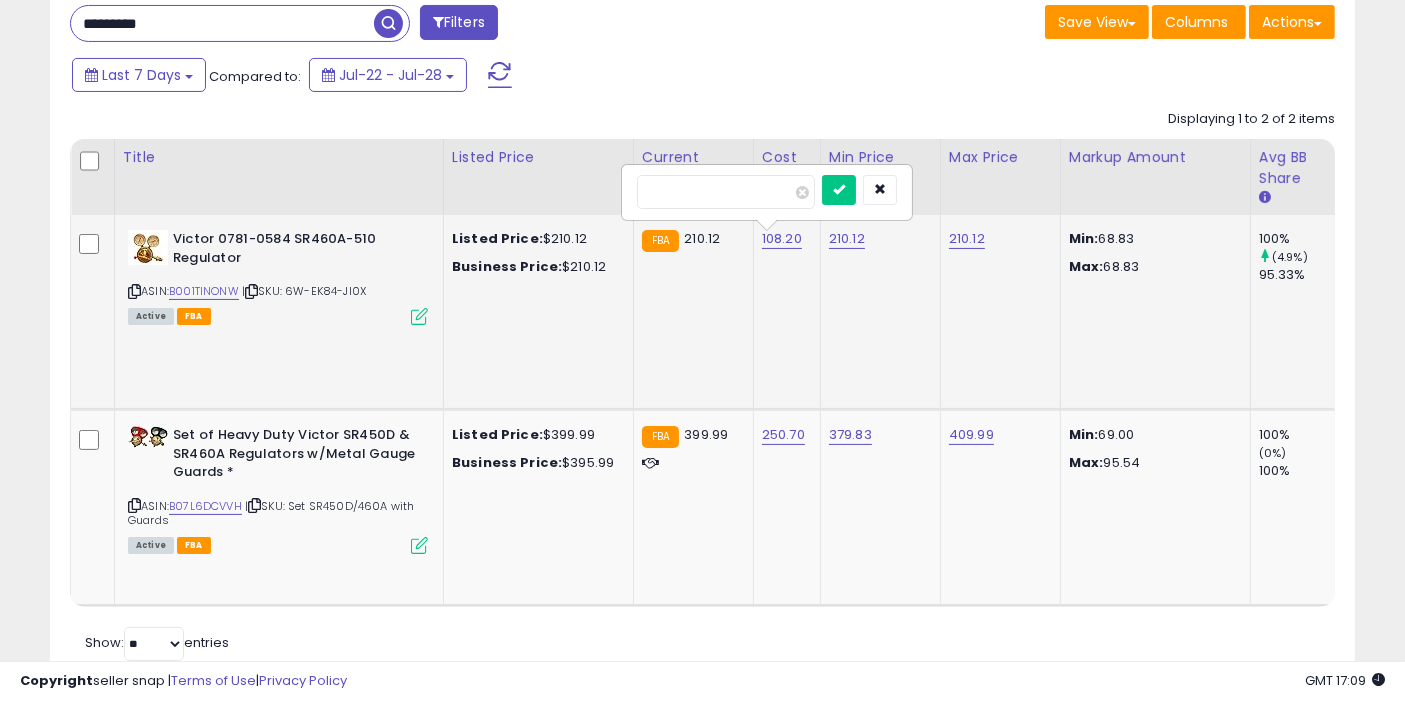 type on "******" 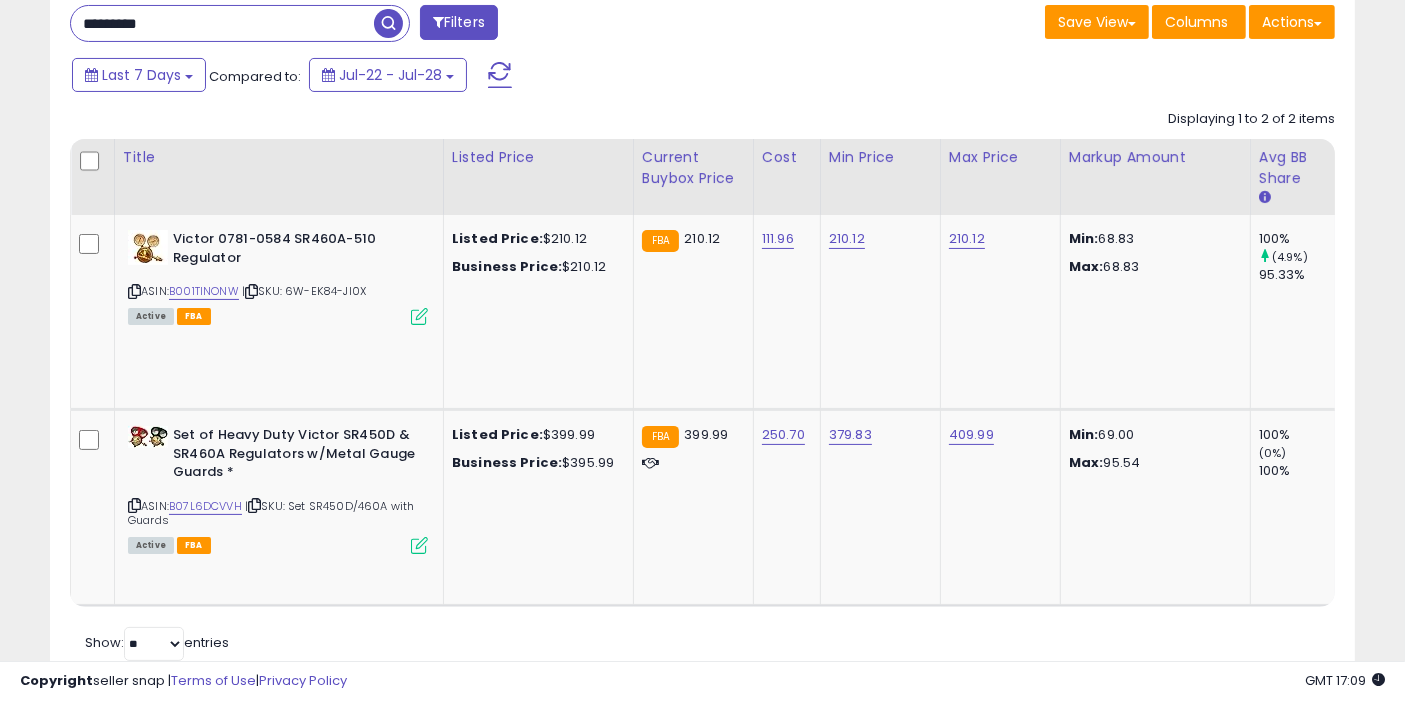 click on "*********" at bounding box center (222, 23) 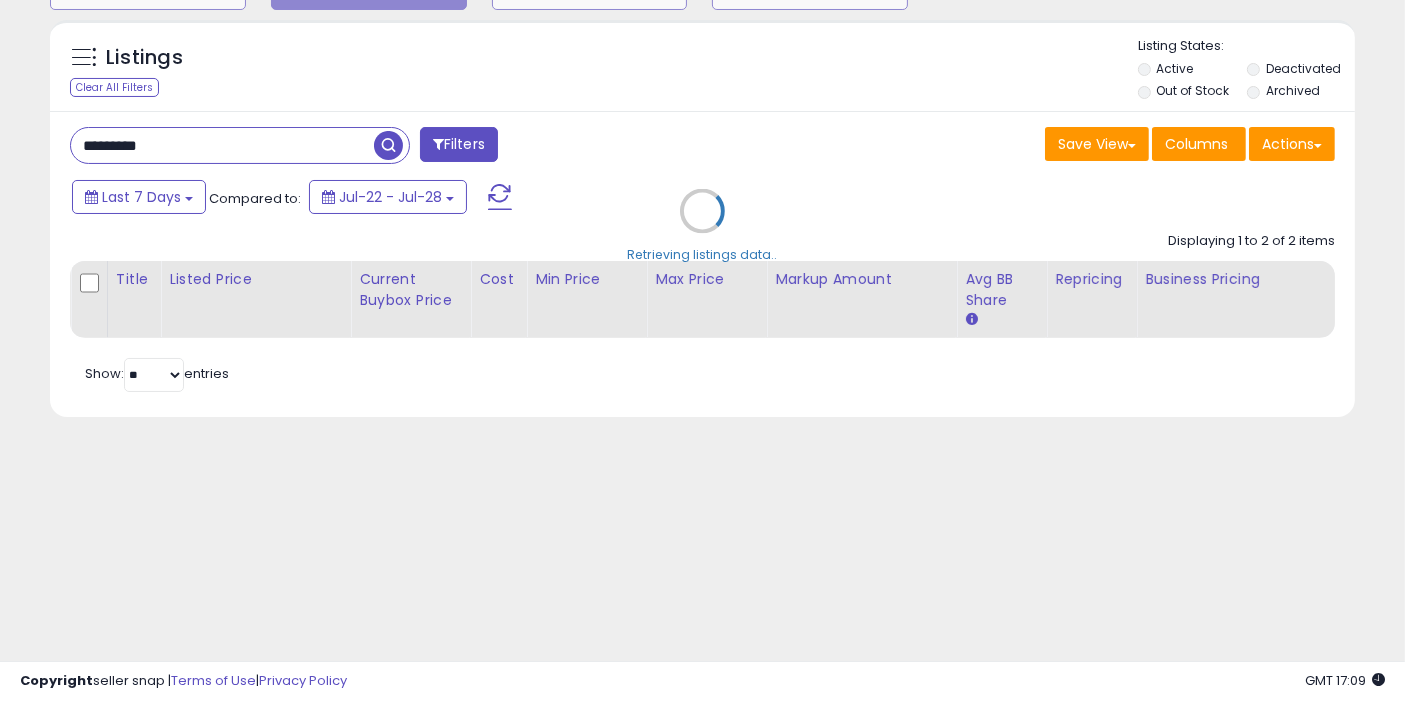 scroll, scrollTop: 193, scrollLeft: 0, axis: vertical 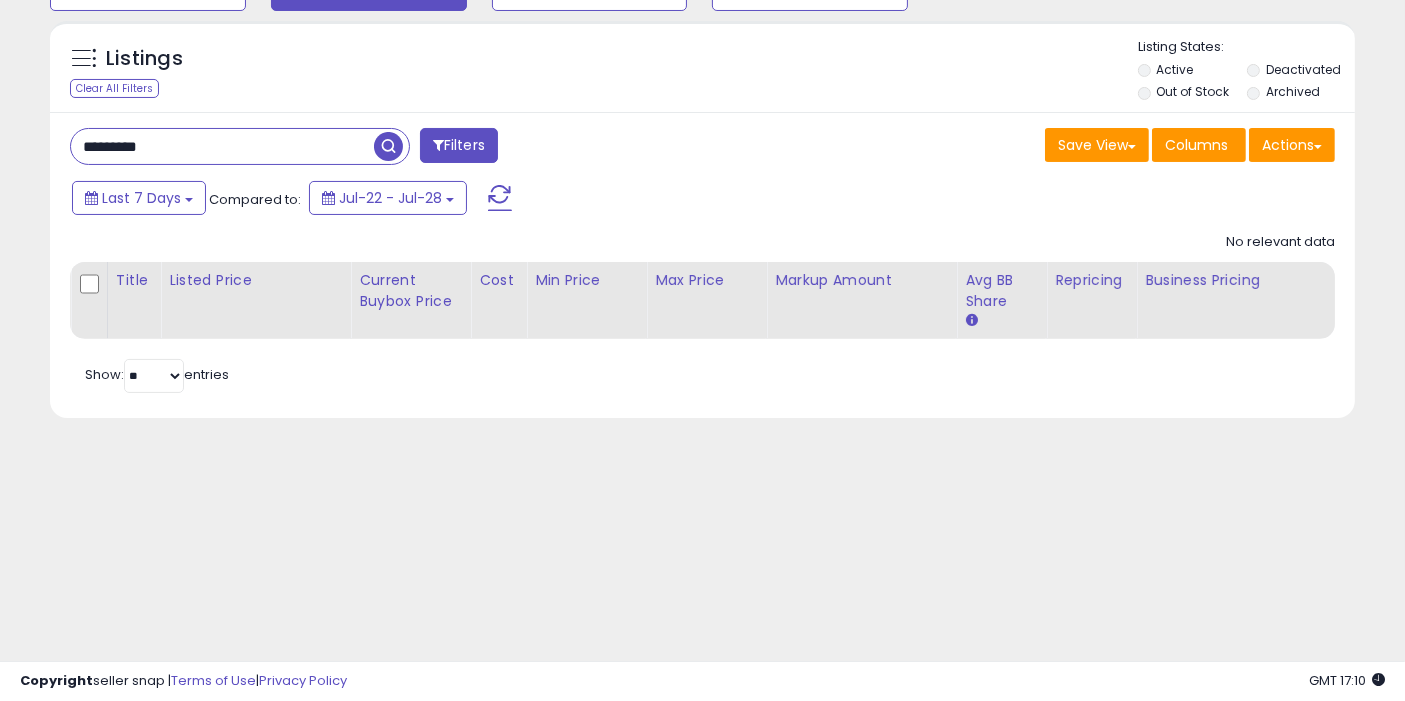 click on "*********" at bounding box center [222, 146] 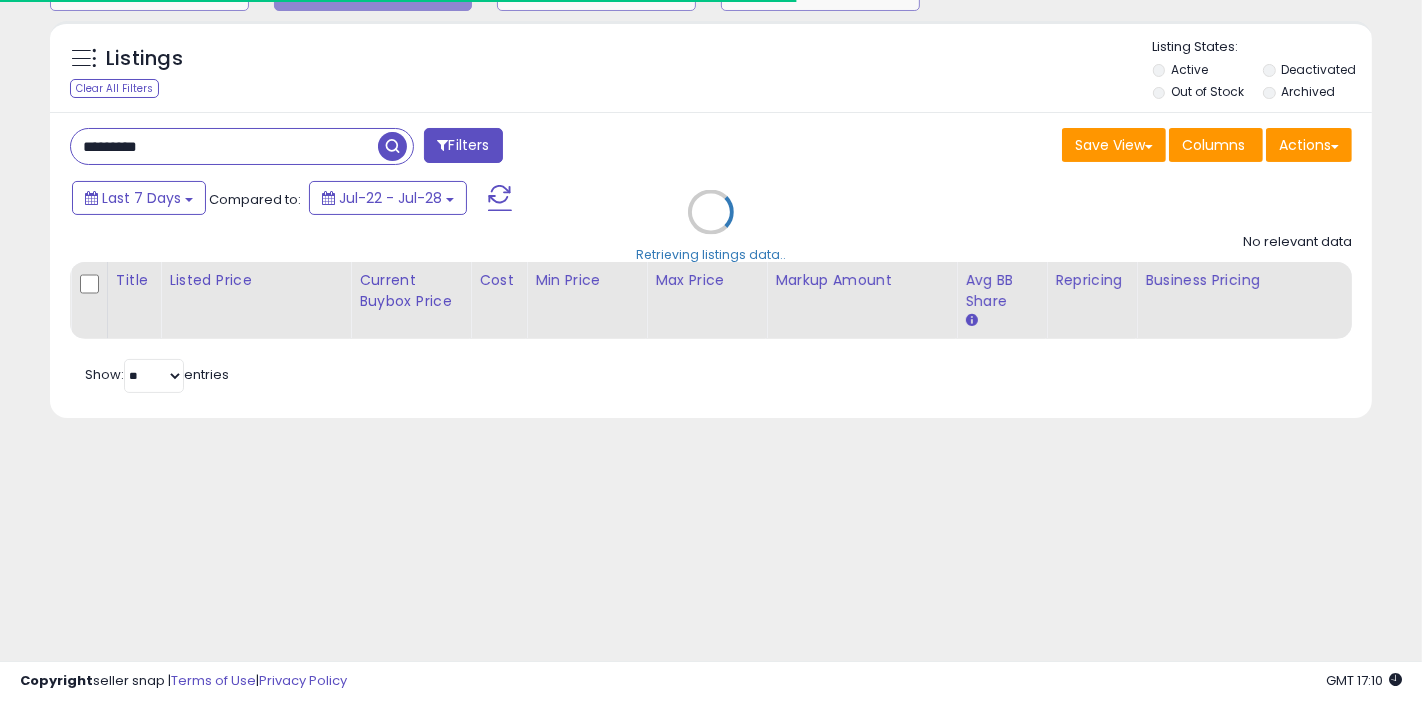 click on "Retrieving listings data.." at bounding box center (711, 227) 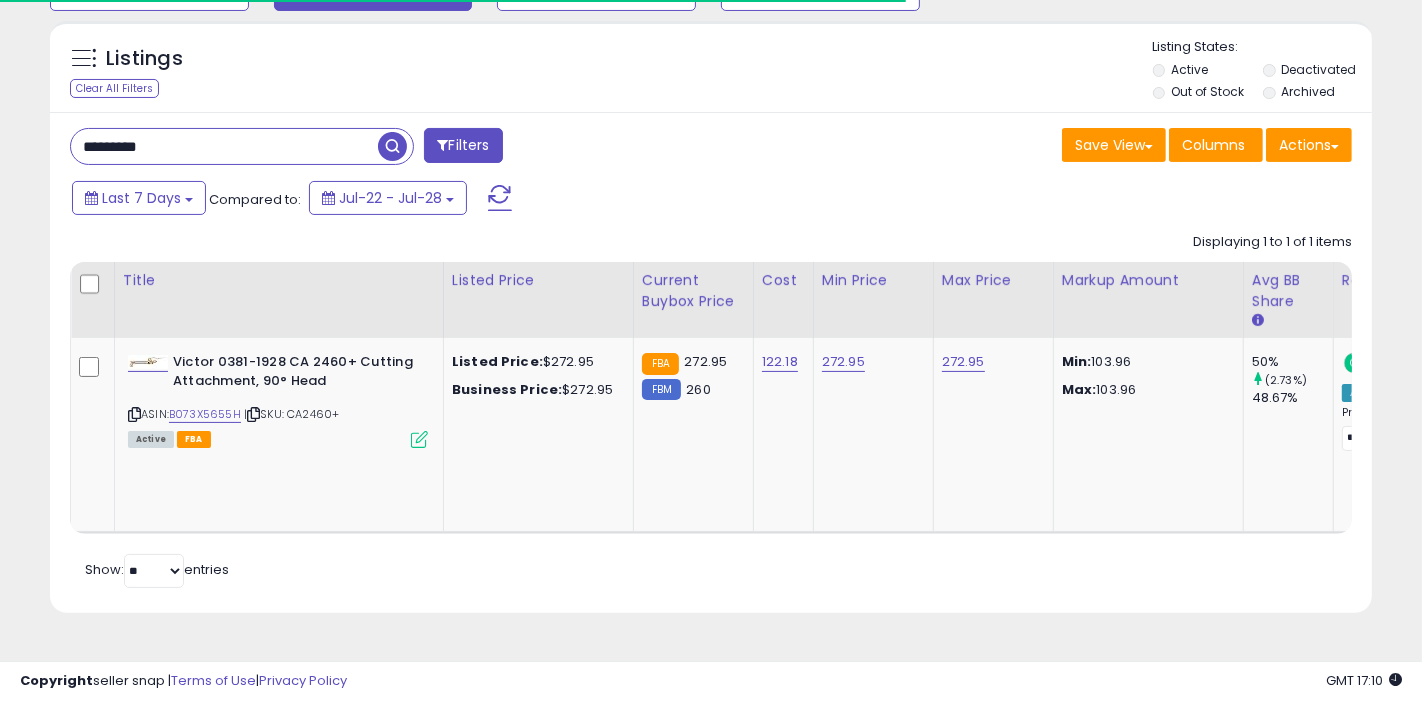 click on "*********
Filters
Save View
Save As New View
Update Current View" at bounding box center [711, 362] 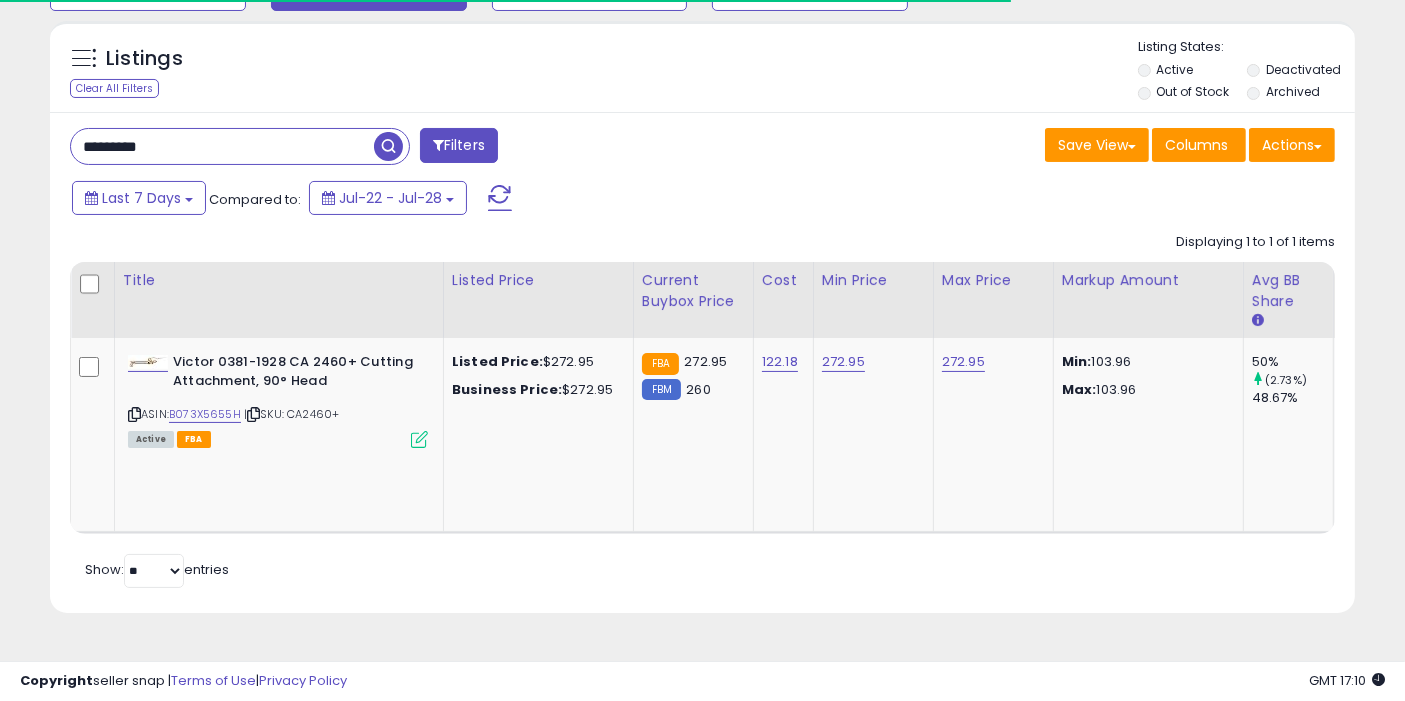 drag, startPoint x: 192, startPoint y: 134, endPoint x: 0, endPoint y: 140, distance: 192.09373 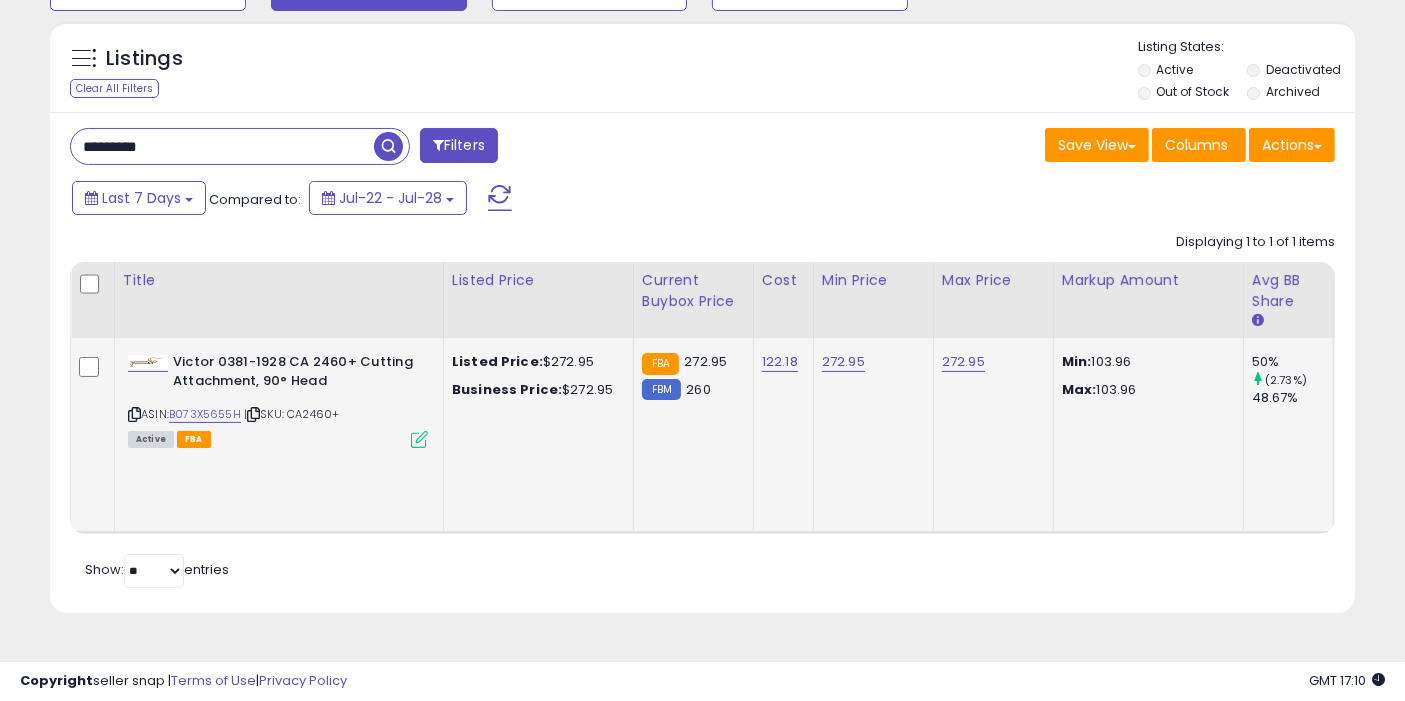 click on "122.18" 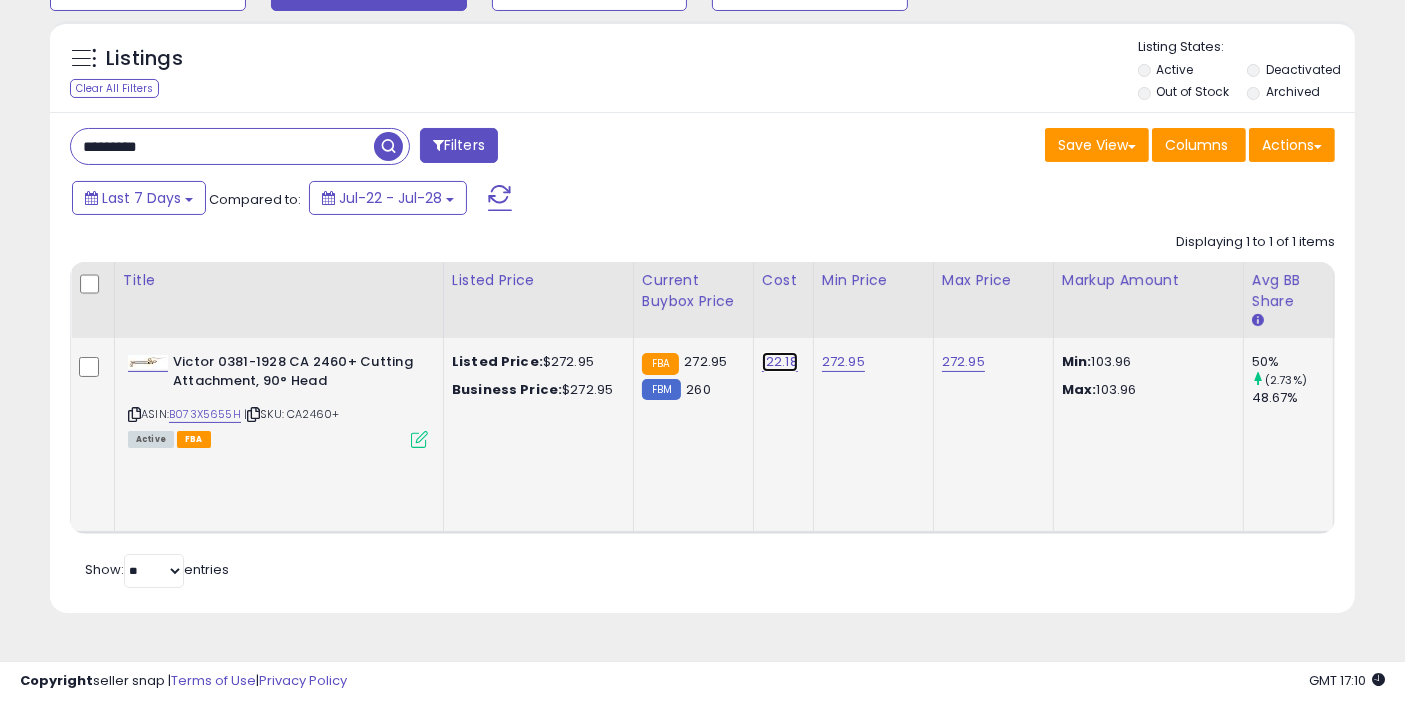 click on "122.18" at bounding box center (780, 362) 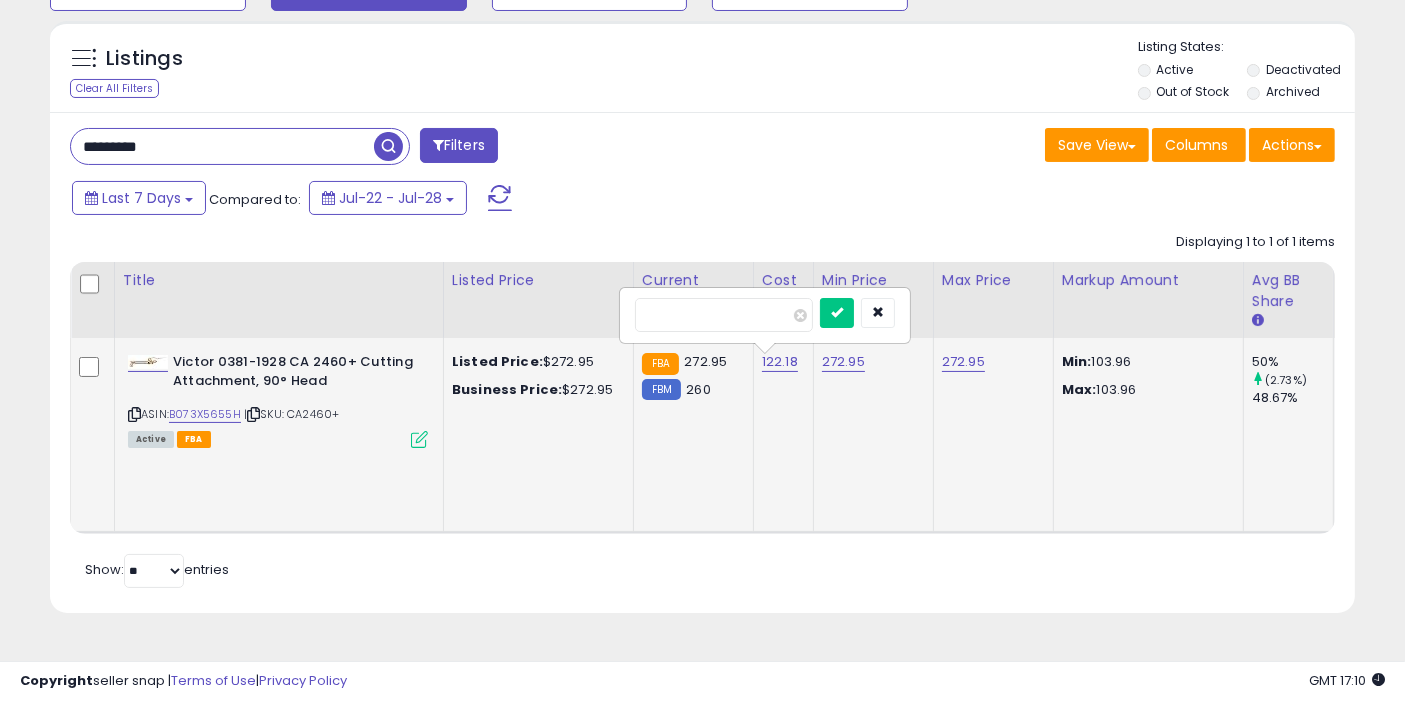 type on "******" 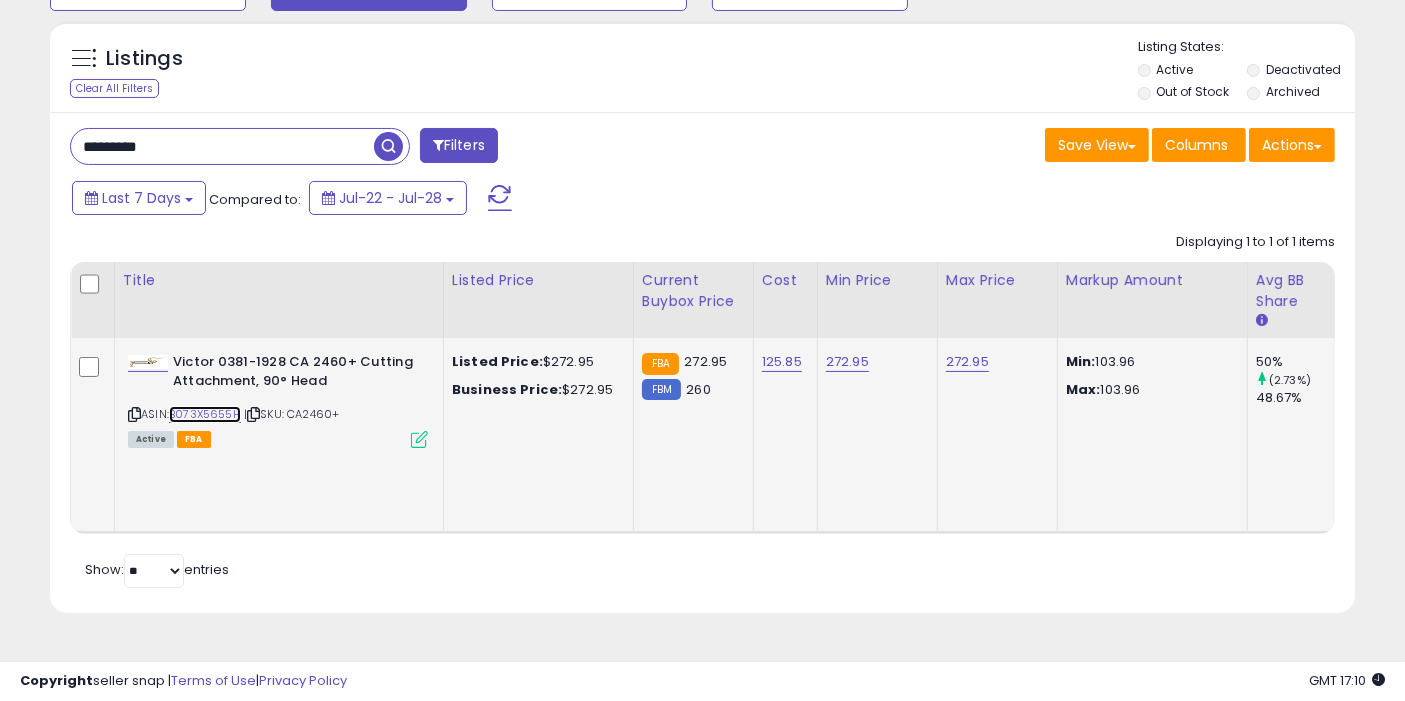 click on "B073X5655H" at bounding box center (205, 414) 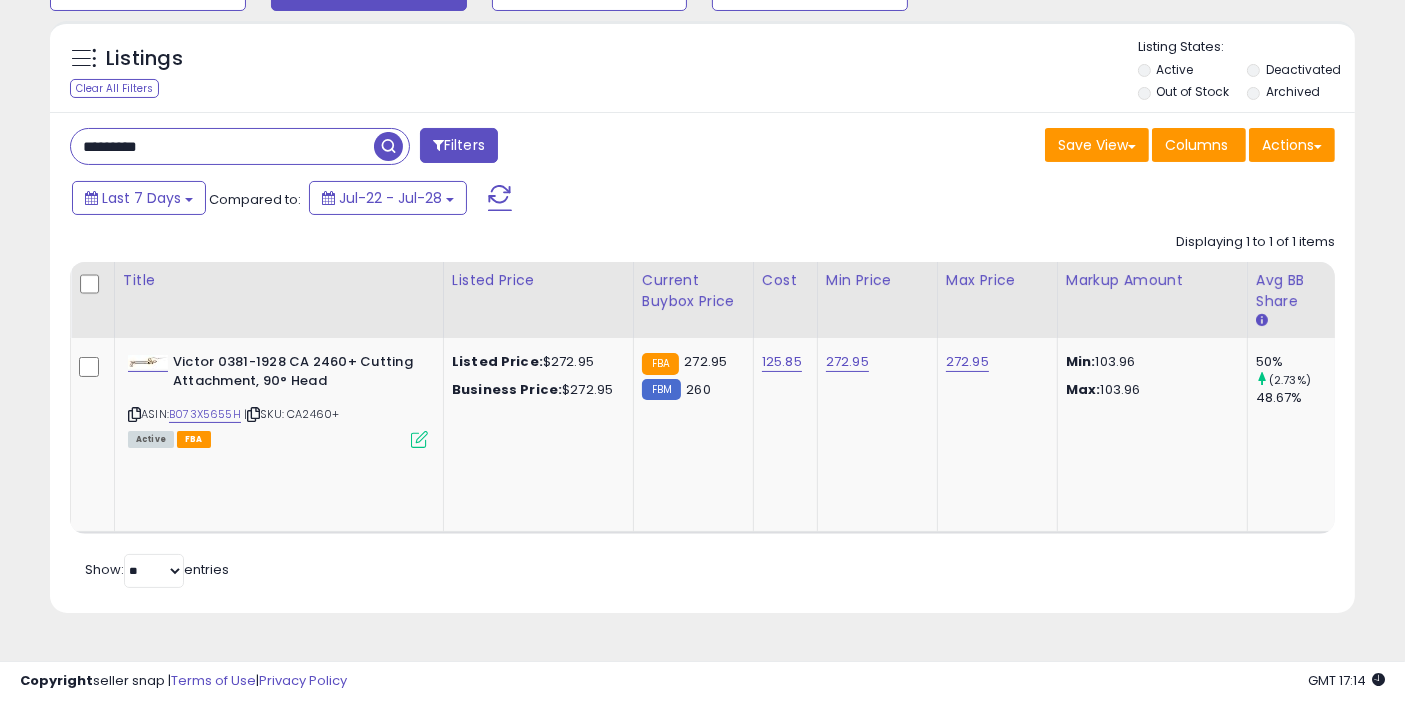 drag, startPoint x: 109, startPoint y: 146, endPoint x: 345, endPoint y: 148, distance: 236.00847 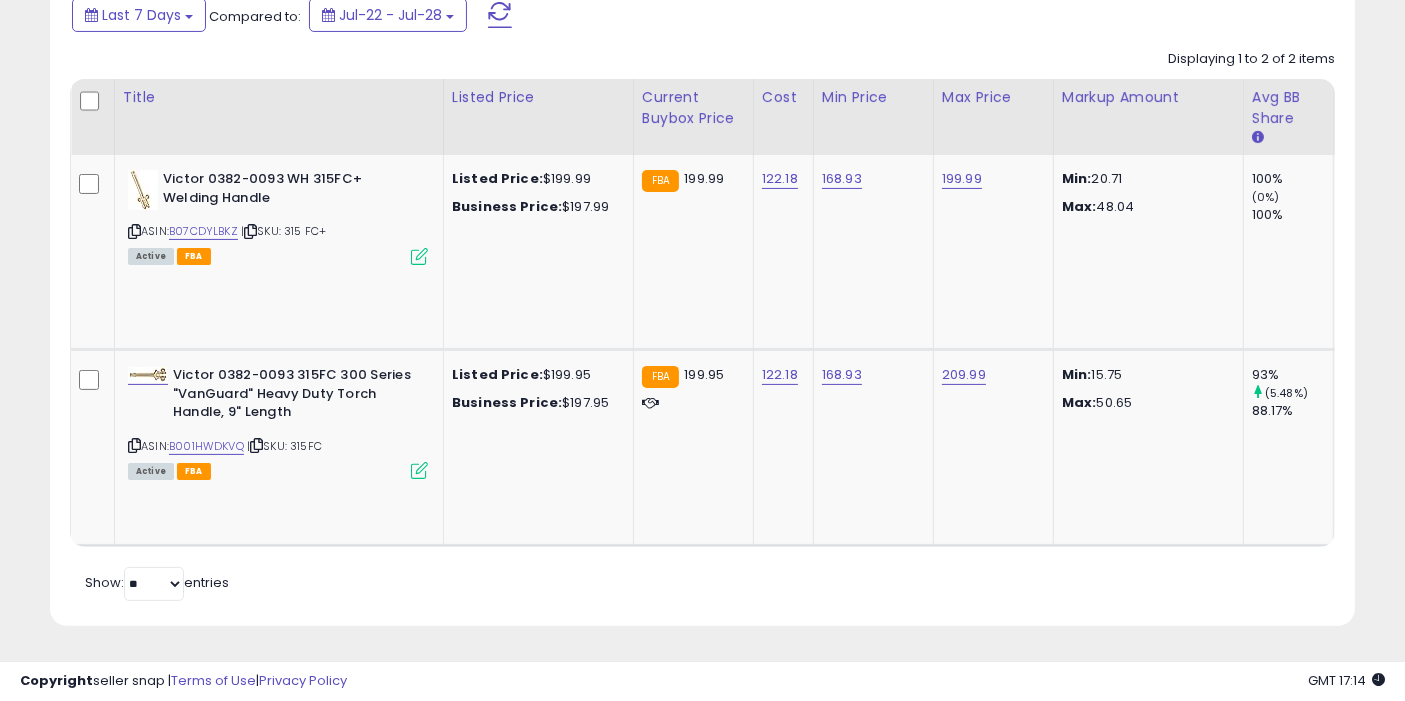 scroll, scrollTop: 368, scrollLeft: 0, axis: vertical 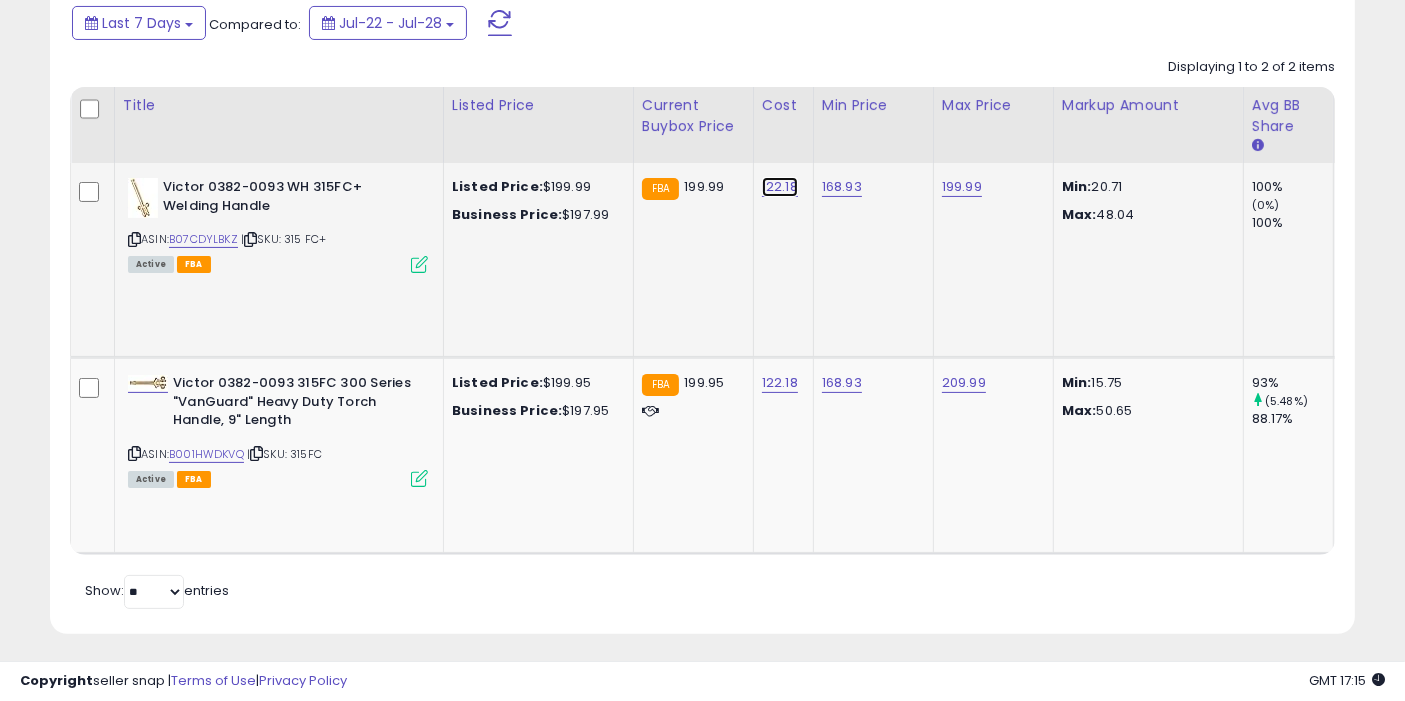 click on "122.18" at bounding box center [780, 187] 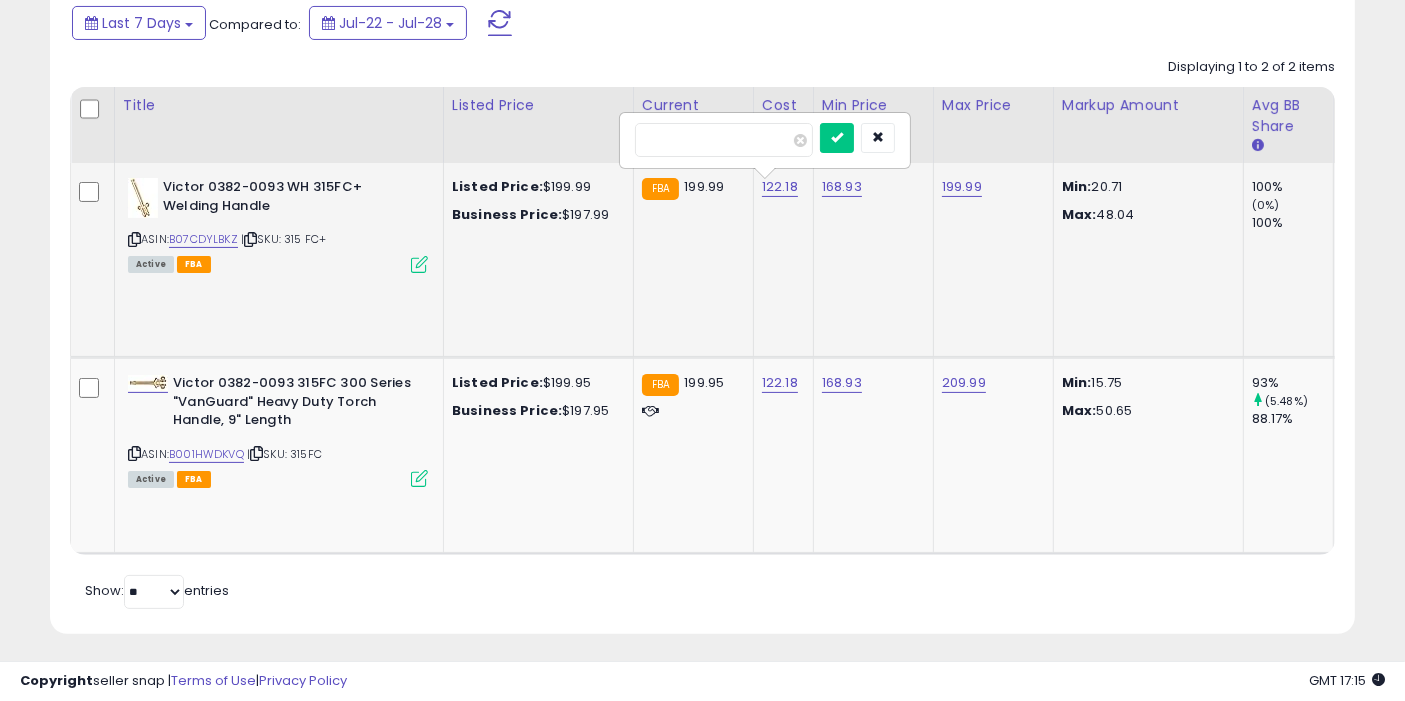drag, startPoint x: 662, startPoint y: 144, endPoint x: 779, endPoint y: 156, distance: 117.61378 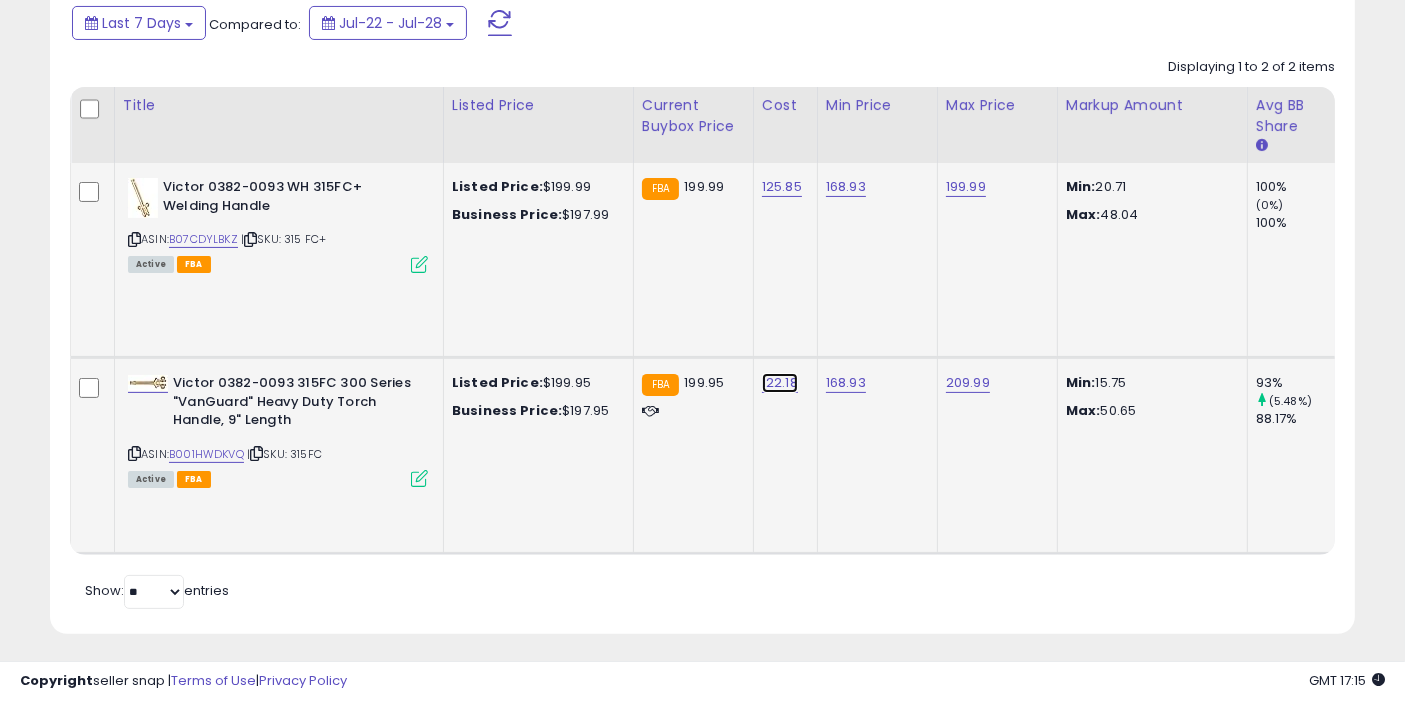 click on "122.18" at bounding box center (782, 187) 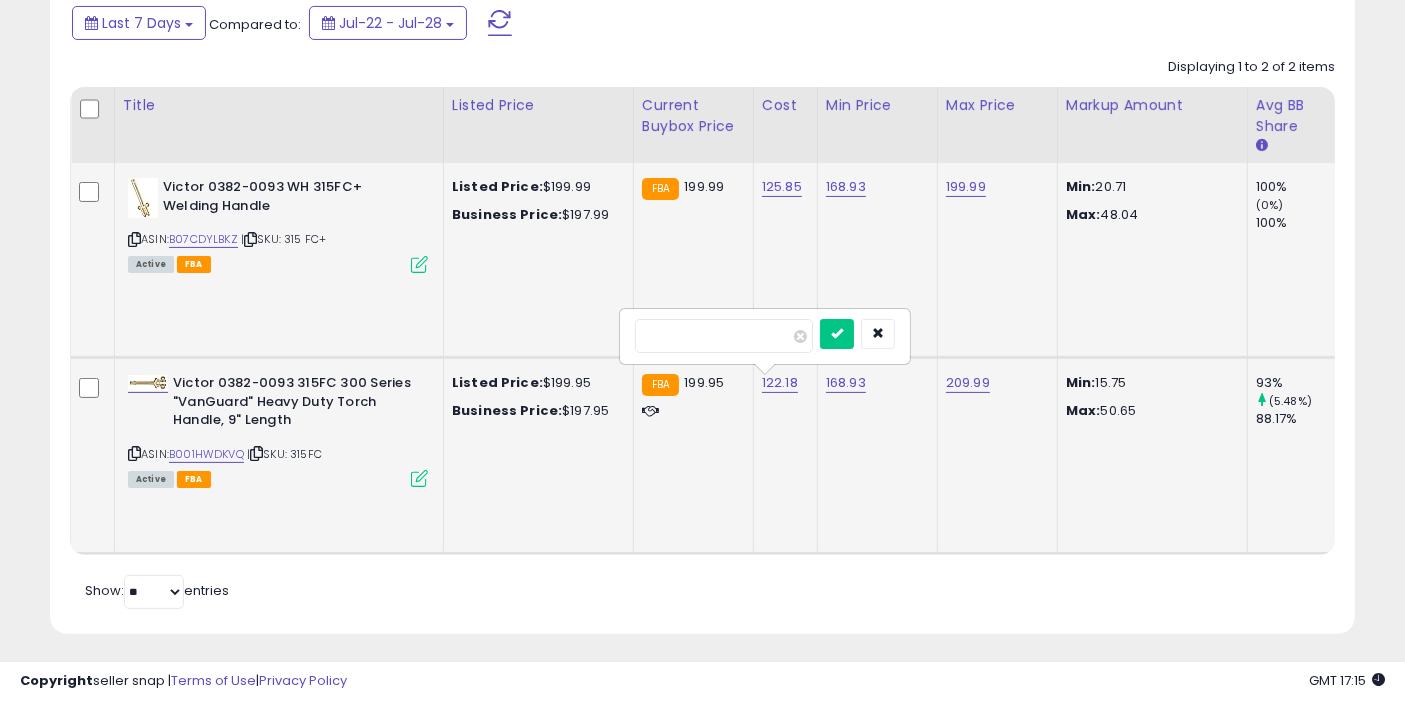 type on "******" 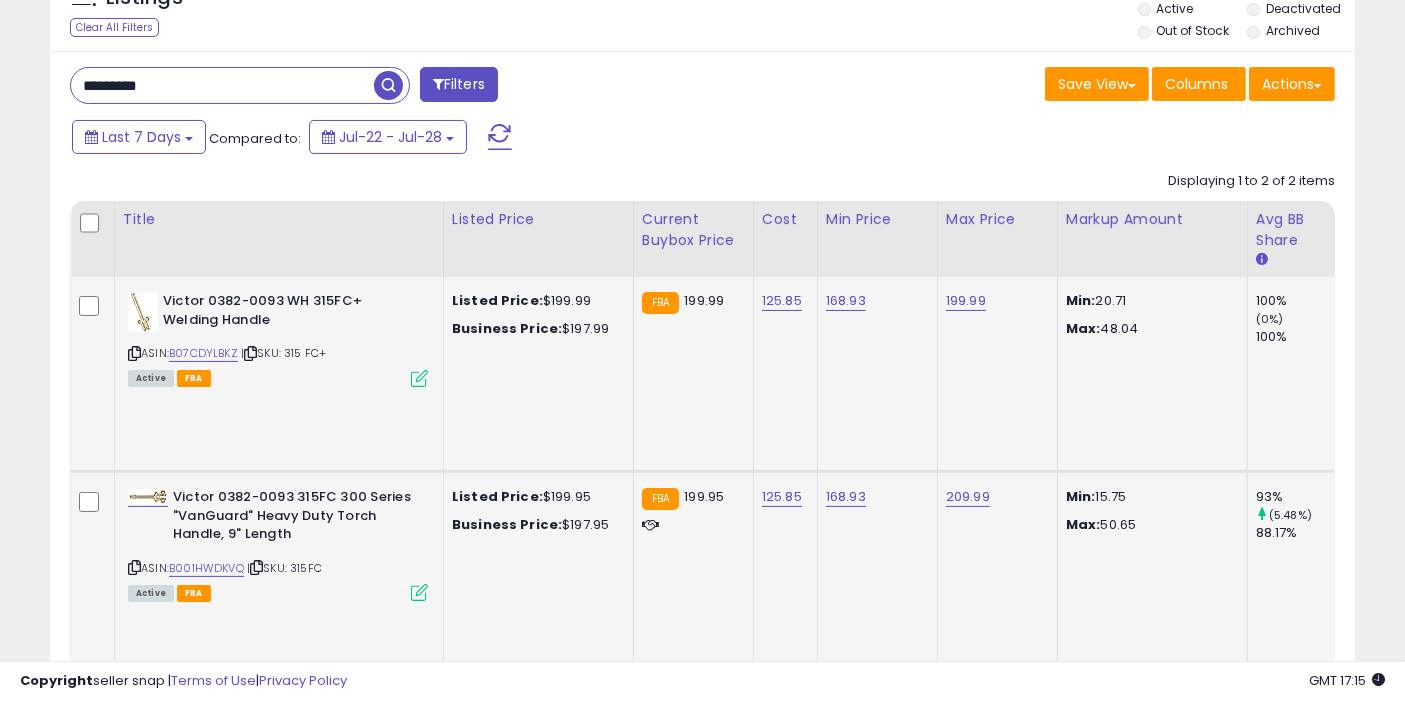 scroll, scrollTop: 252, scrollLeft: 0, axis: vertical 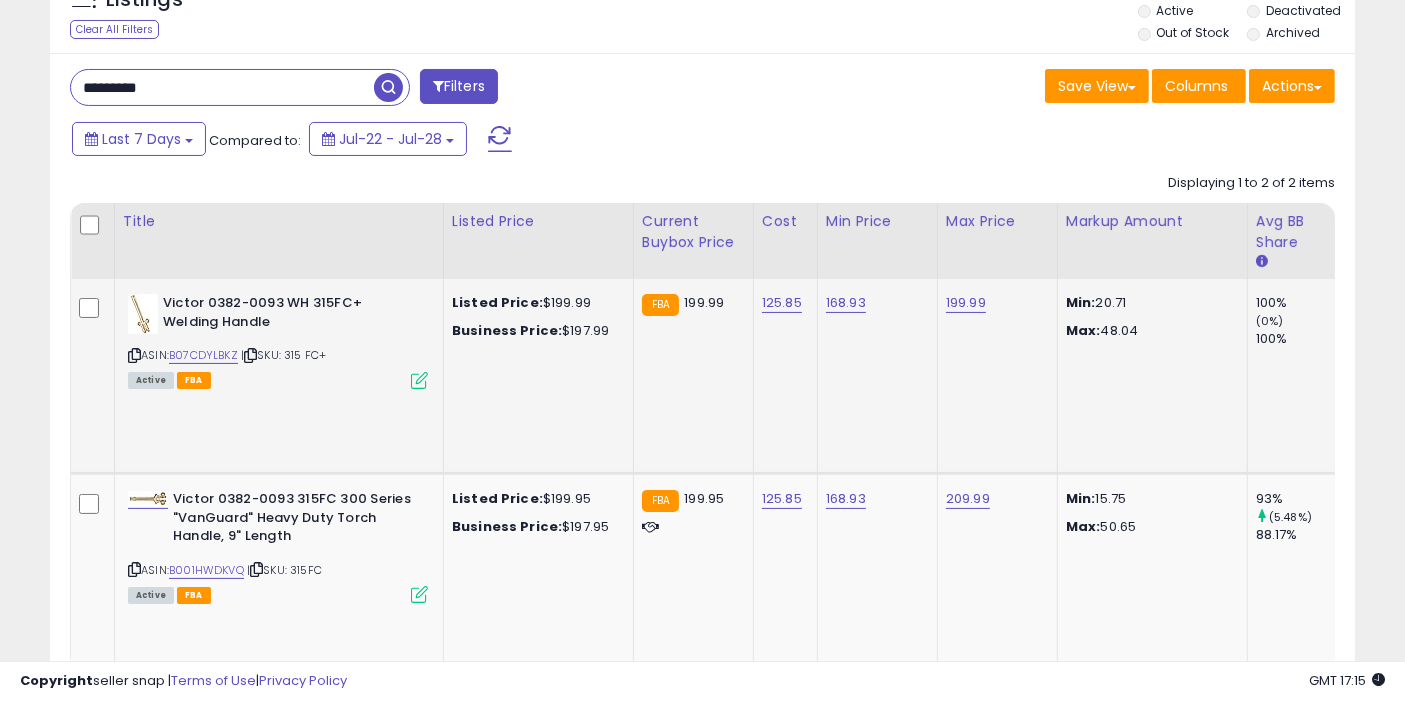 click at bounding box center [388, 87] 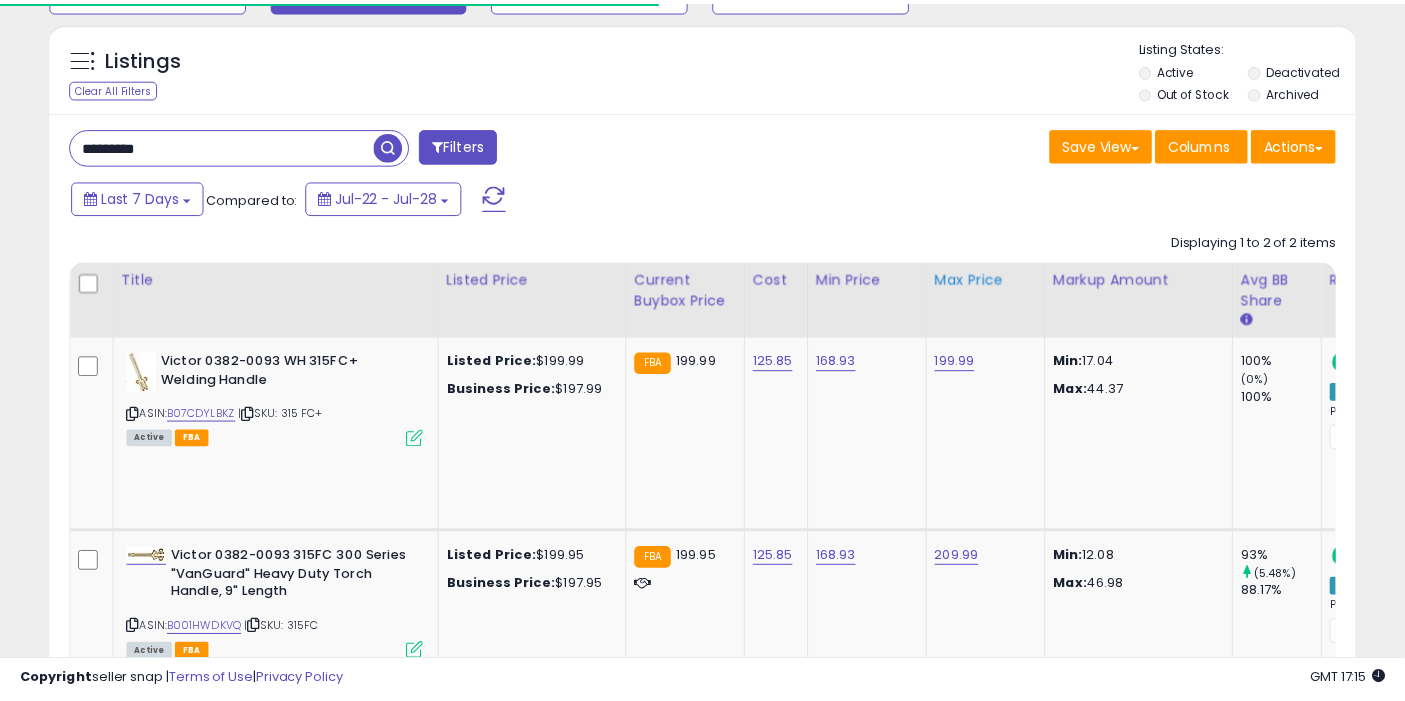 scroll, scrollTop: 252, scrollLeft: 0, axis: vertical 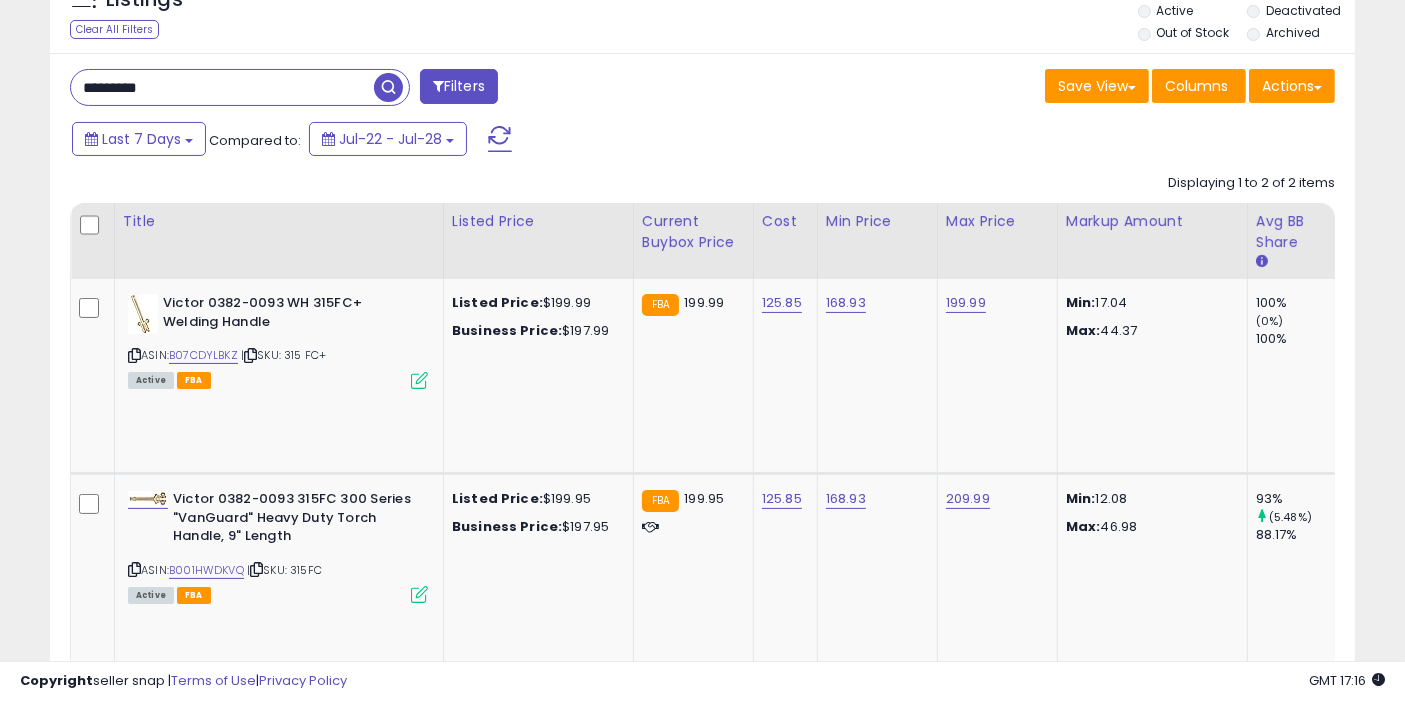 click on "*********" at bounding box center (222, 87) 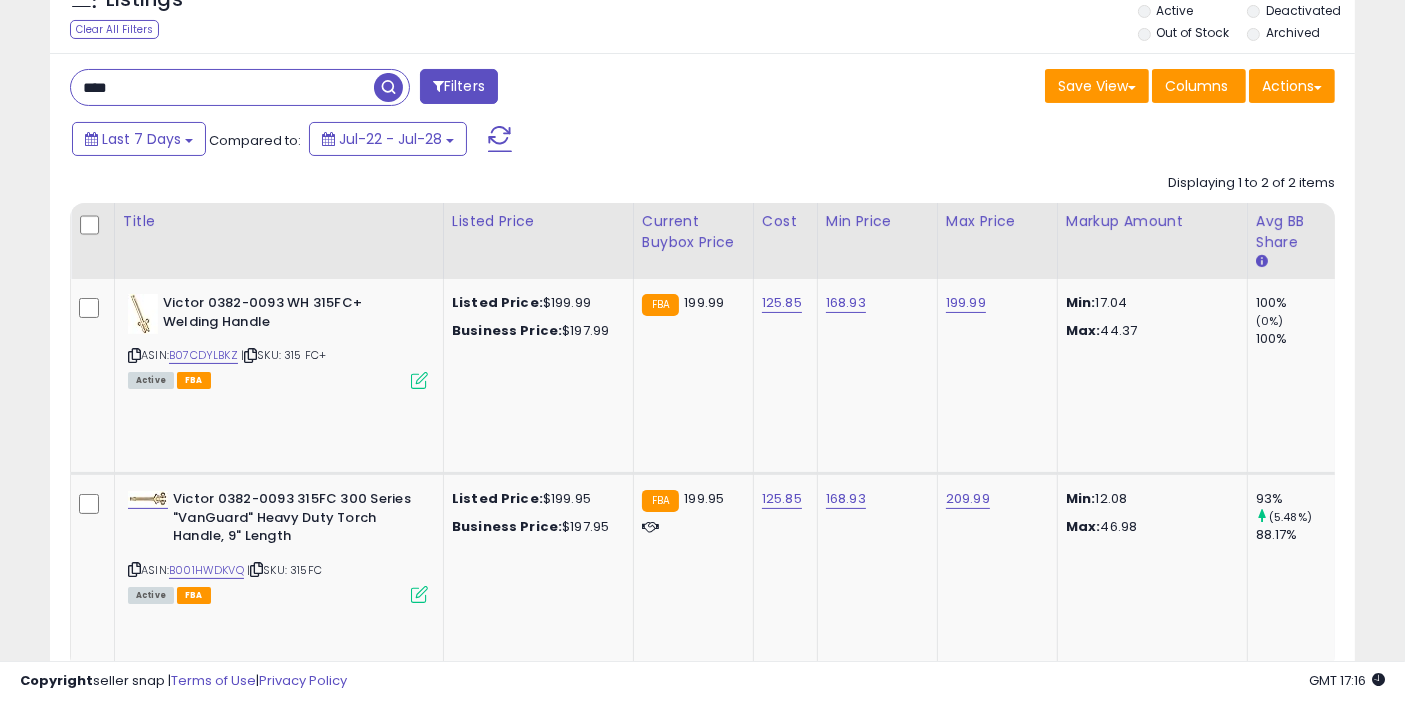 type on "****" 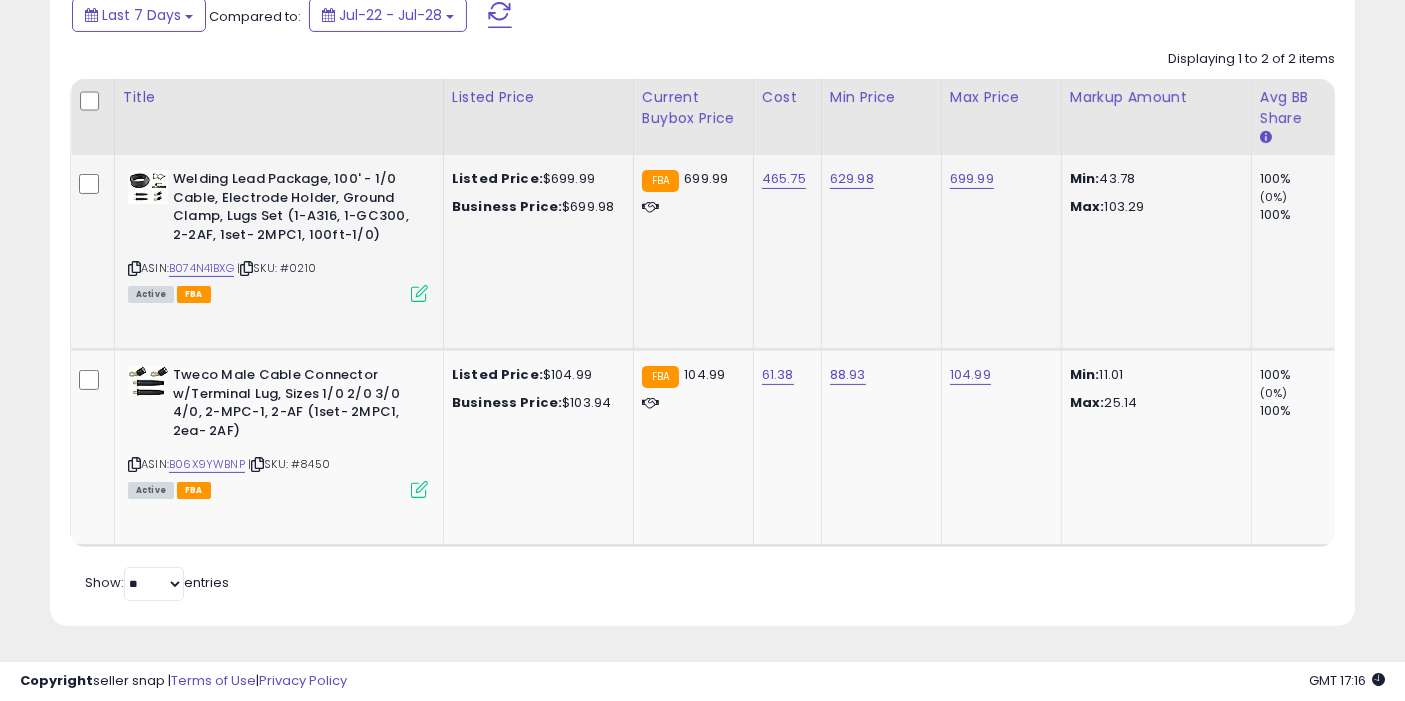 scroll, scrollTop: 385, scrollLeft: 0, axis: vertical 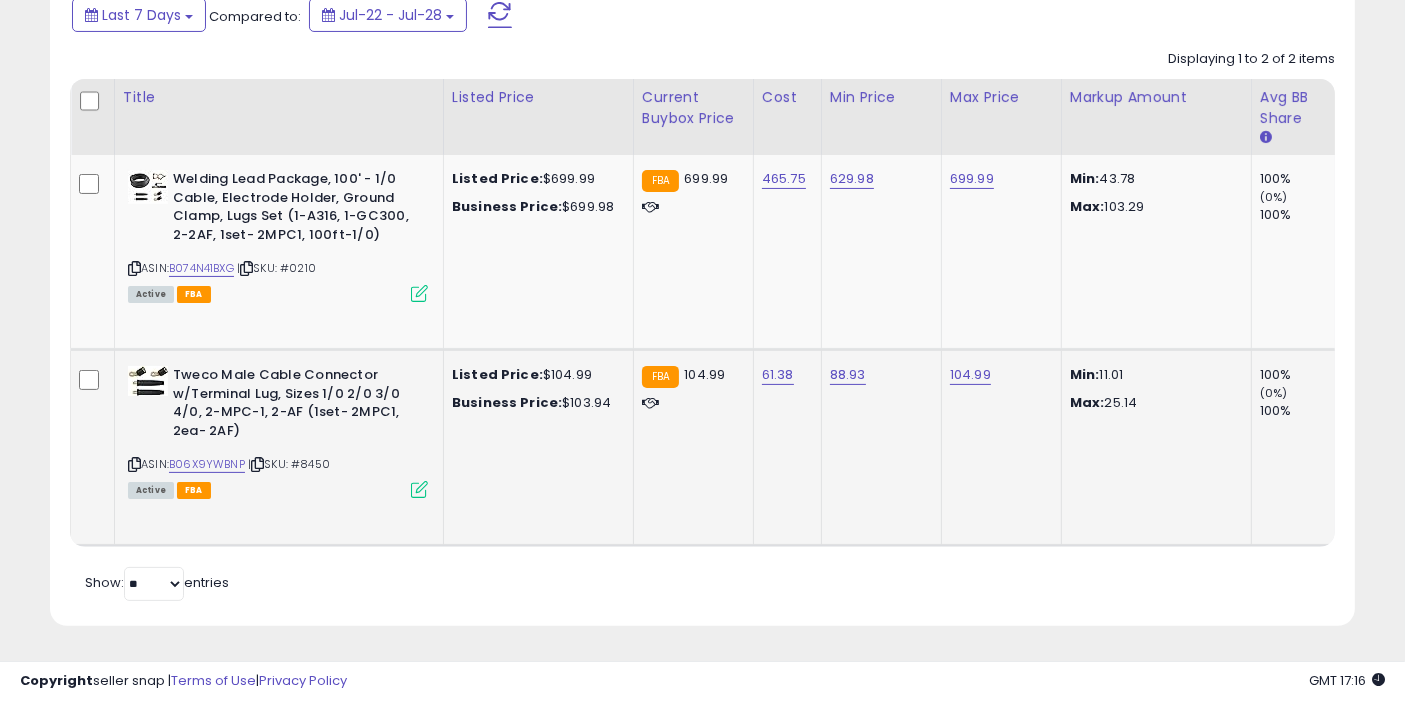 click on "ASIN:  B06X9YWBNP    |   SKU: #8450 Active FBA" at bounding box center (278, 431) 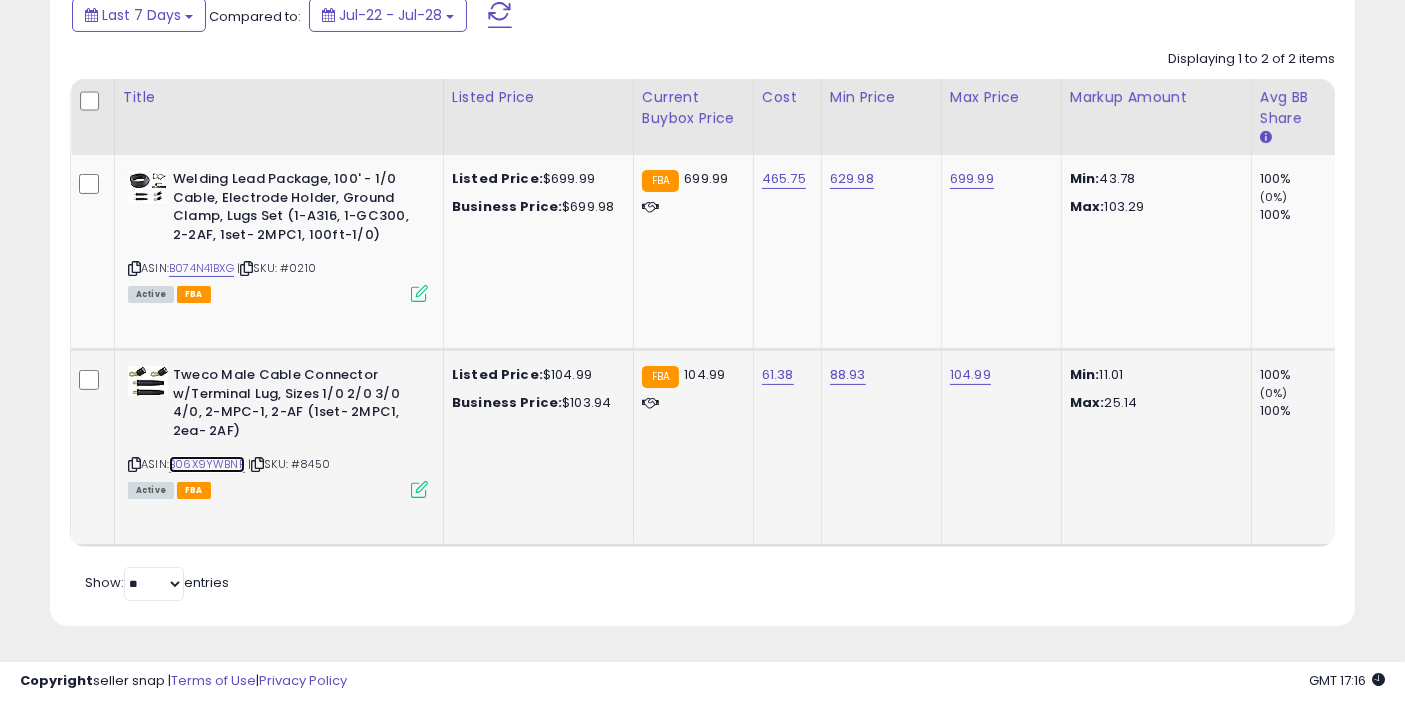 click on "B06X9YWBNP" at bounding box center [207, 464] 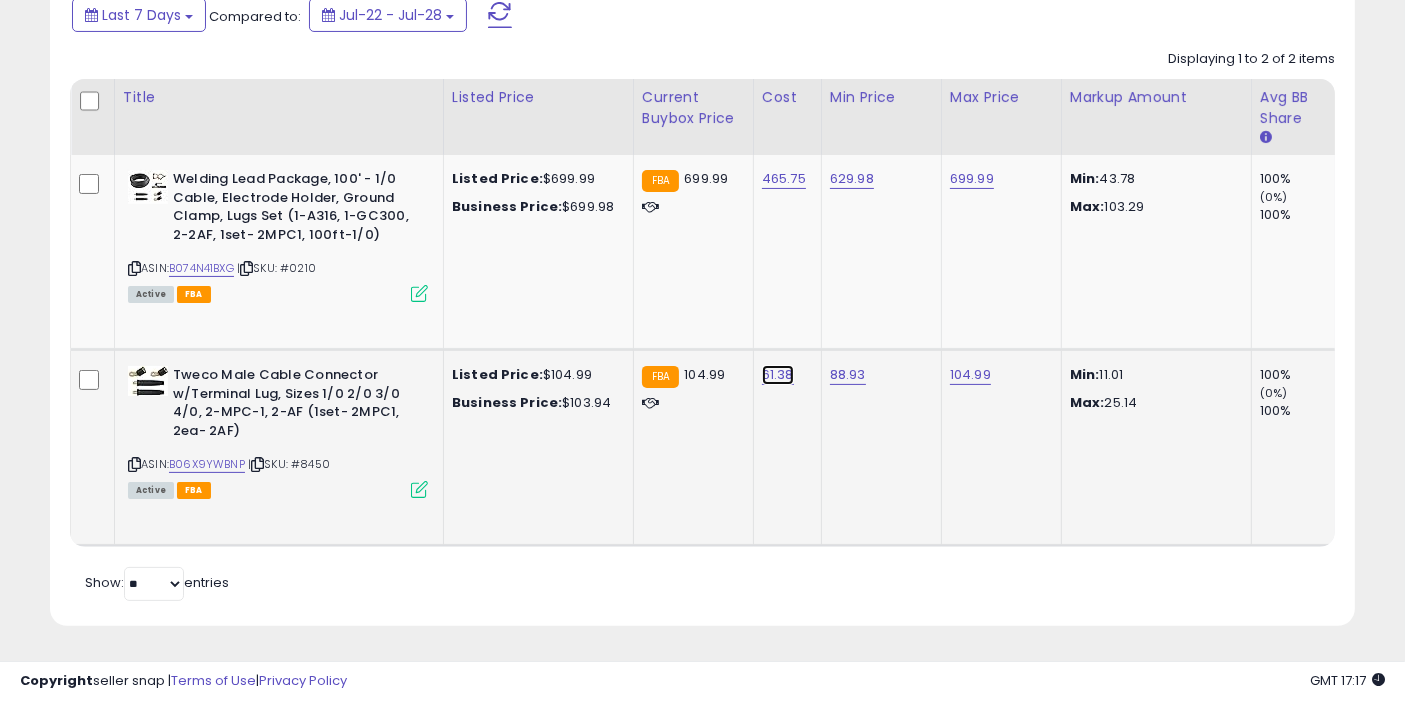 click on "61.38" at bounding box center [784, 179] 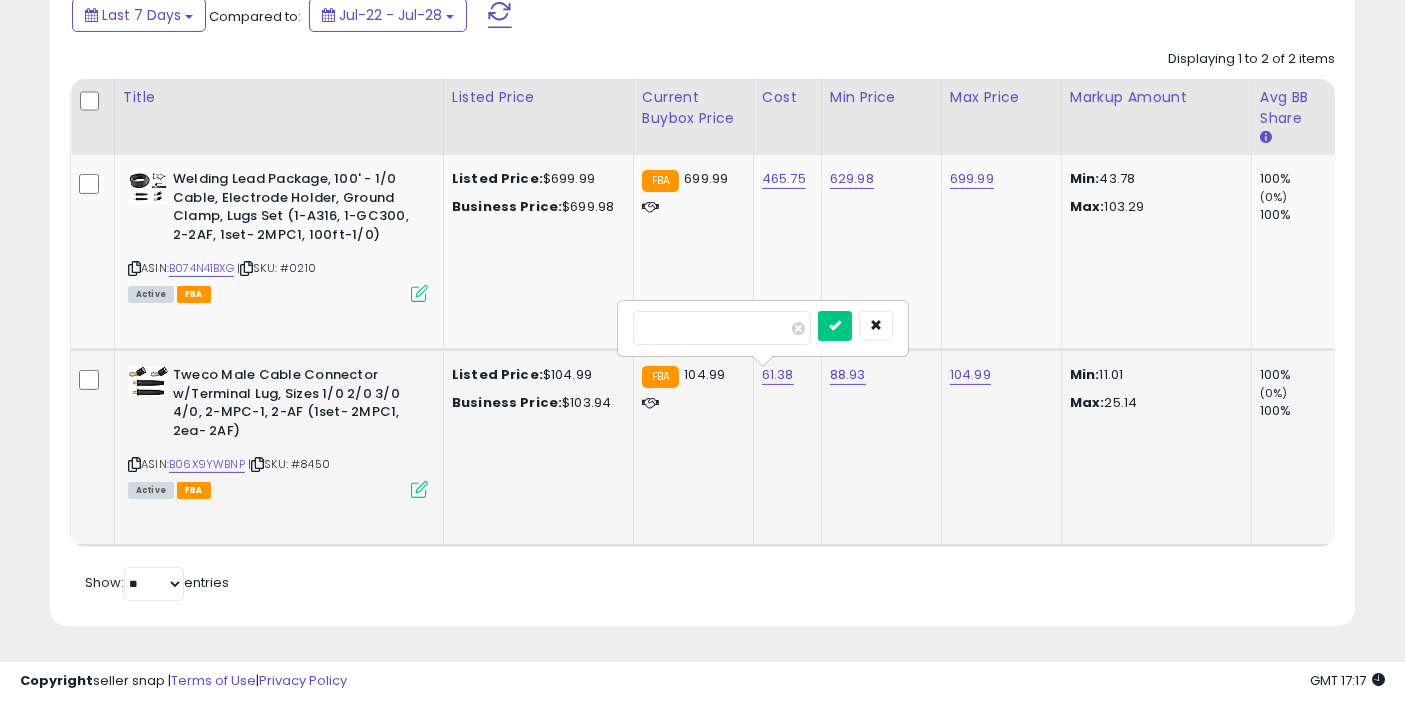 type on "*****" 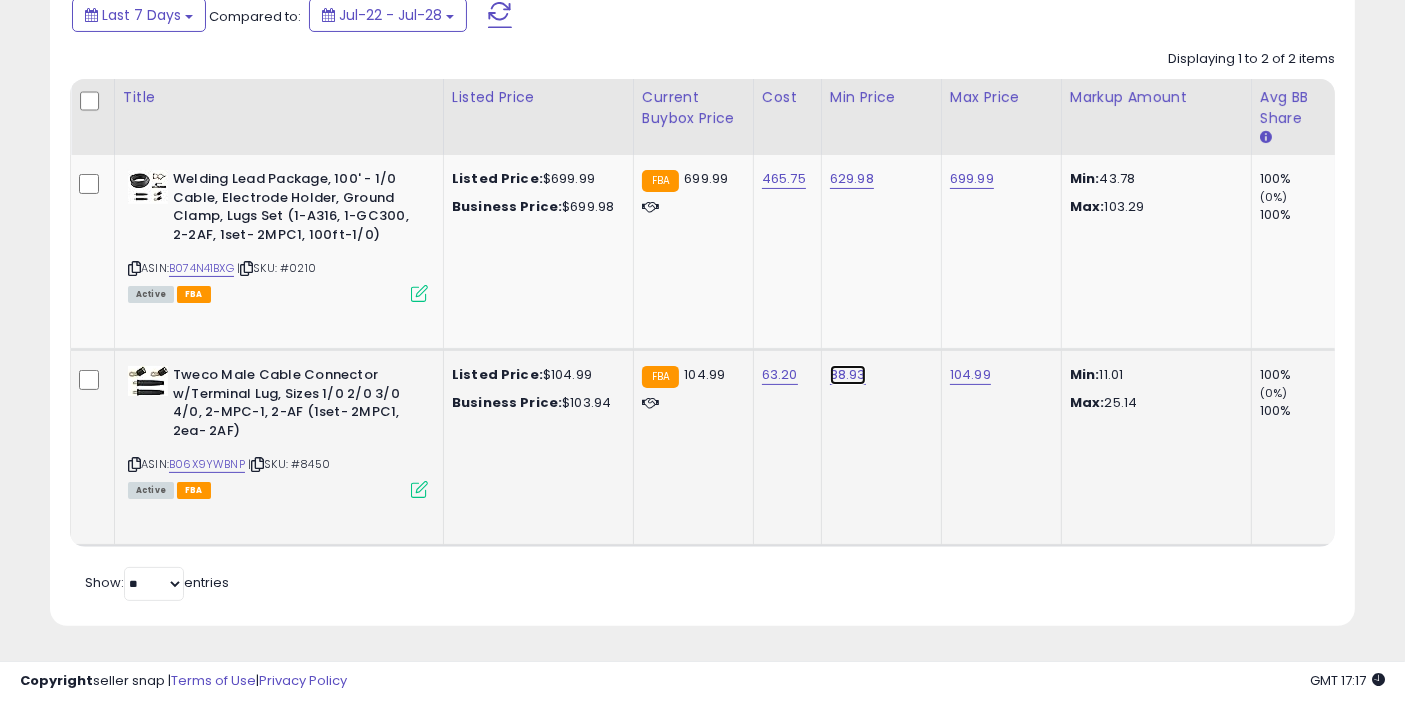 click on "88.93" at bounding box center [852, 179] 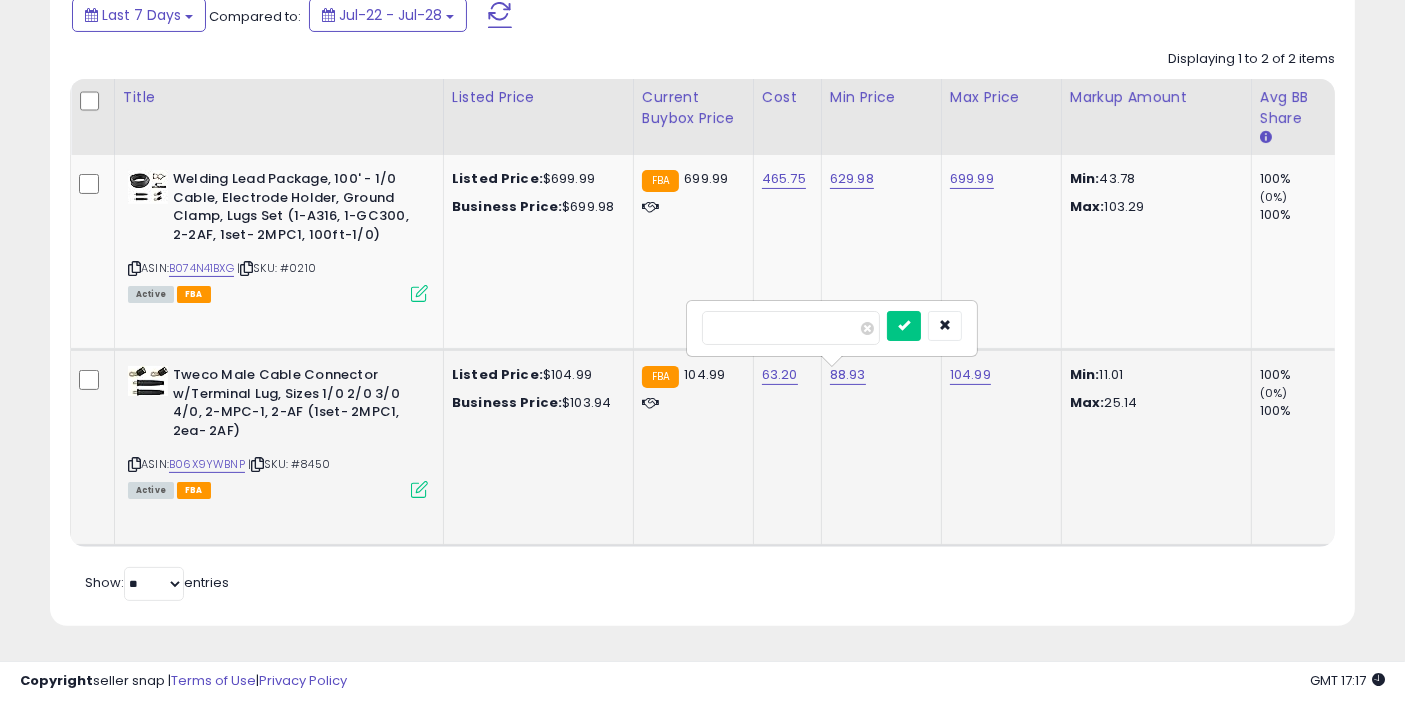 type on "*****" 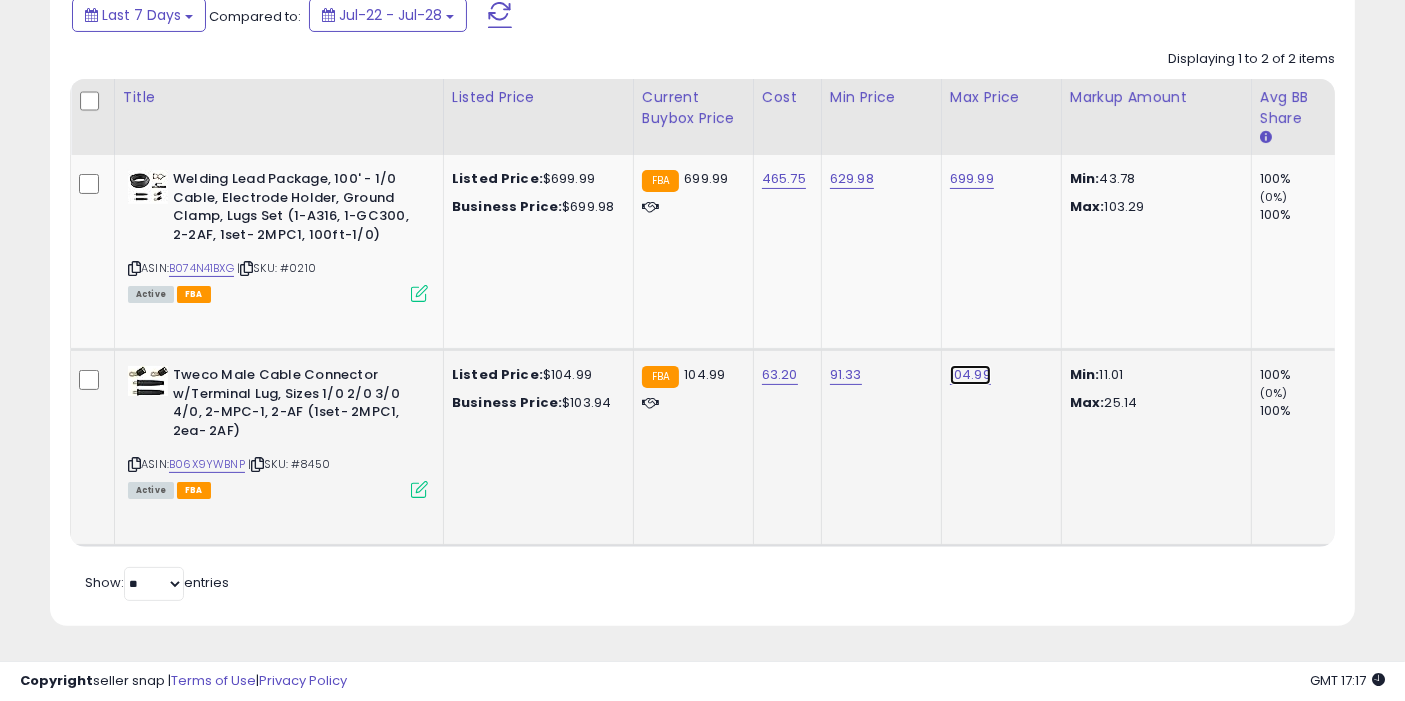 click on "104.99" at bounding box center (972, 179) 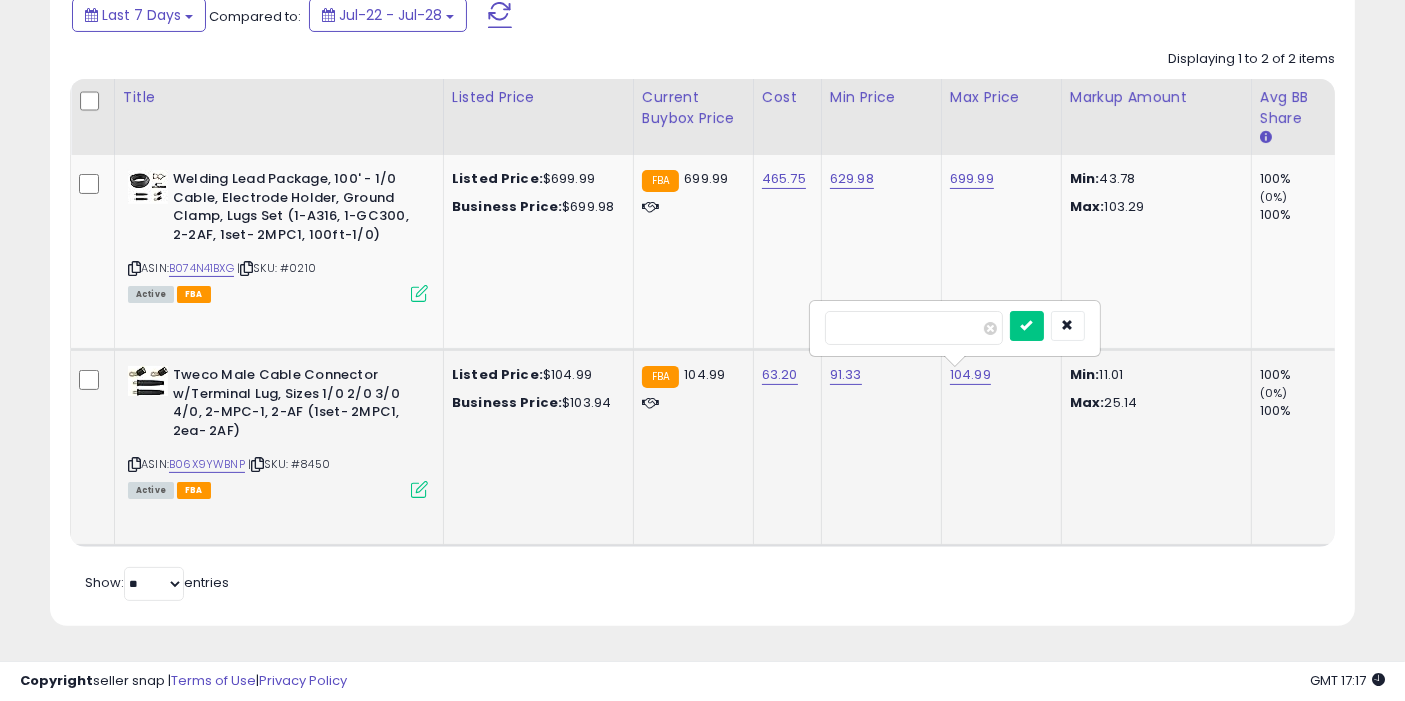 type on "******" 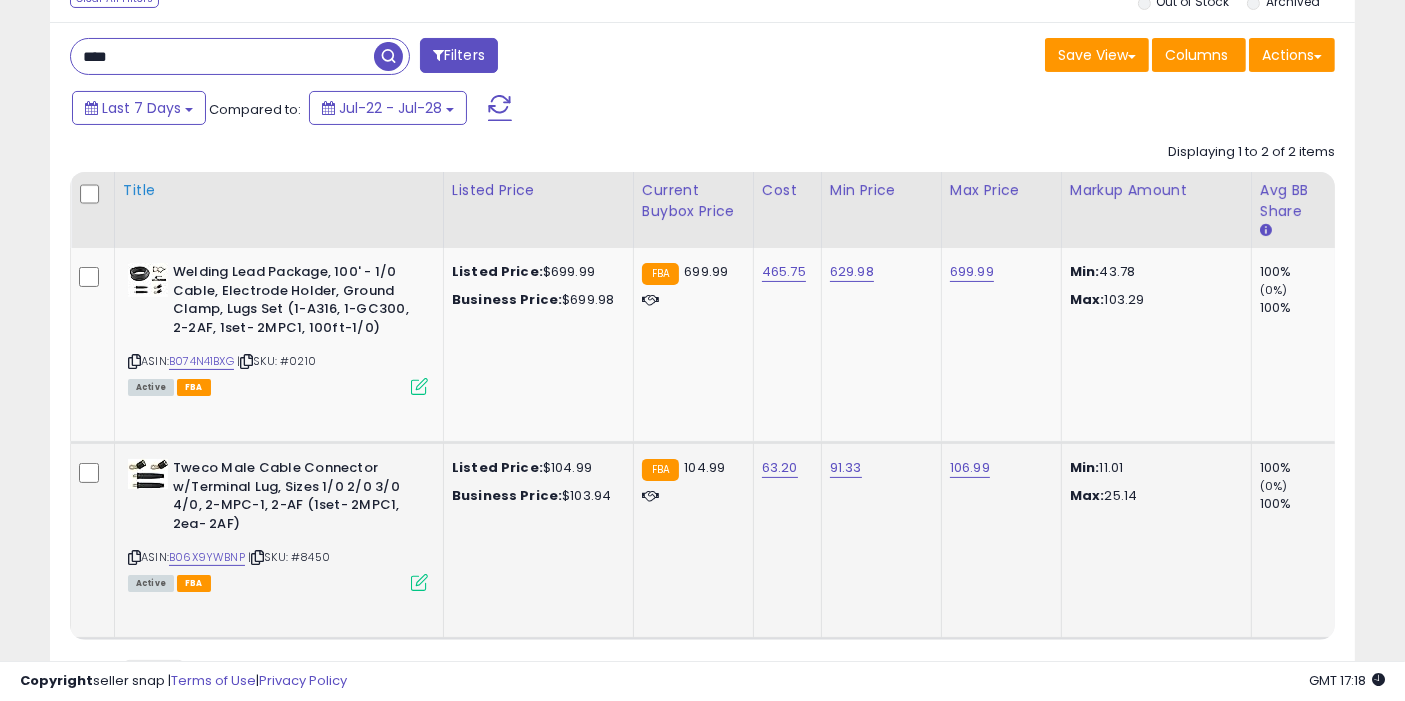 scroll, scrollTop: 278, scrollLeft: 0, axis: vertical 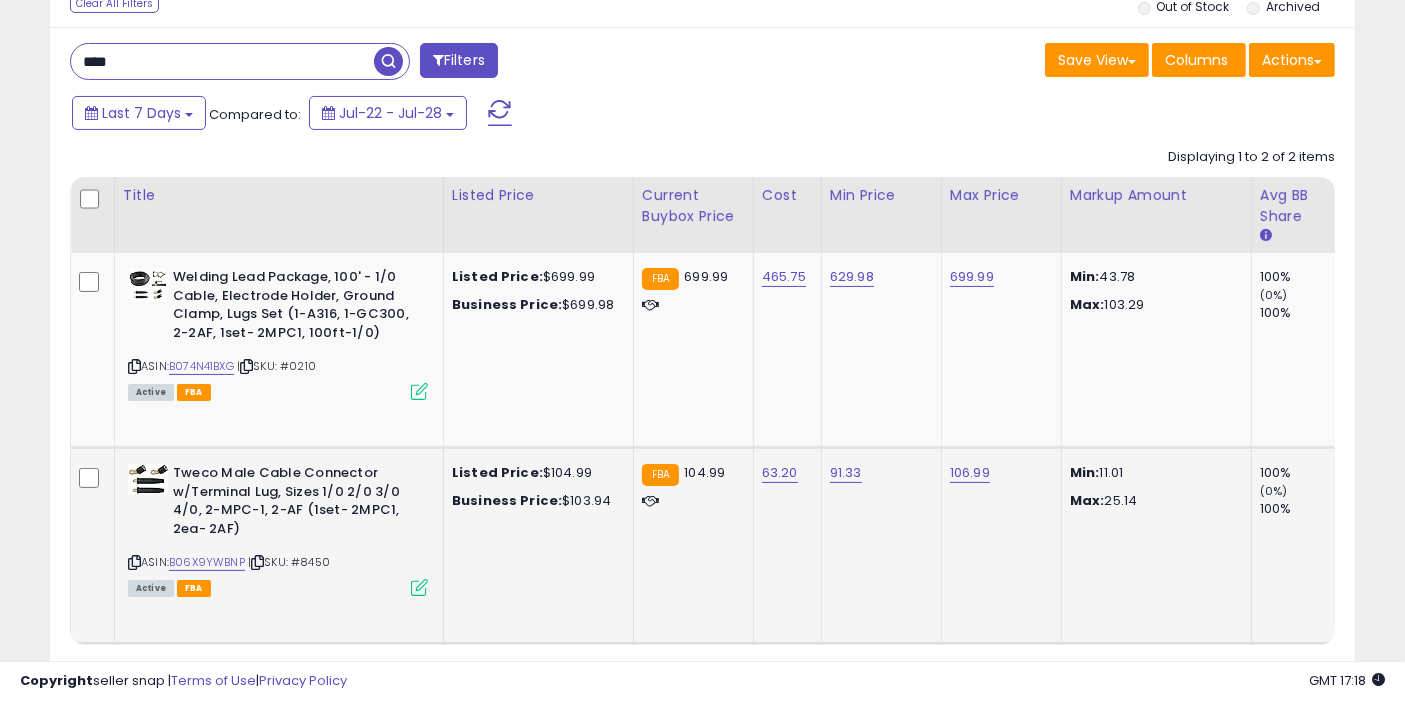 click at bounding box center [388, 61] 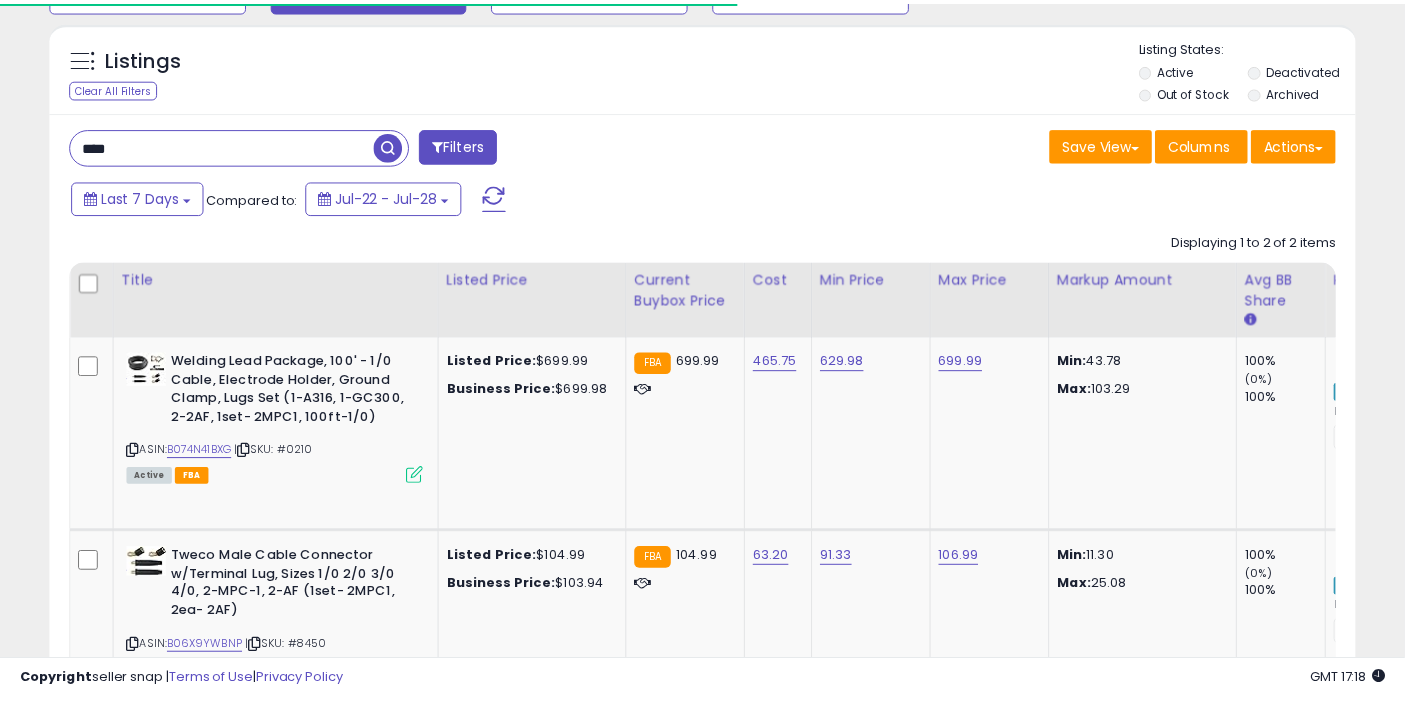 scroll, scrollTop: 278, scrollLeft: 0, axis: vertical 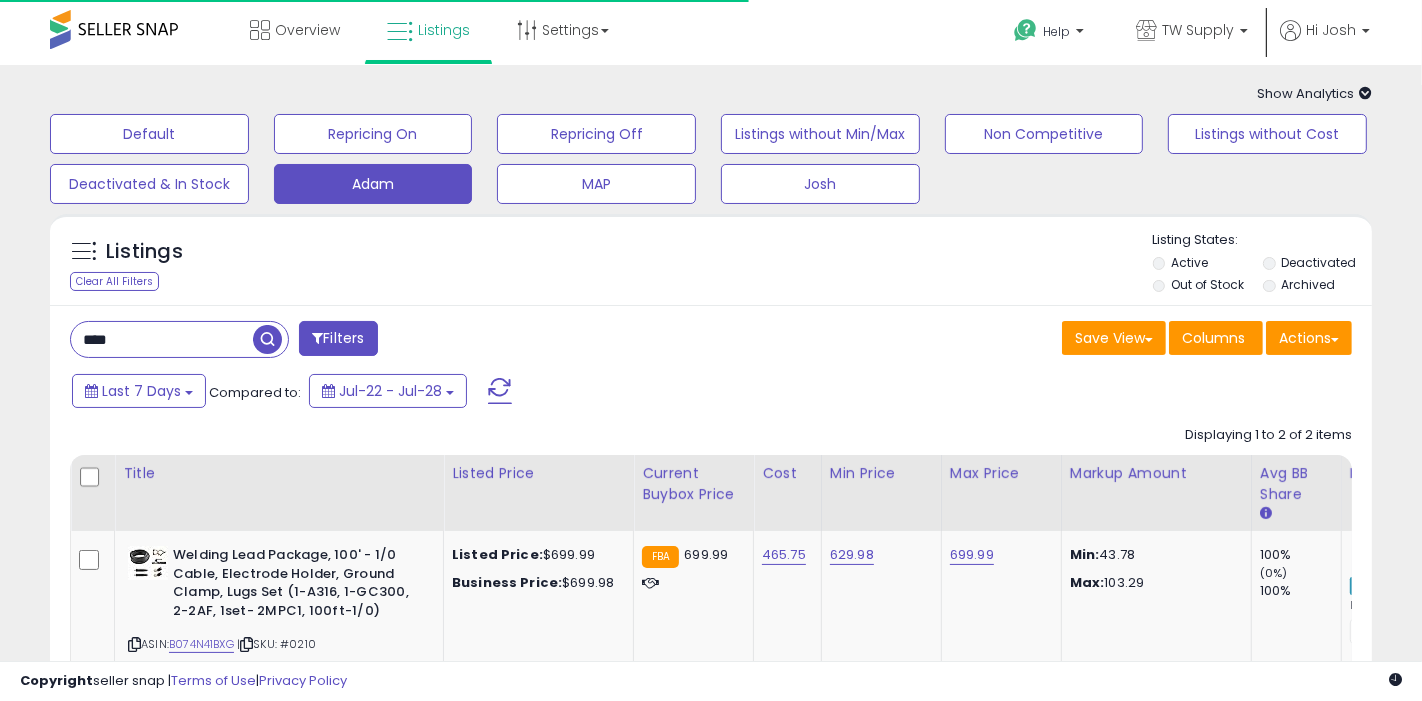 click on "****" at bounding box center (162, 339) 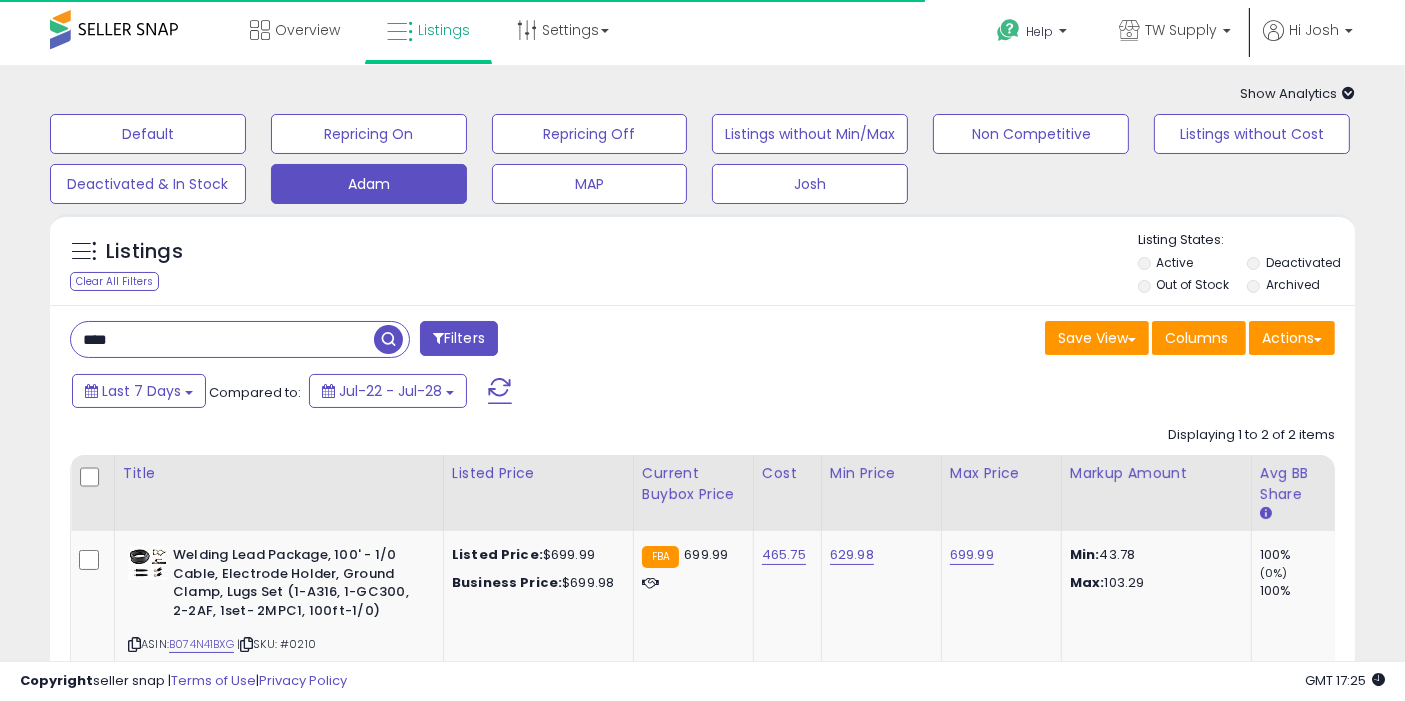 click on "****" at bounding box center [222, 339] 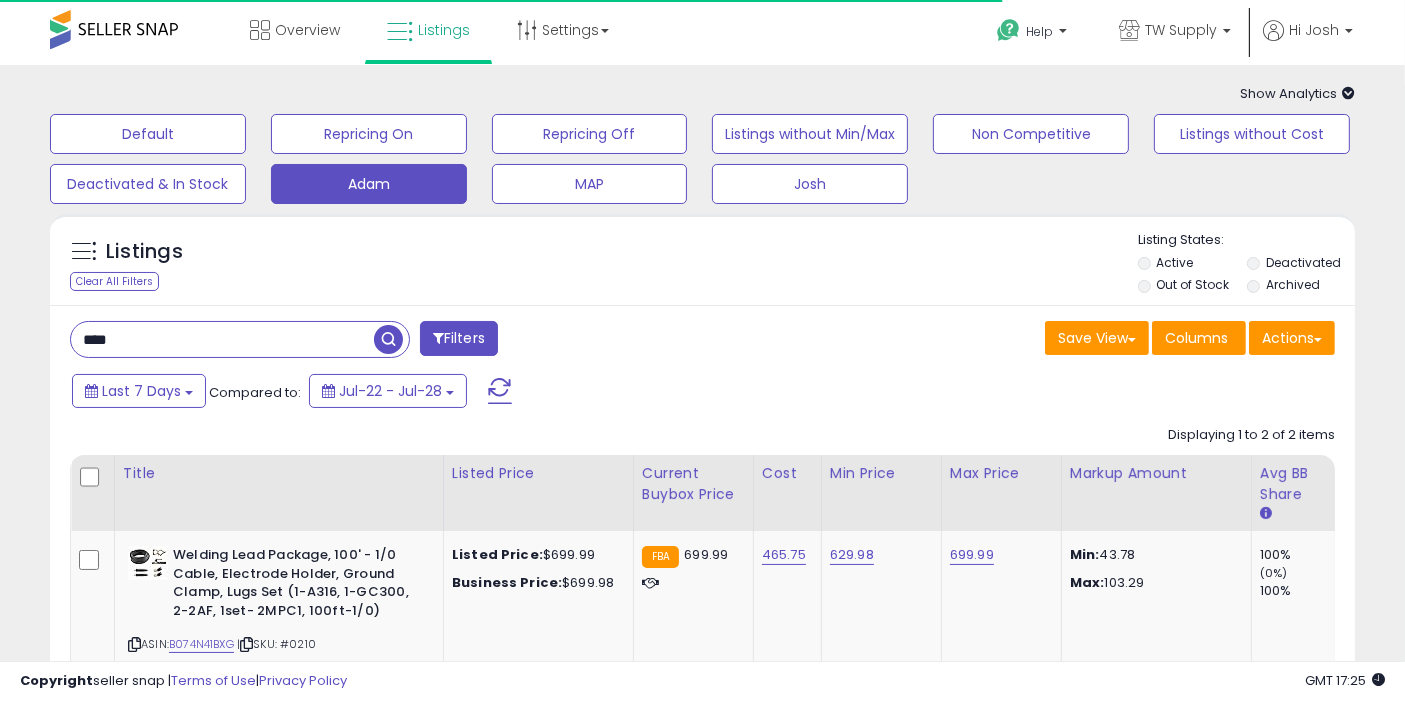 click on "****" at bounding box center (222, 339) 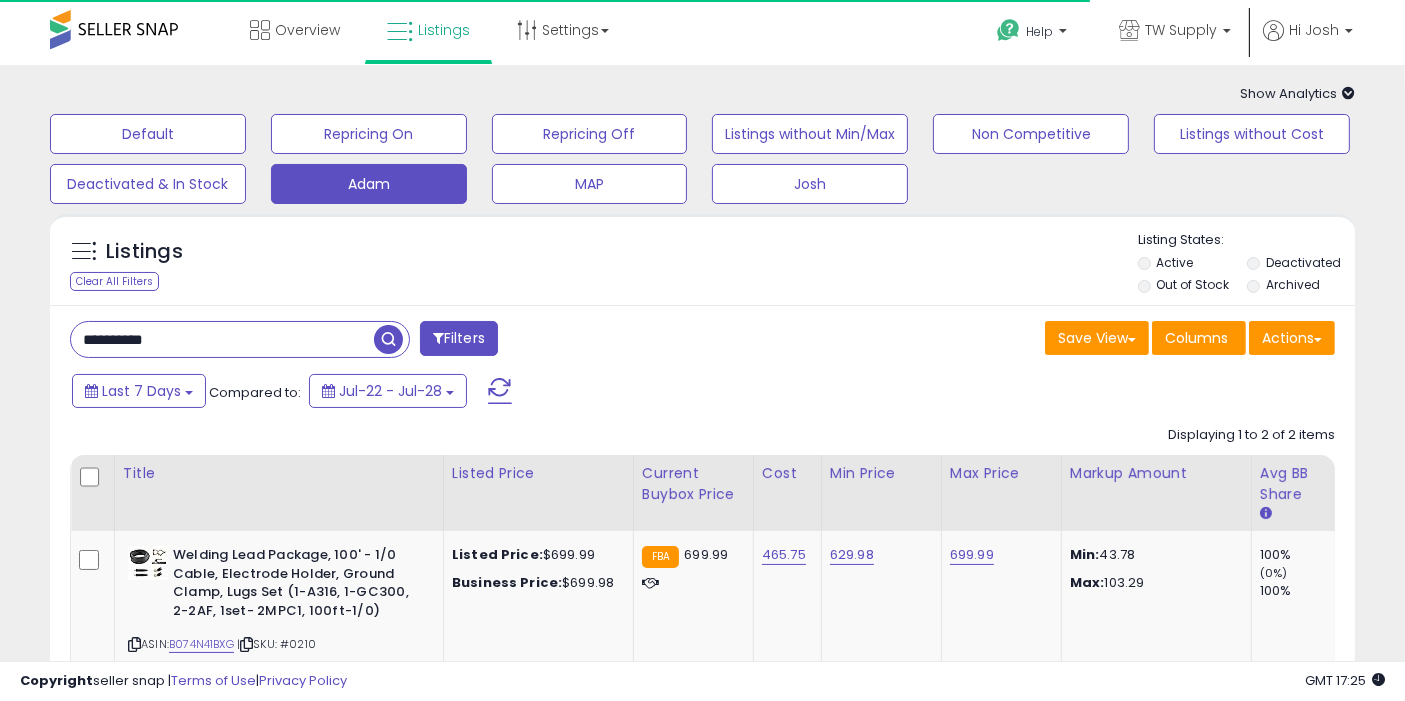 type on "**********" 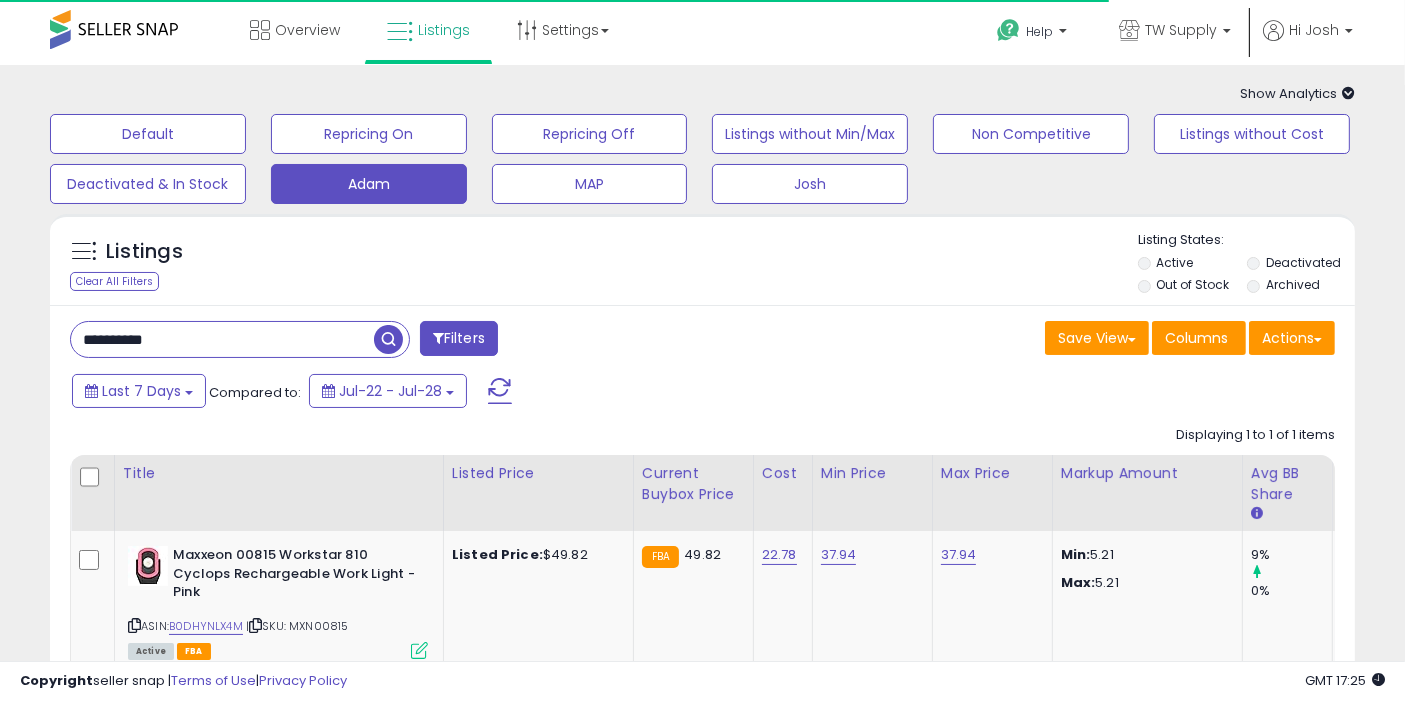 scroll, scrollTop: 113, scrollLeft: 0, axis: vertical 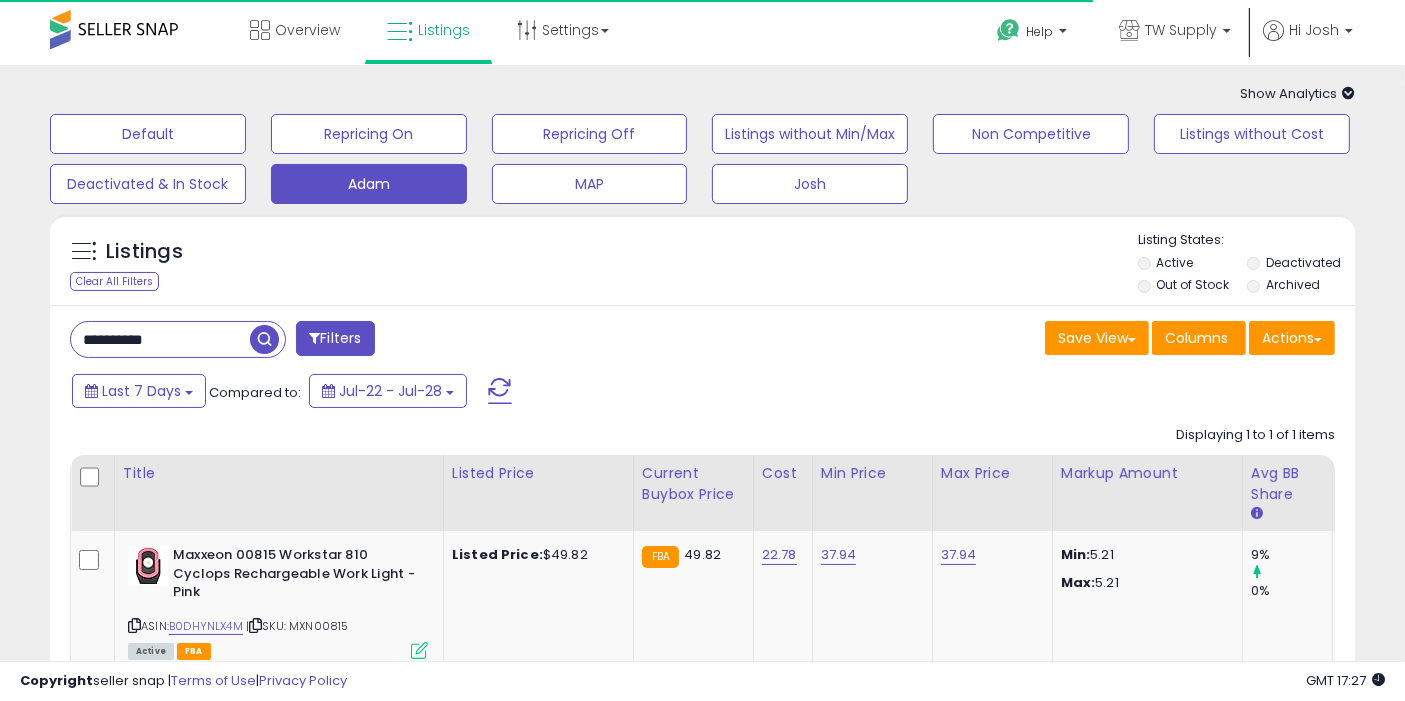 click on "**********" at bounding box center [160, 339] 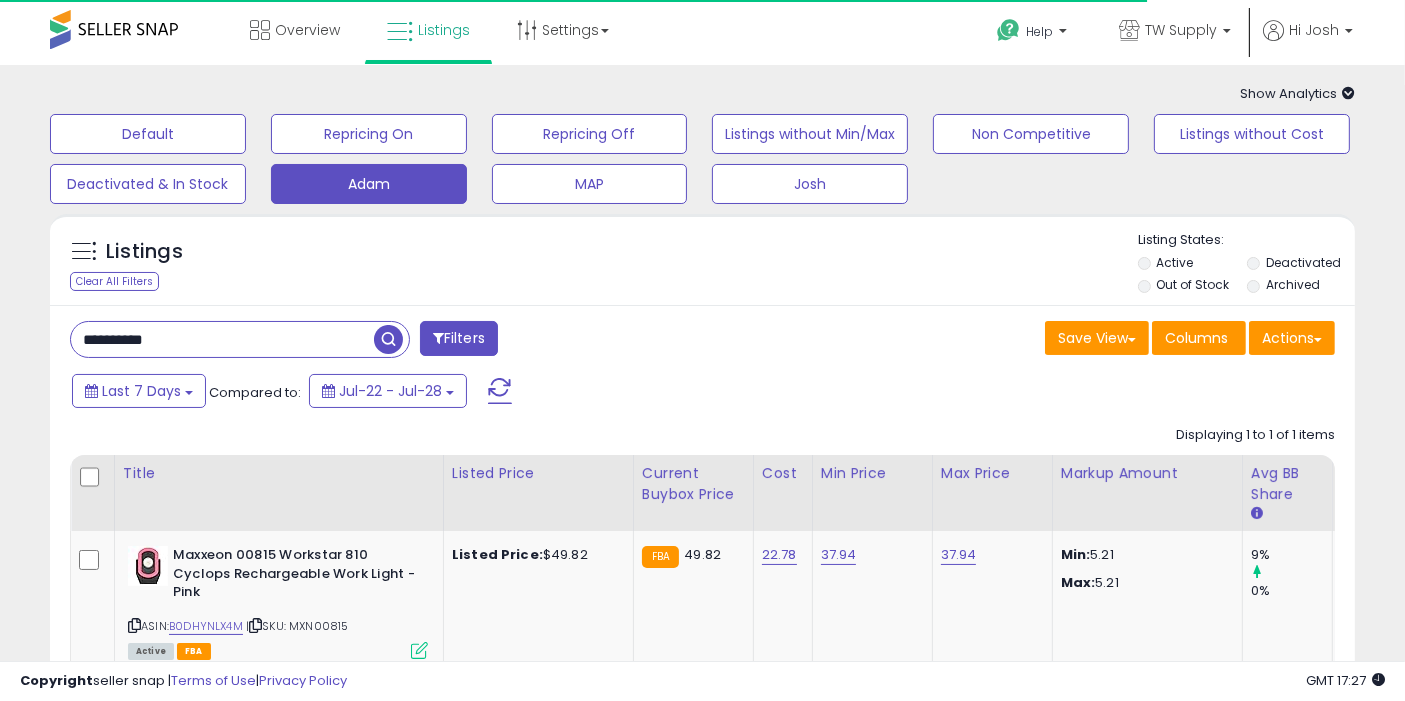 click on "**********" at bounding box center (222, 339) 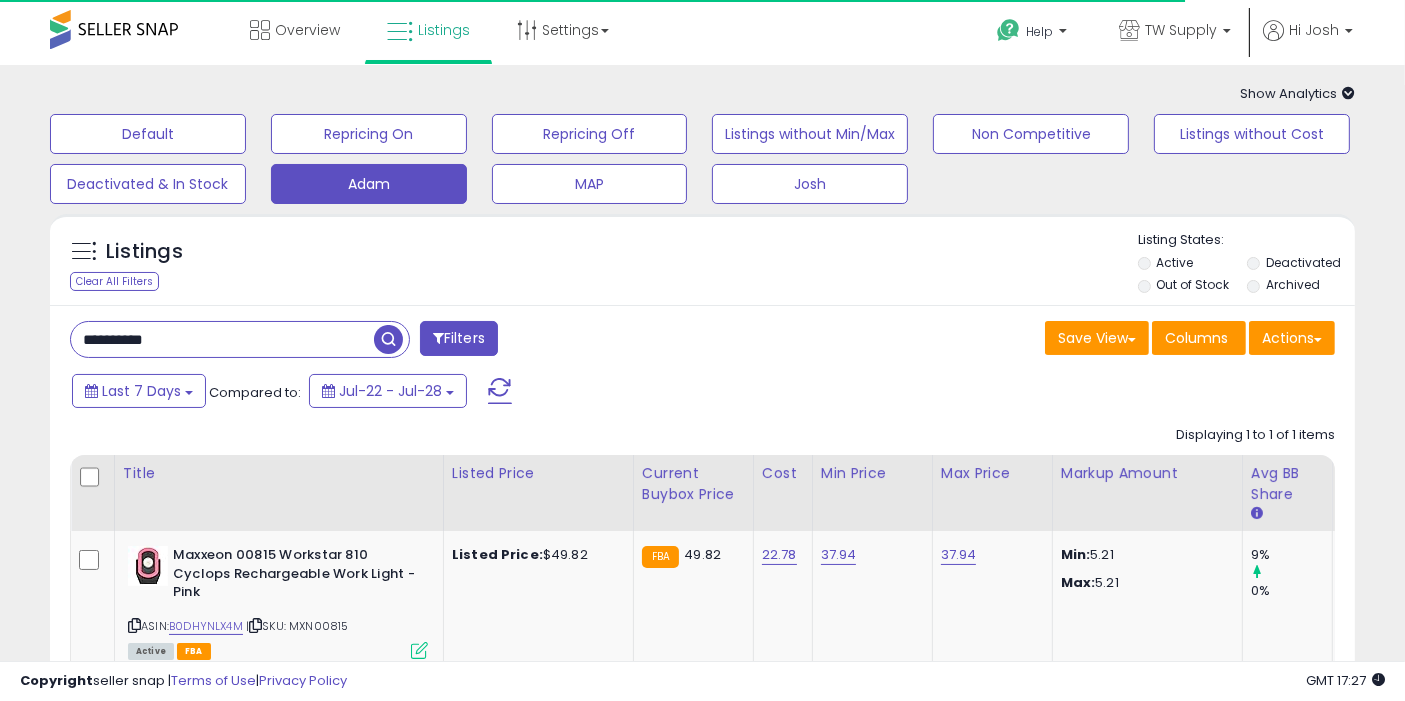 paste 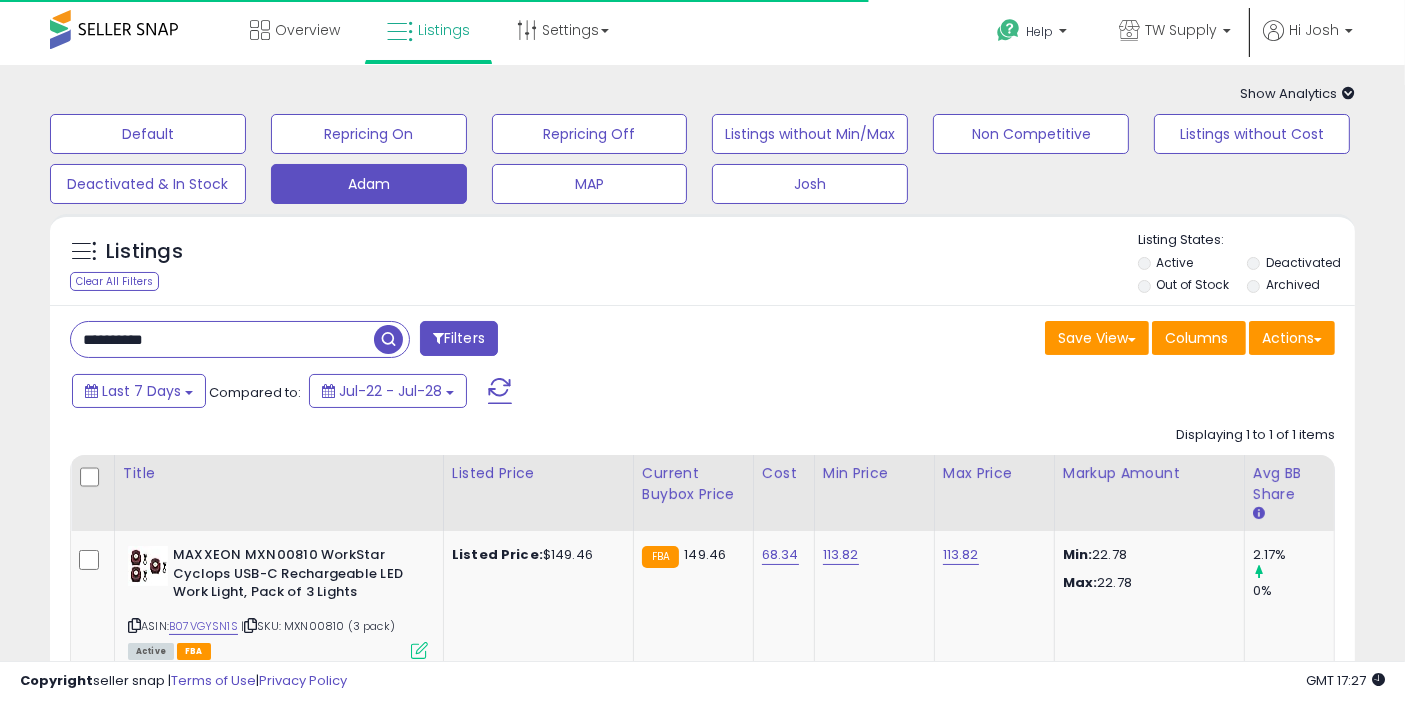 scroll, scrollTop: 197, scrollLeft: 0, axis: vertical 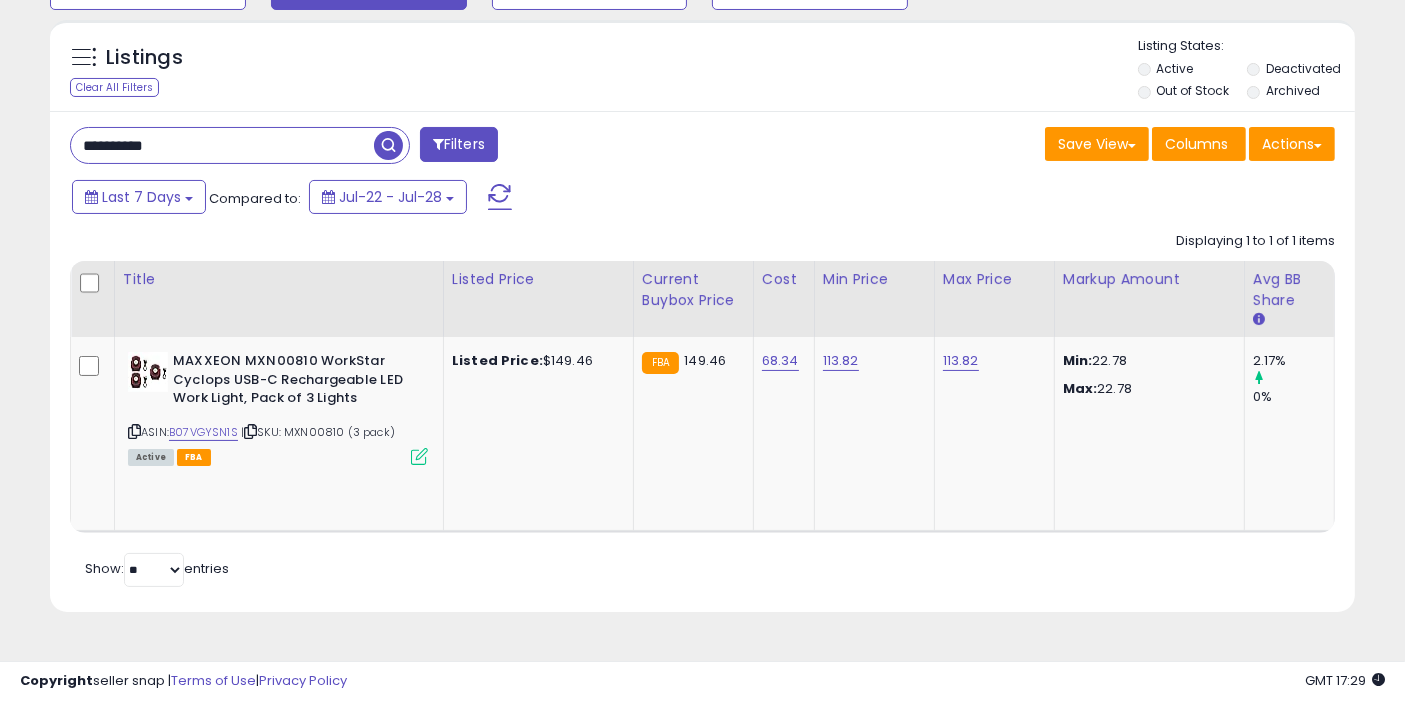 click on "**********" at bounding box center [222, 145] 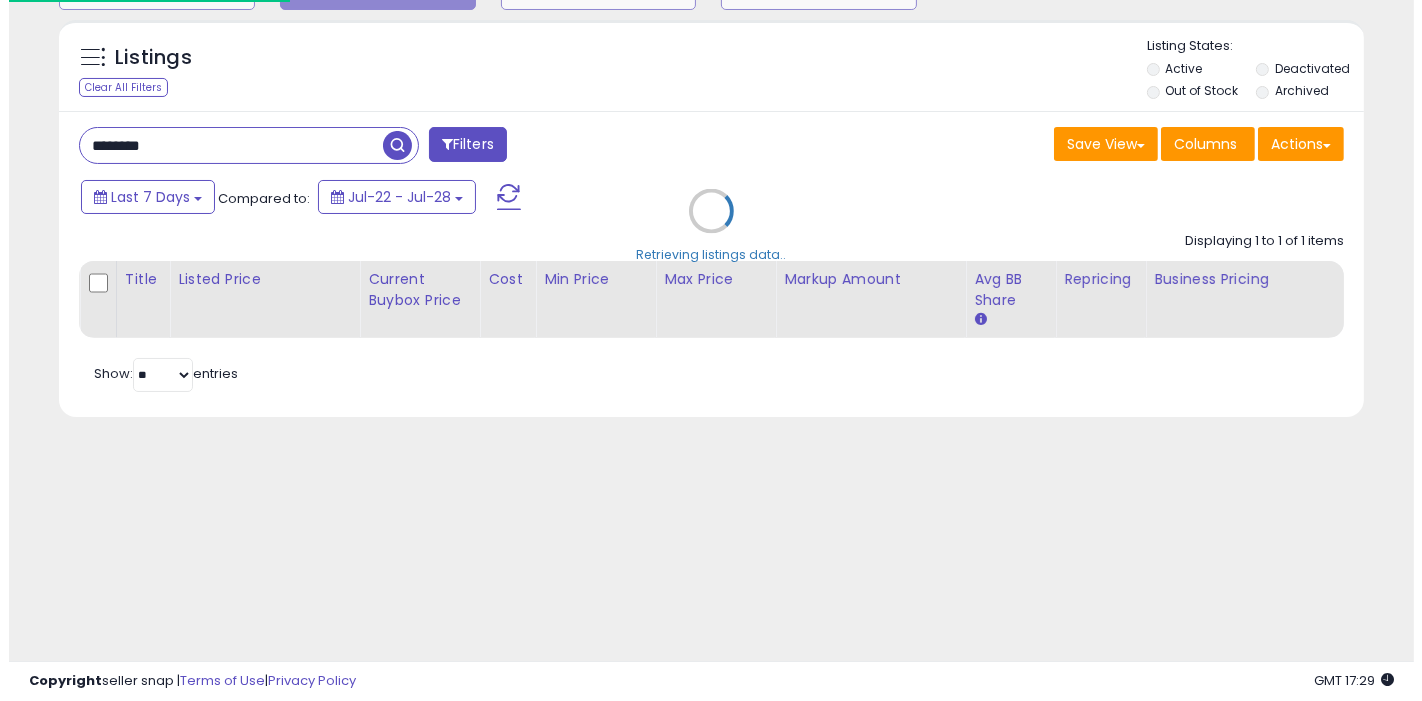 scroll, scrollTop: 193, scrollLeft: 0, axis: vertical 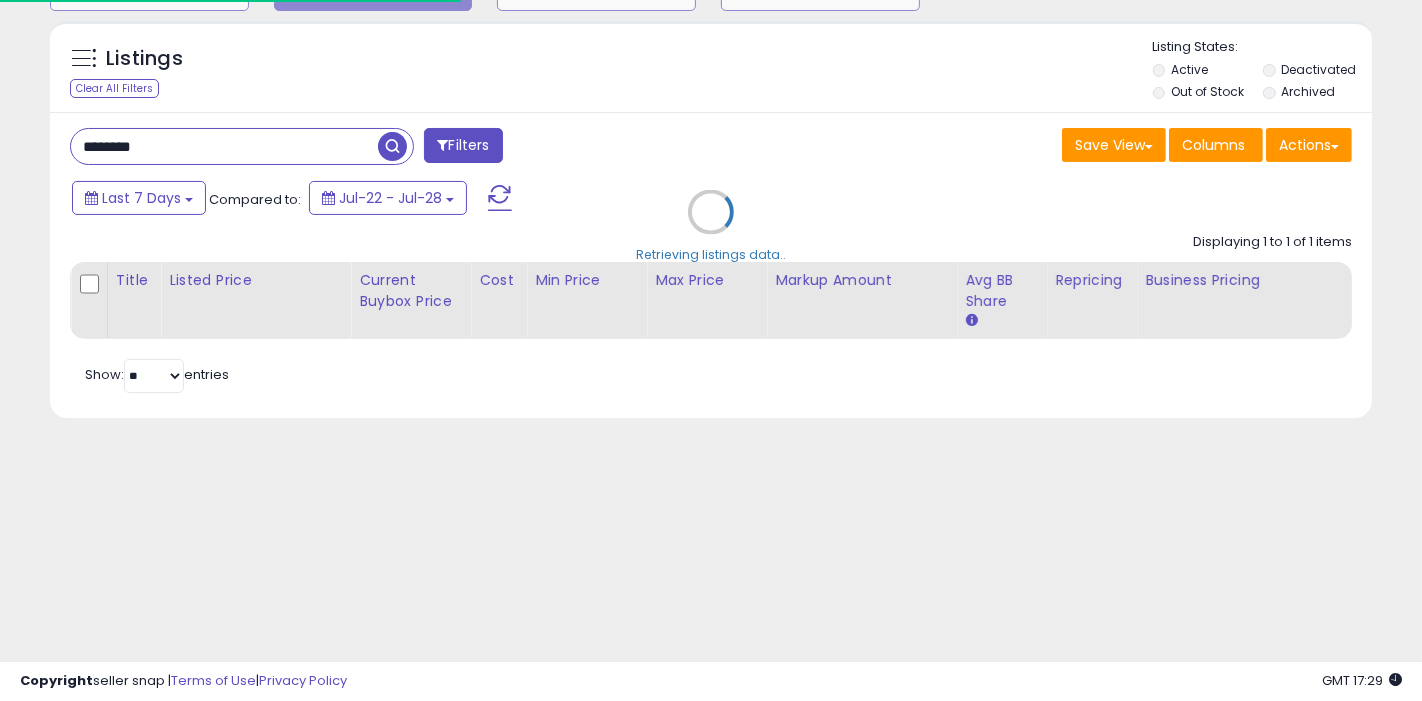 drag, startPoint x: 303, startPoint y: 132, endPoint x: 269, endPoint y: 152, distance: 39.446167 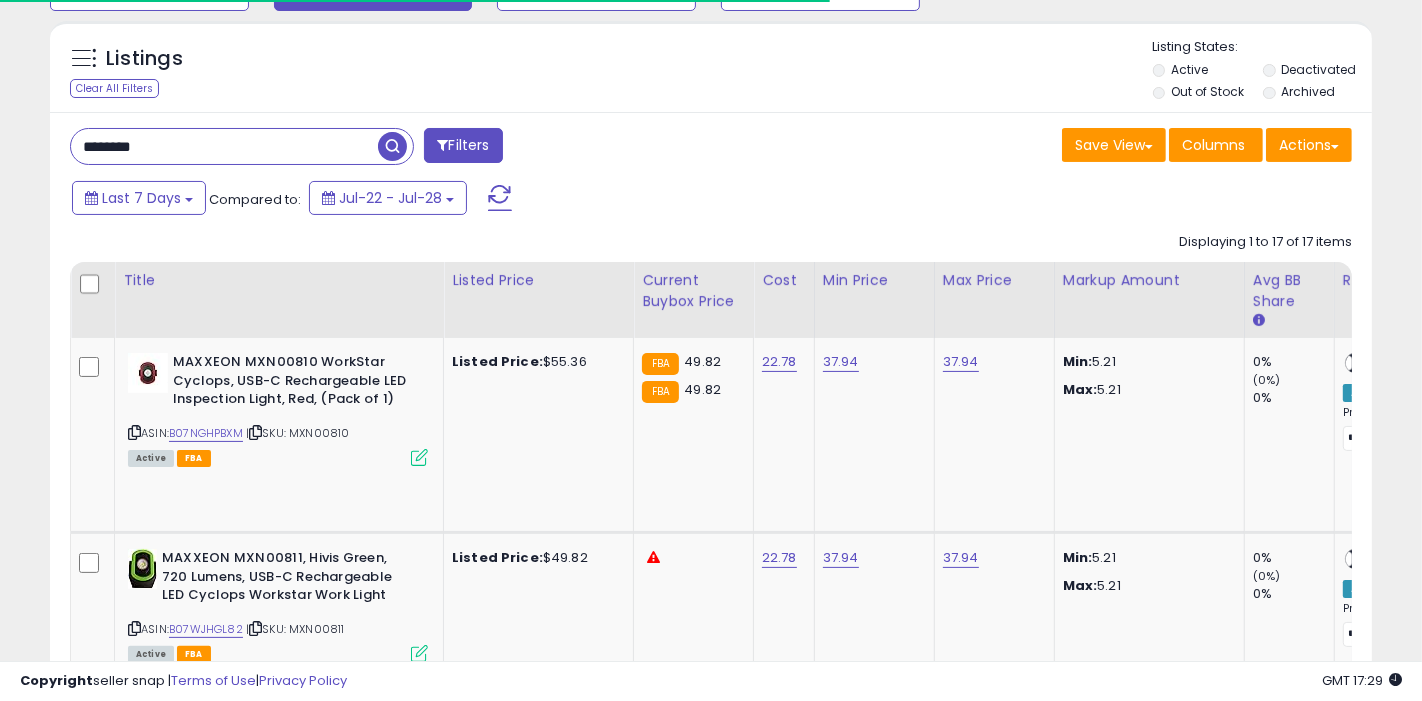 click on "*******
Filters
Save View
Save As New View
Update Current View" at bounding box center [711, 1930] 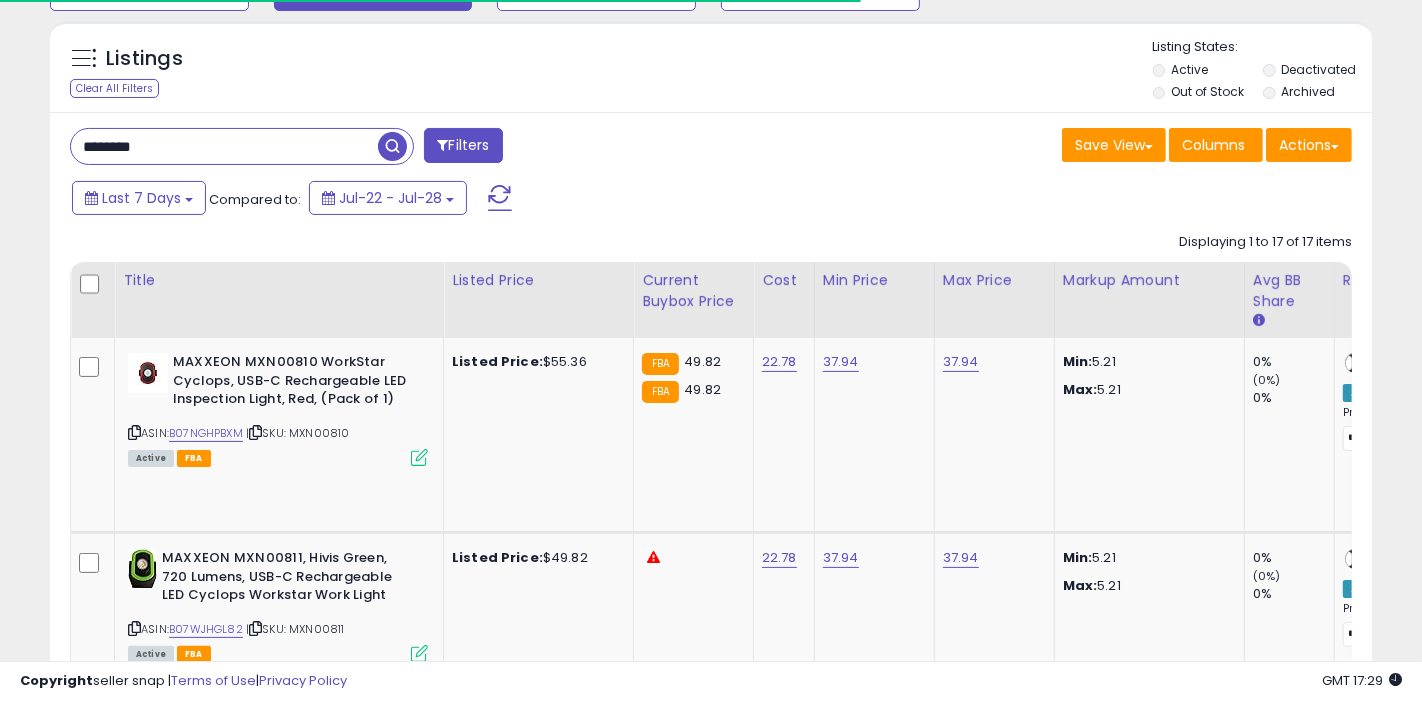 click on "*******" at bounding box center (224, 146) 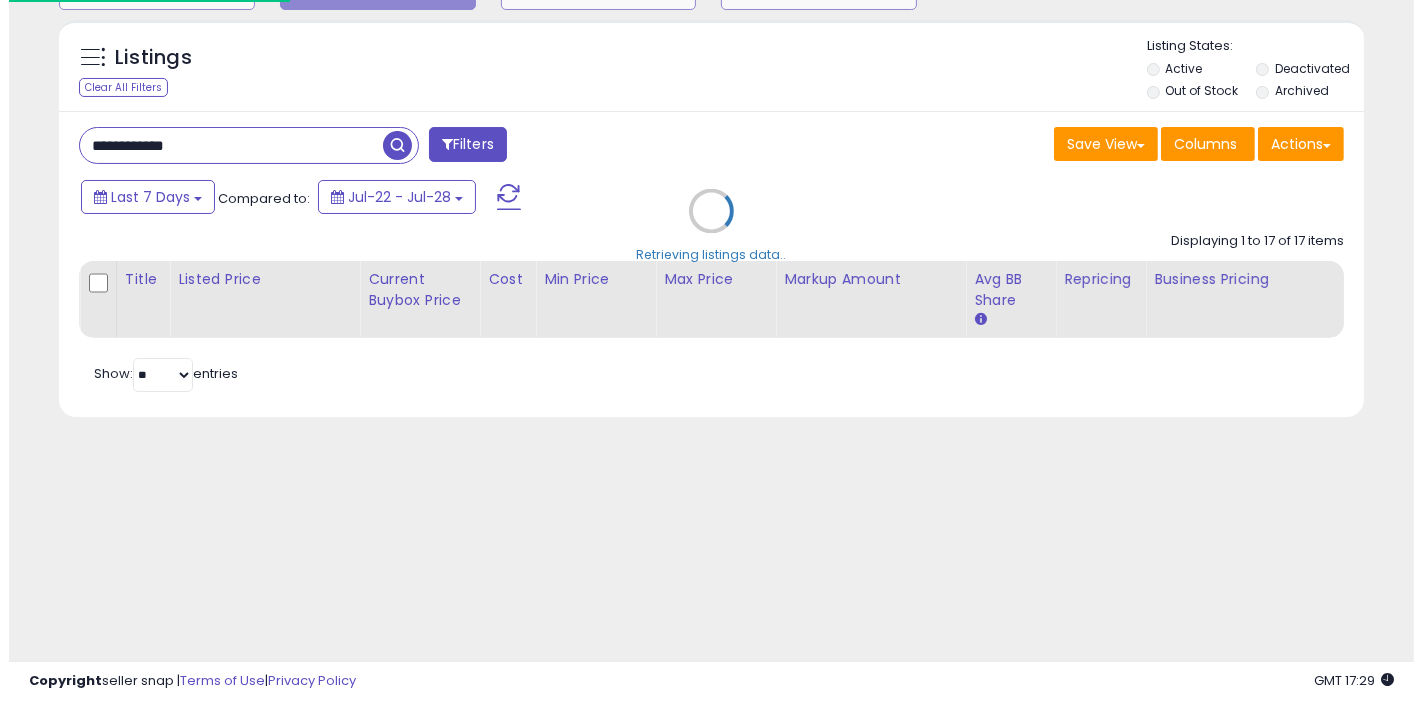 scroll, scrollTop: 193, scrollLeft: 0, axis: vertical 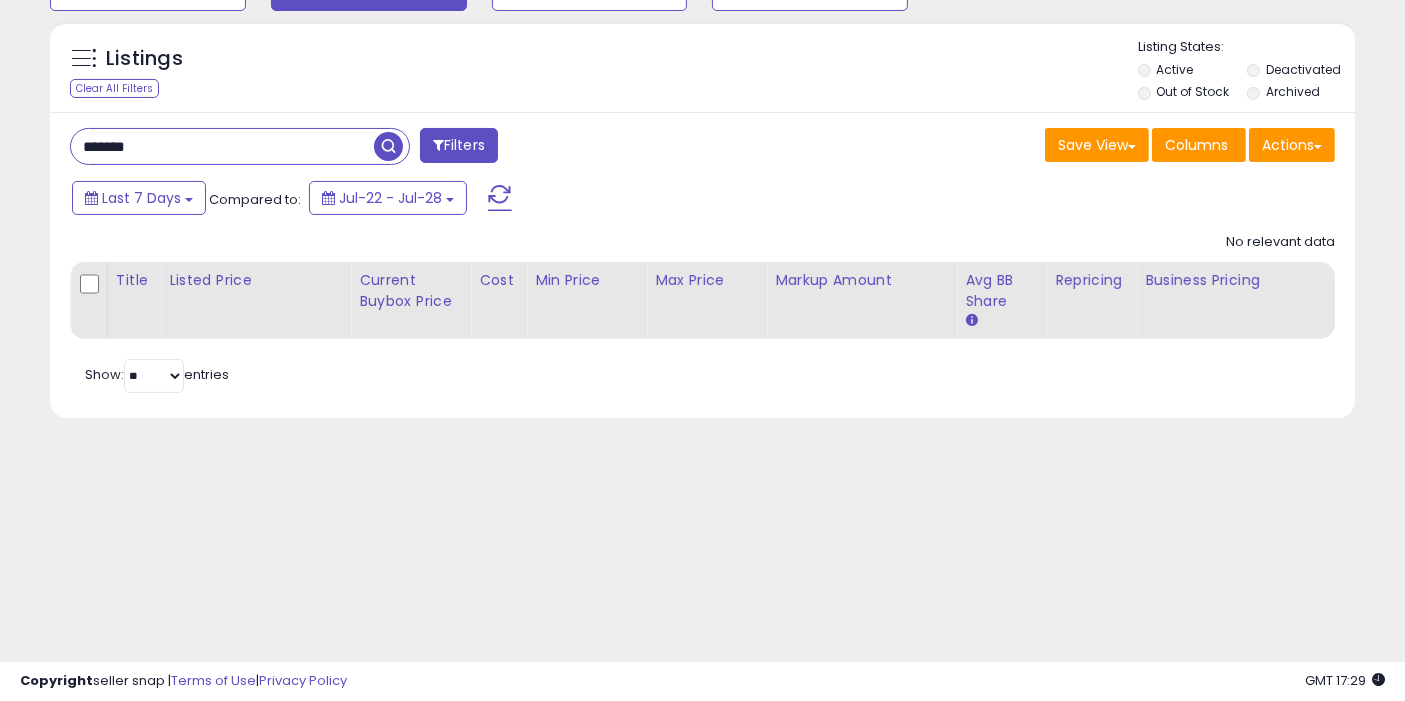 type on "*******" 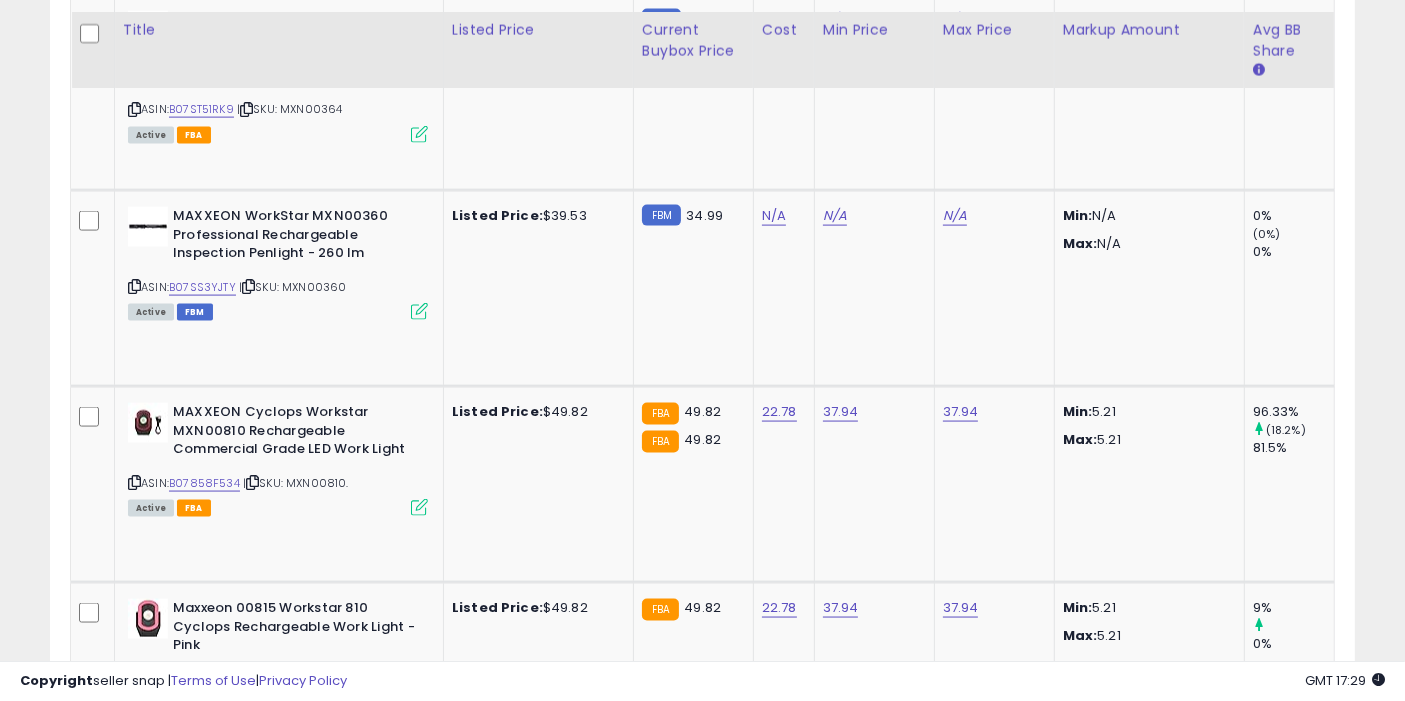 scroll, scrollTop: 3331, scrollLeft: 0, axis: vertical 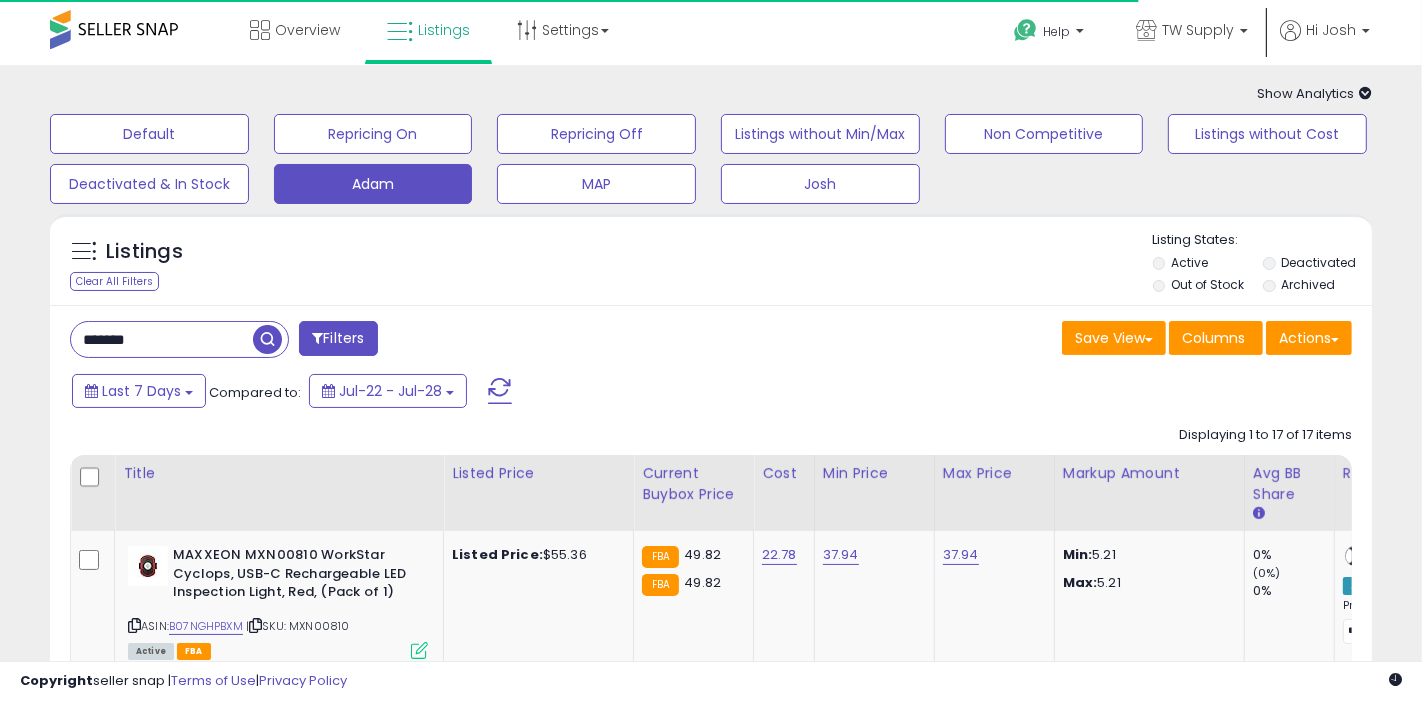 click on "*******" at bounding box center (162, 339) 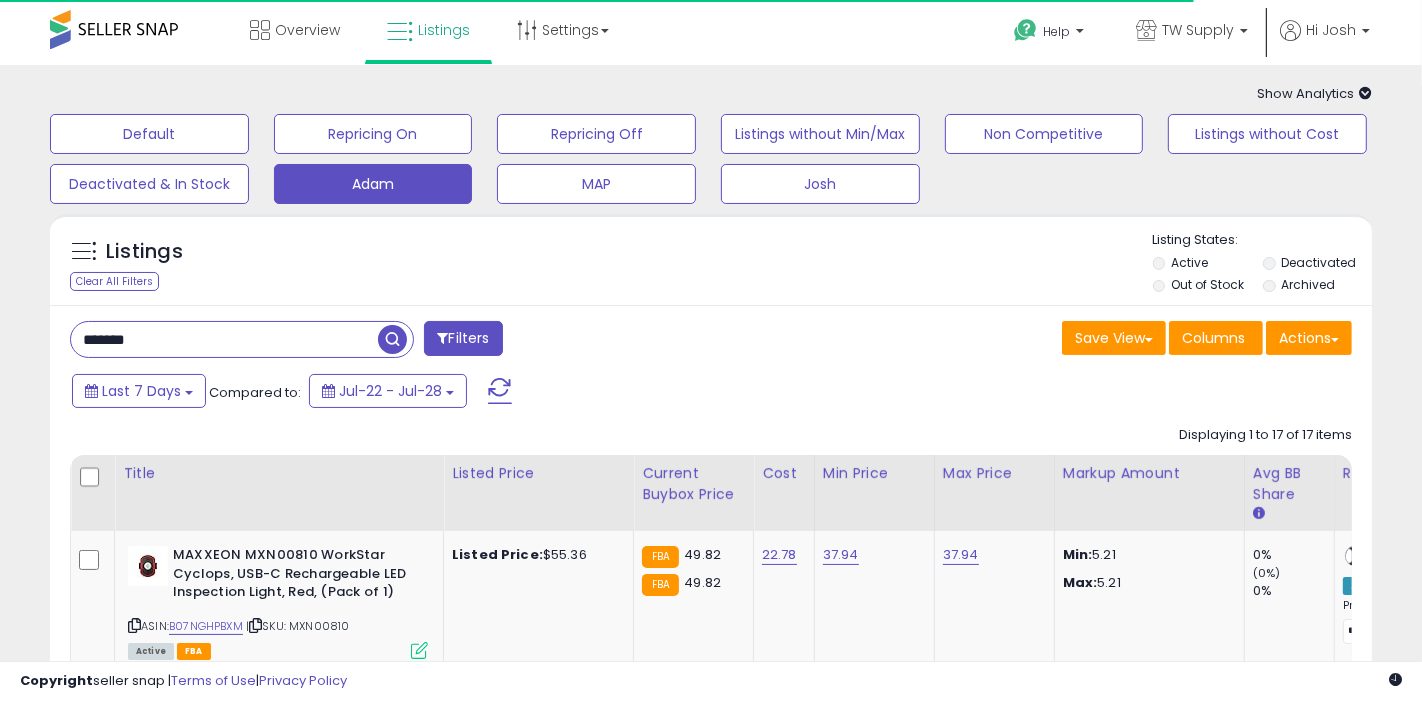 click on "*******" at bounding box center (224, 339) 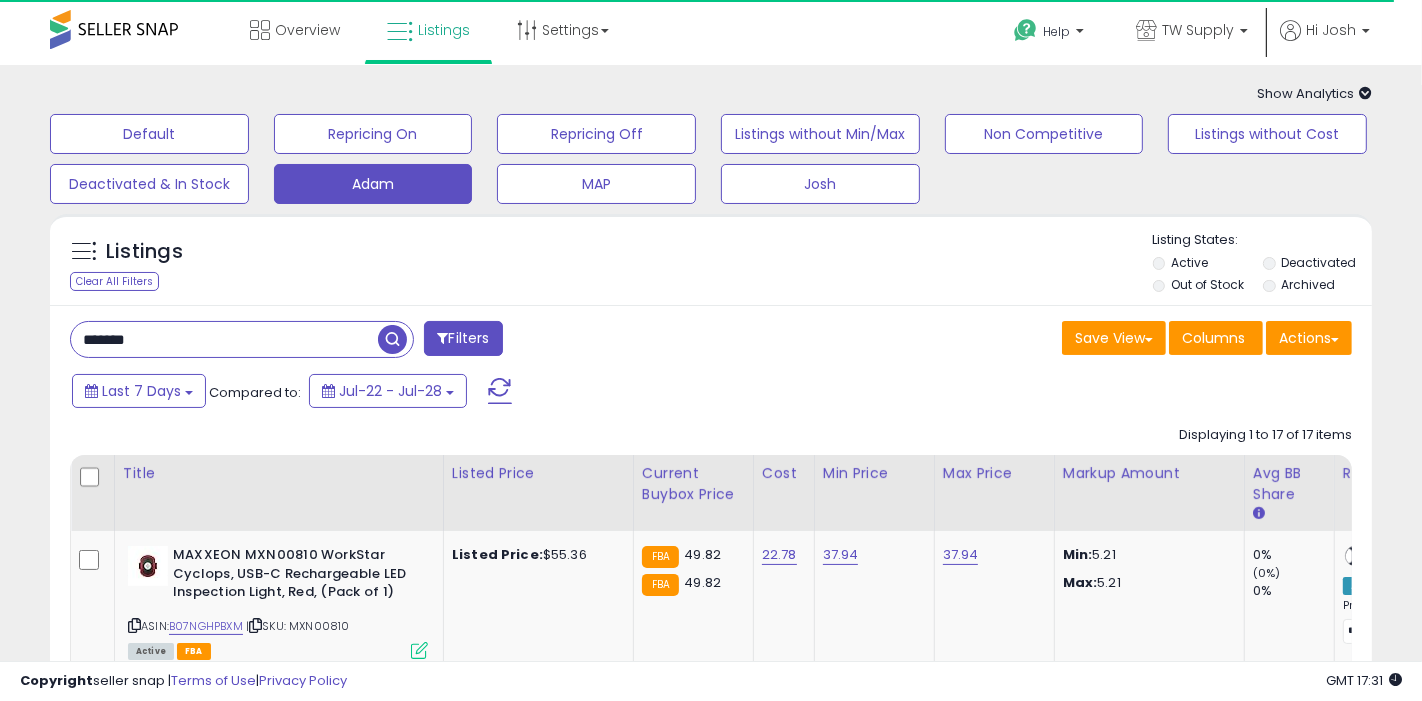 paste on "***" 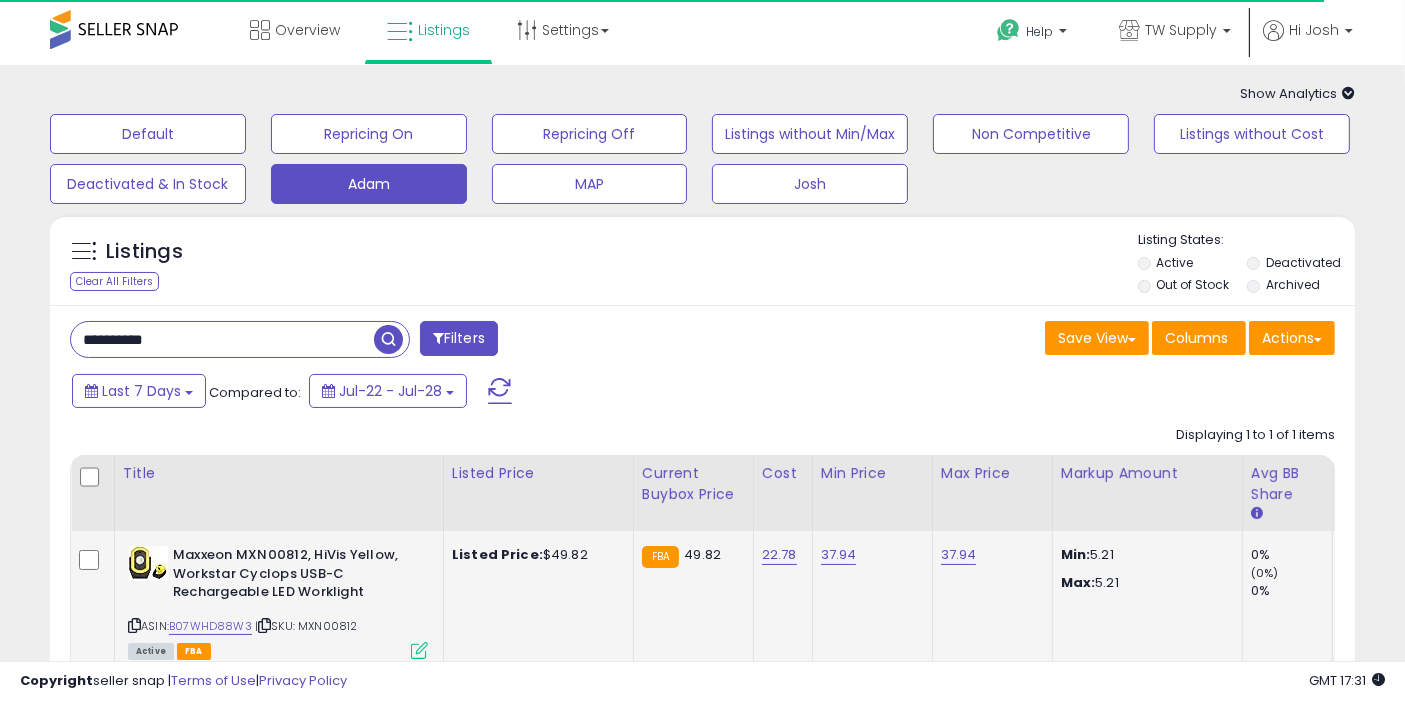 scroll, scrollTop: 0, scrollLeft: 360, axis: horizontal 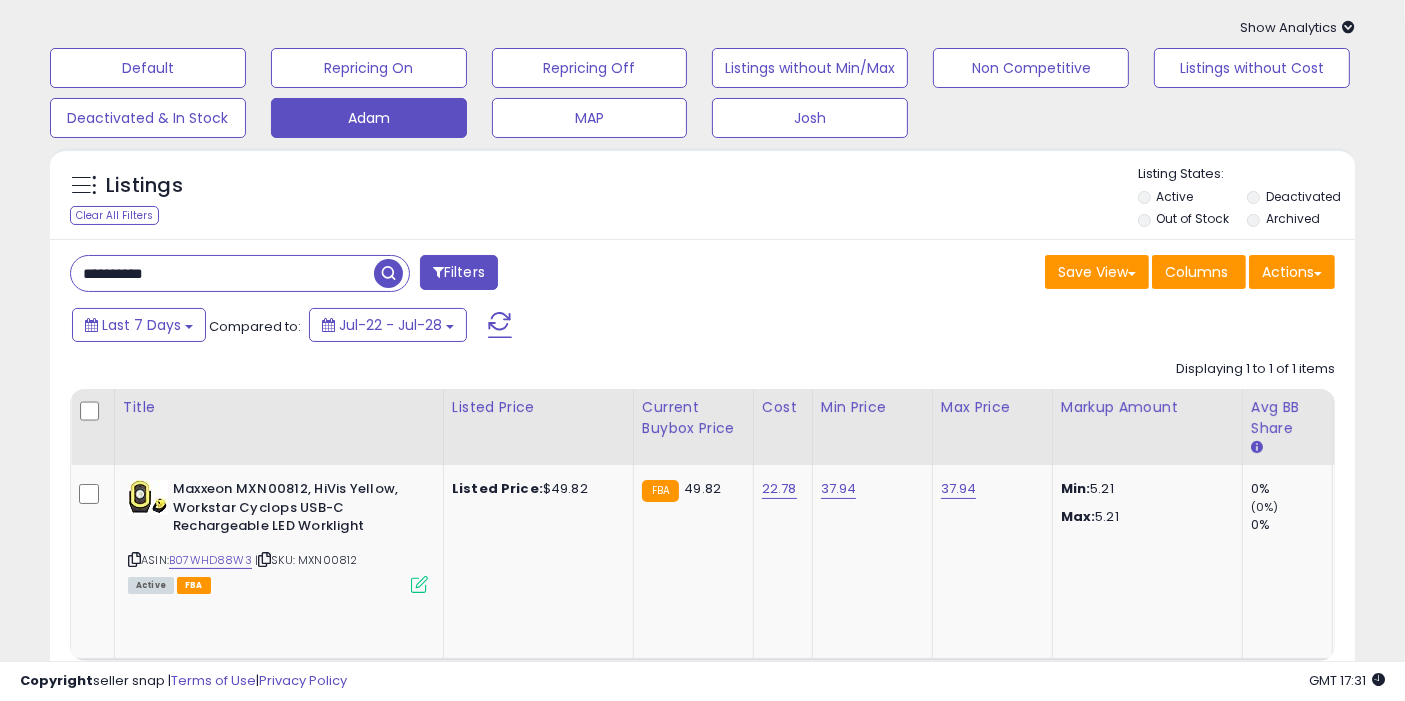 click on "**********" at bounding box center [222, 273] 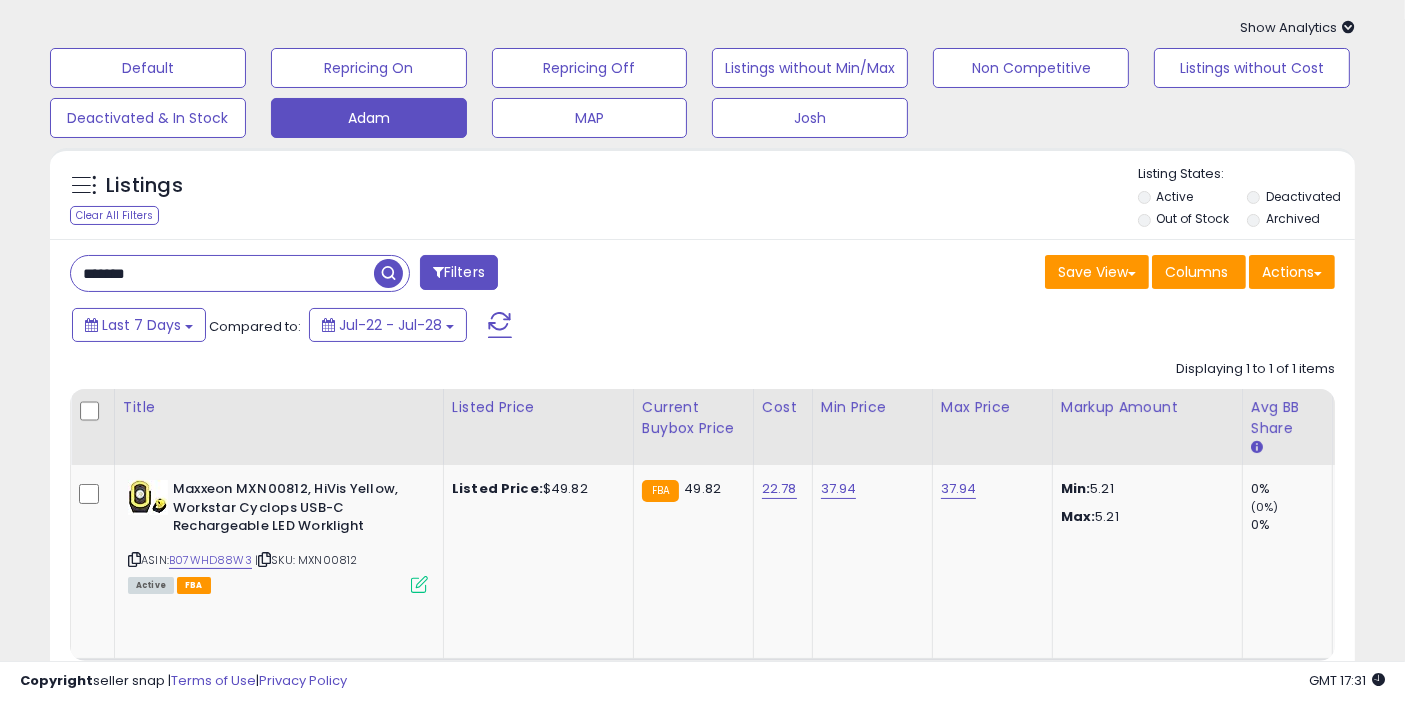 type on "*******" 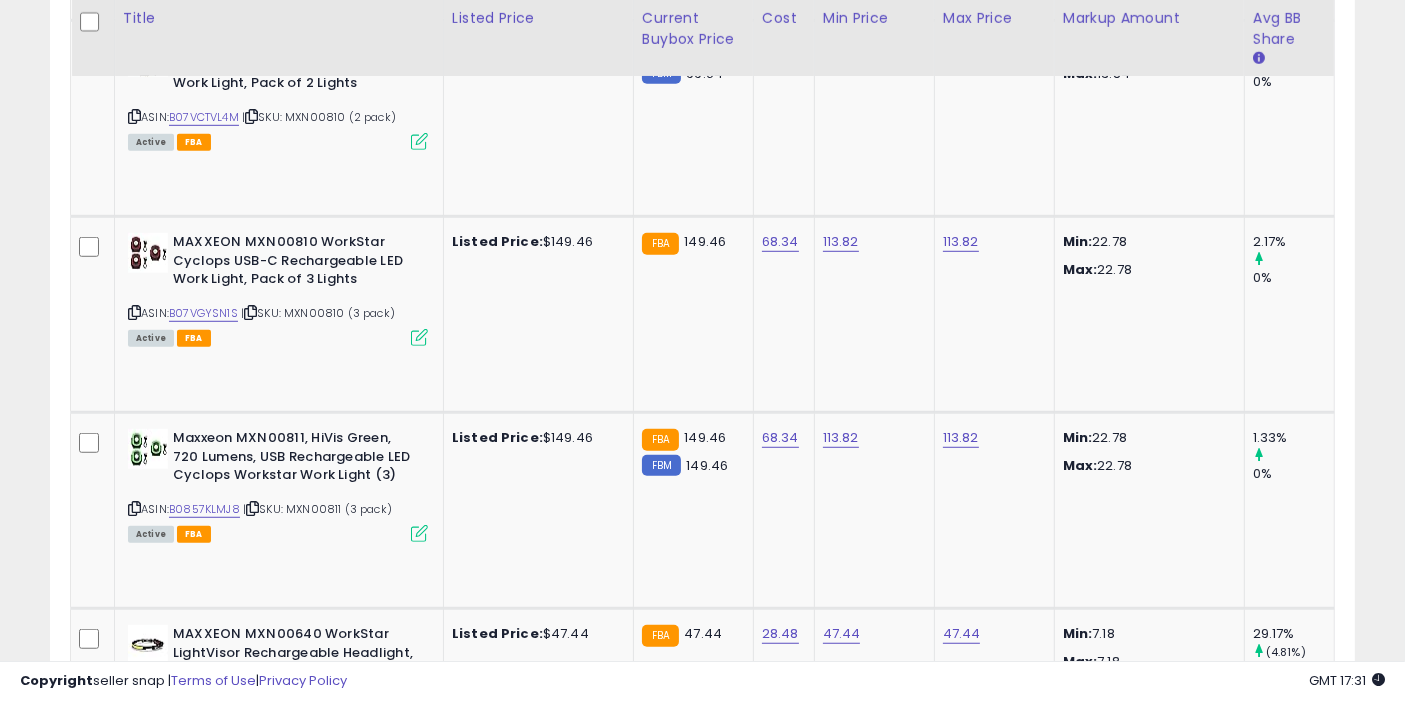 scroll, scrollTop: 1743, scrollLeft: 0, axis: vertical 